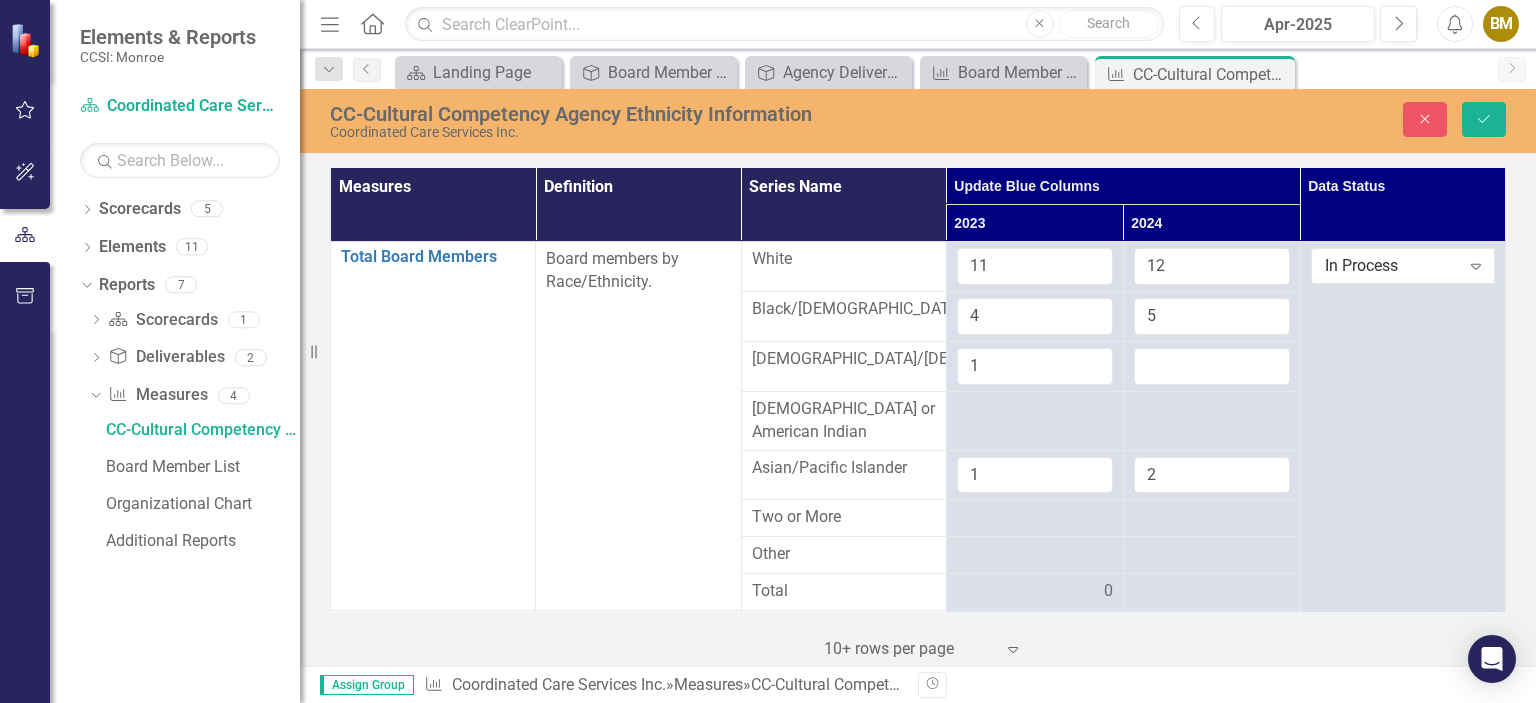 scroll, scrollTop: 0, scrollLeft: 0, axis: both 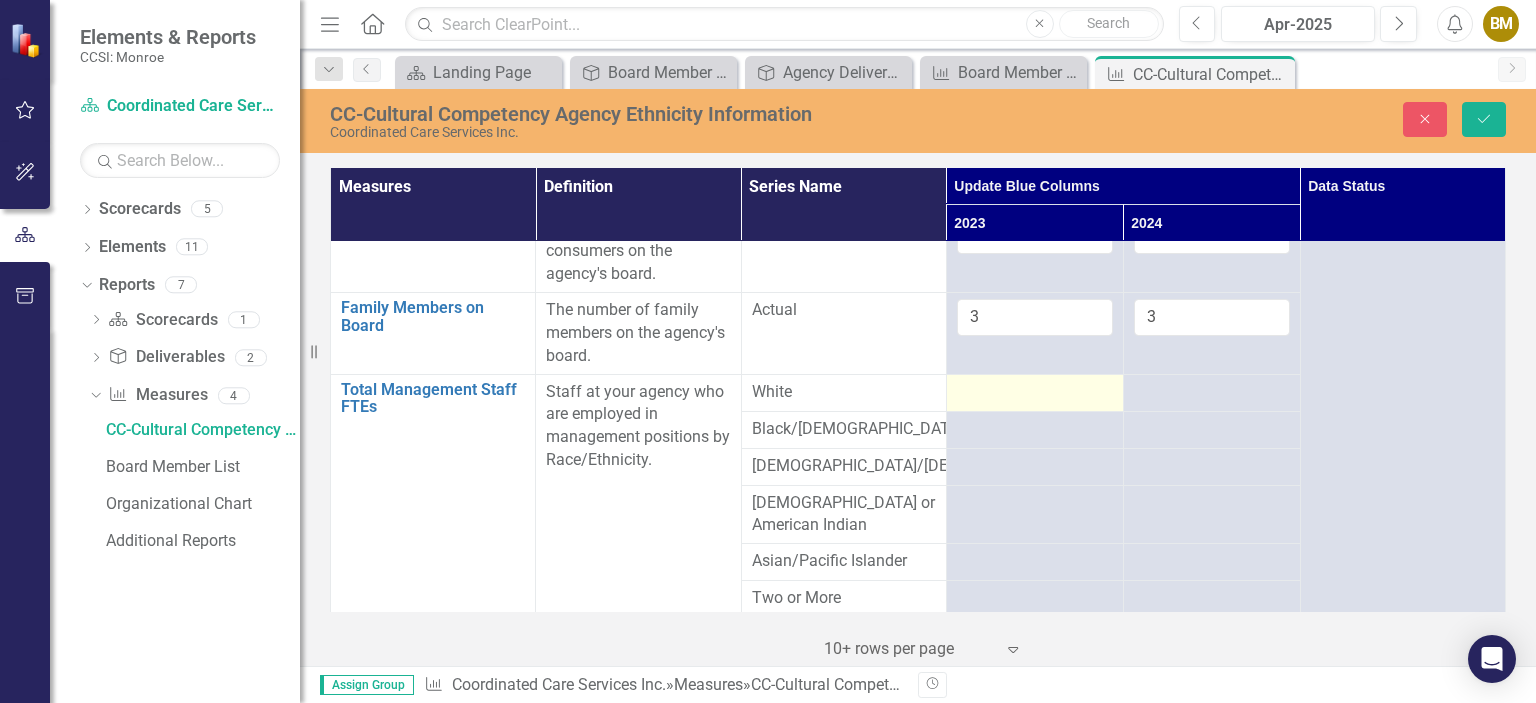 click at bounding box center [1035, 393] 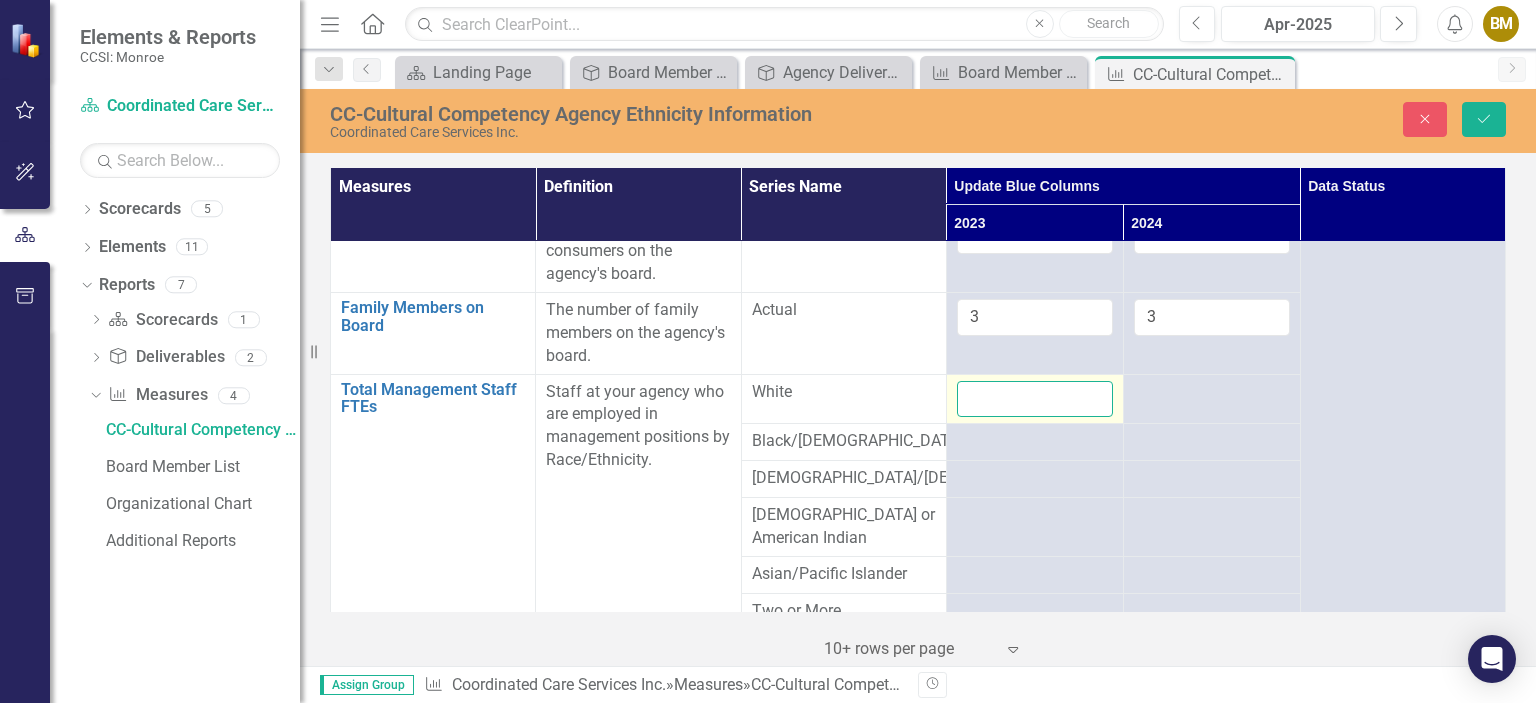 click at bounding box center [1035, 399] 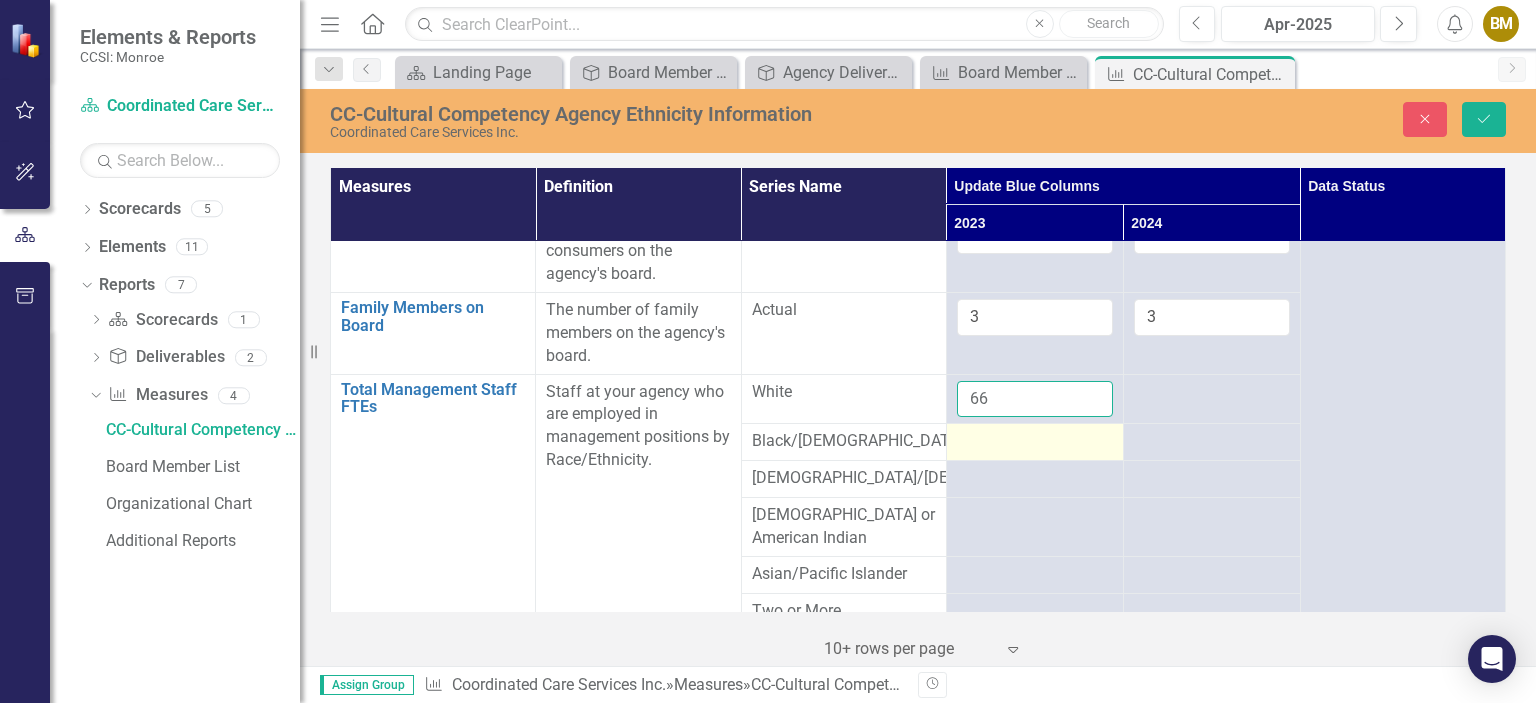 type on "66" 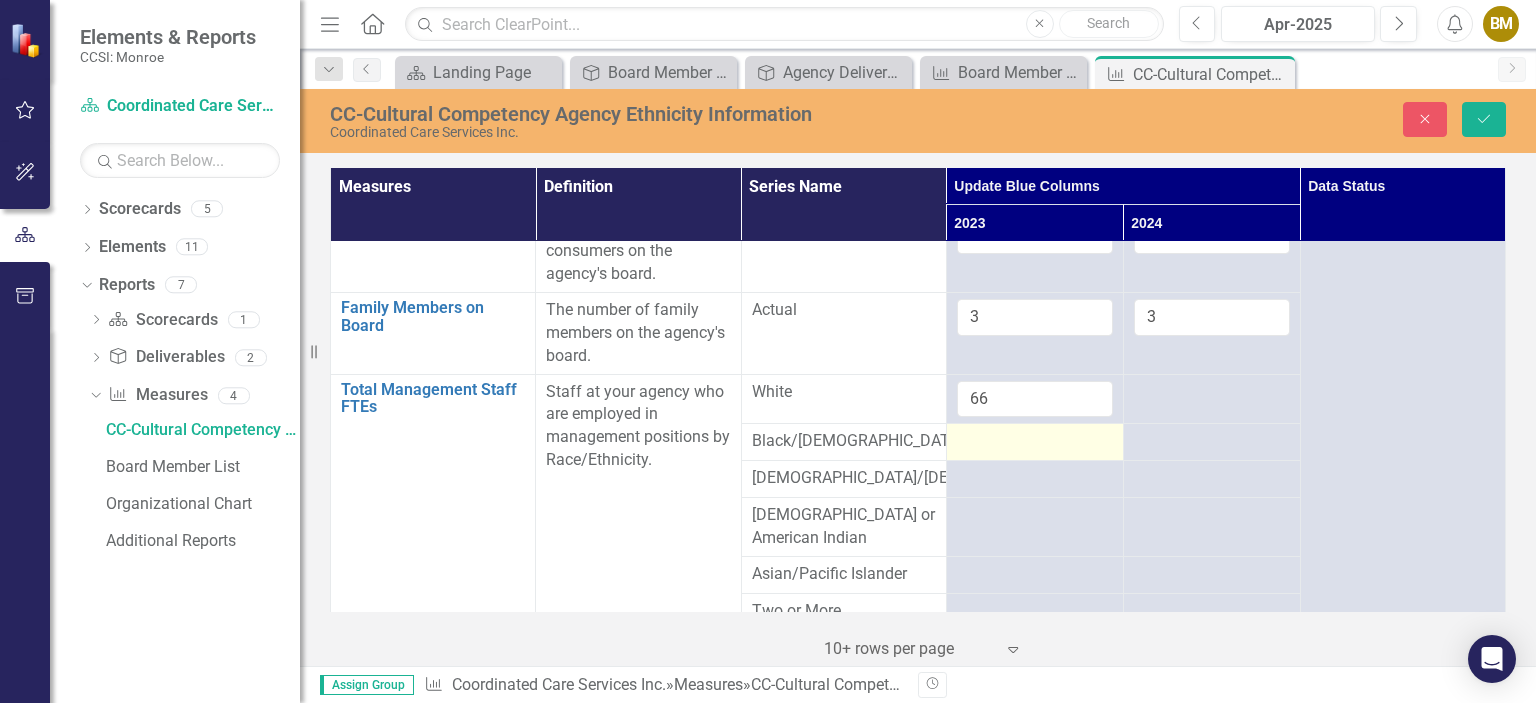 click at bounding box center (1035, 442) 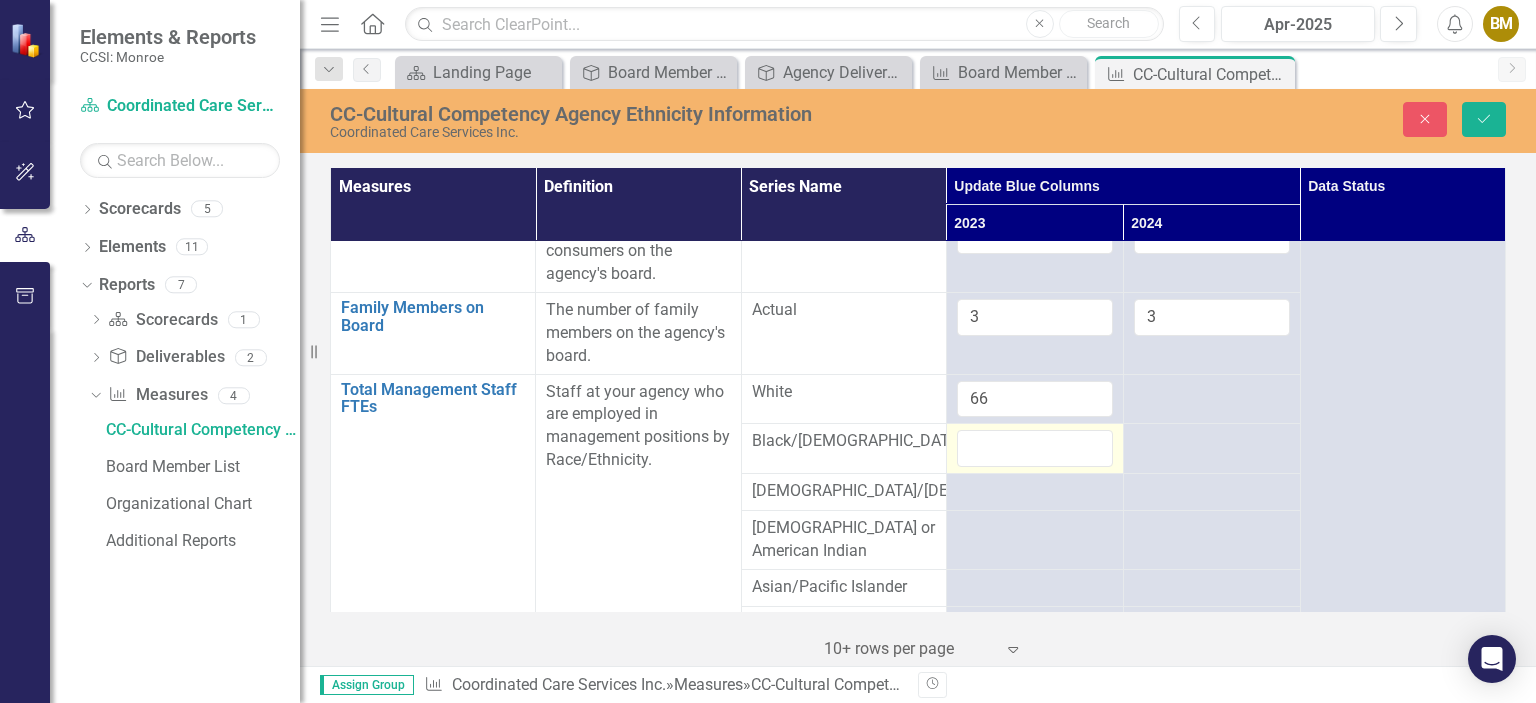 click at bounding box center (1035, 448) 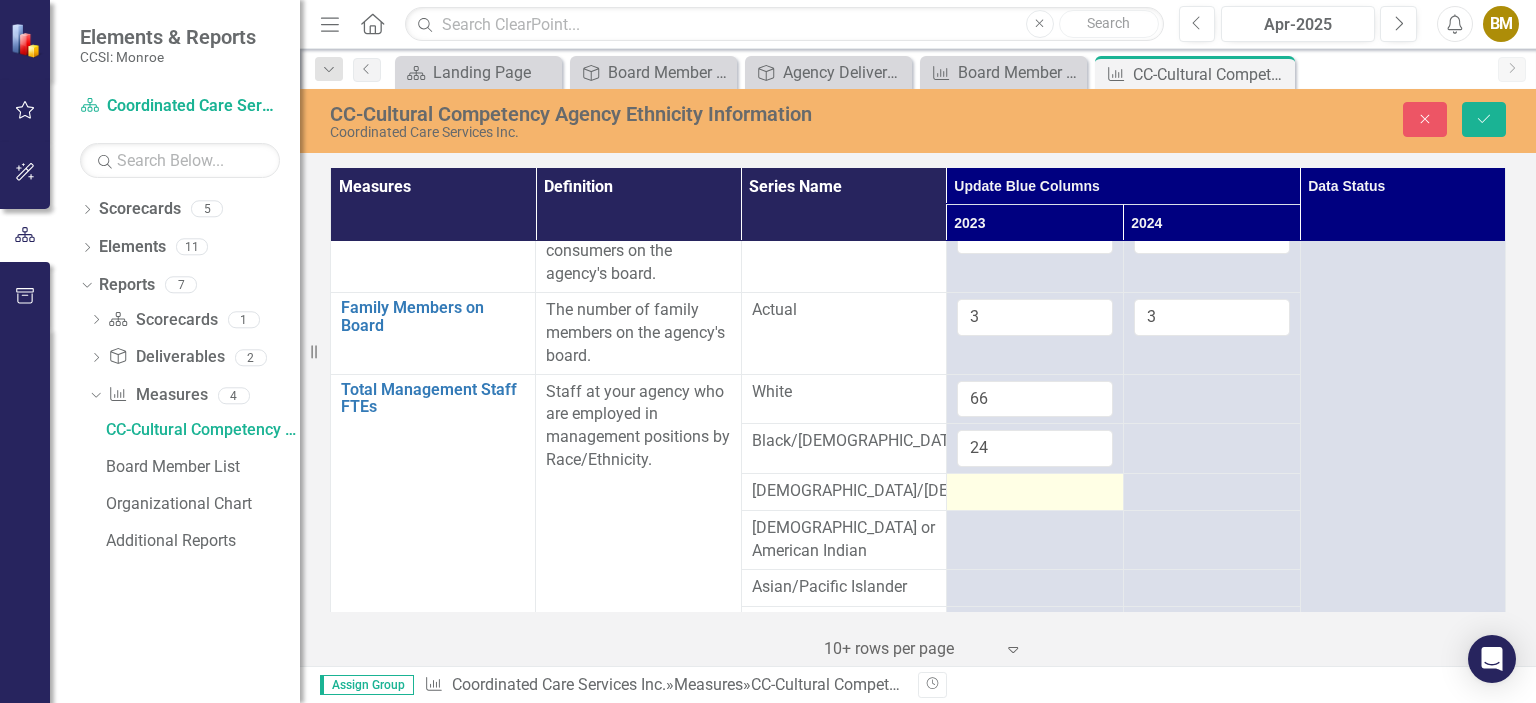 type on "24" 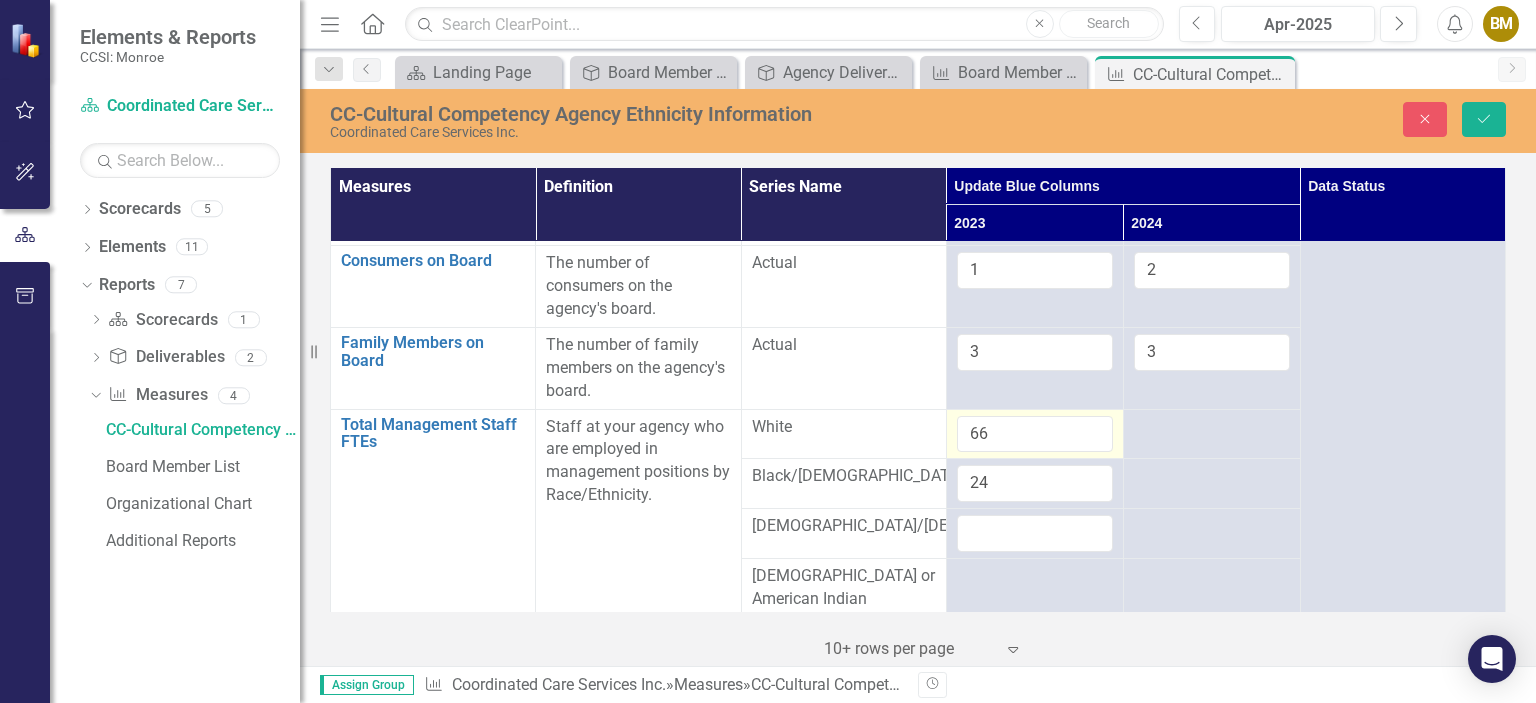 scroll, scrollTop: 400, scrollLeft: 0, axis: vertical 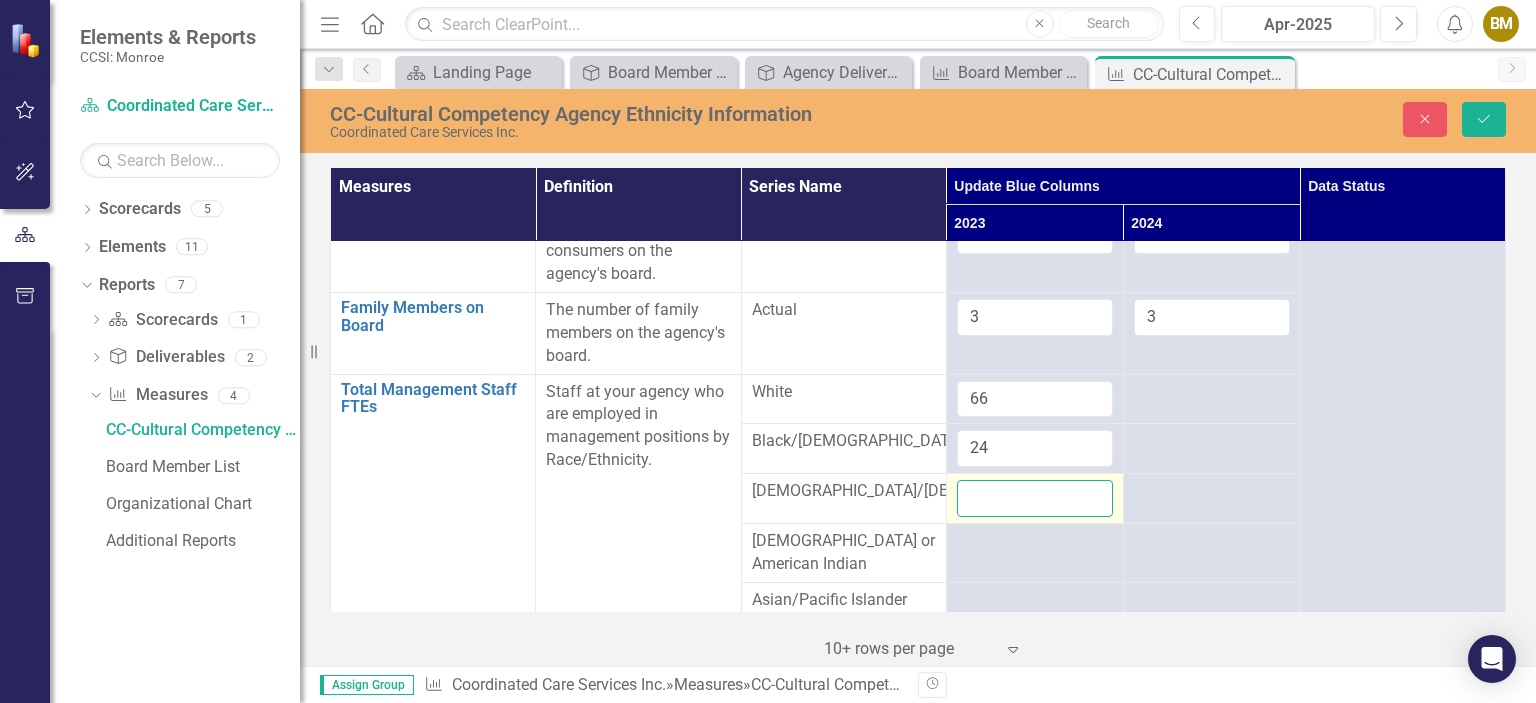 click at bounding box center [1035, 498] 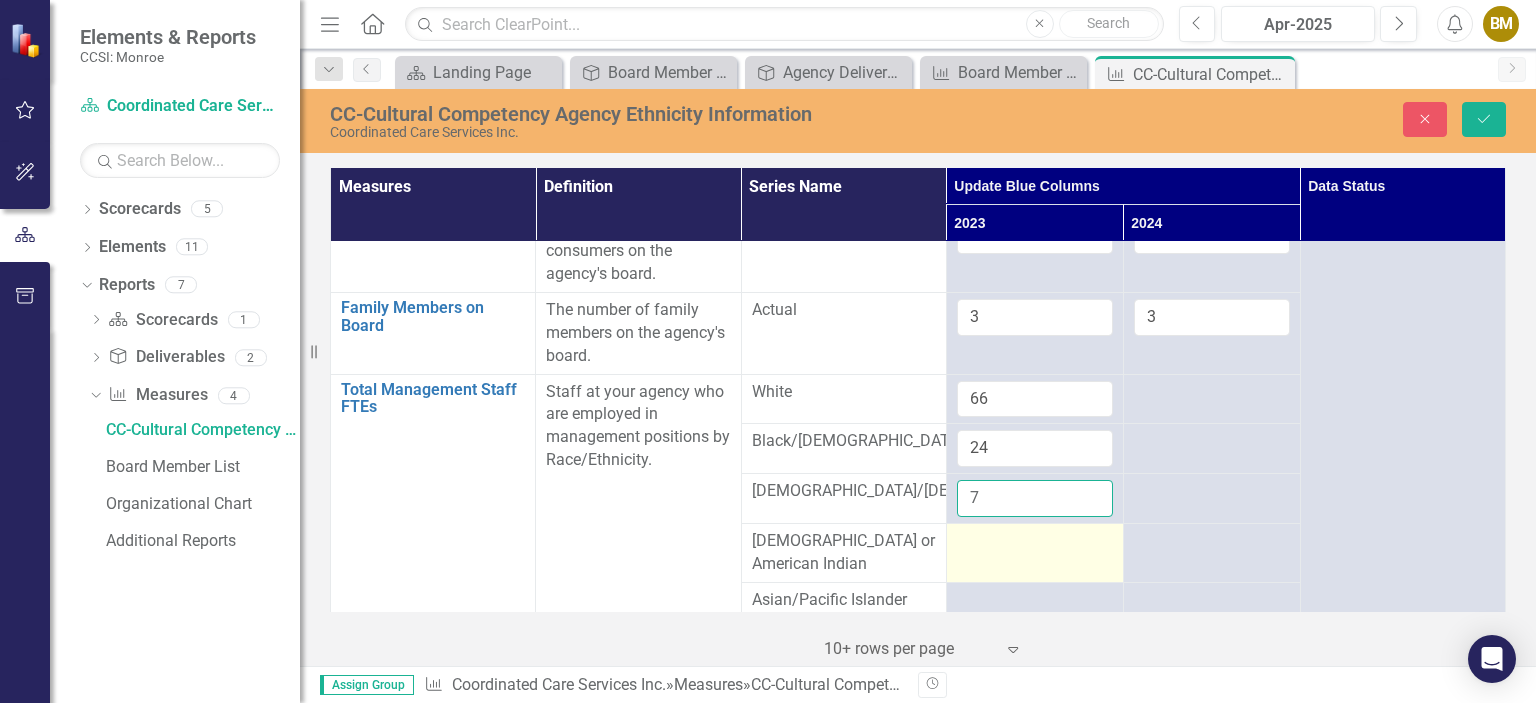 type on "7" 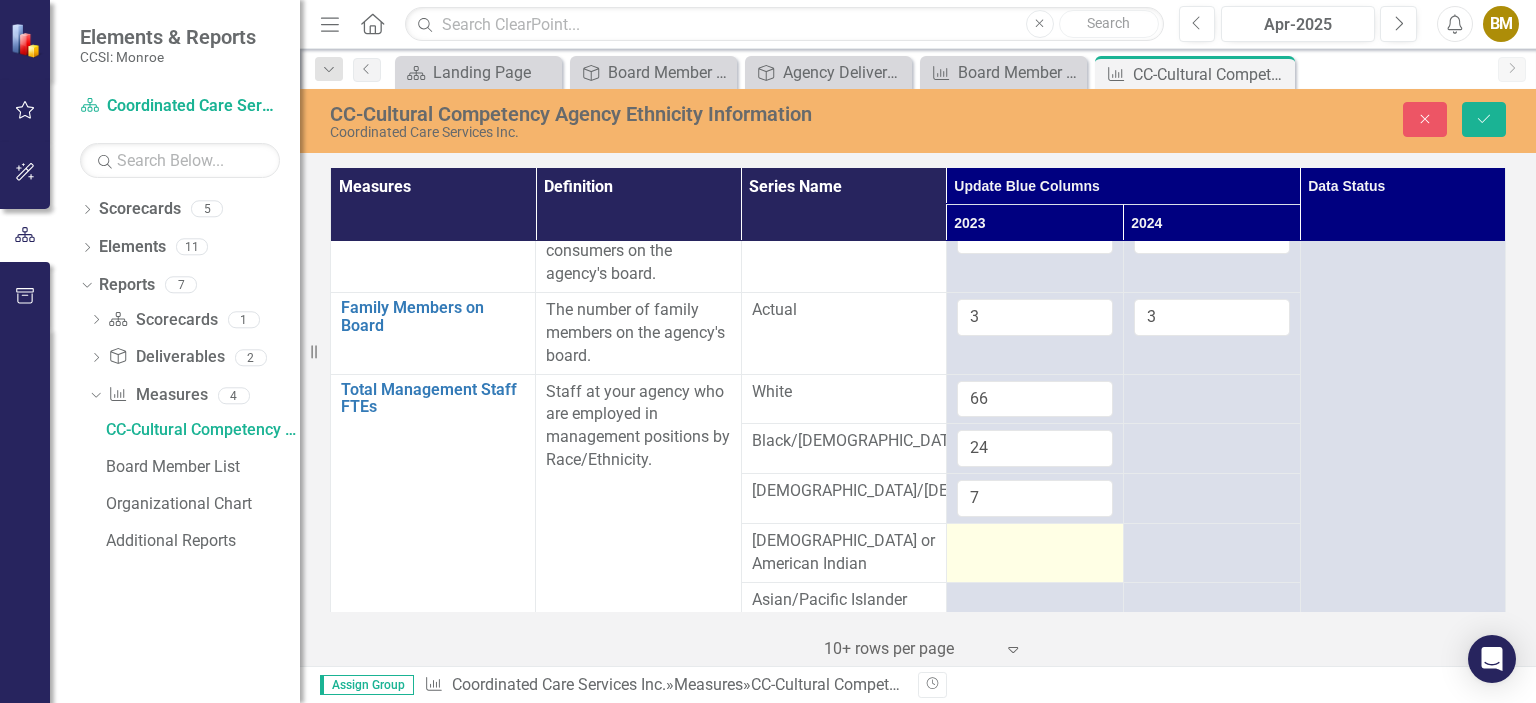 click at bounding box center [1034, 553] 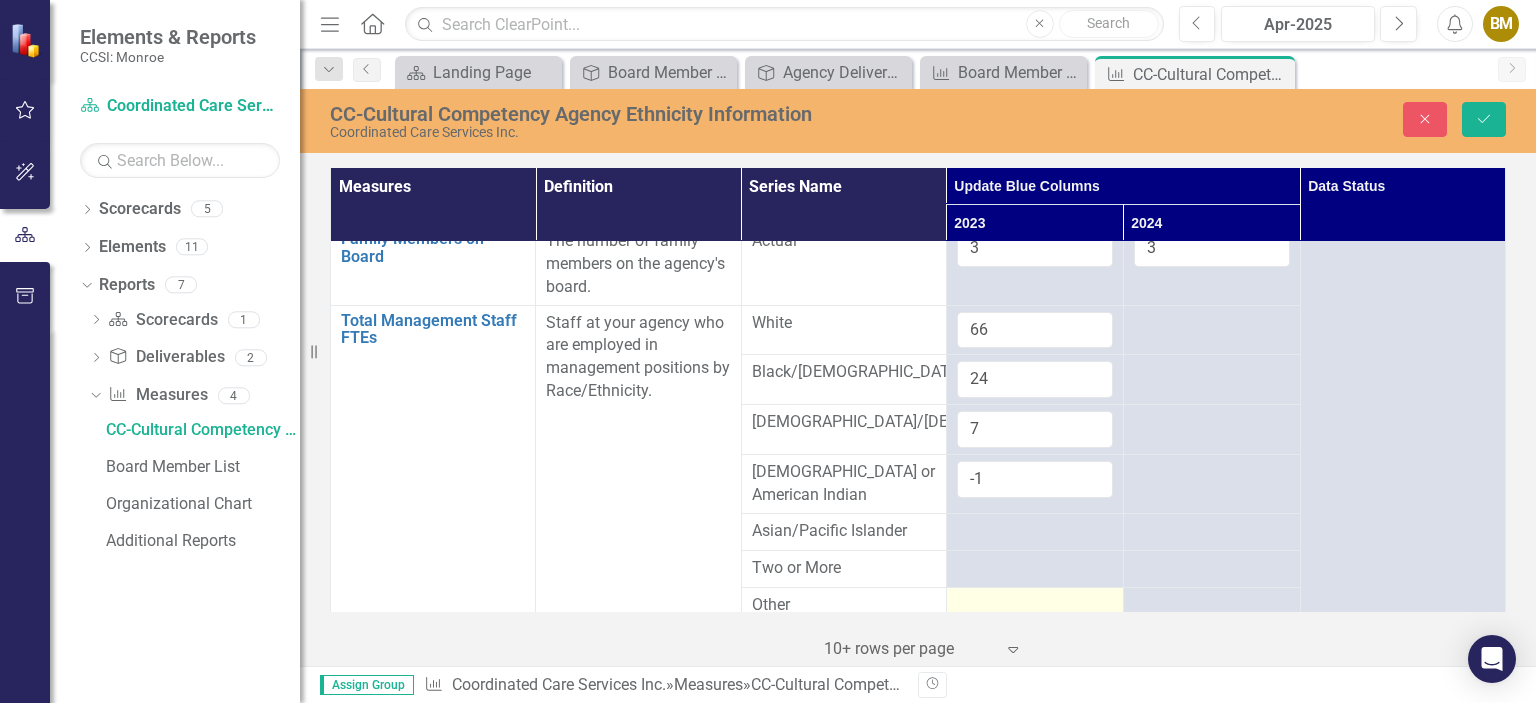 scroll, scrollTop: 500, scrollLeft: 0, axis: vertical 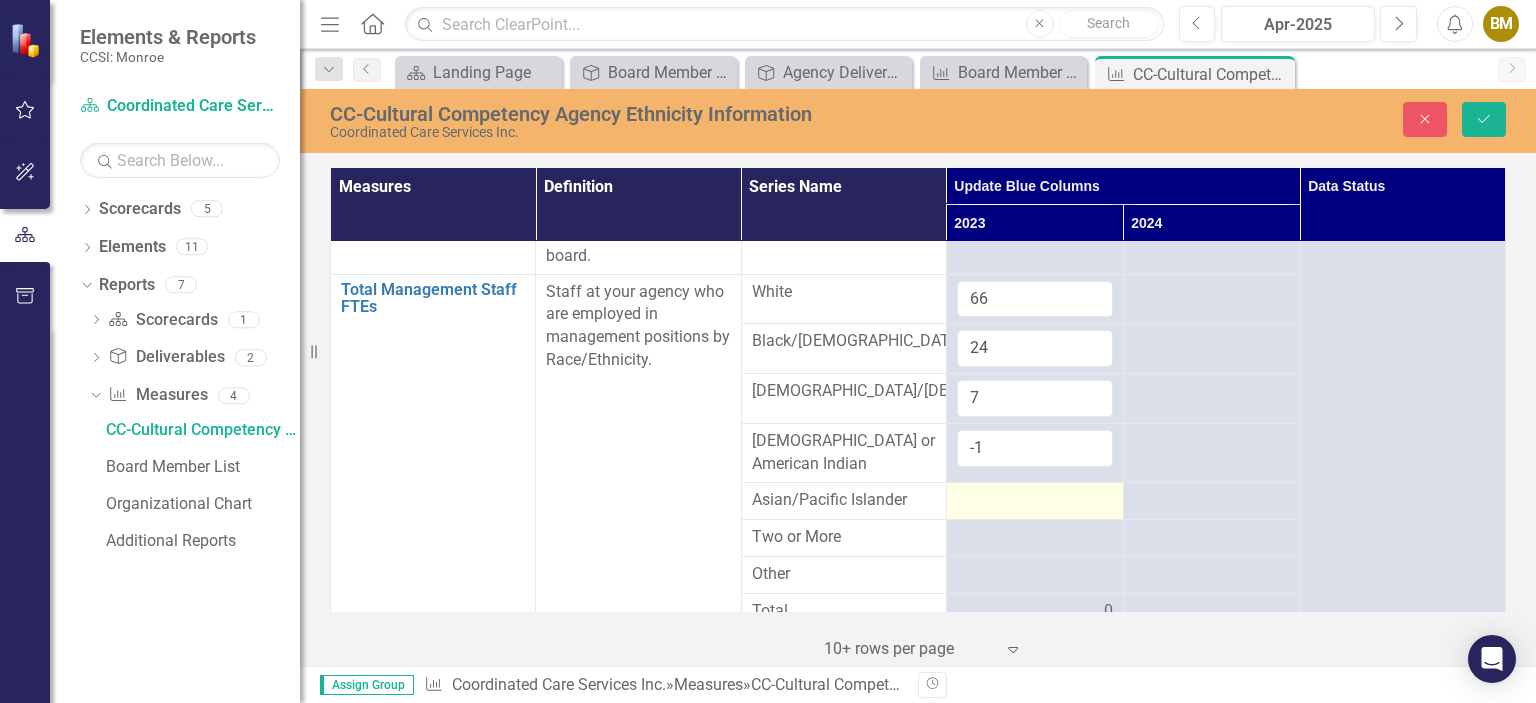type on "-1" 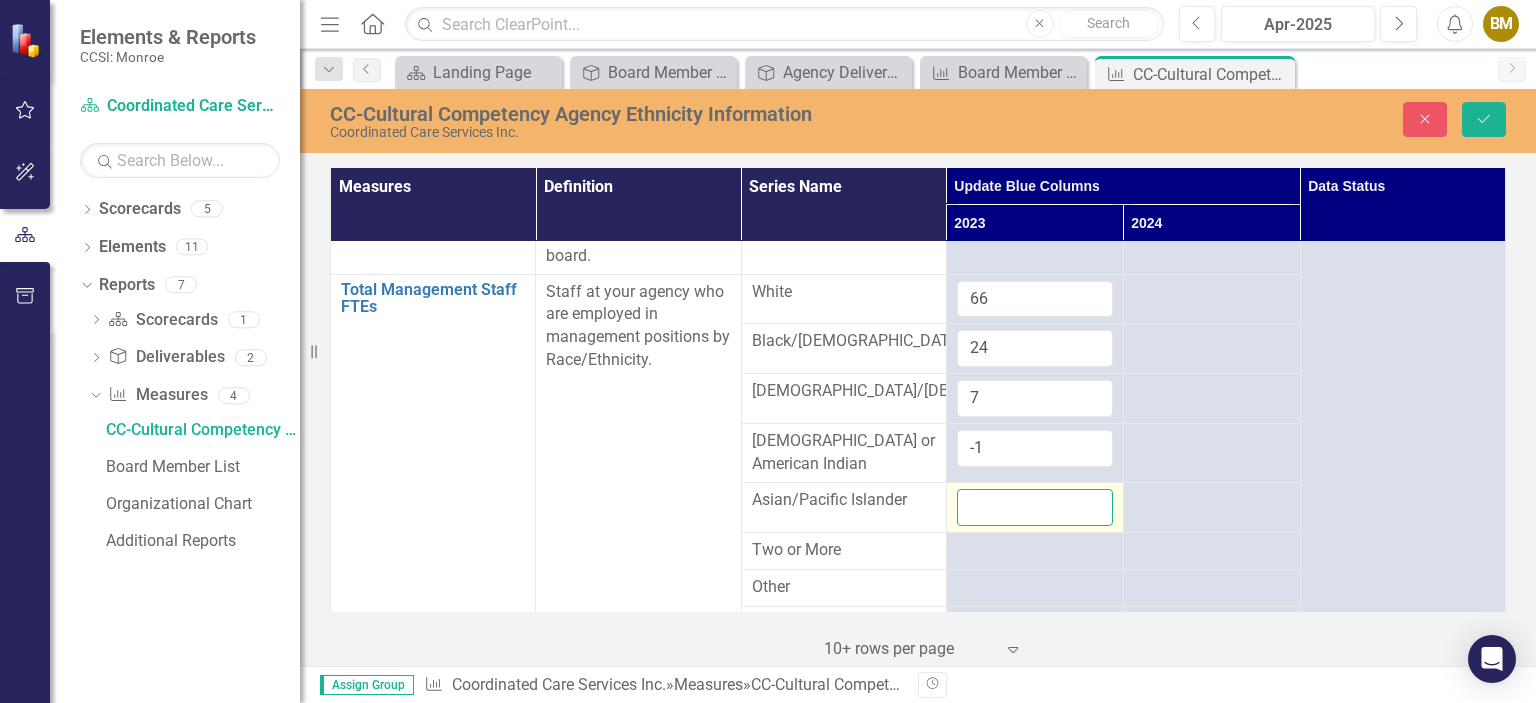 click at bounding box center [1035, 507] 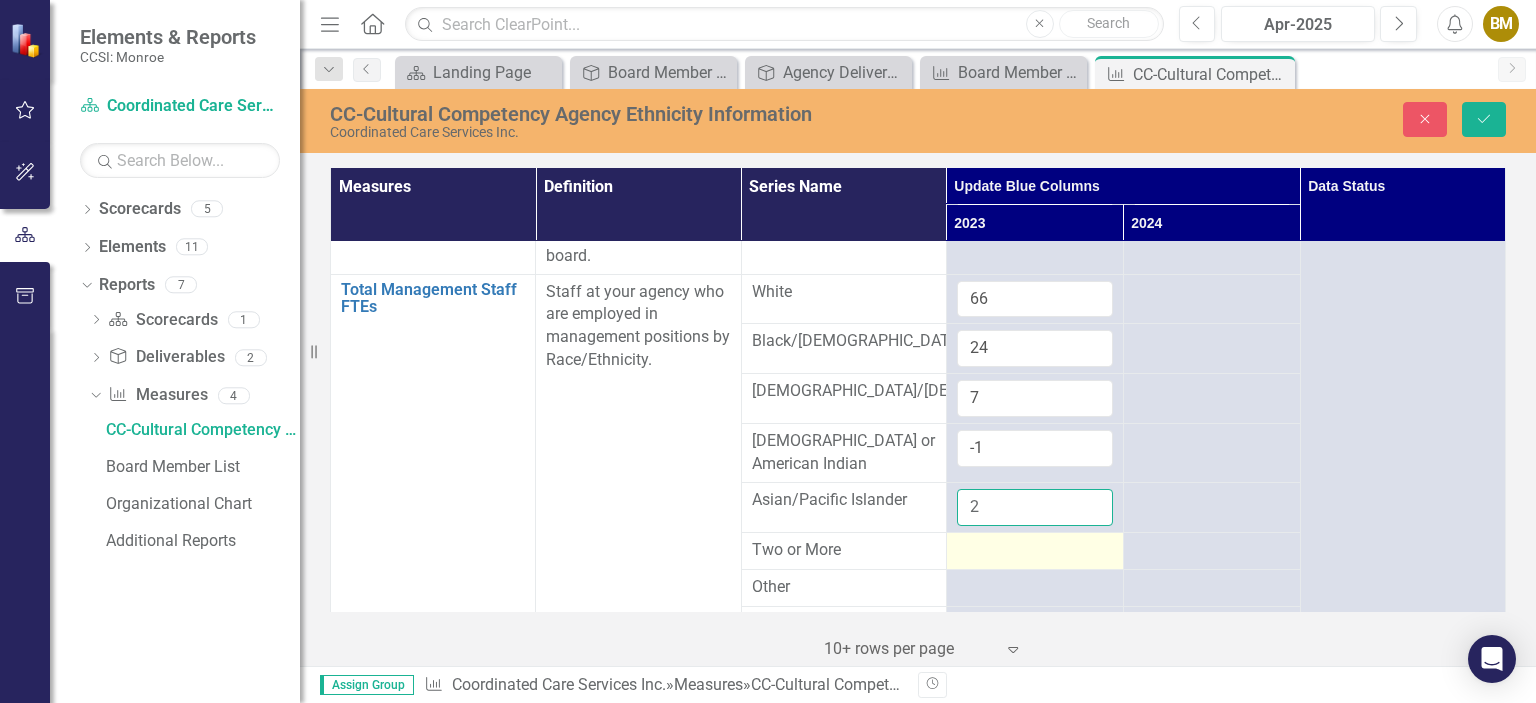 type on "2" 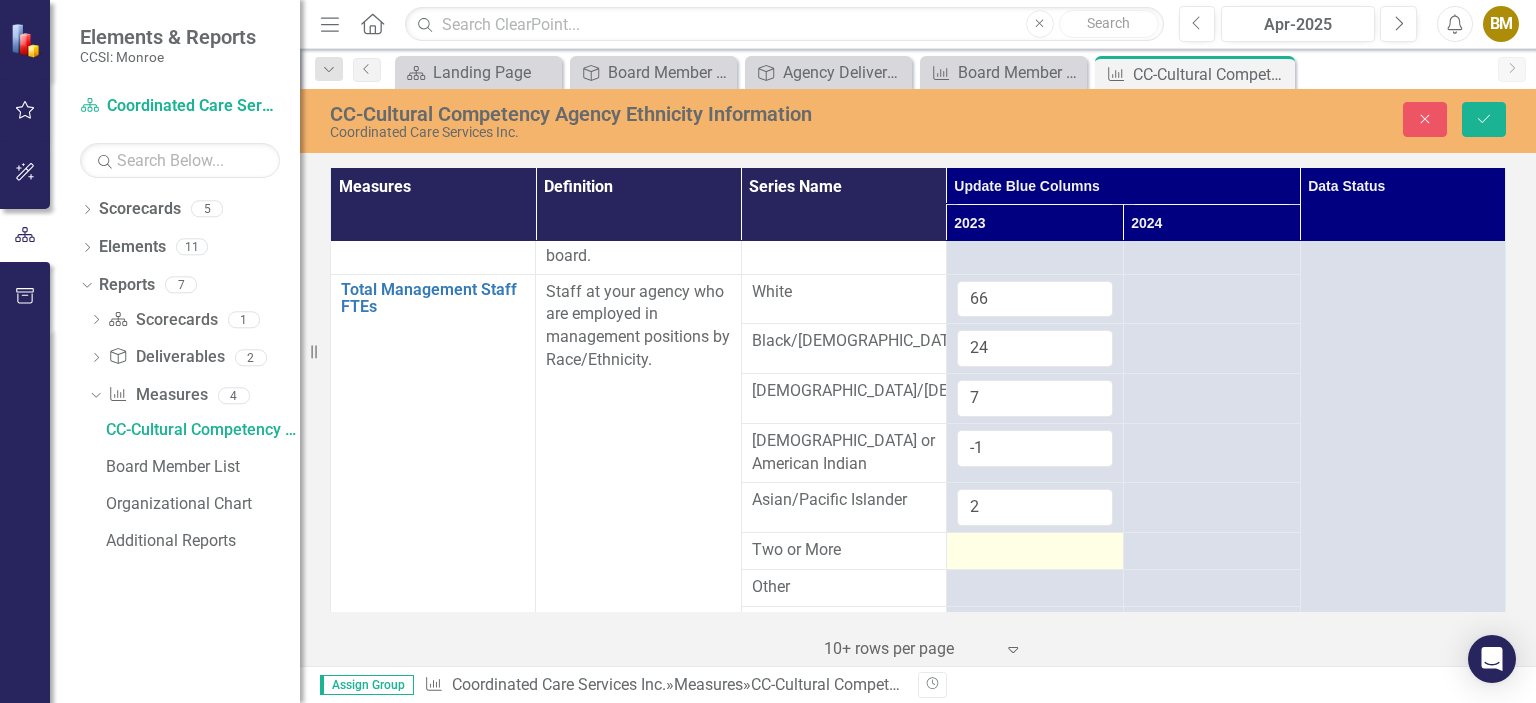 click at bounding box center (1035, 551) 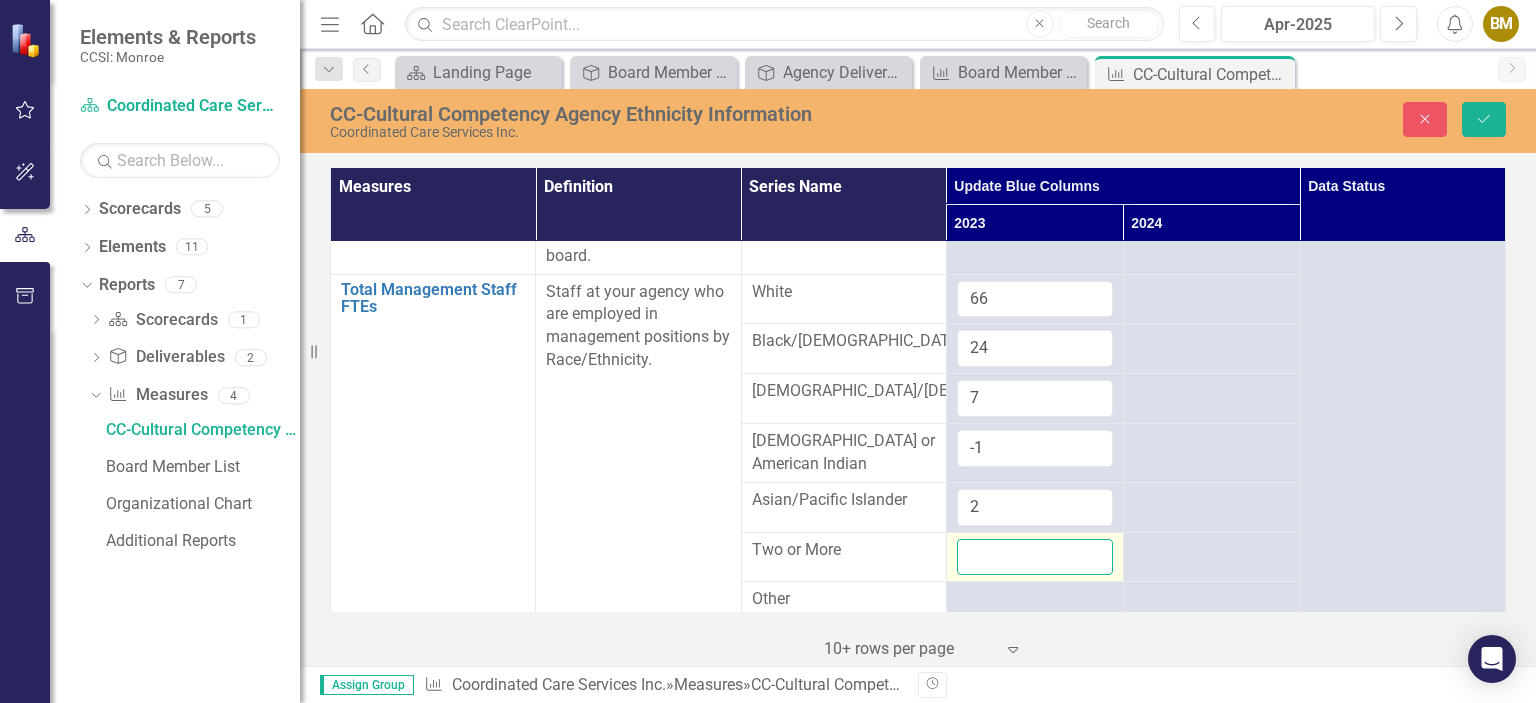 click at bounding box center [1035, 557] 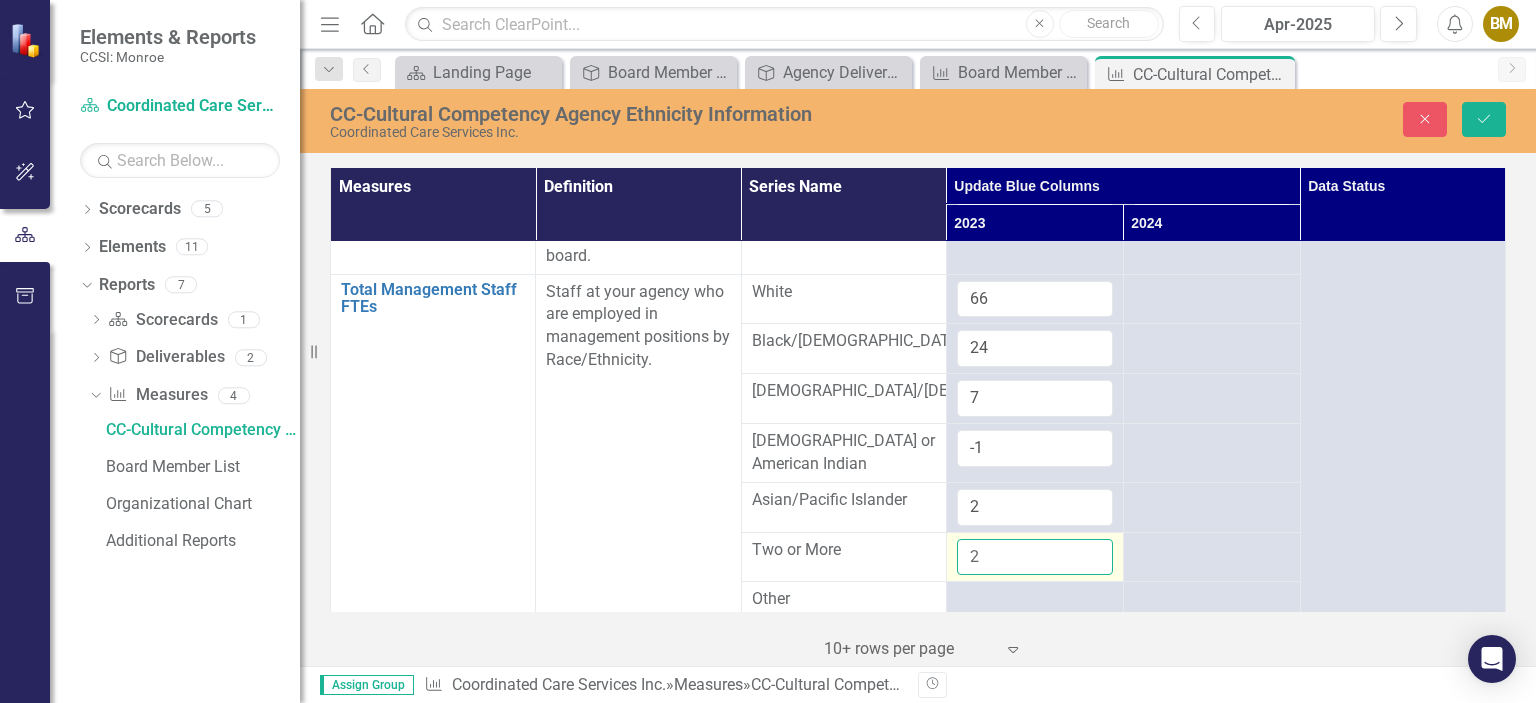 scroll, scrollTop: 600, scrollLeft: 0, axis: vertical 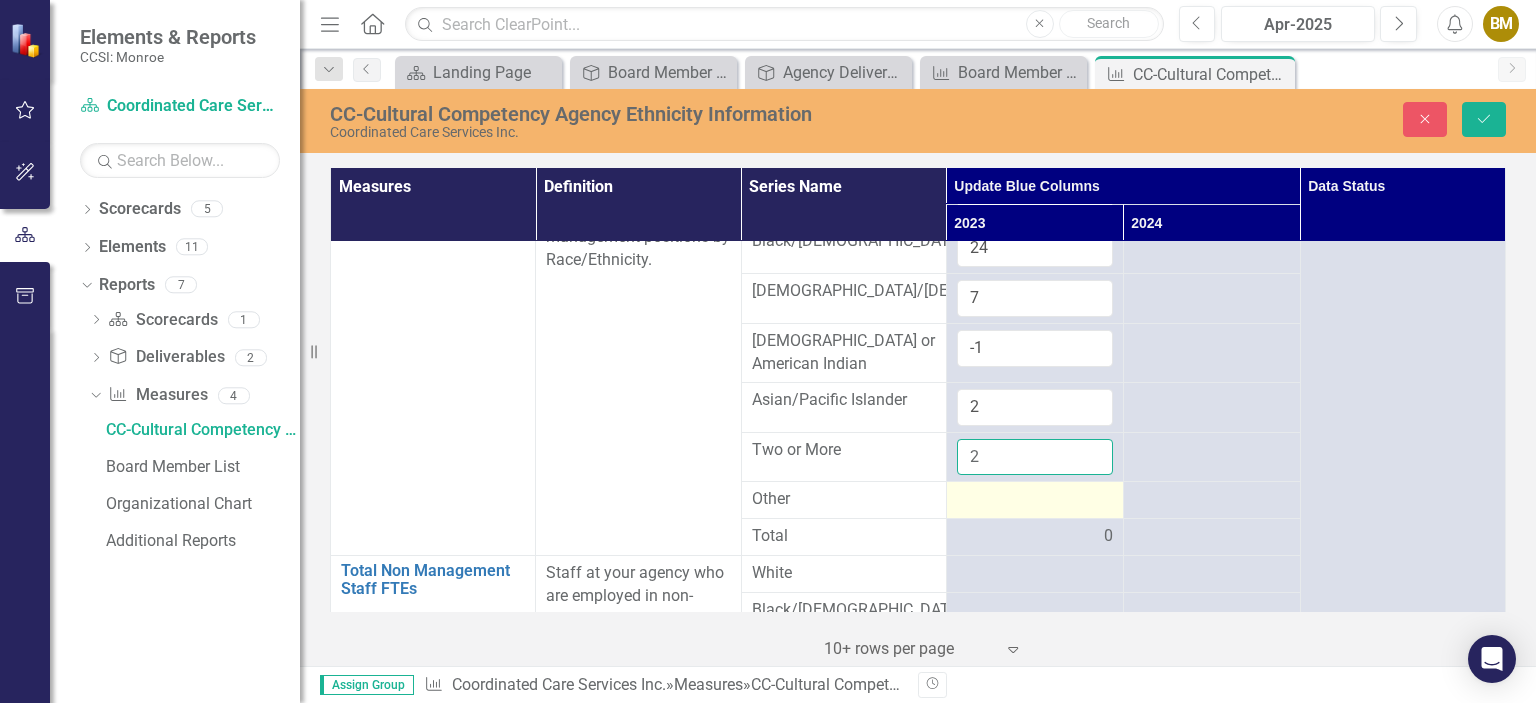 type on "2" 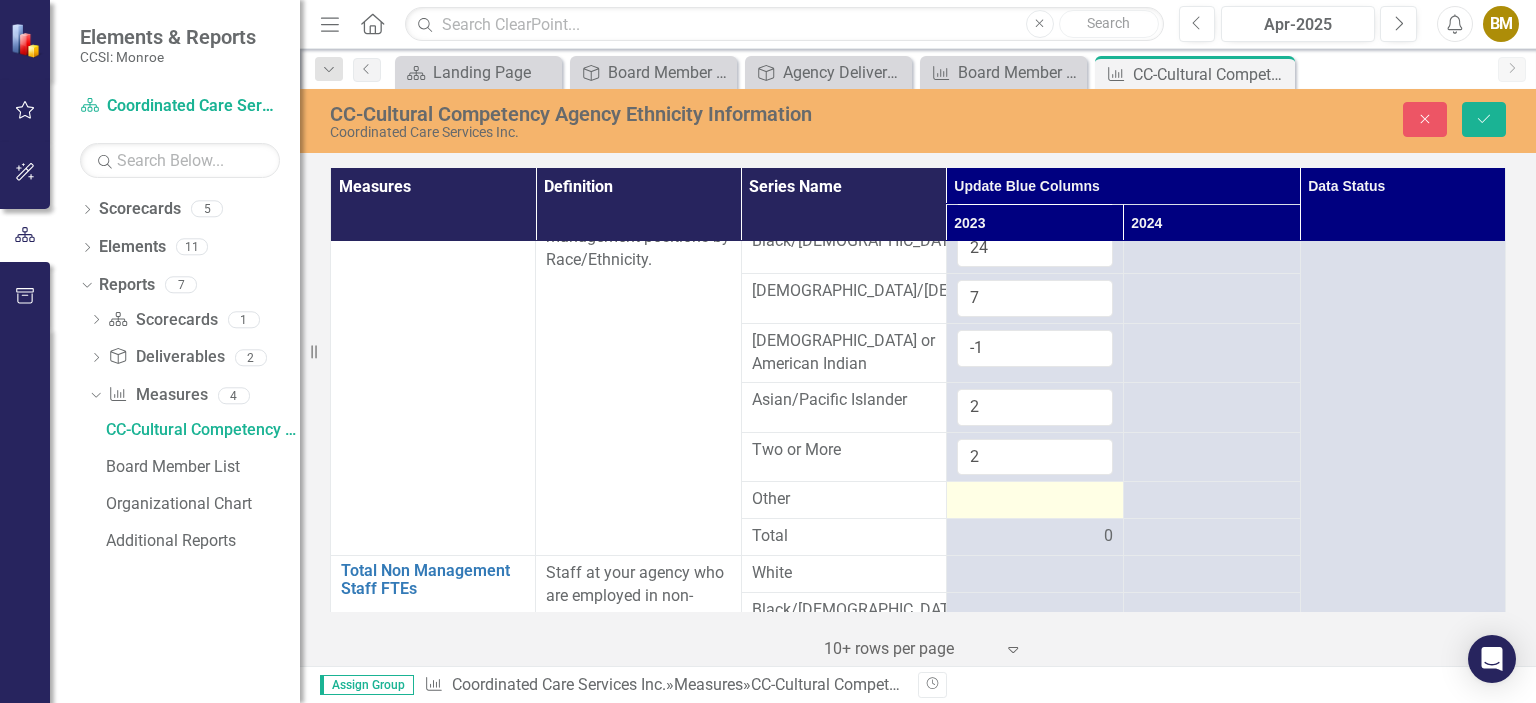 click at bounding box center (1035, 500) 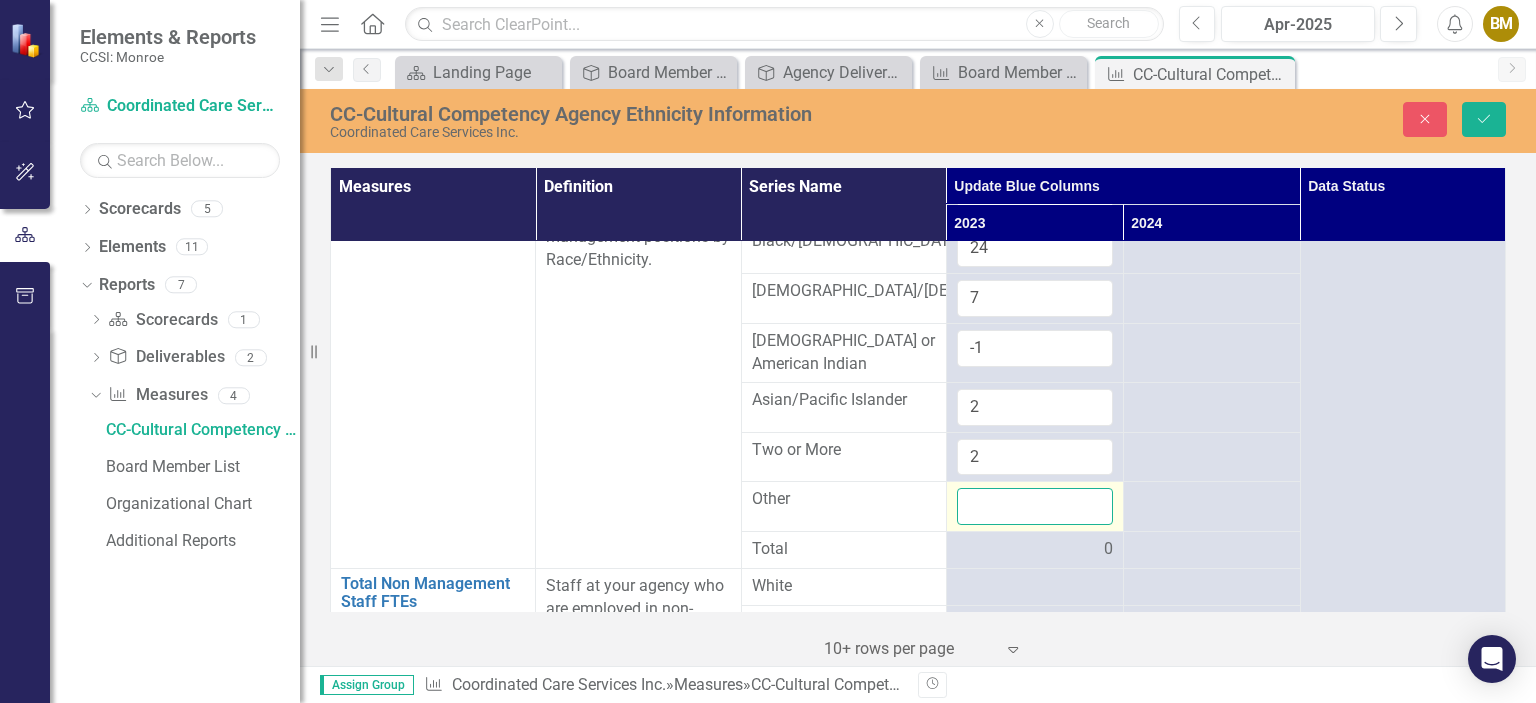 click at bounding box center [1035, 506] 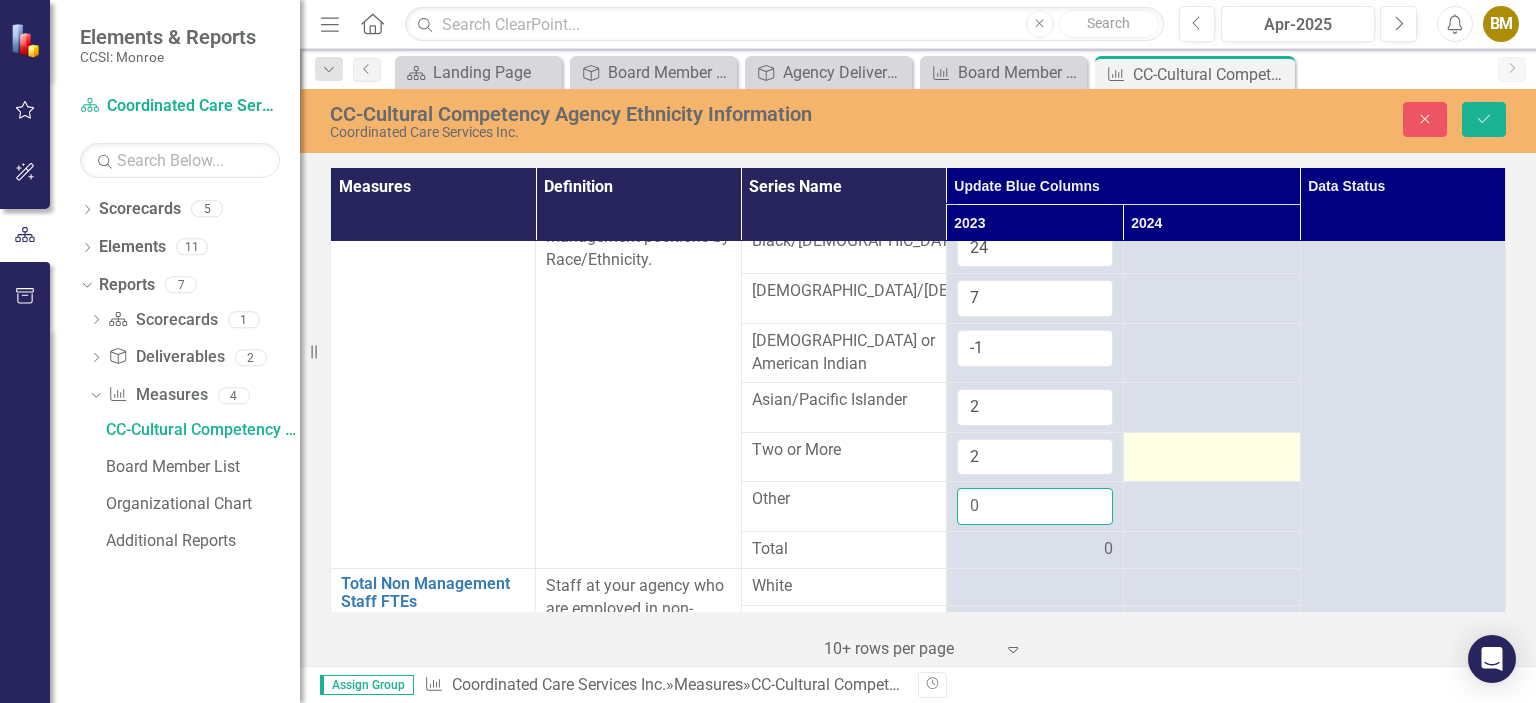 type on "0" 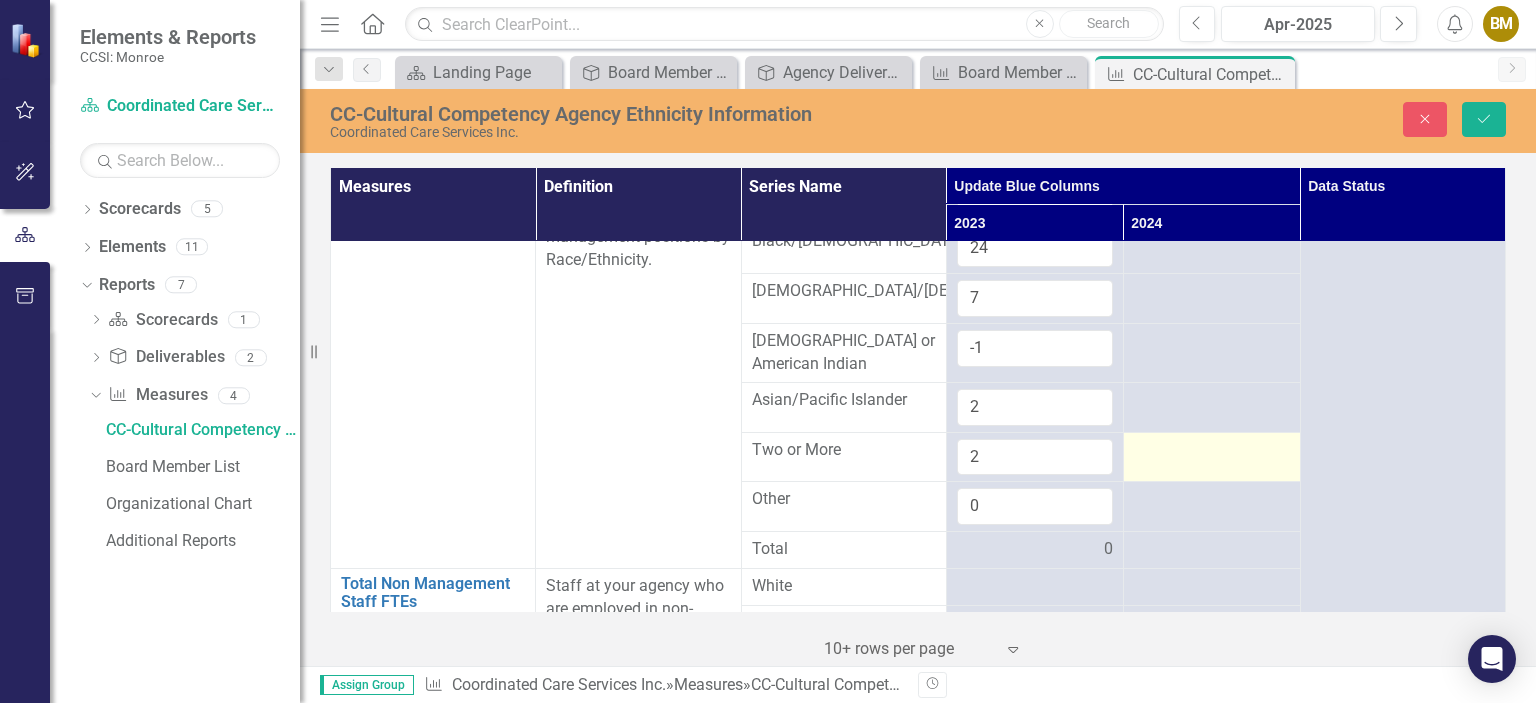 click at bounding box center (1211, 457) 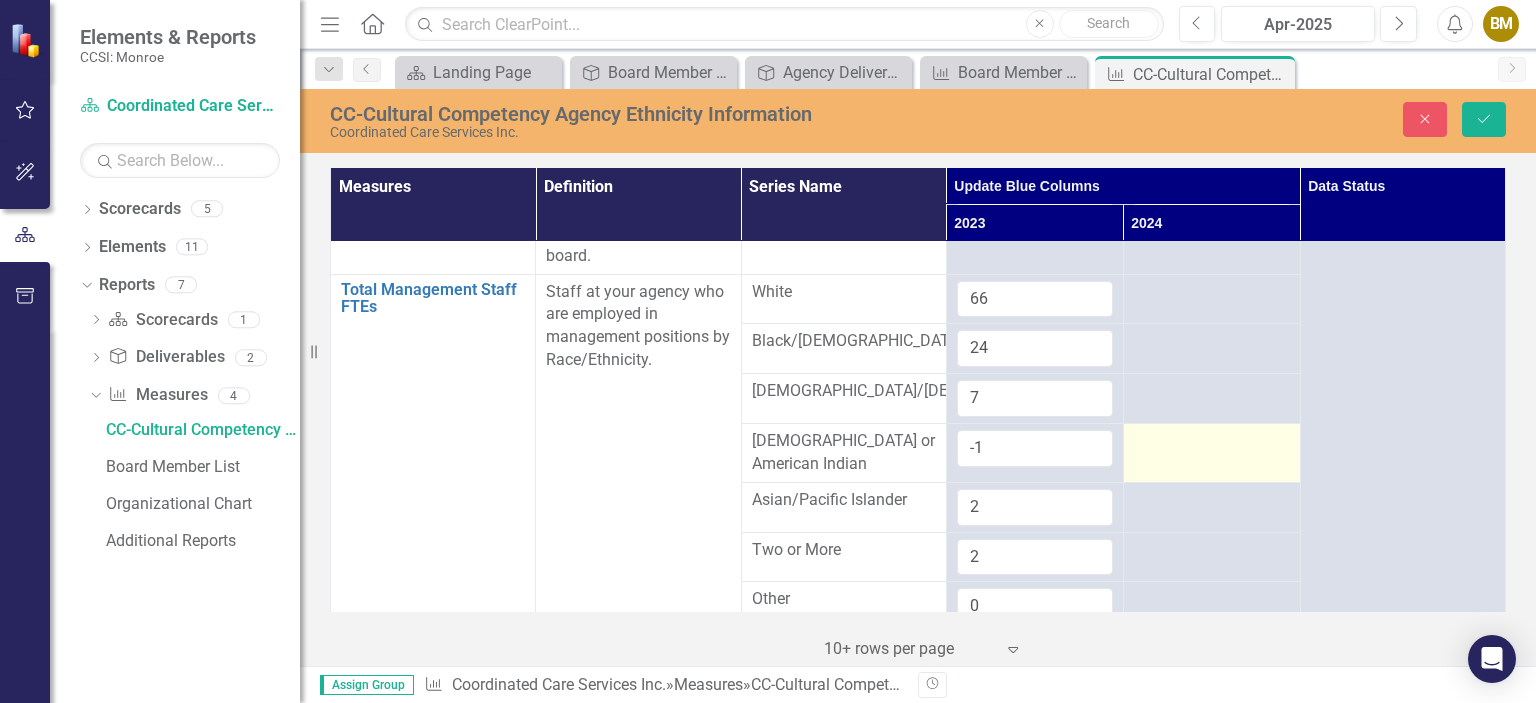 scroll, scrollTop: 600, scrollLeft: 0, axis: vertical 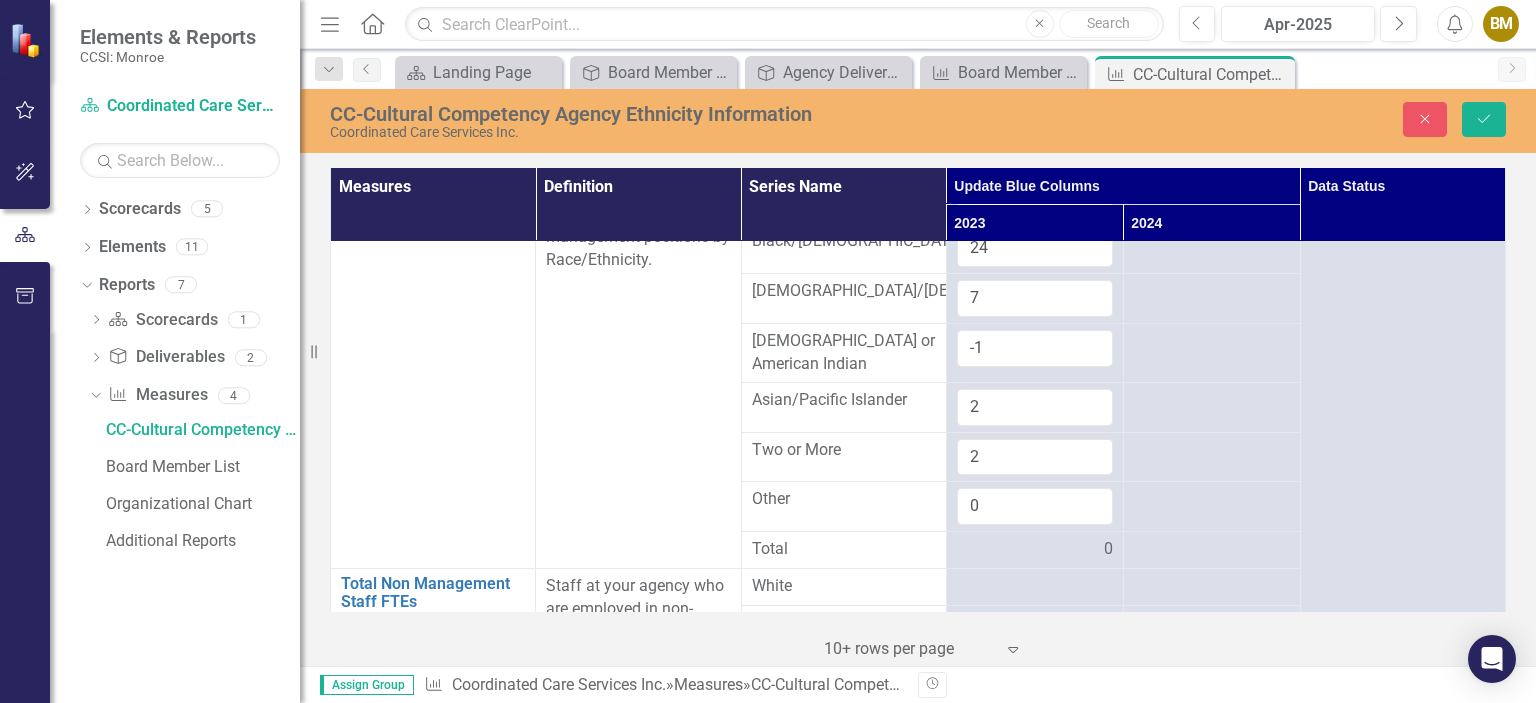 click on "0" at bounding box center (1035, 549) 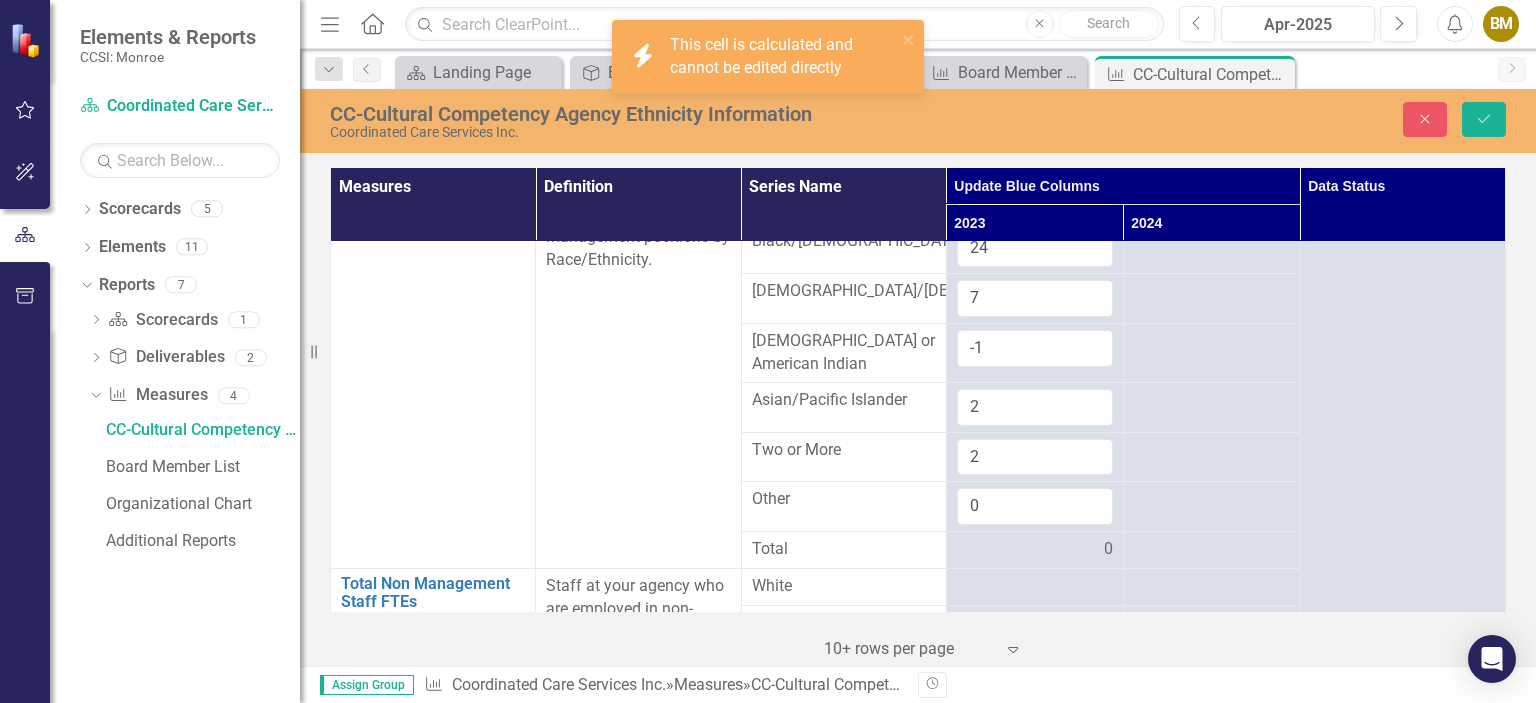 click on "0" at bounding box center [1035, 549] 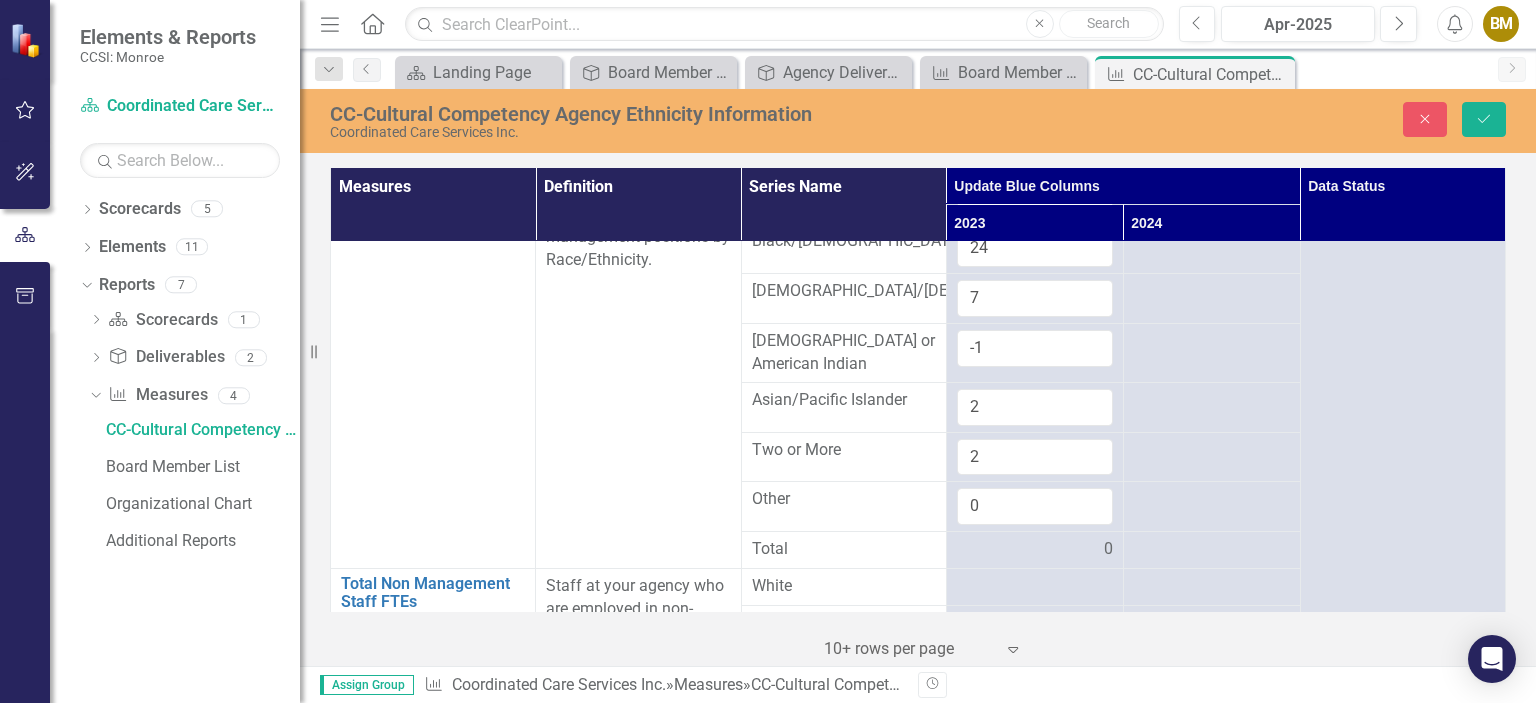 click on "0" at bounding box center (1035, 549) 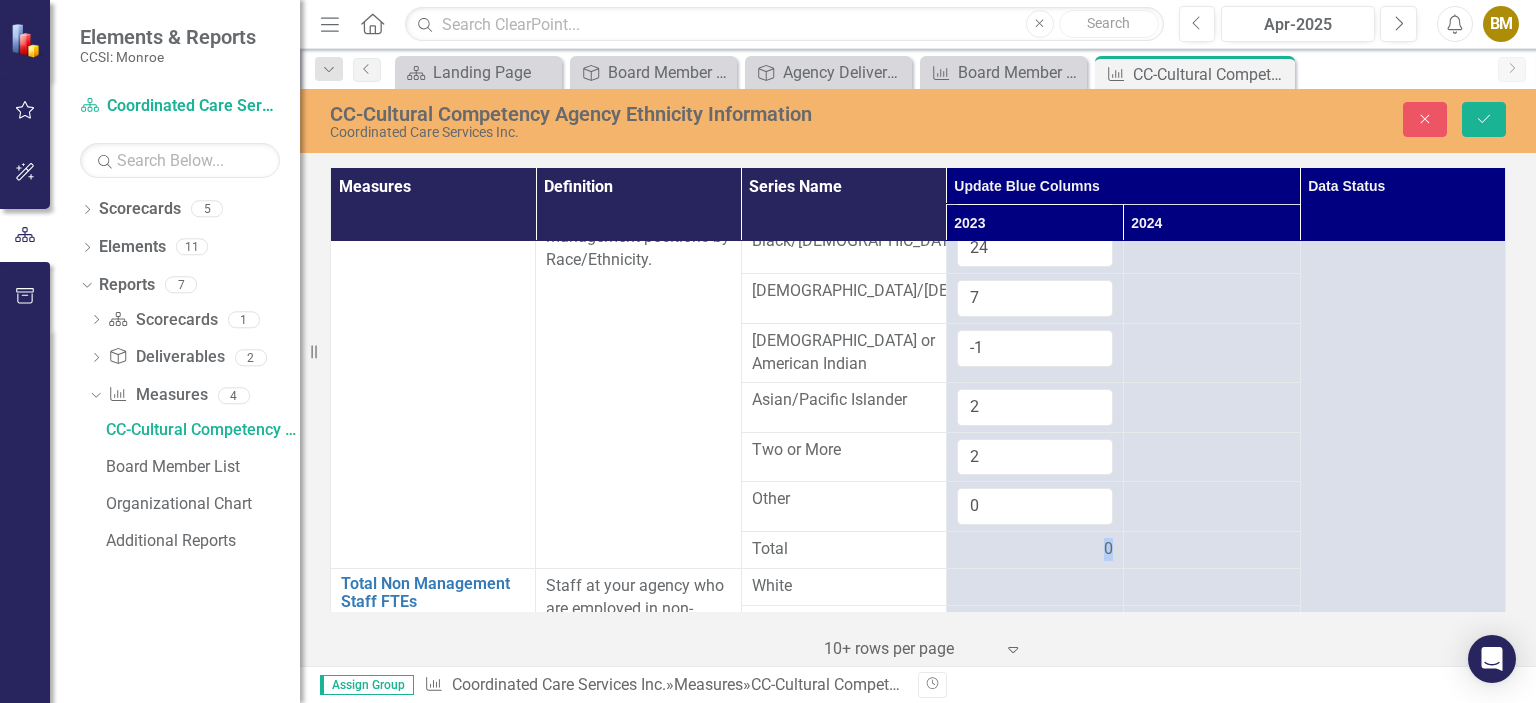 click on "0" at bounding box center [1035, 549] 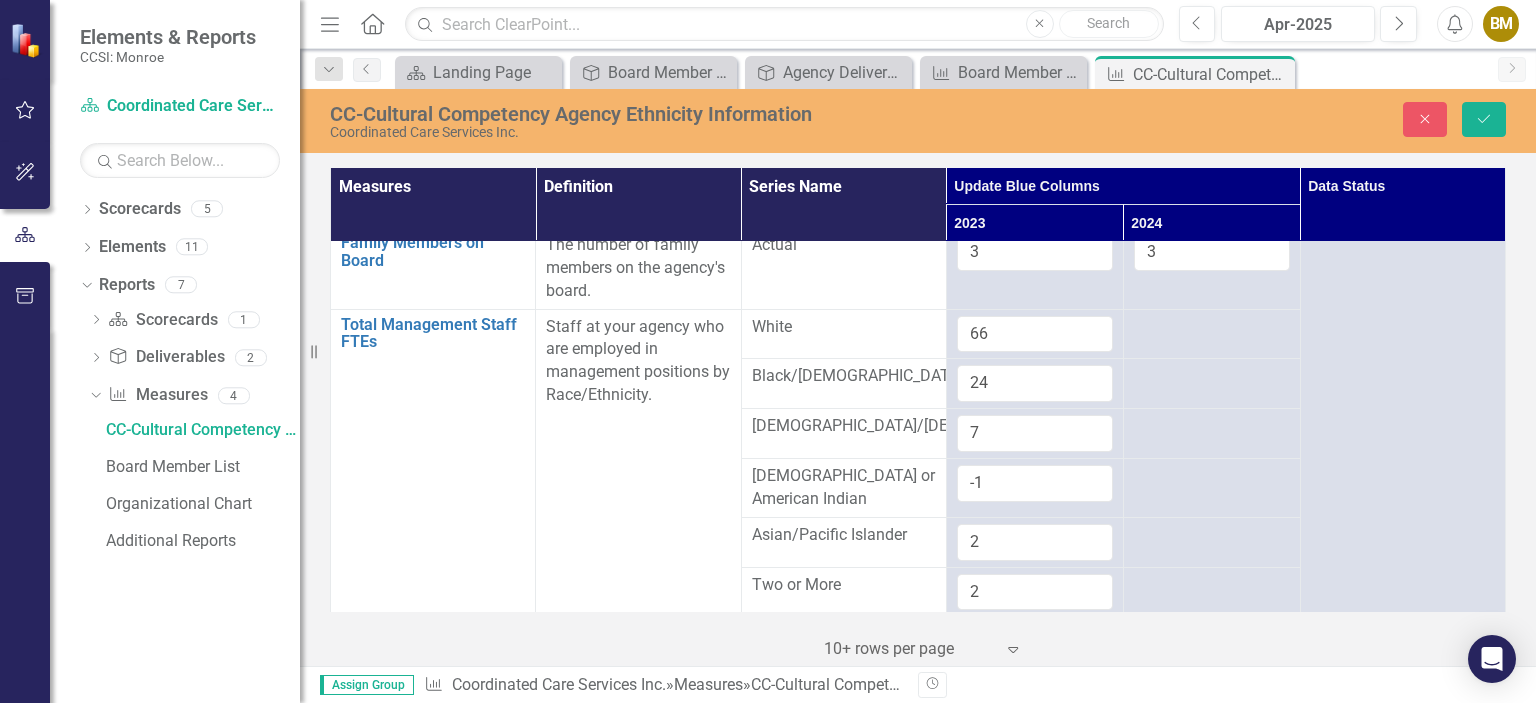 scroll, scrollTop: 500, scrollLeft: 0, axis: vertical 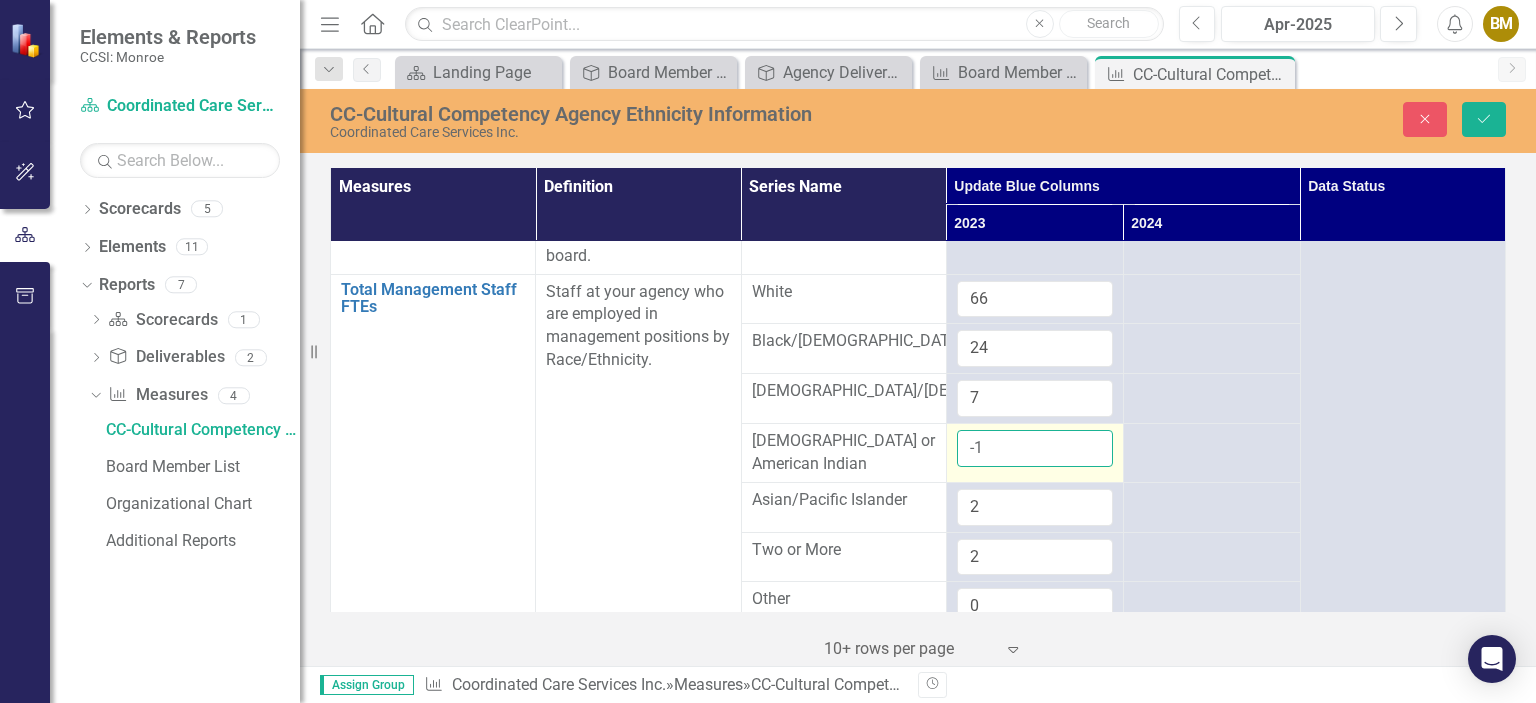click on "-1" at bounding box center [1035, 448] 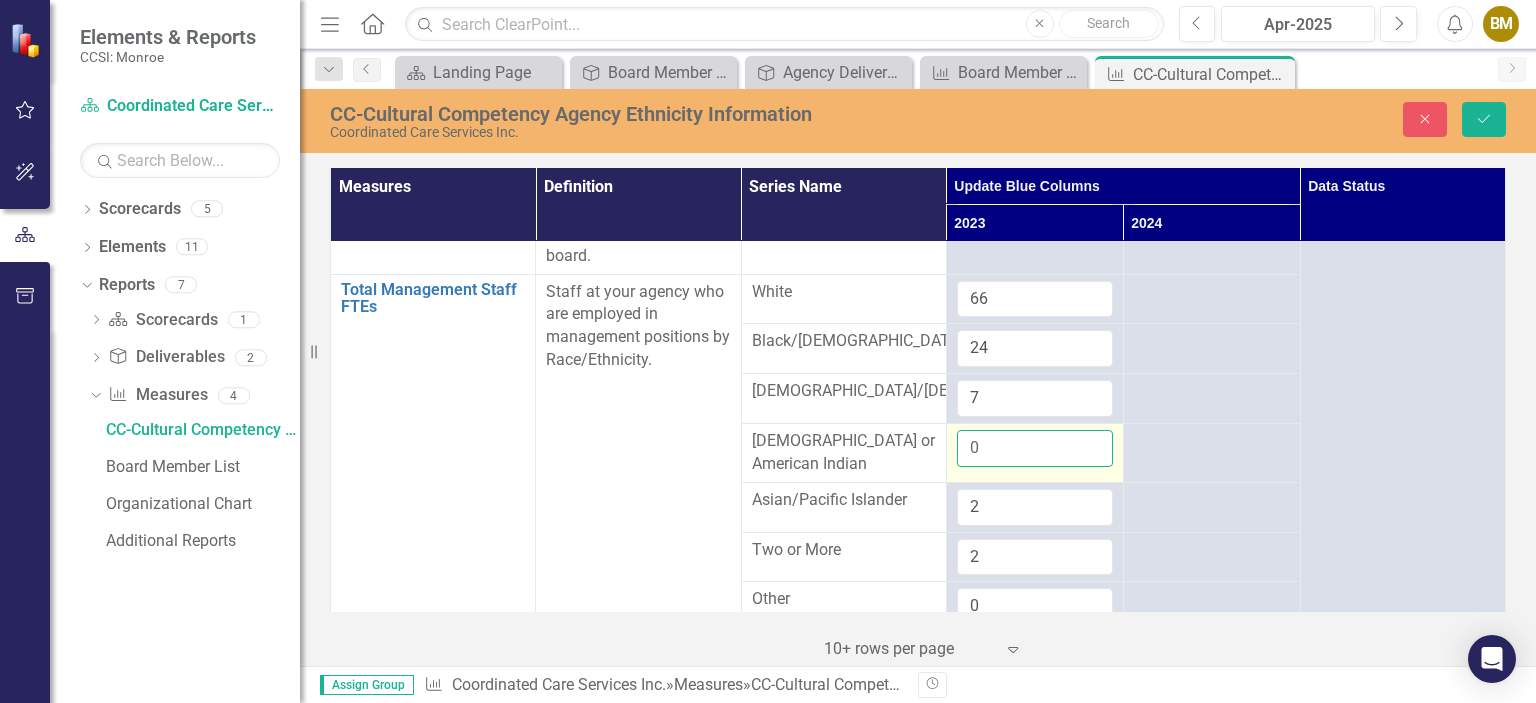 click on "0" at bounding box center (1035, 448) 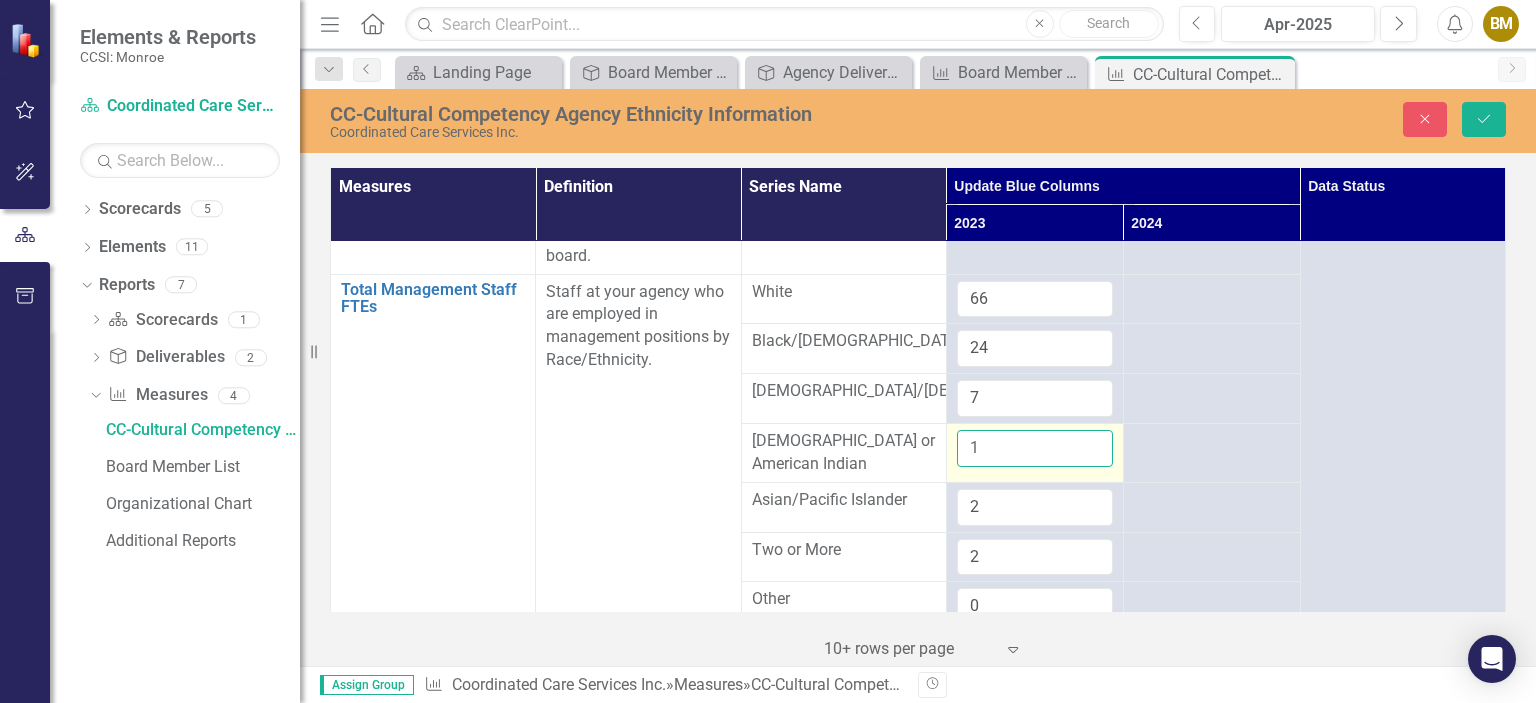 click on "1" at bounding box center [1035, 448] 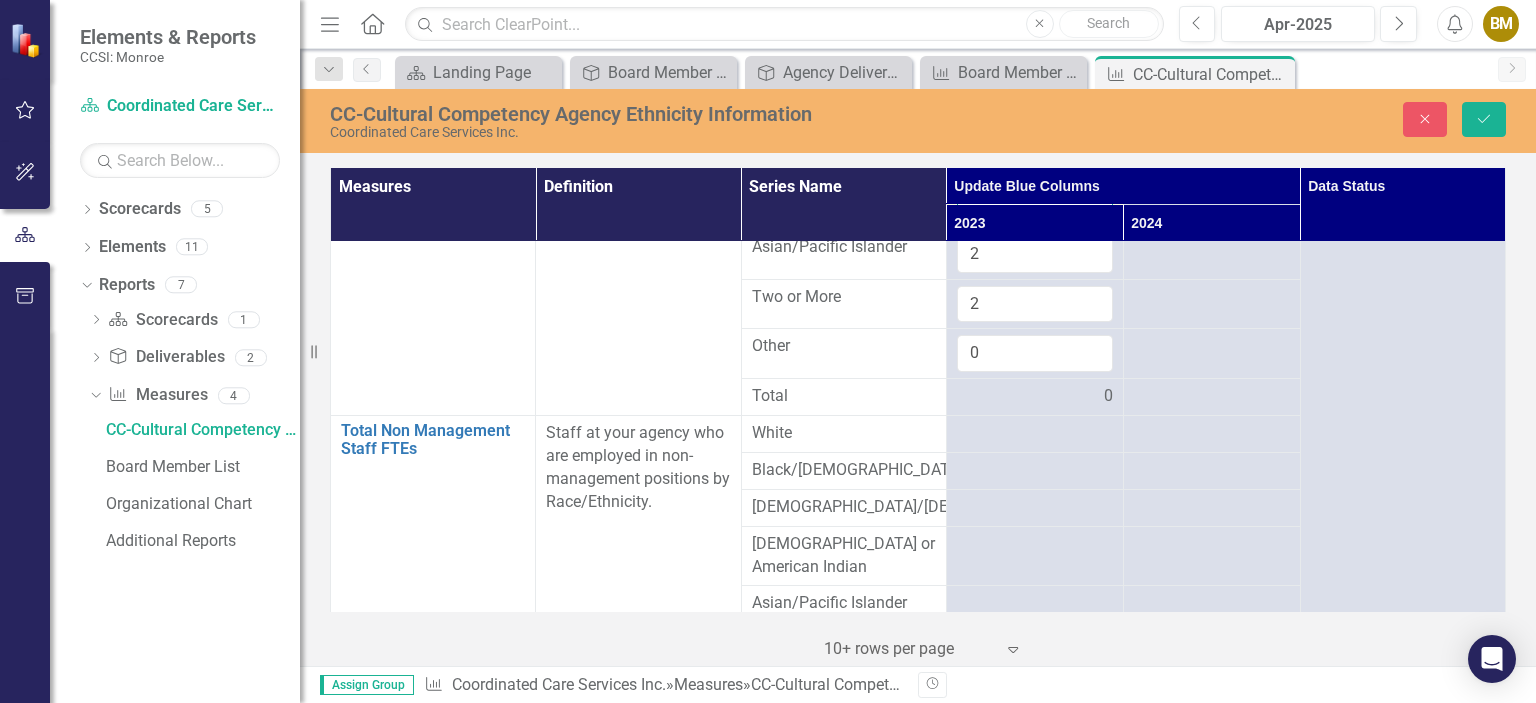 scroll, scrollTop: 800, scrollLeft: 0, axis: vertical 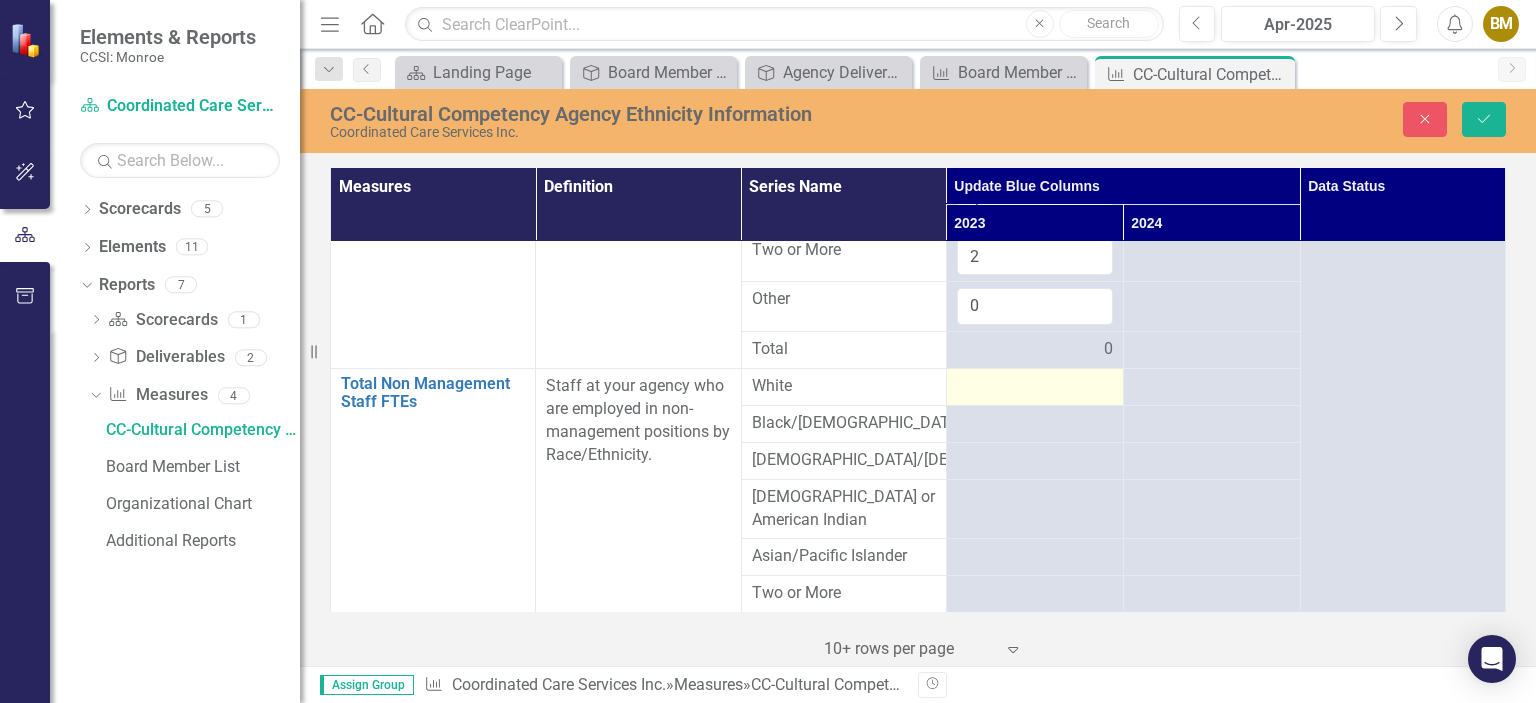 type on "0" 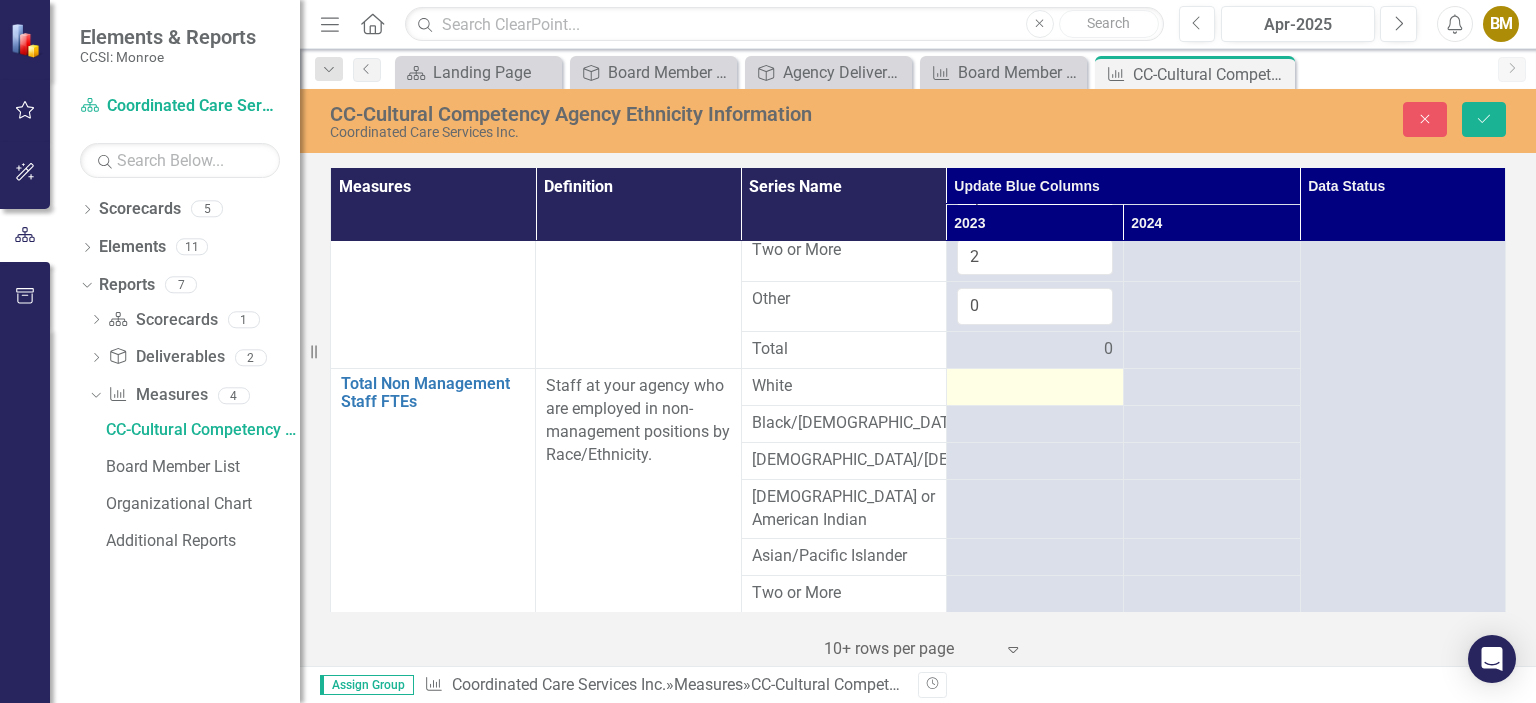 click at bounding box center (1035, 387) 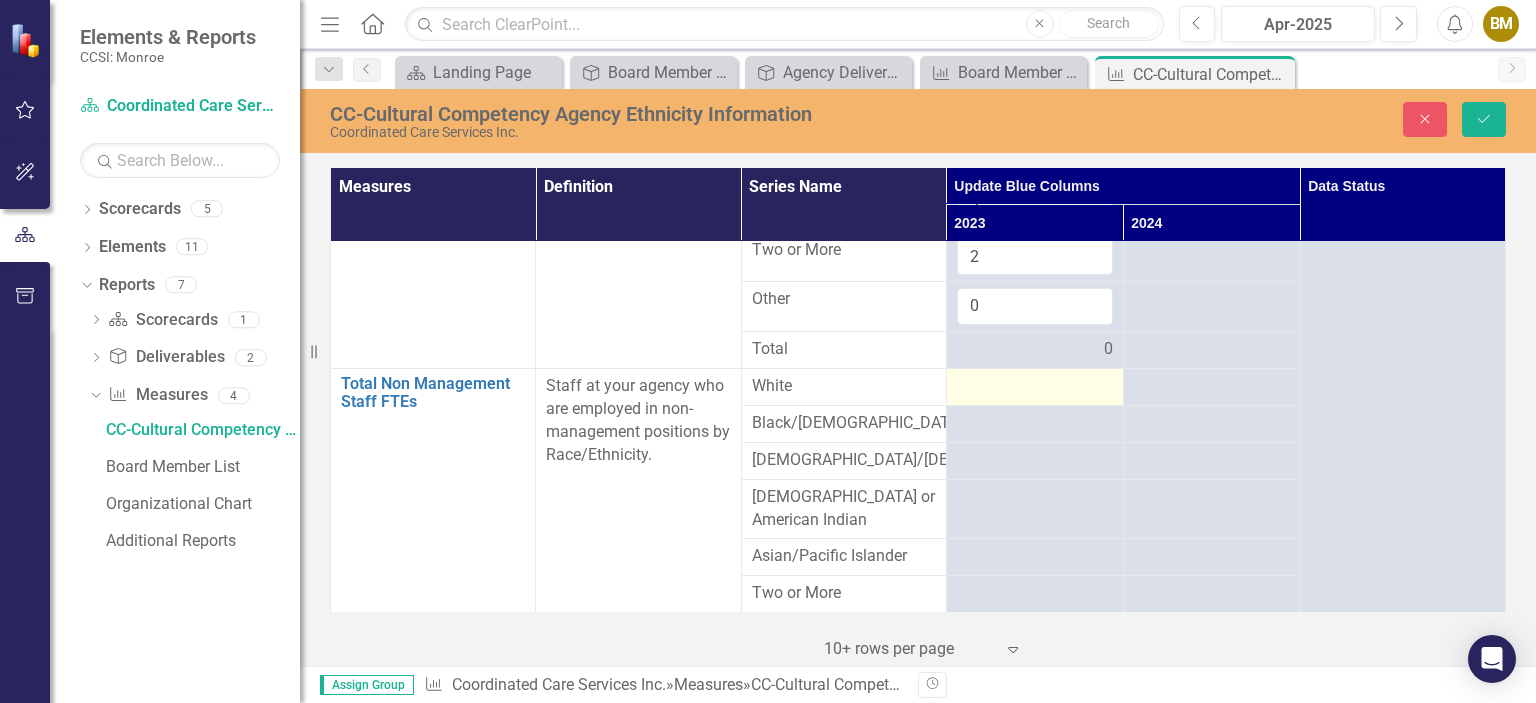 click at bounding box center (1035, 387) 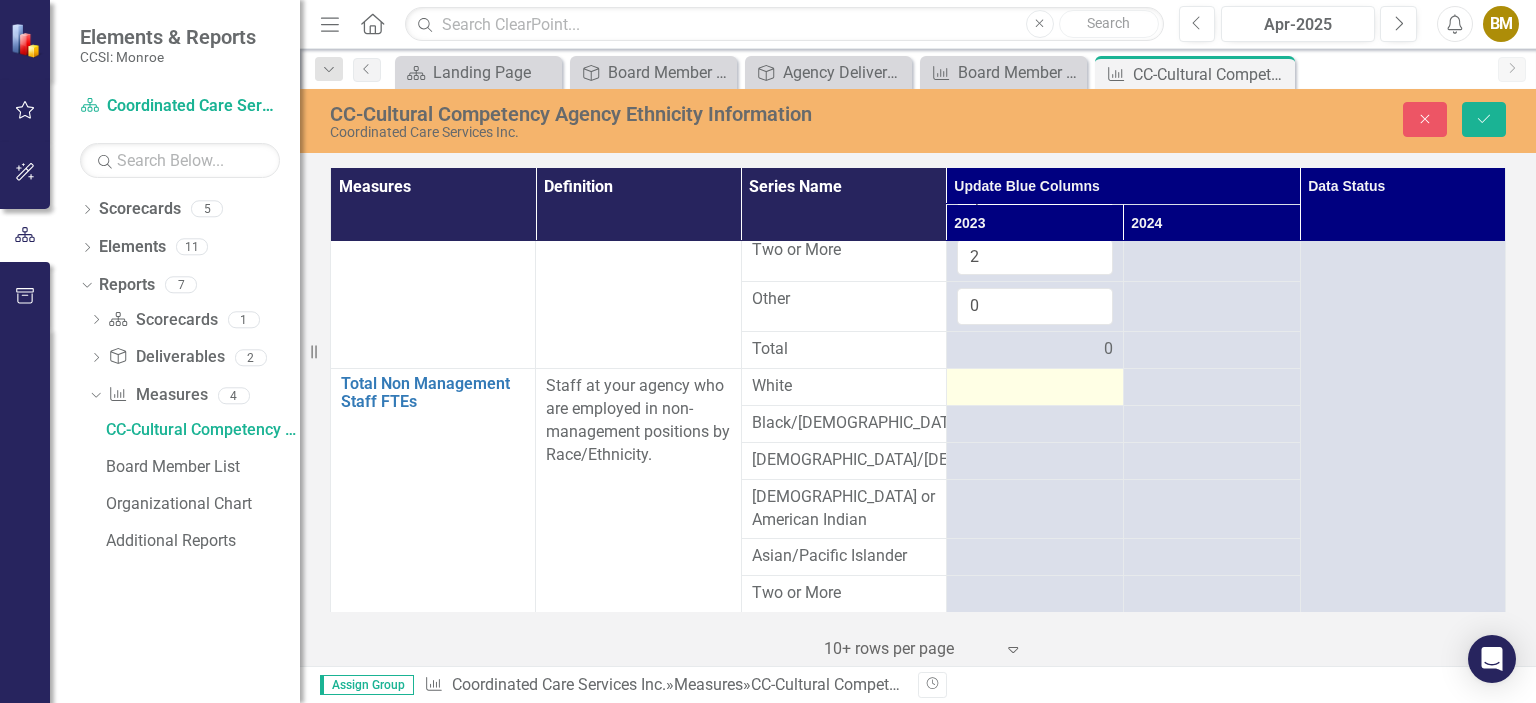 click at bounding box center [1035, 387] 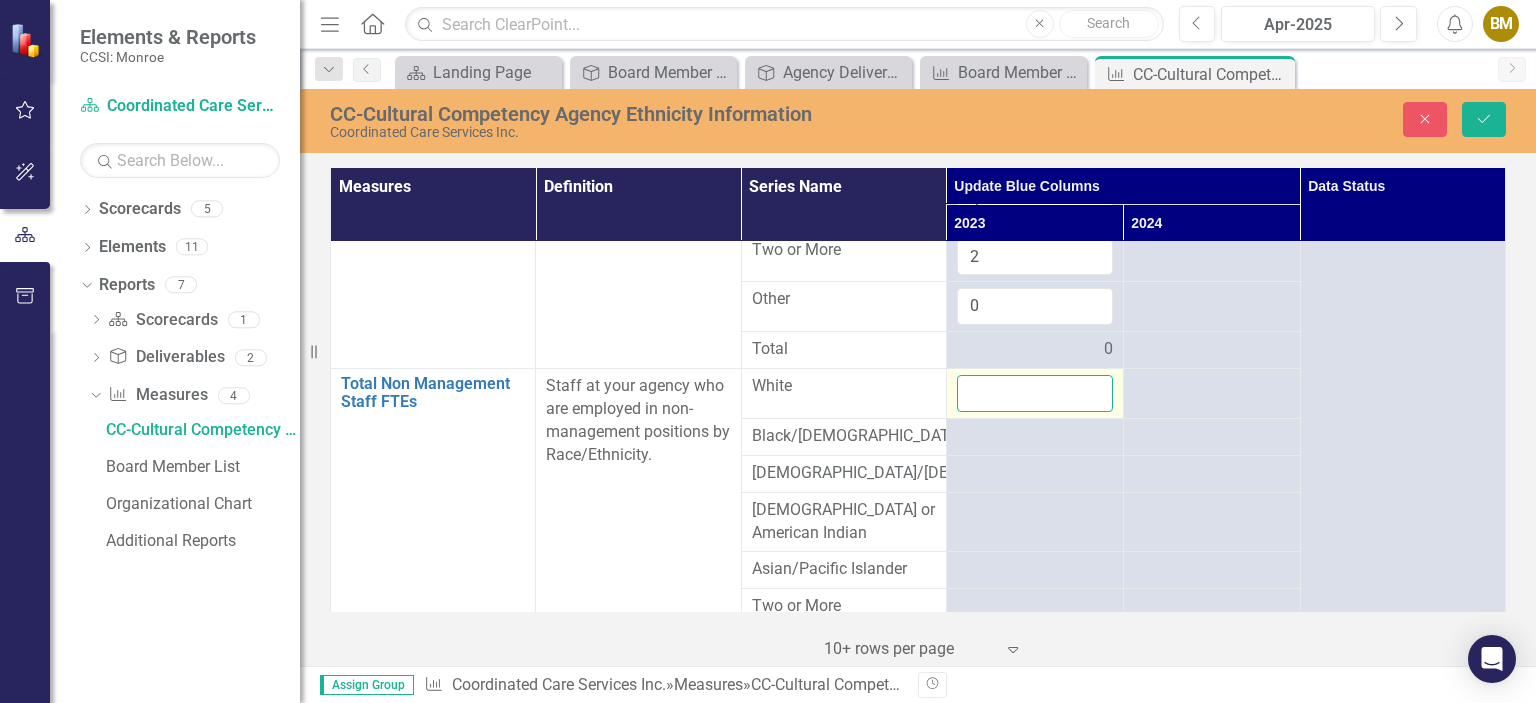 click at bounding box center (1035, 393) 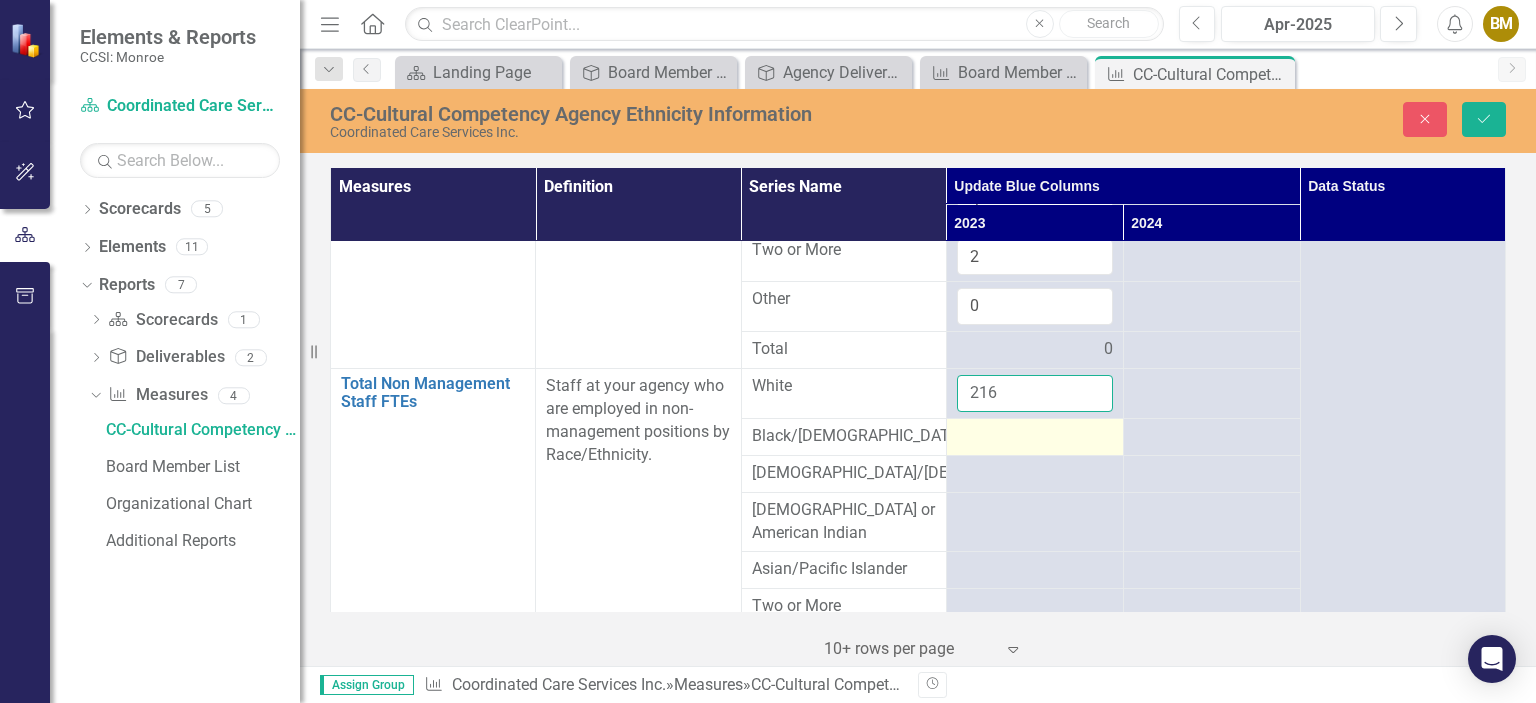 type on "216" 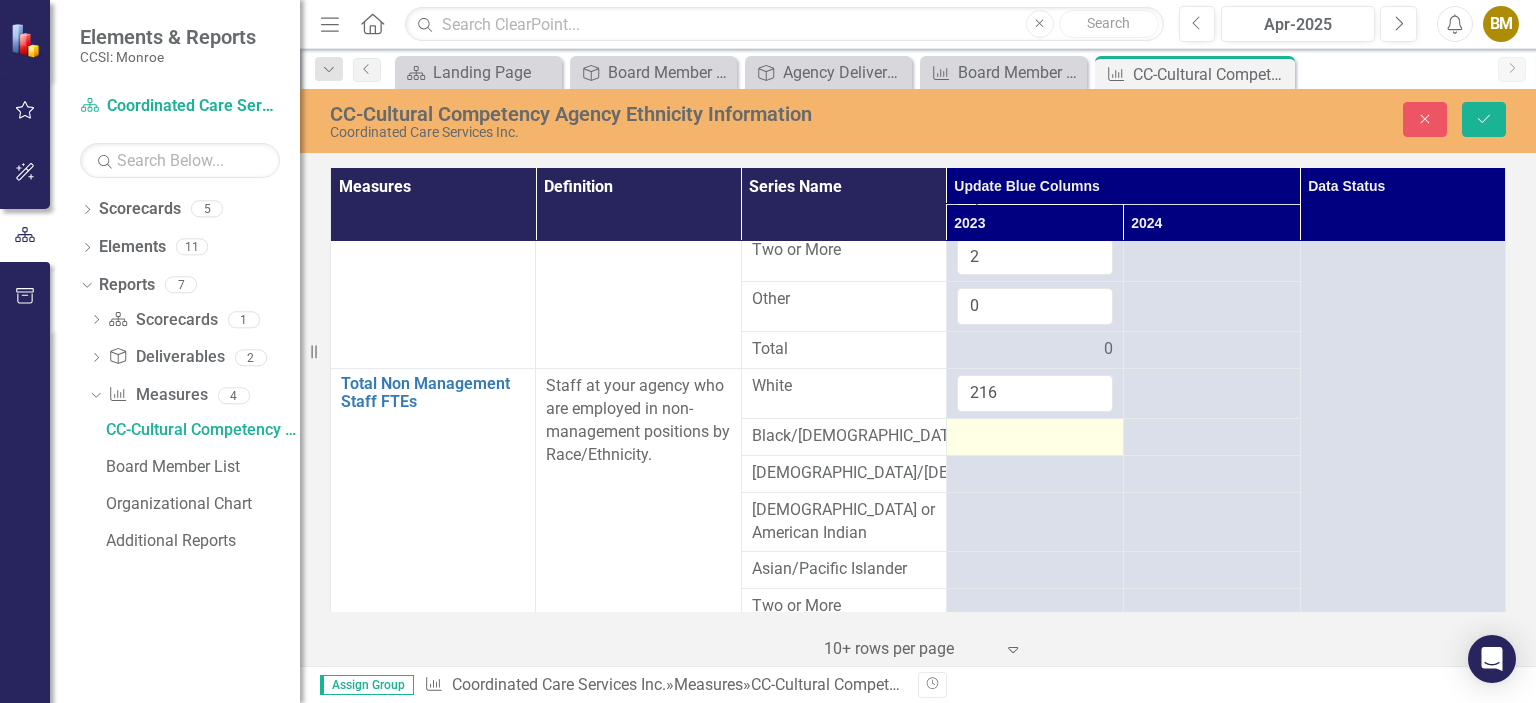 click at bounding box center (1035, 437) 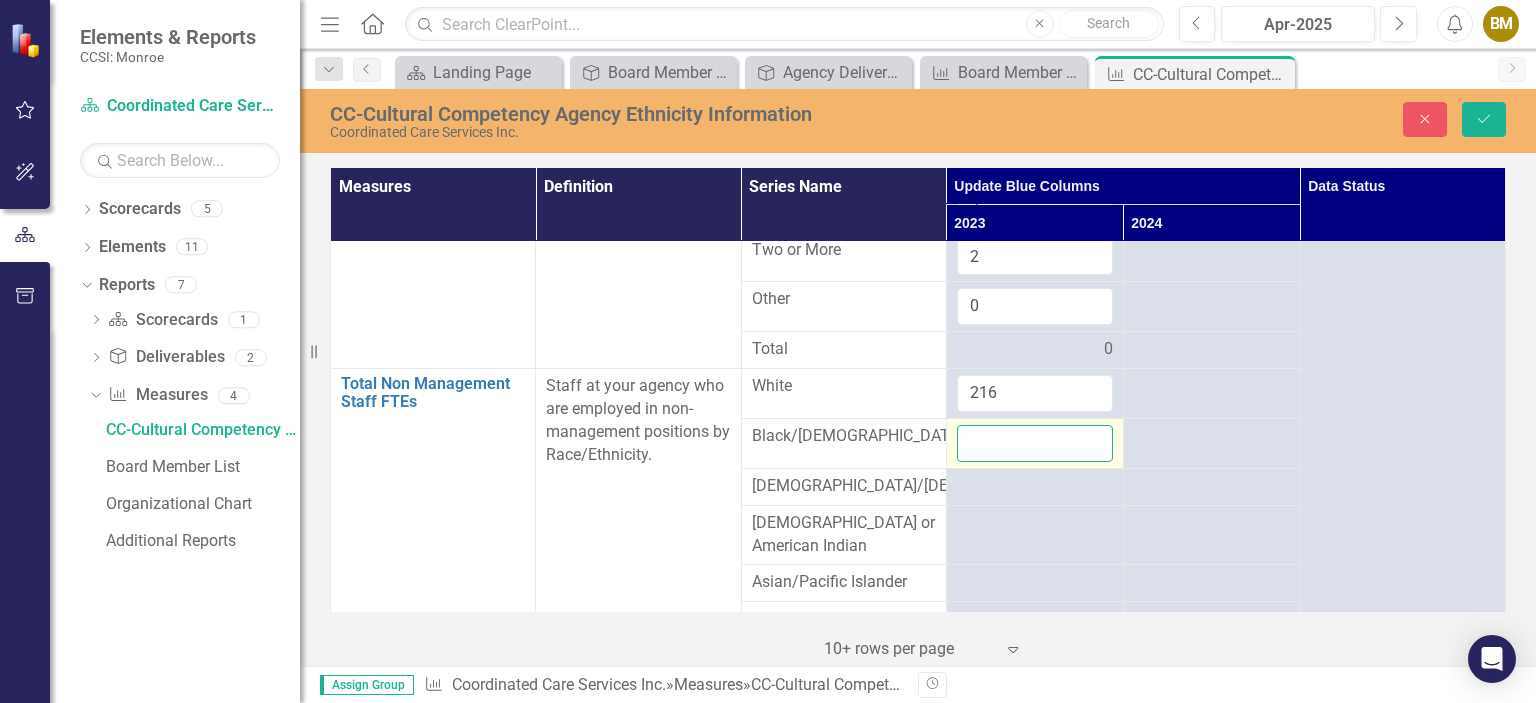 click at bounding box center (1035, 443) 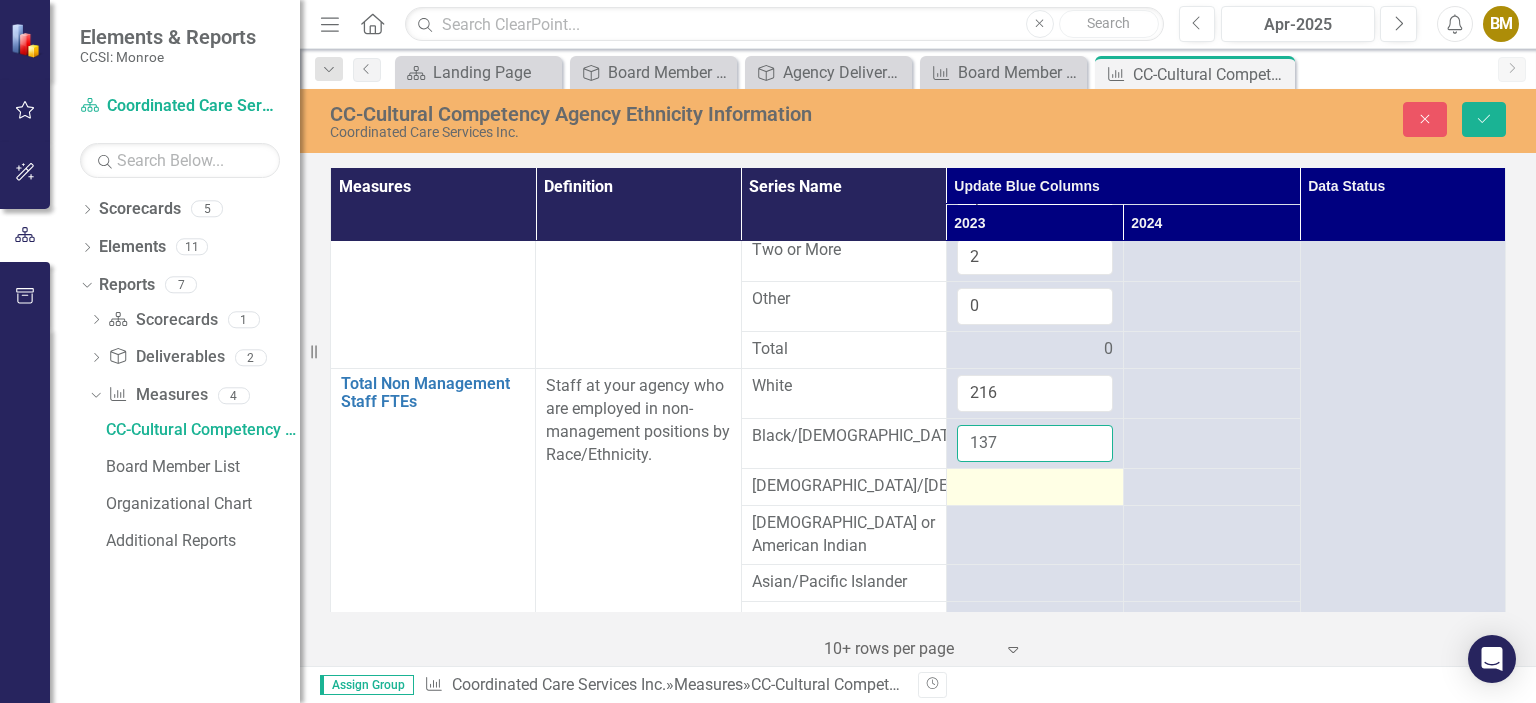 type on "137" 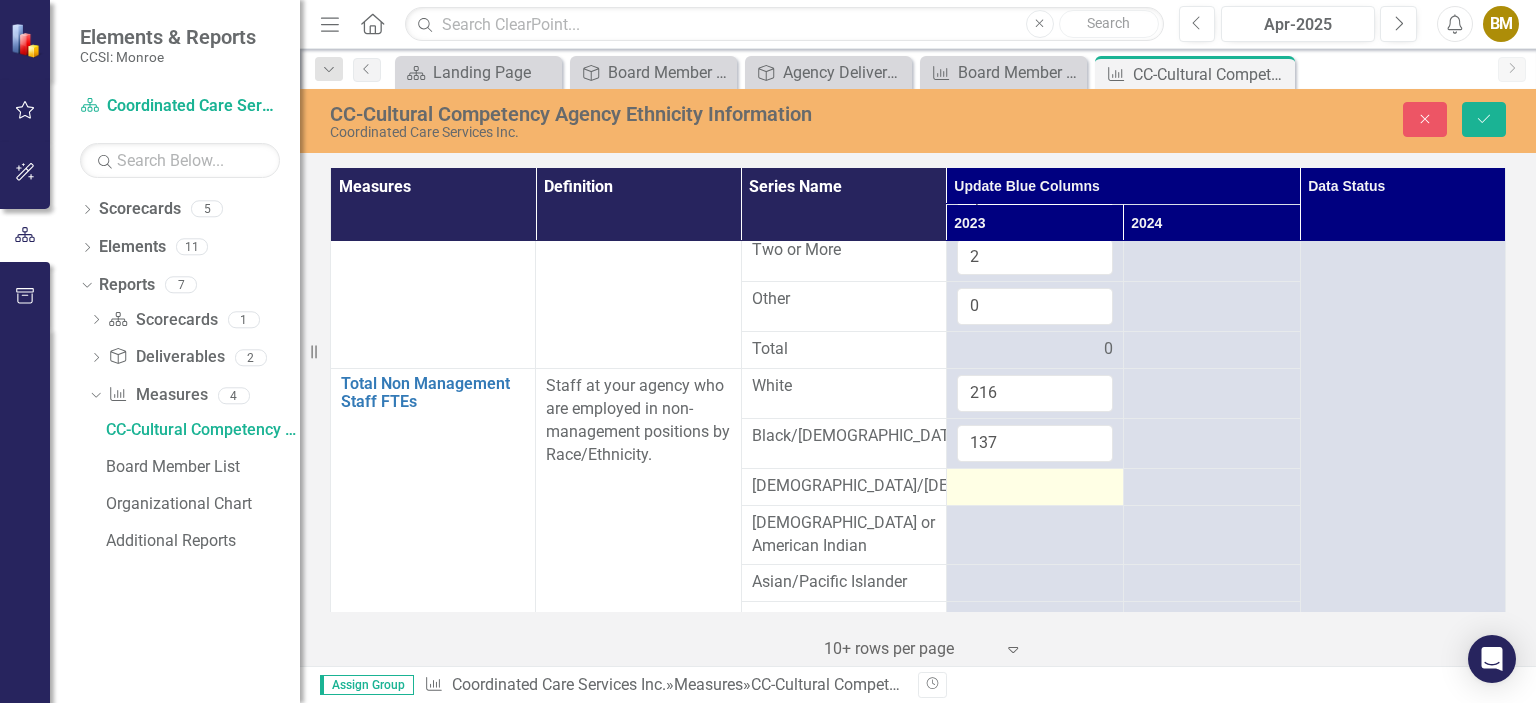 click at bounding box center [1035, 487] 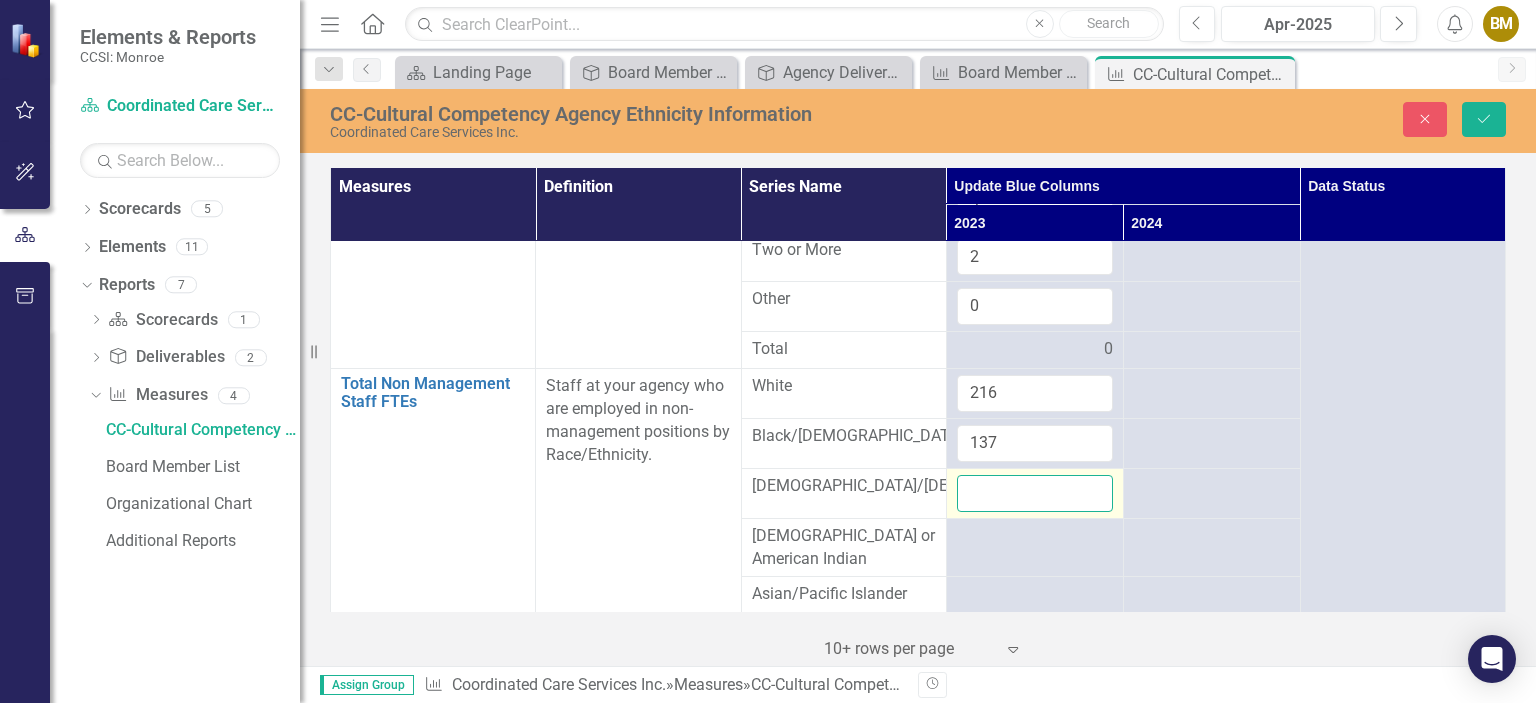 click at bounding box center [1035, 493] 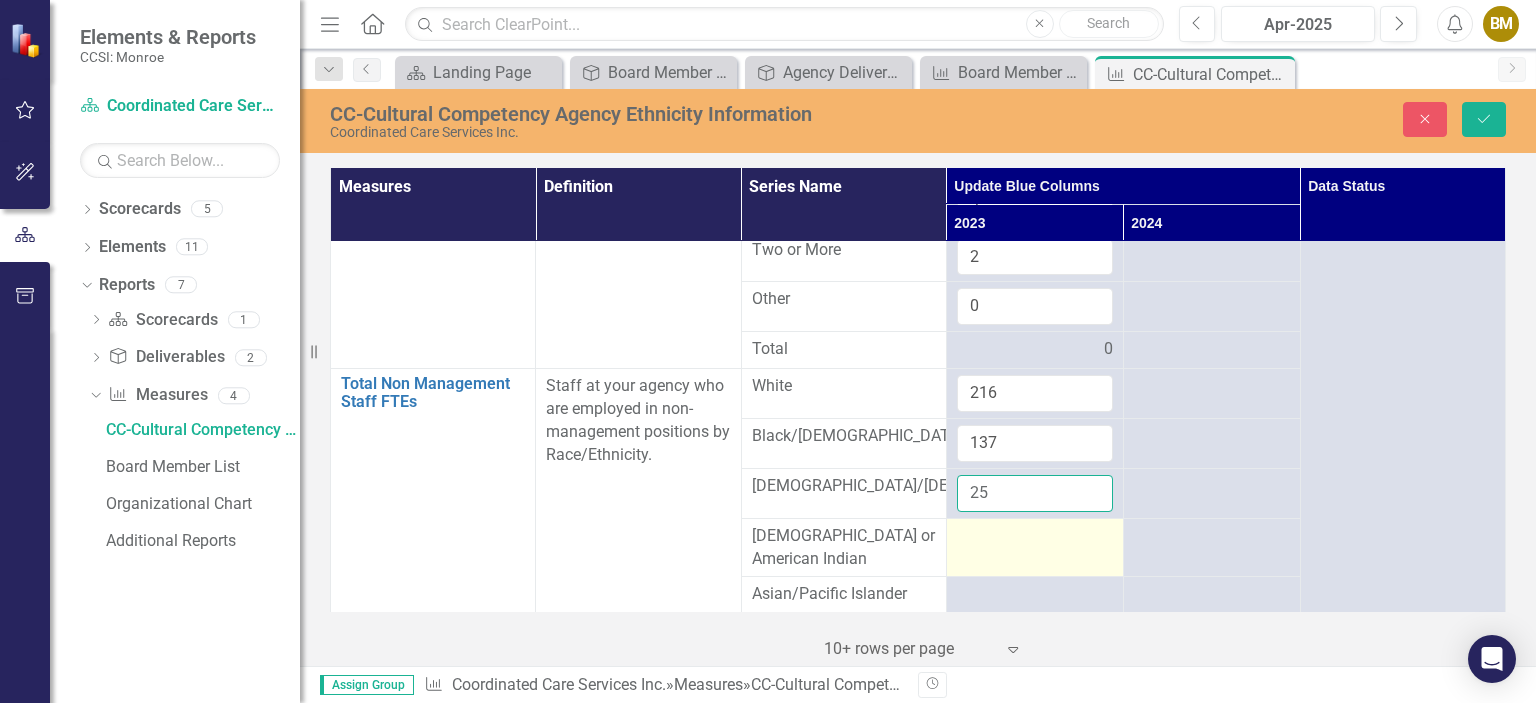 type on "25" 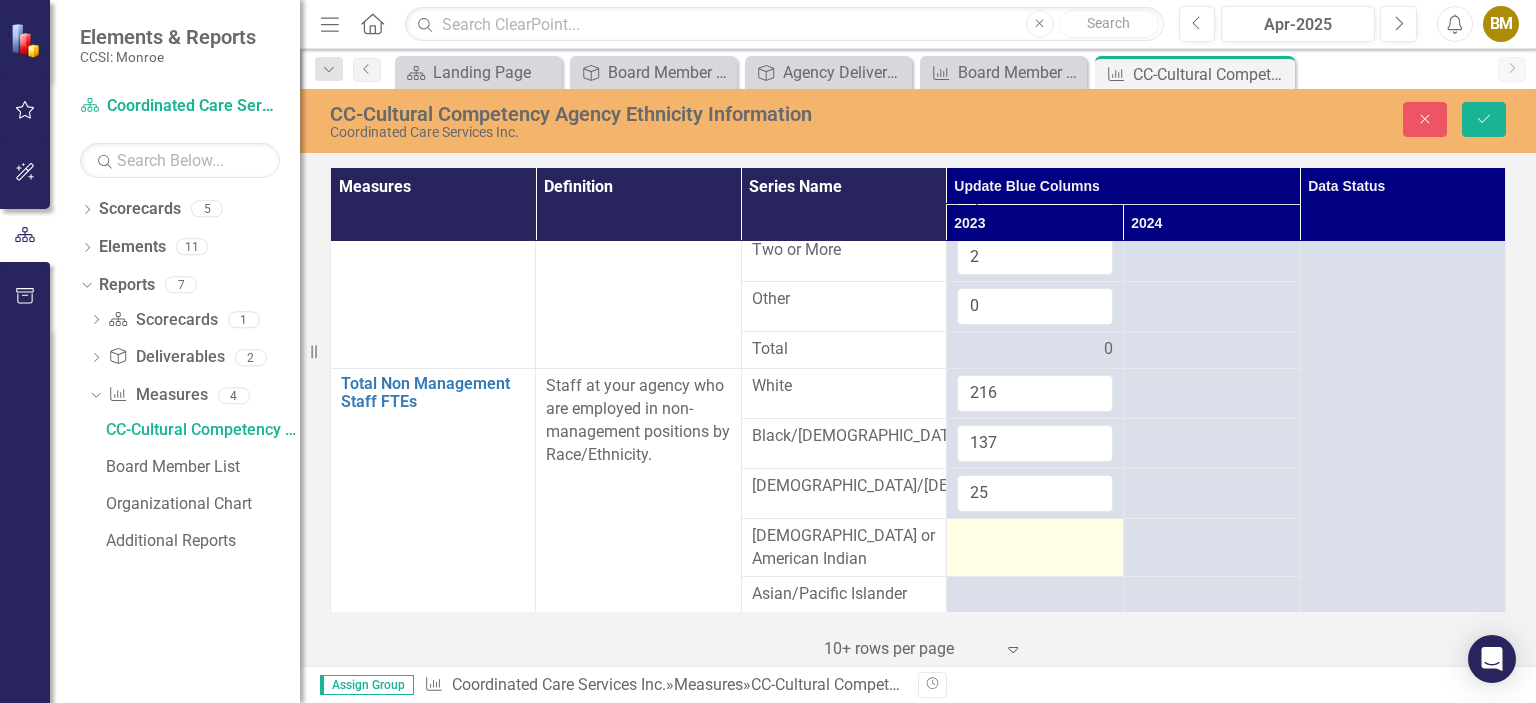 click at bounding box center [1034, 547] 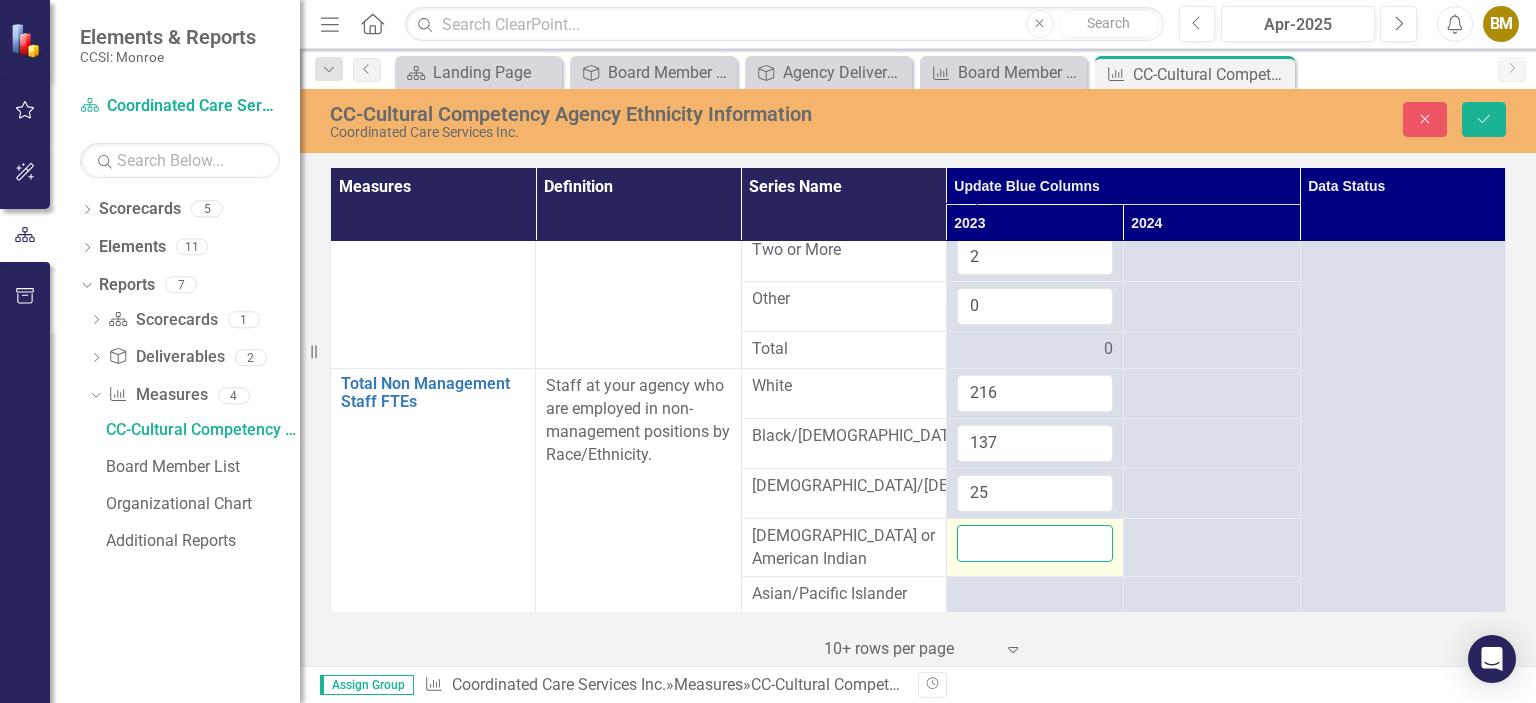 click at bounding box center (1035, 543) 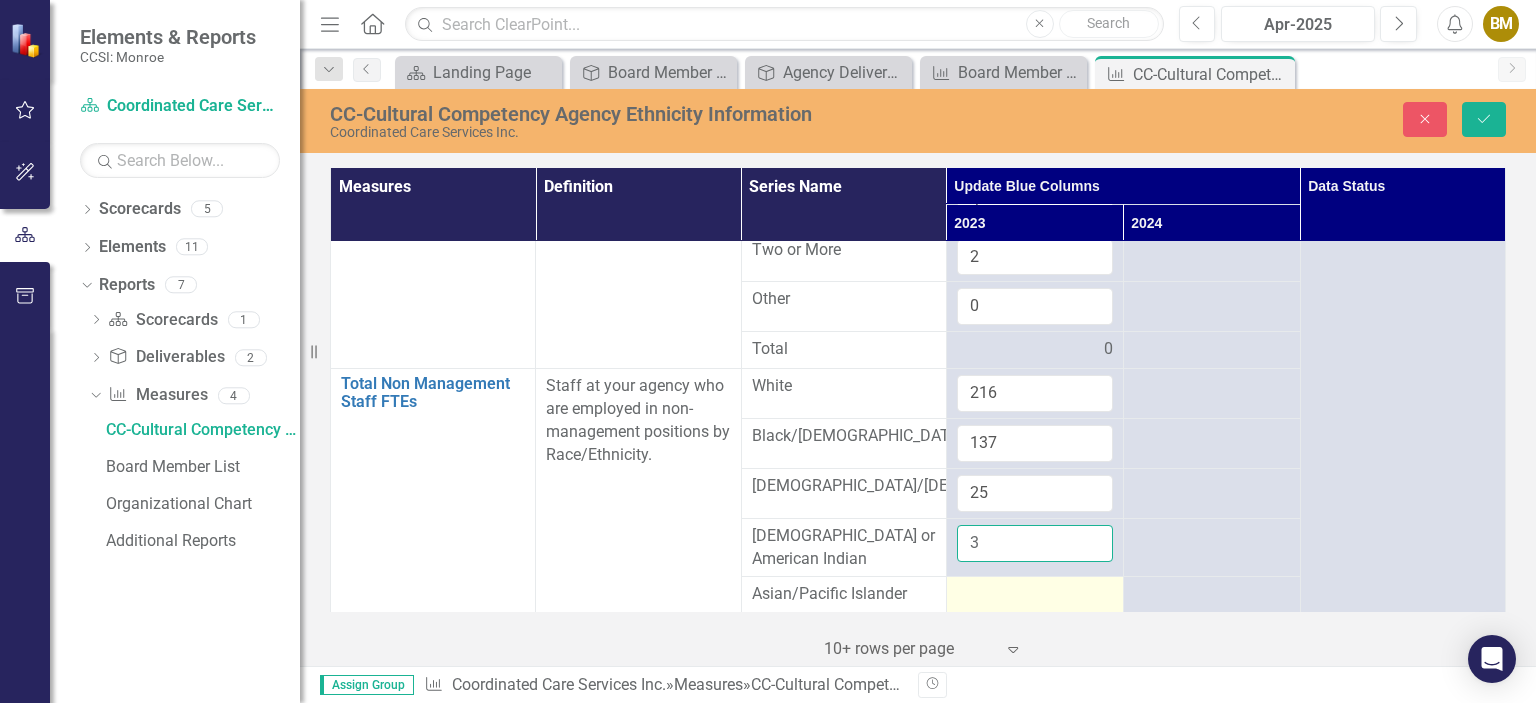 type on "3" 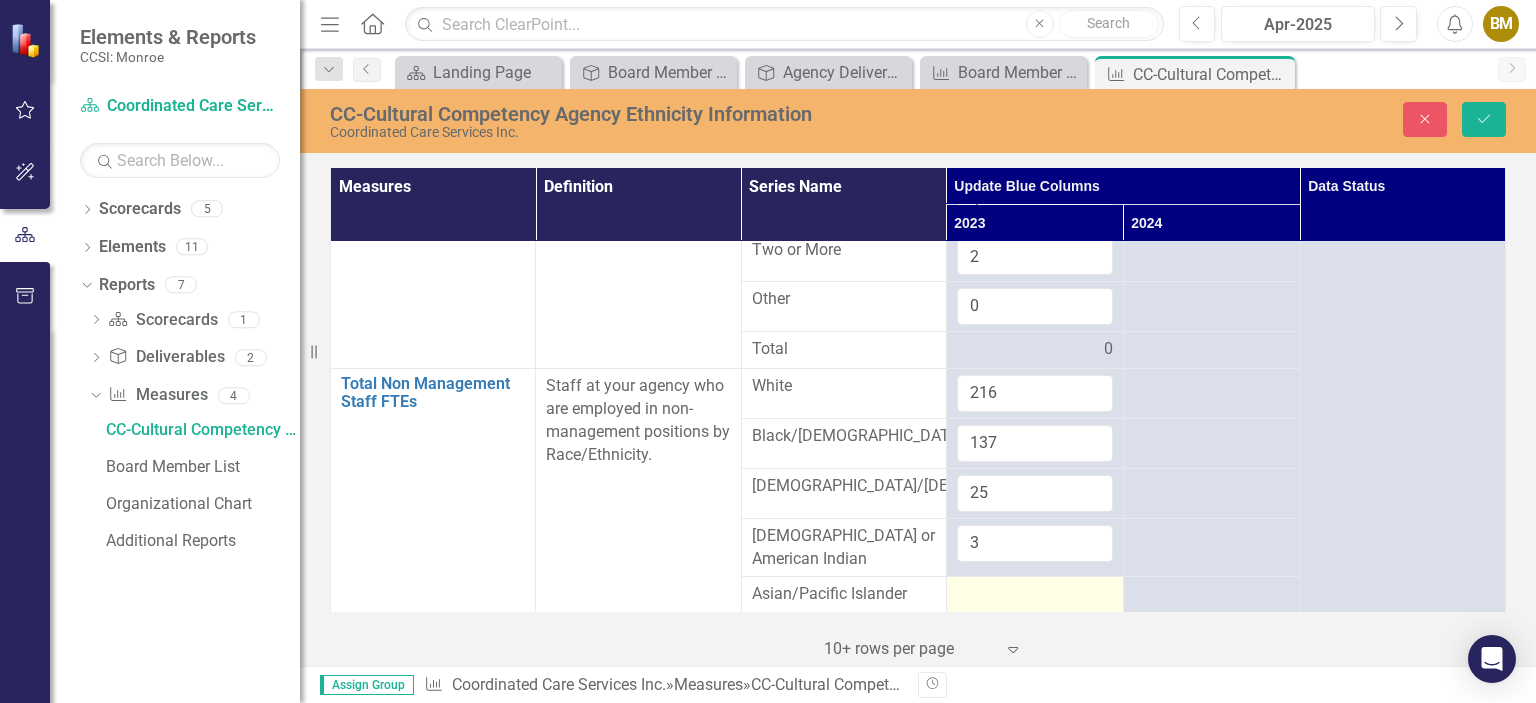 click at bounding box center [1035, 595] 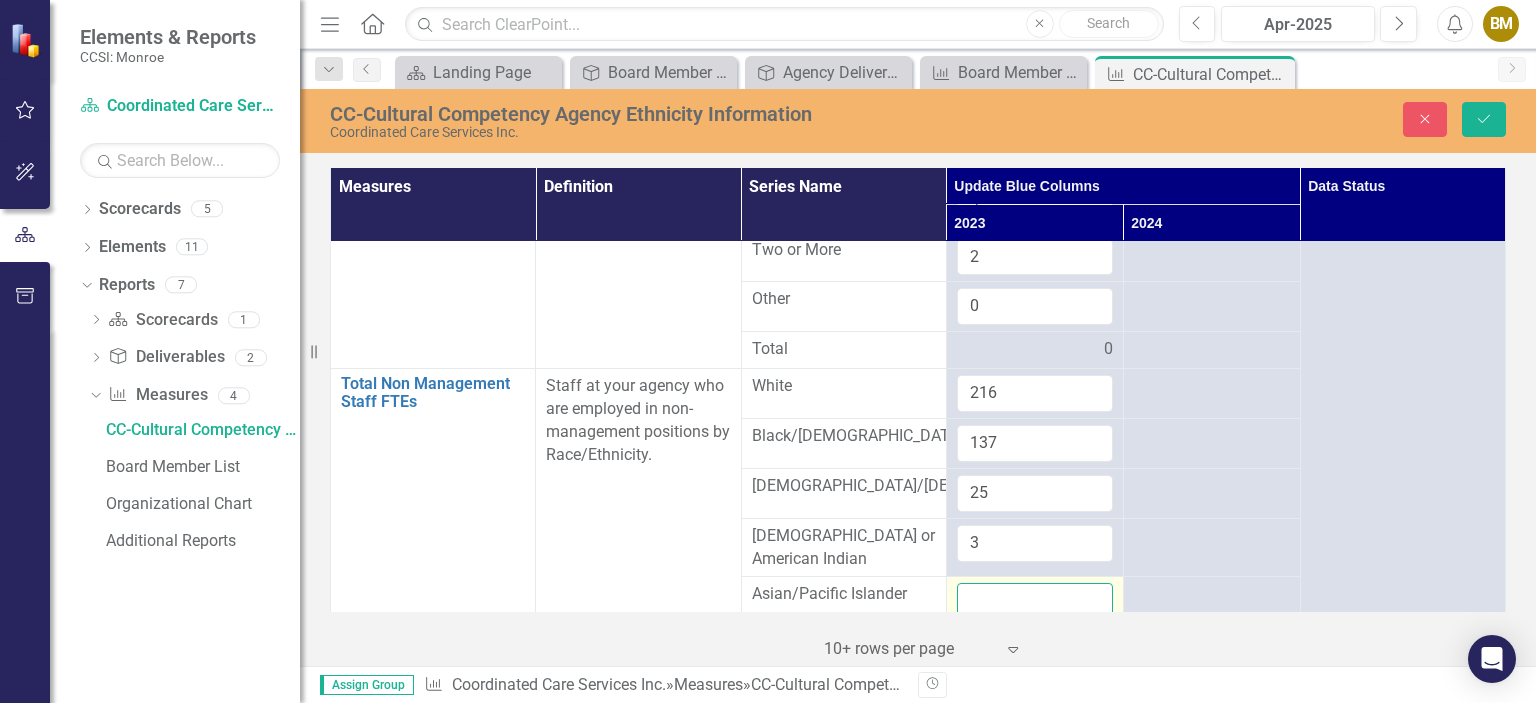 click at bounding box center [1035, 601] 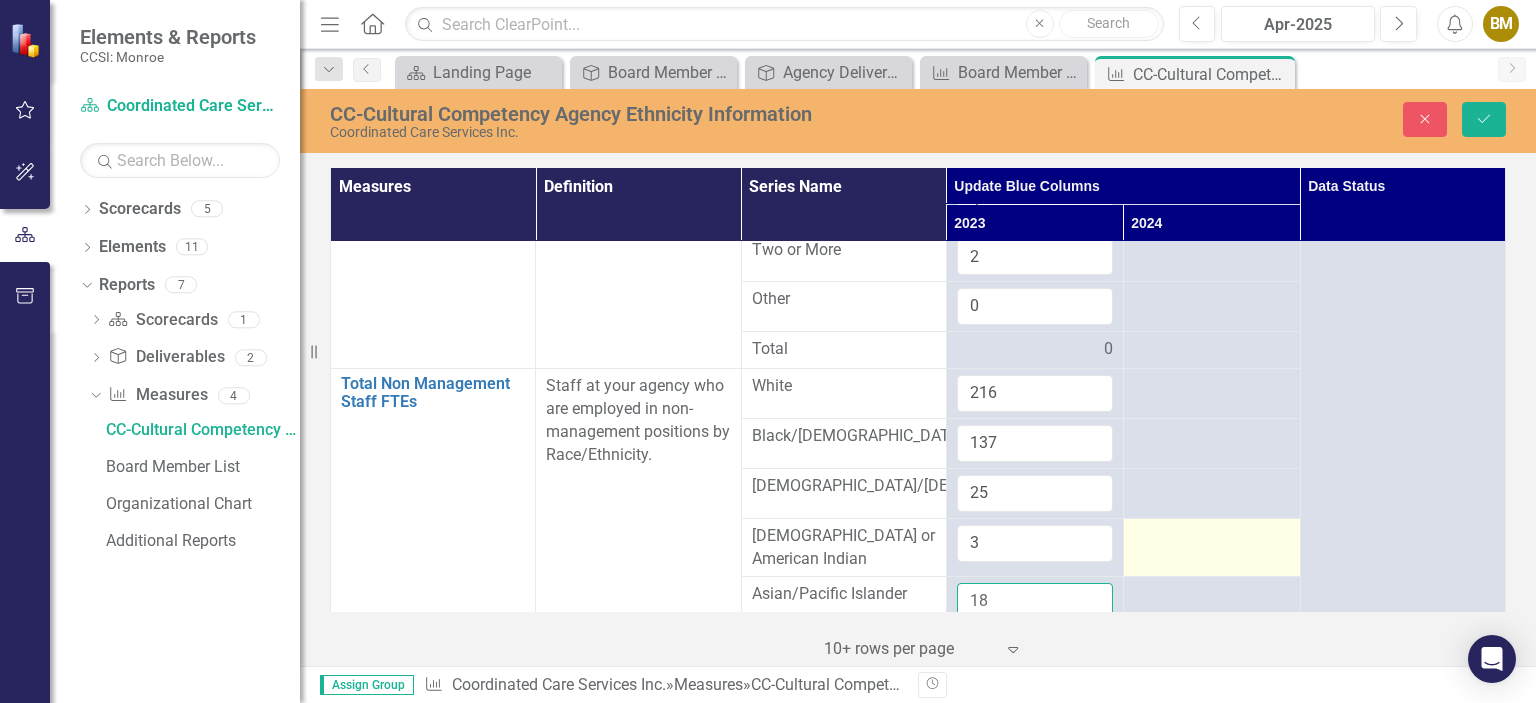 type on "18" 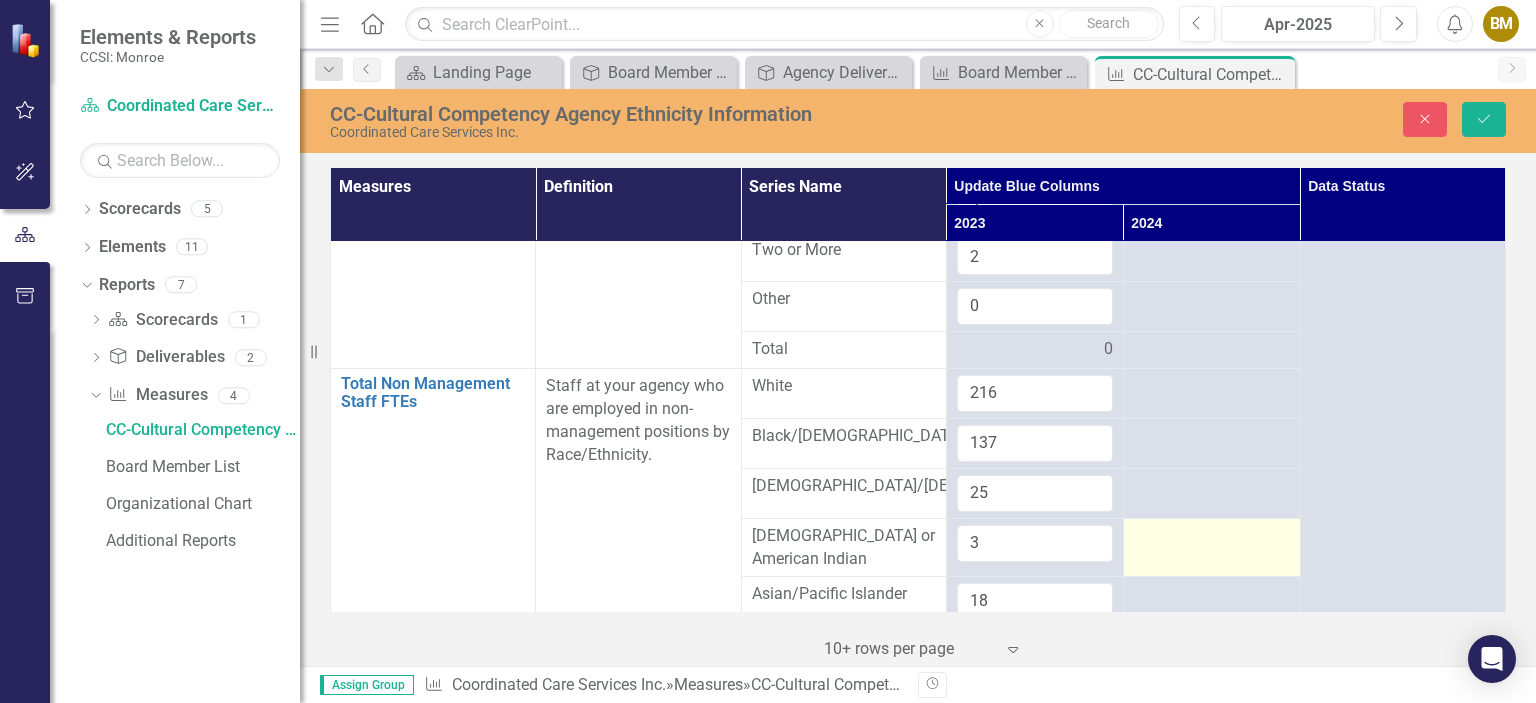 click at bounding box center [1211, 547] 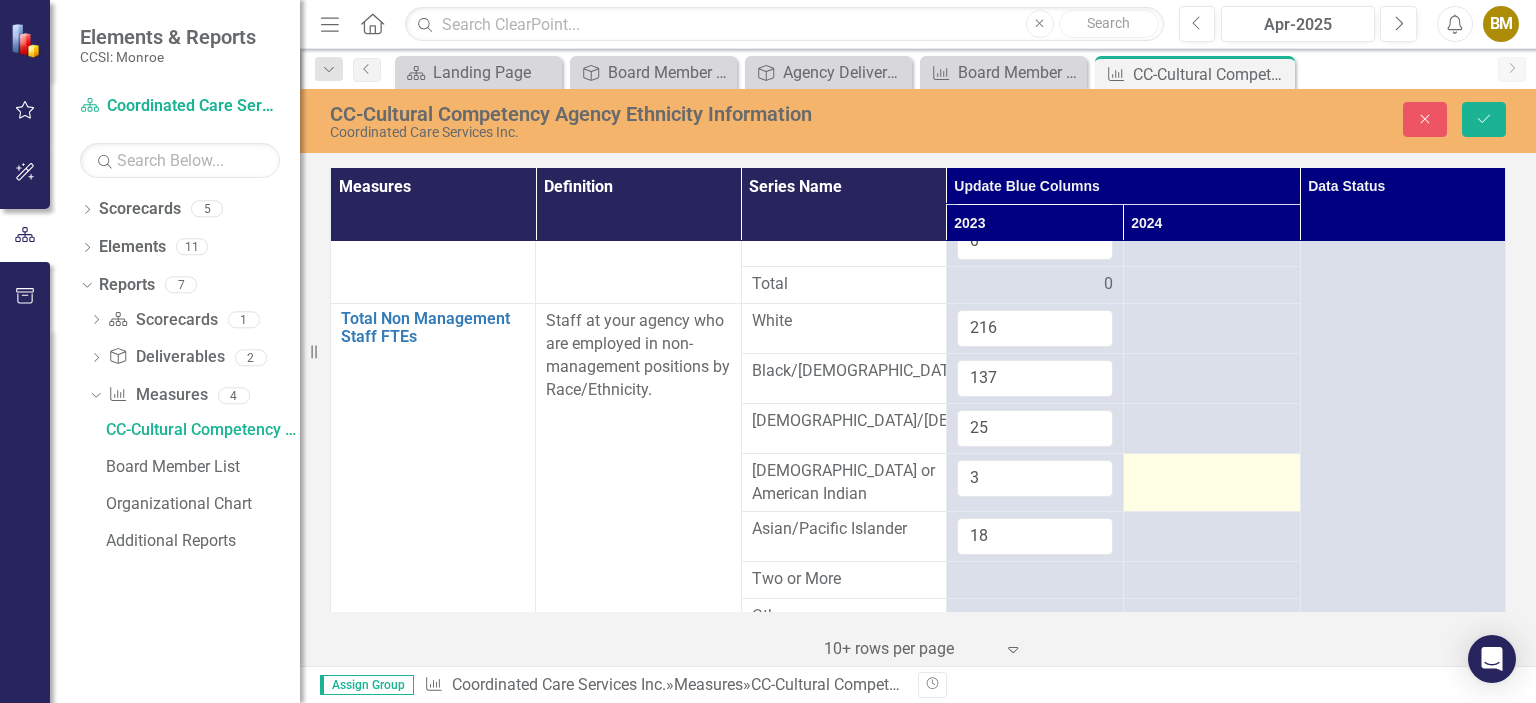 scroll, scrollTop: 900, scrollLeft: 0, axis: vertical 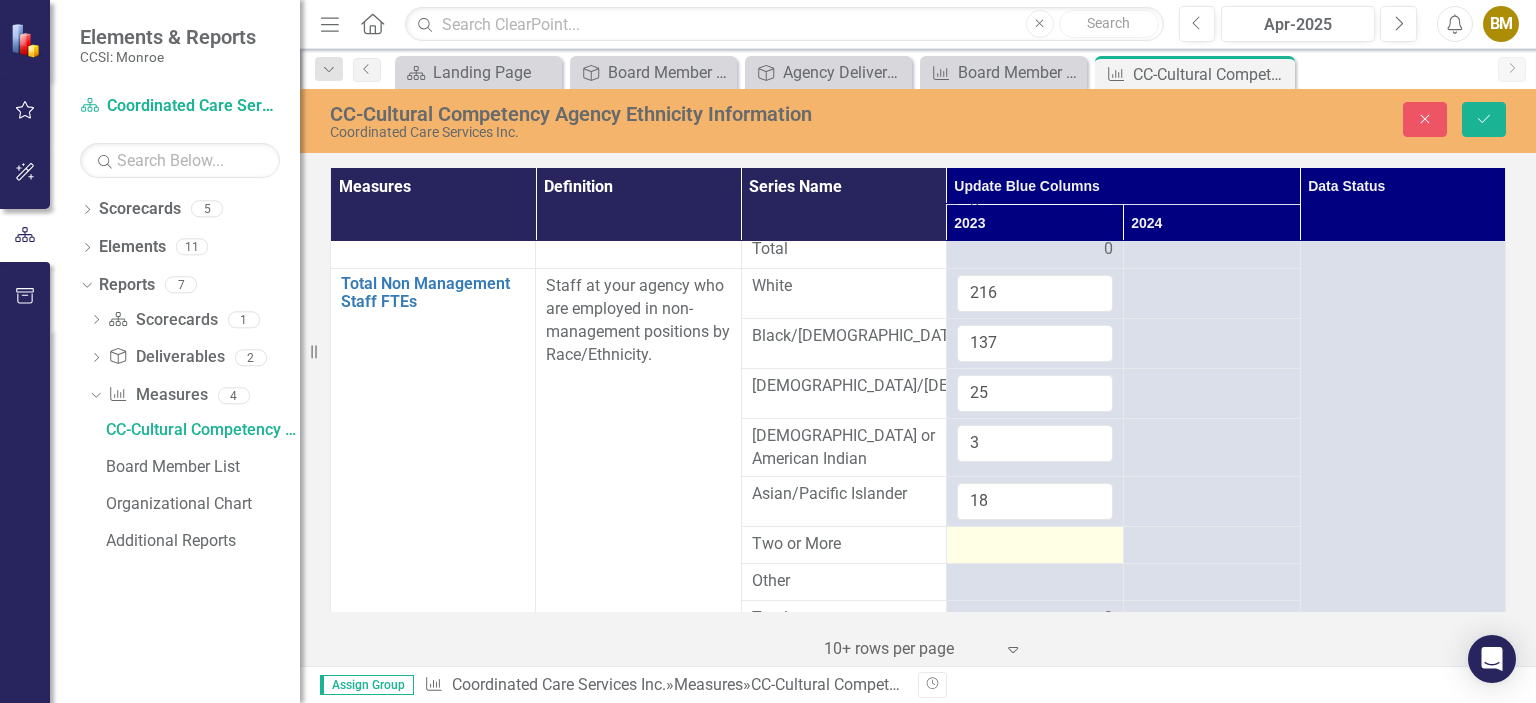 click at bounding box center (1035, 545) 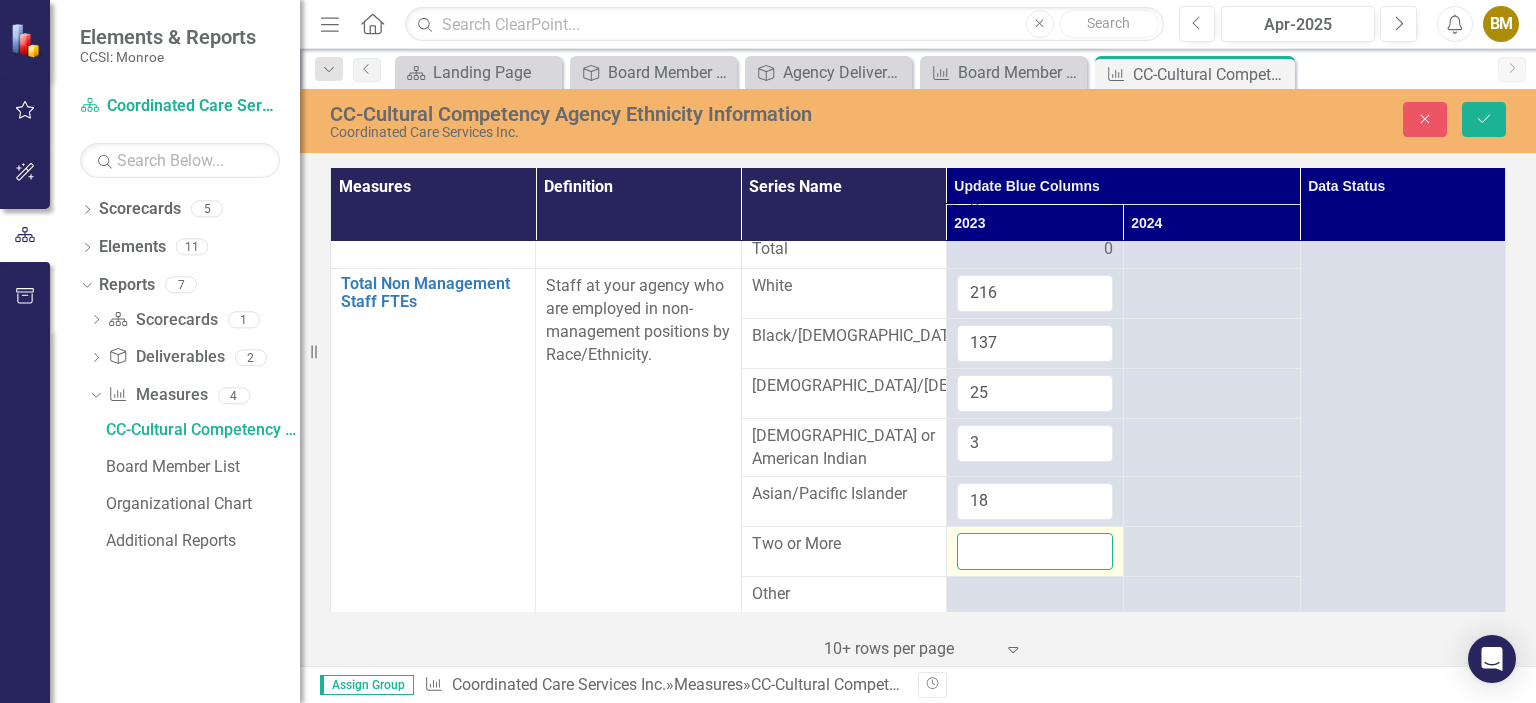 click at bounding box center [1035, 551] 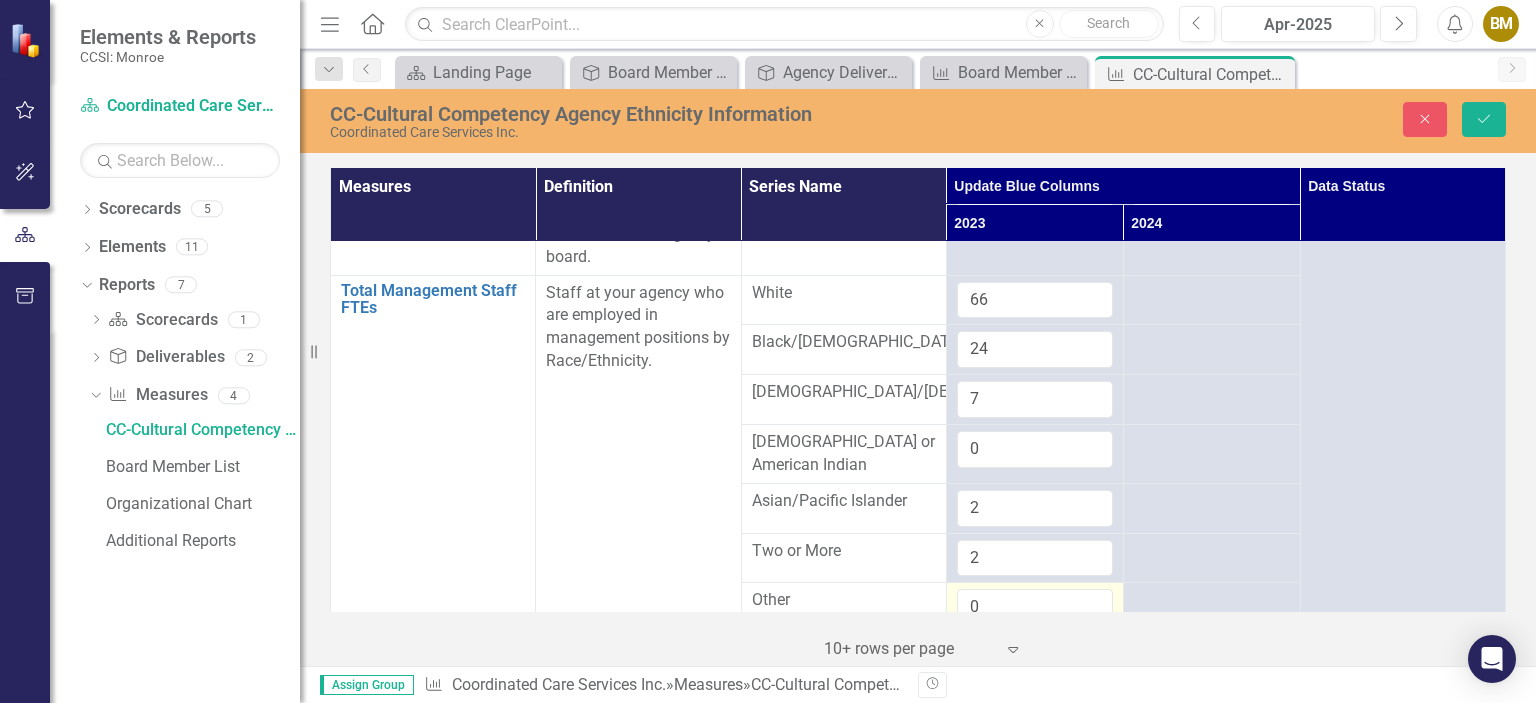 scroll, scrollTop: 445, scrollLeft: 0, axis: vertical 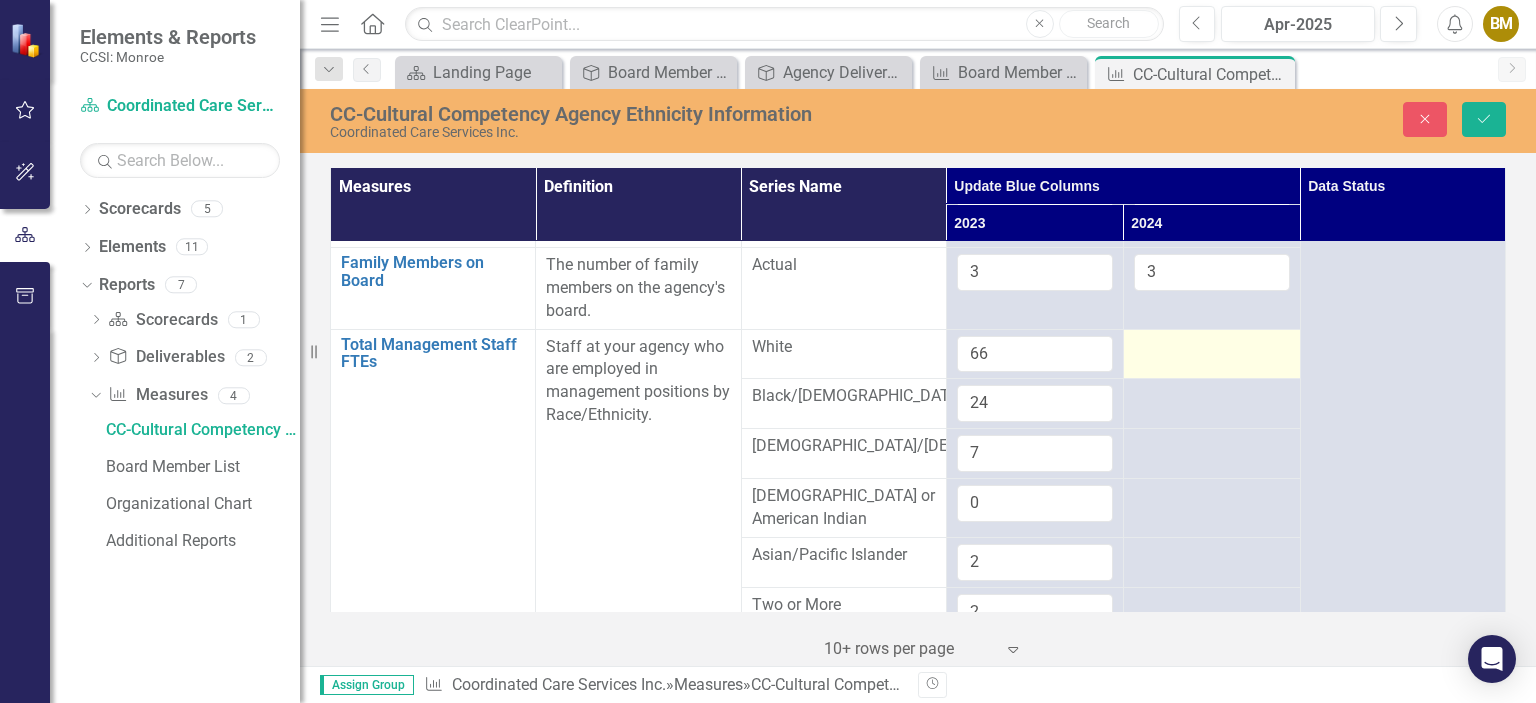 type on "15" 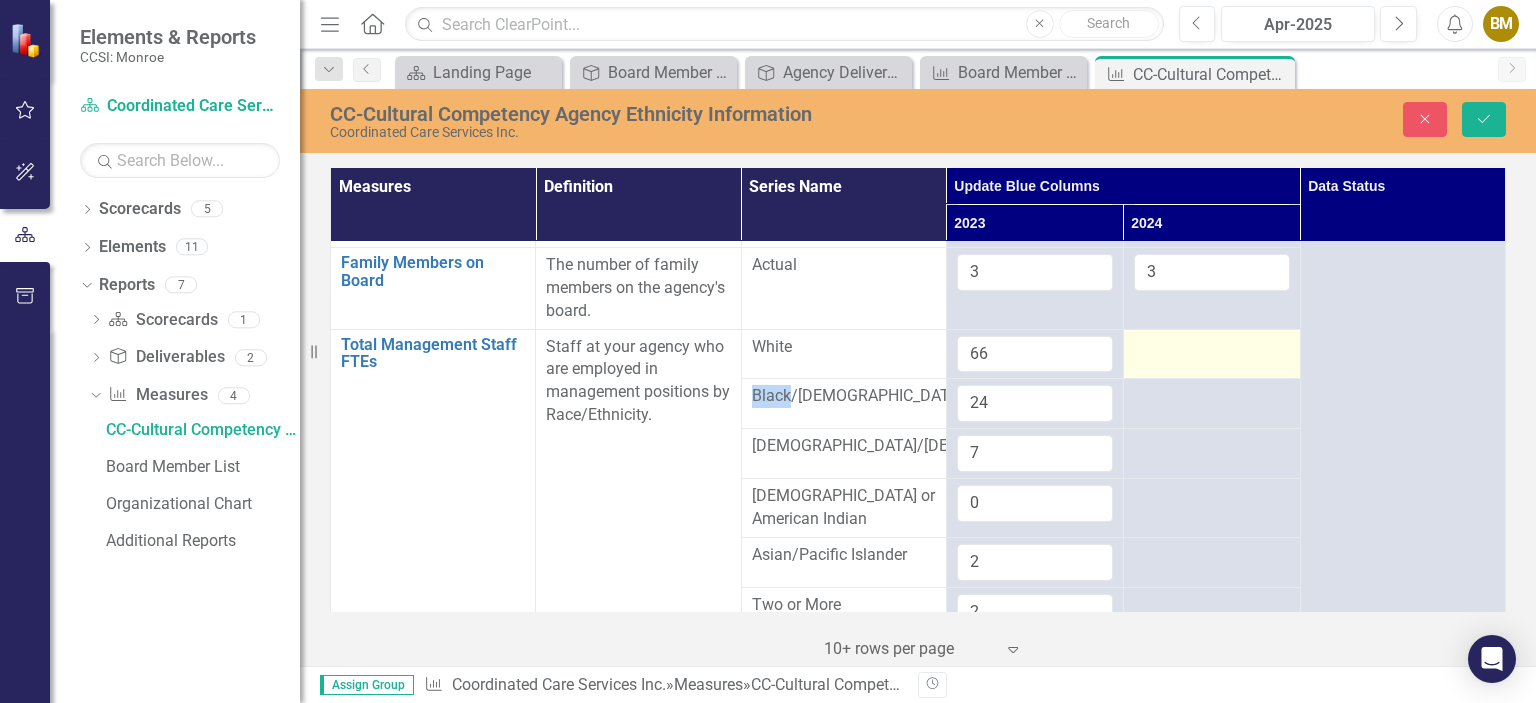 click at bounding box center [1212, 348] 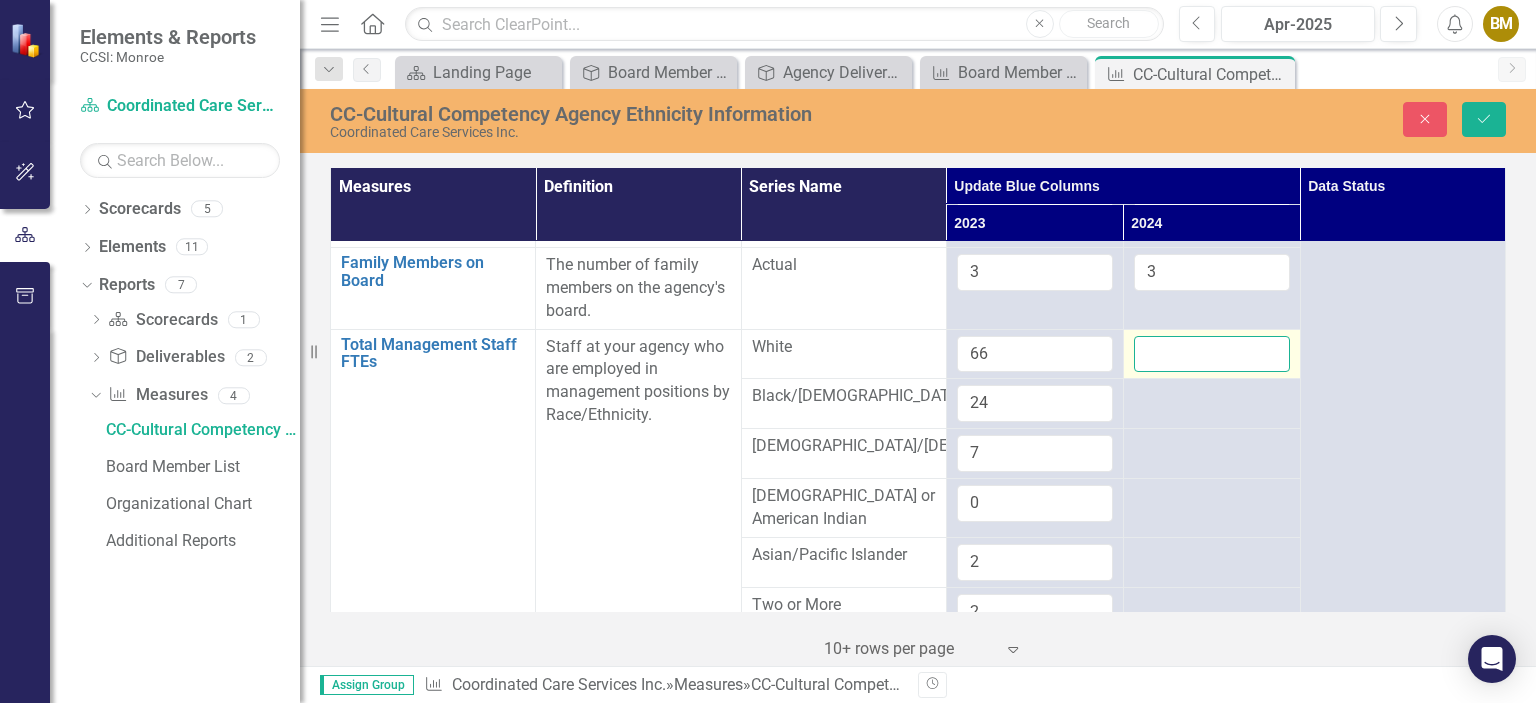 click at bounding box center (1212, 354) 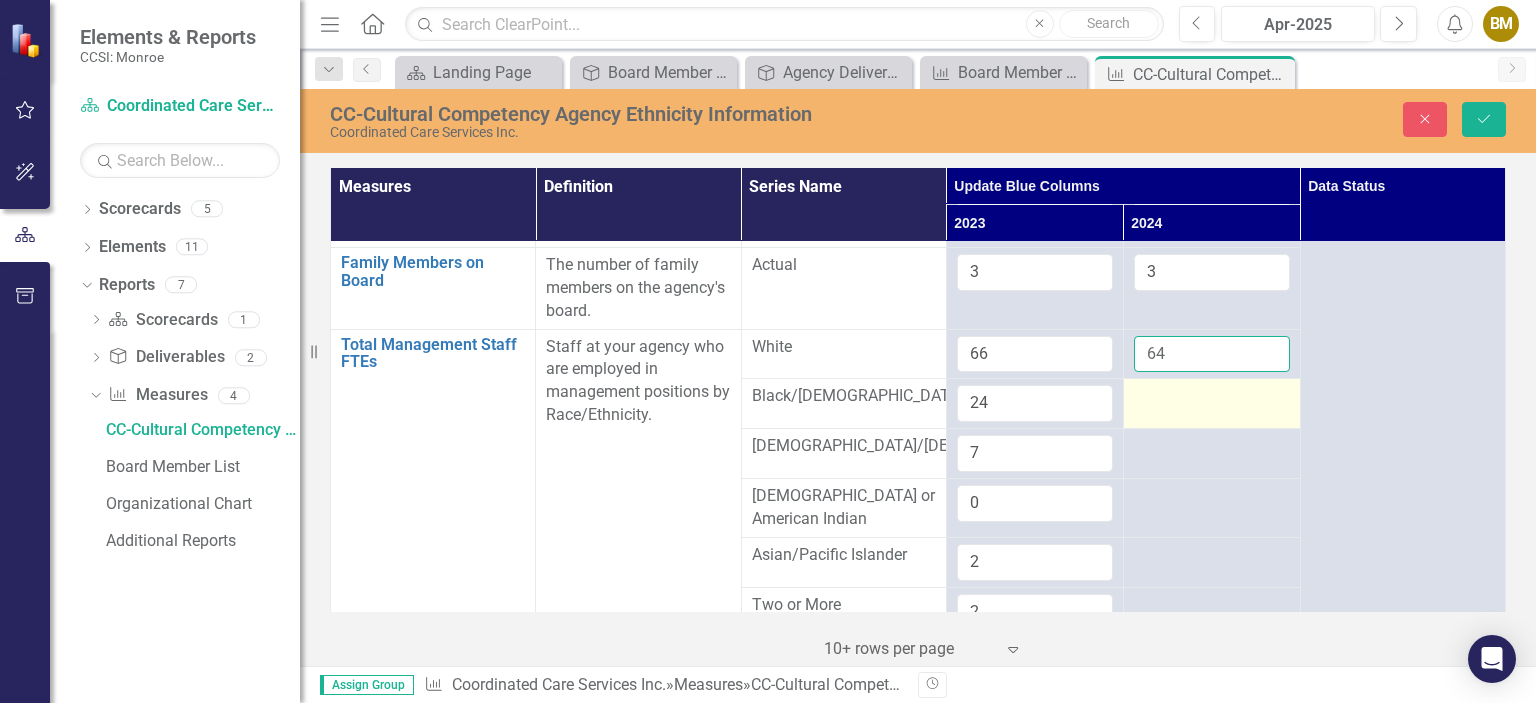 type on "64" 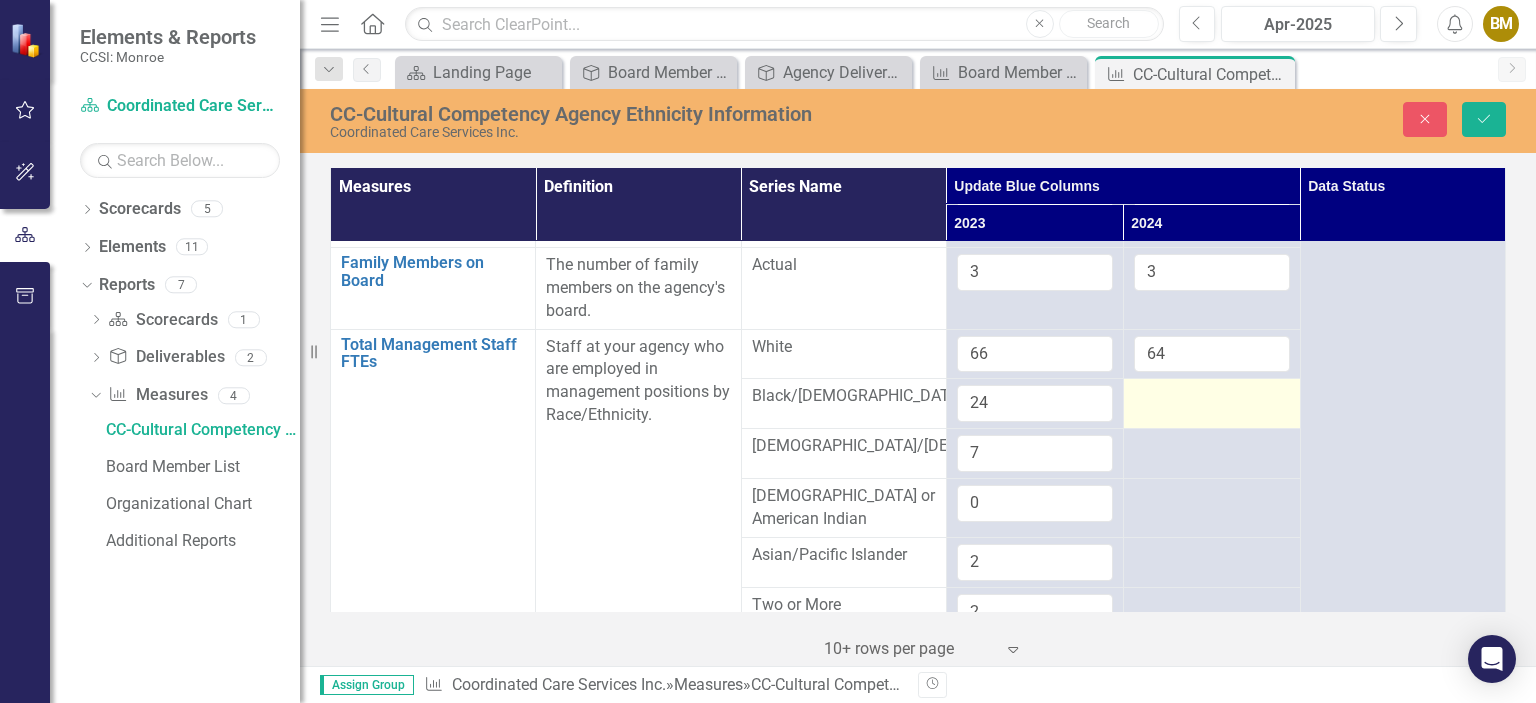 click at bounding box center (1211, 404) 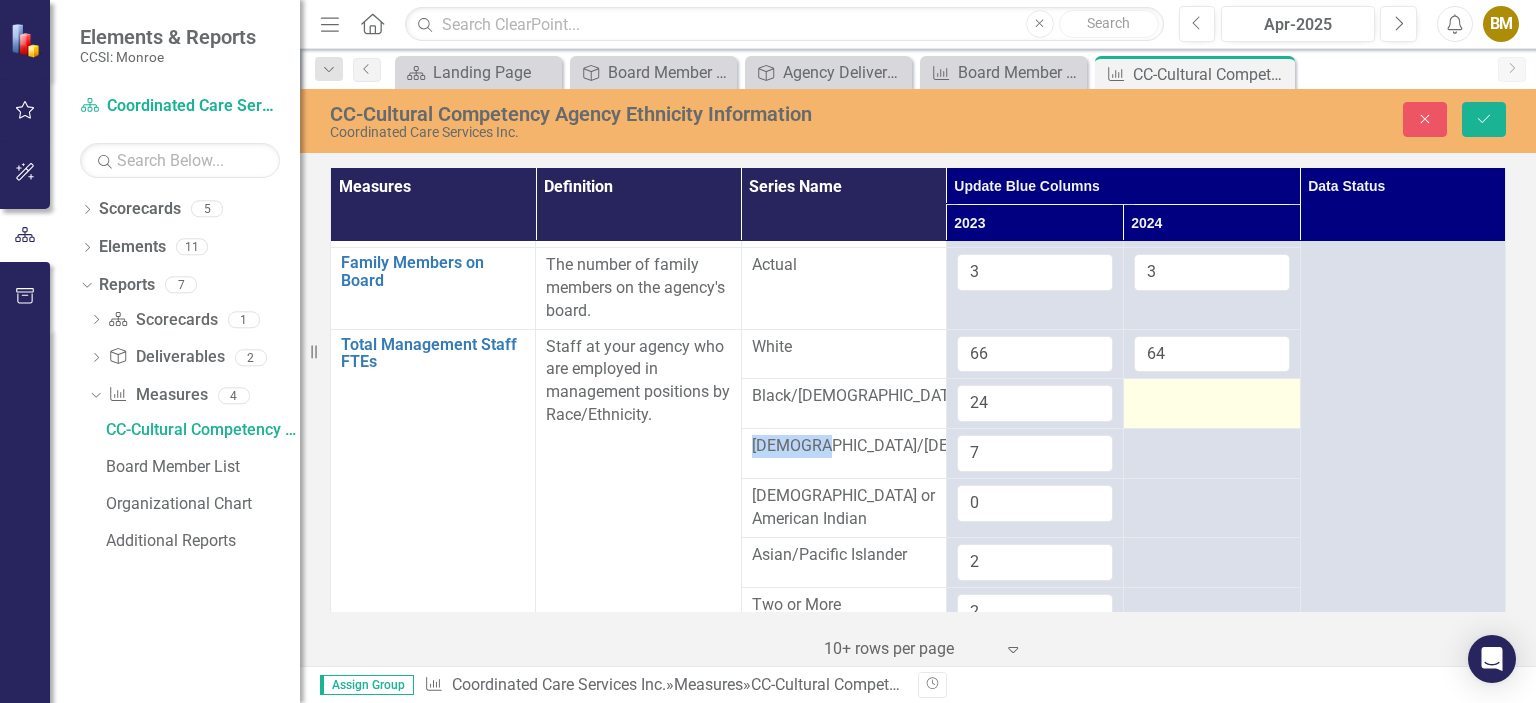 click at bounding box center (1211, 404) 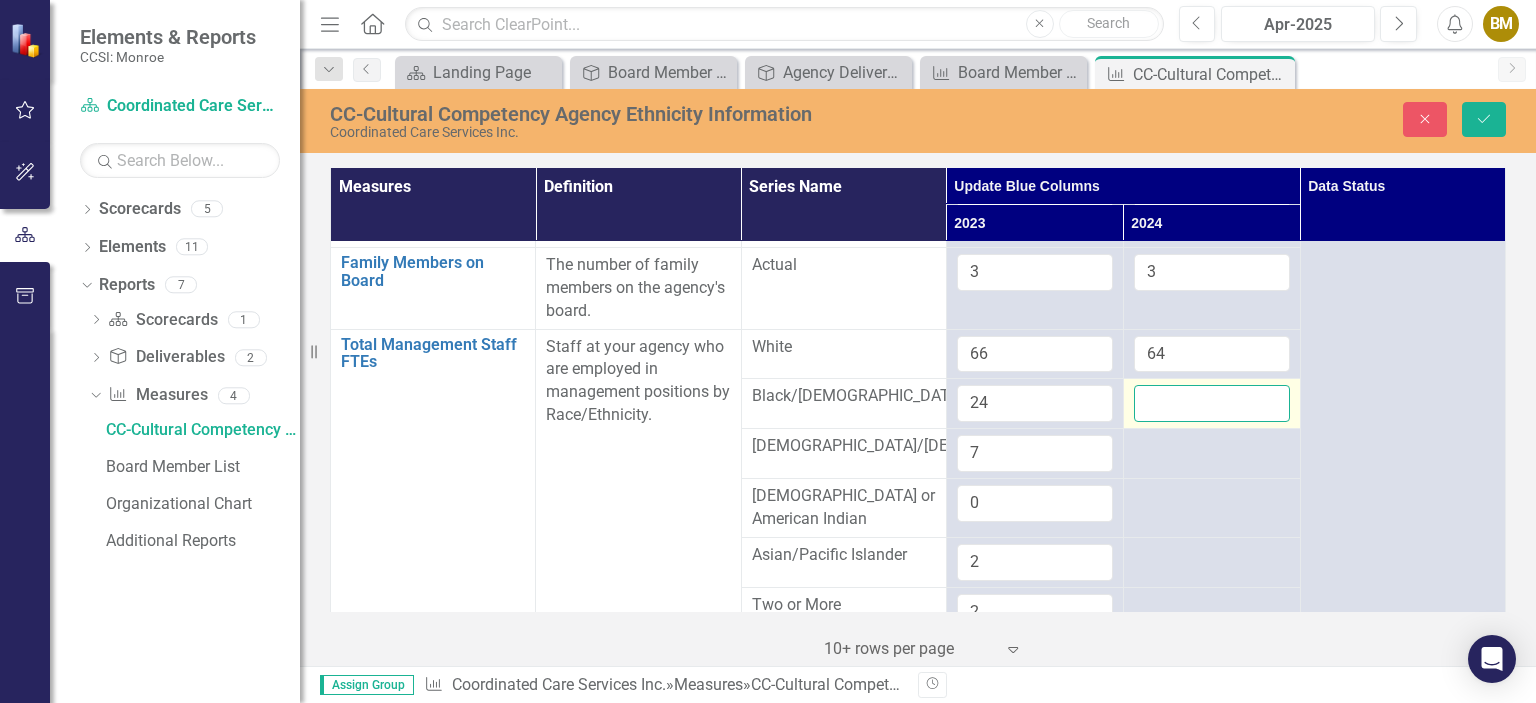 click at bounding box center [1212, 403] 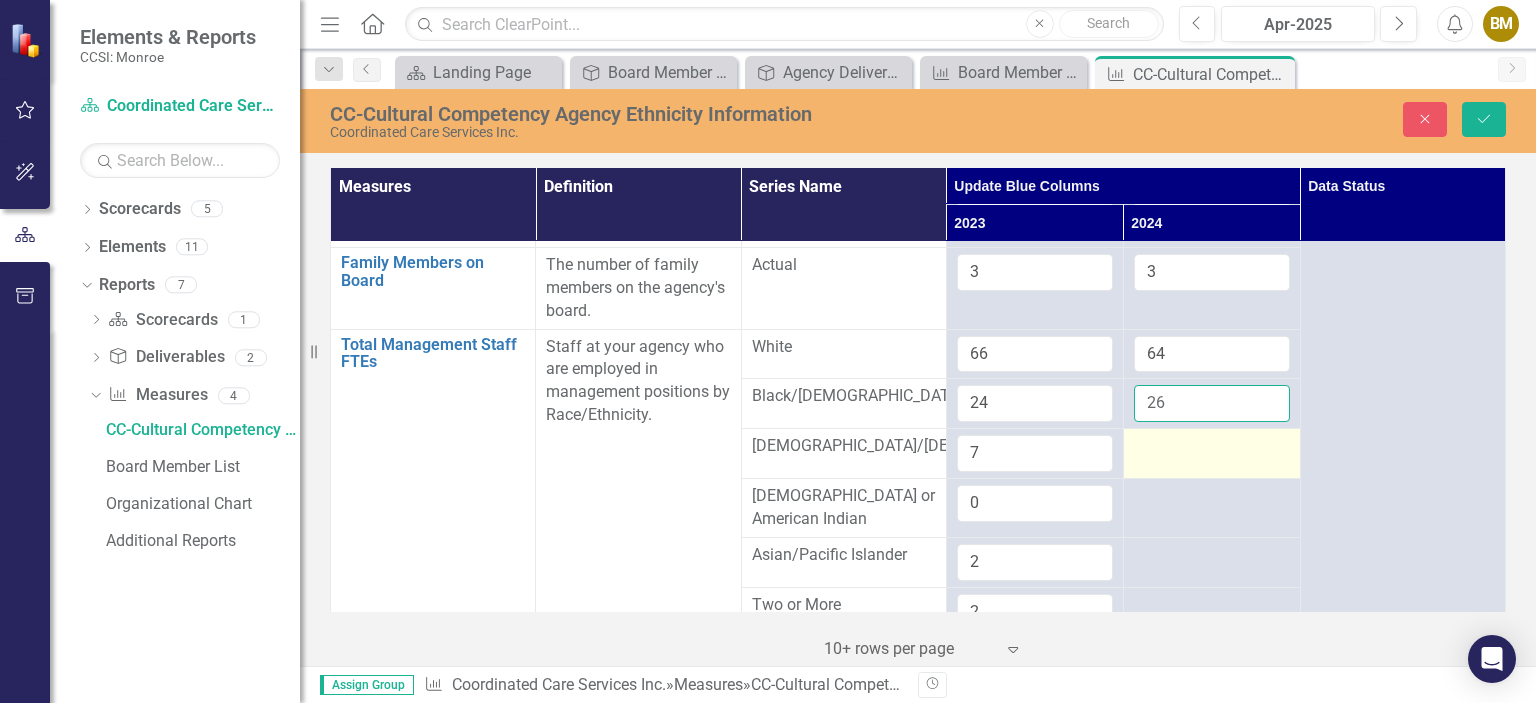 type on "26" 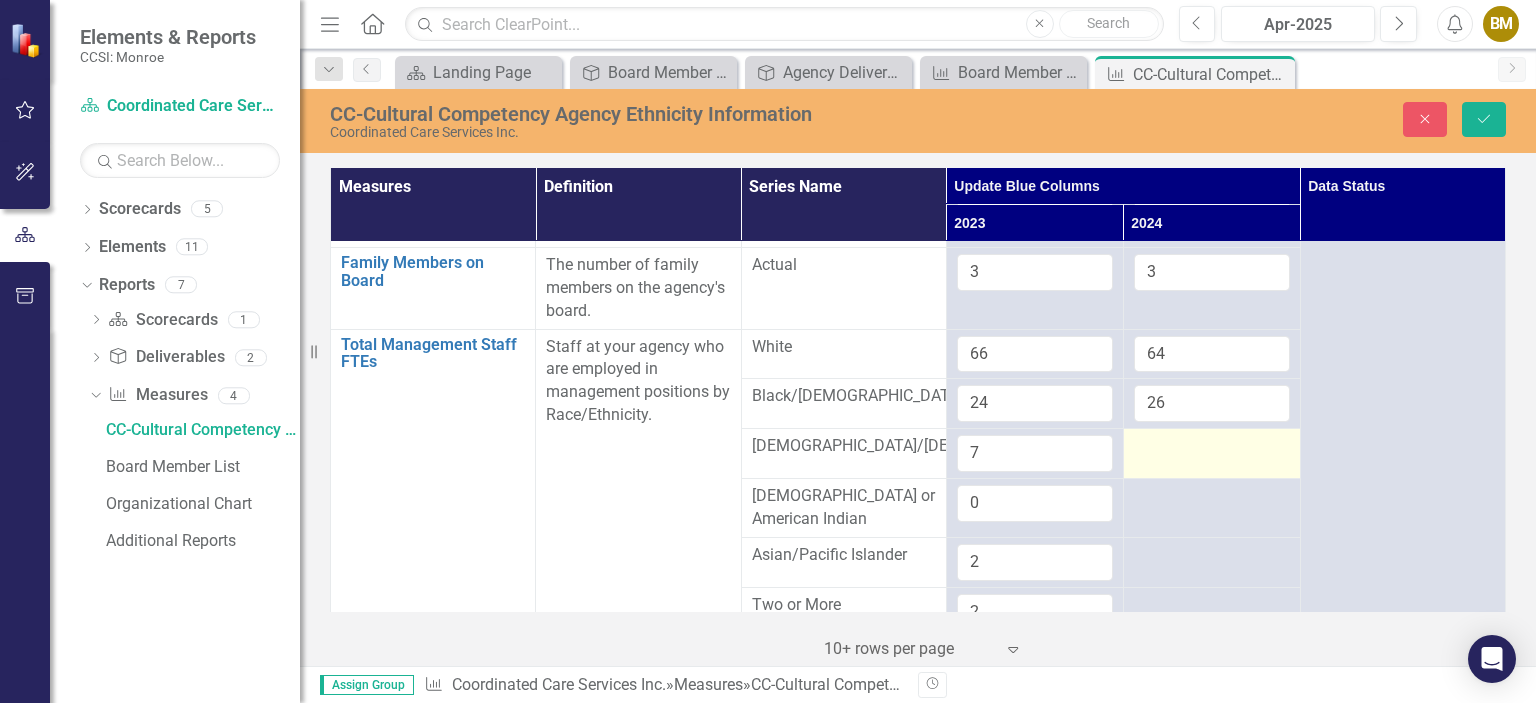 click at bounding box center (1212, 447) 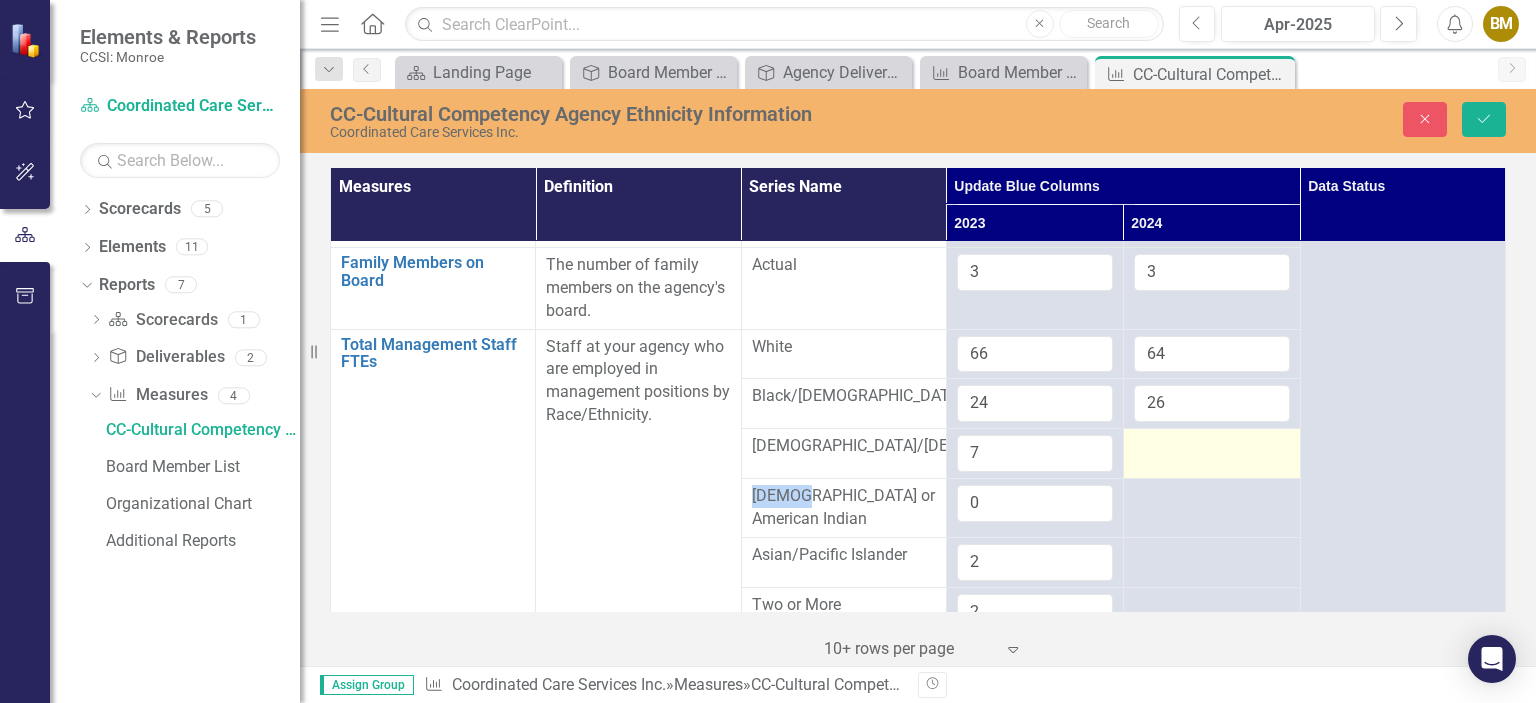 click at bounding box center [1212, 447] 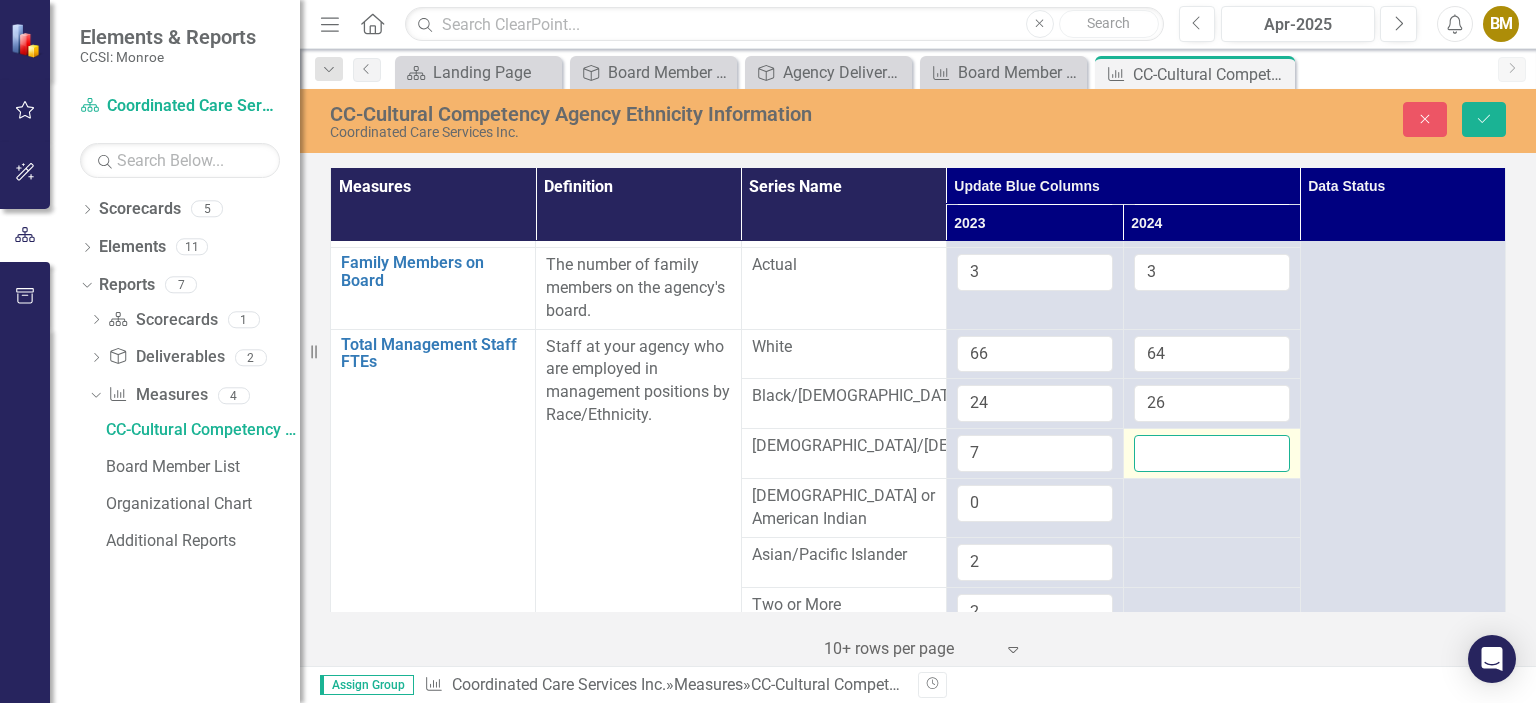 click at bounding box center (1212, 453) 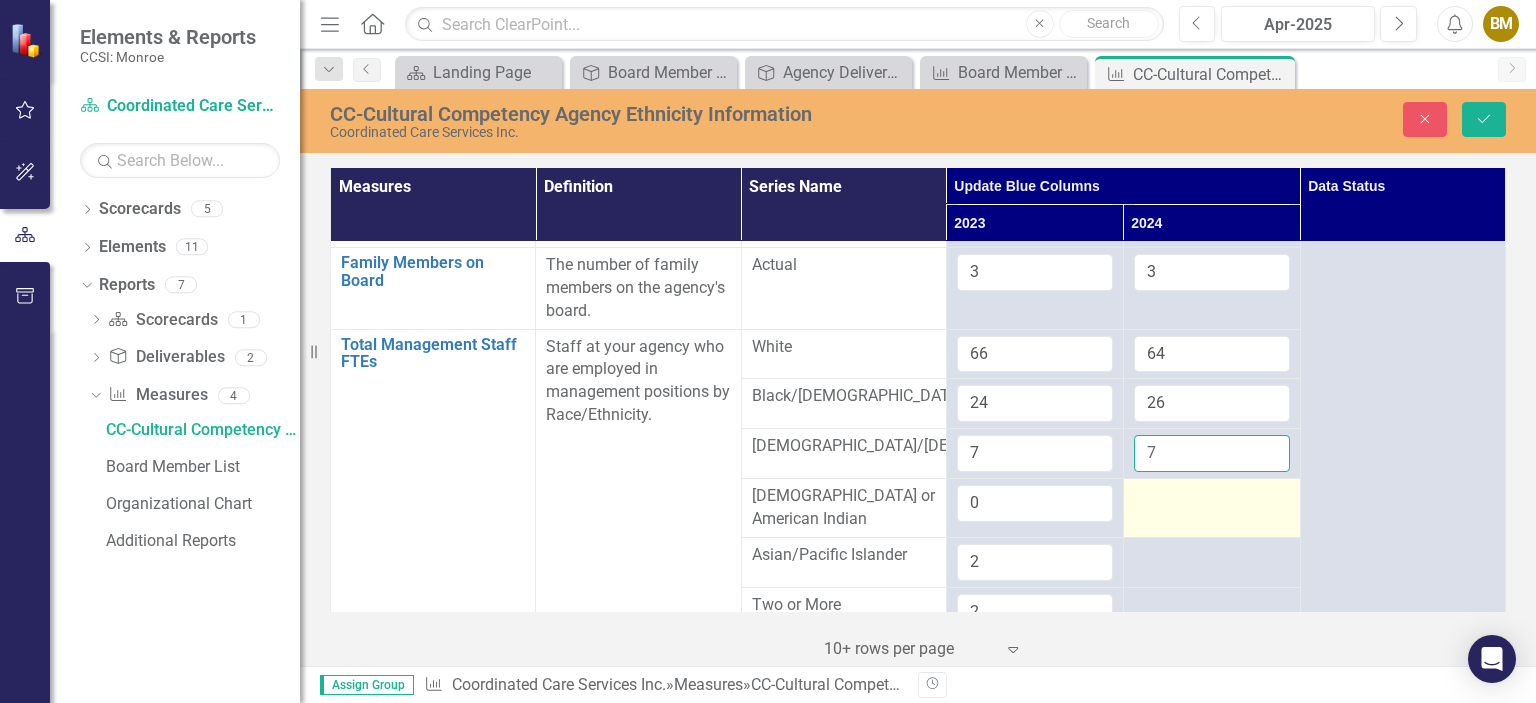 type on "7" 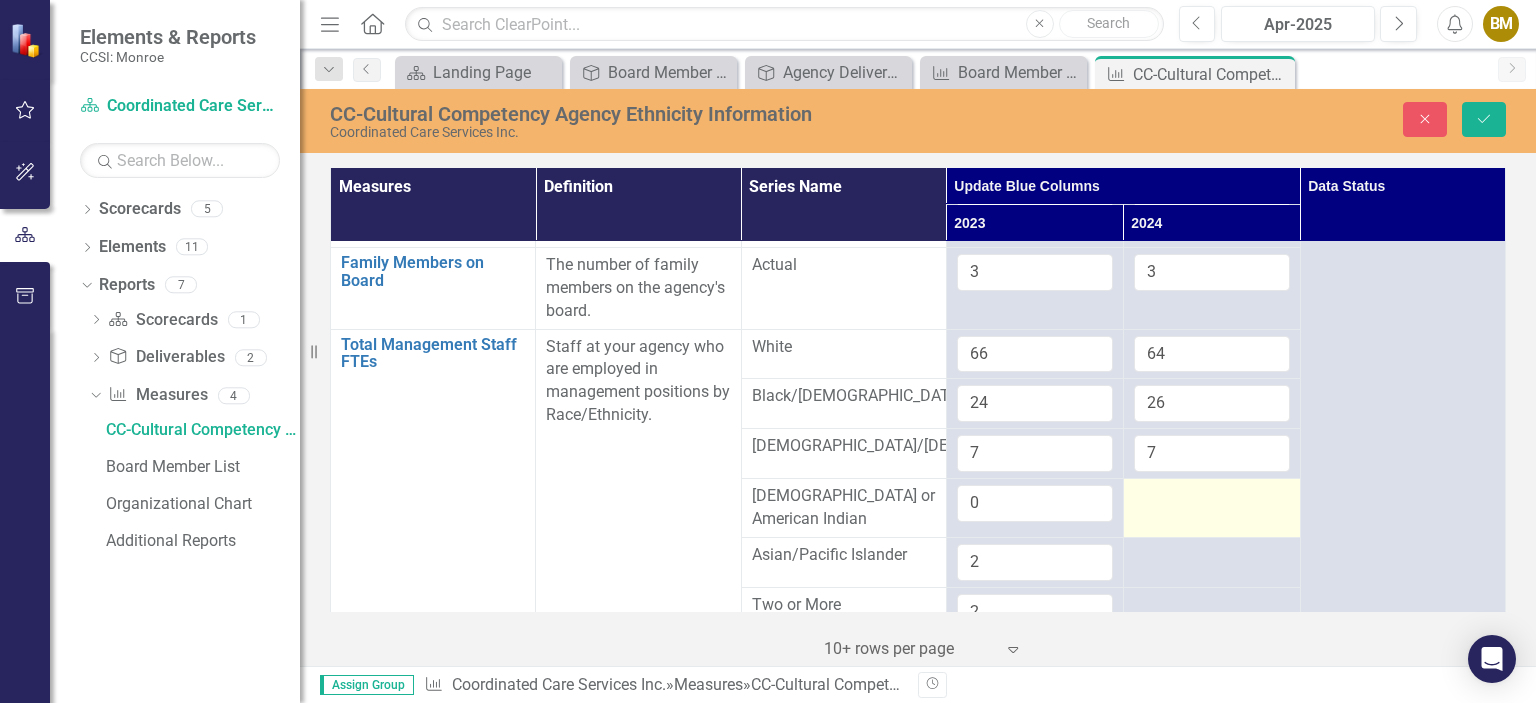 click at bounding box center (1211, 508) 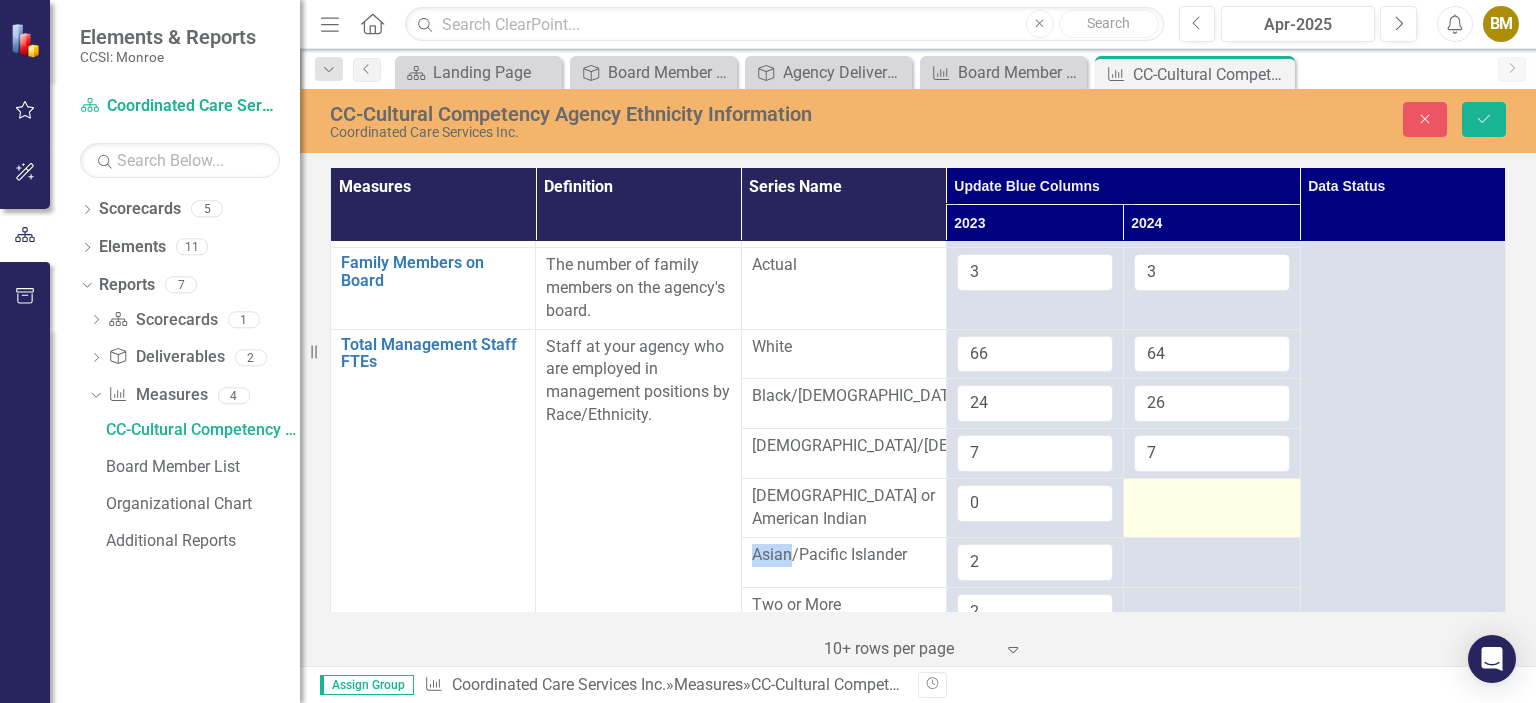 click at bounding box center [1211, 508] 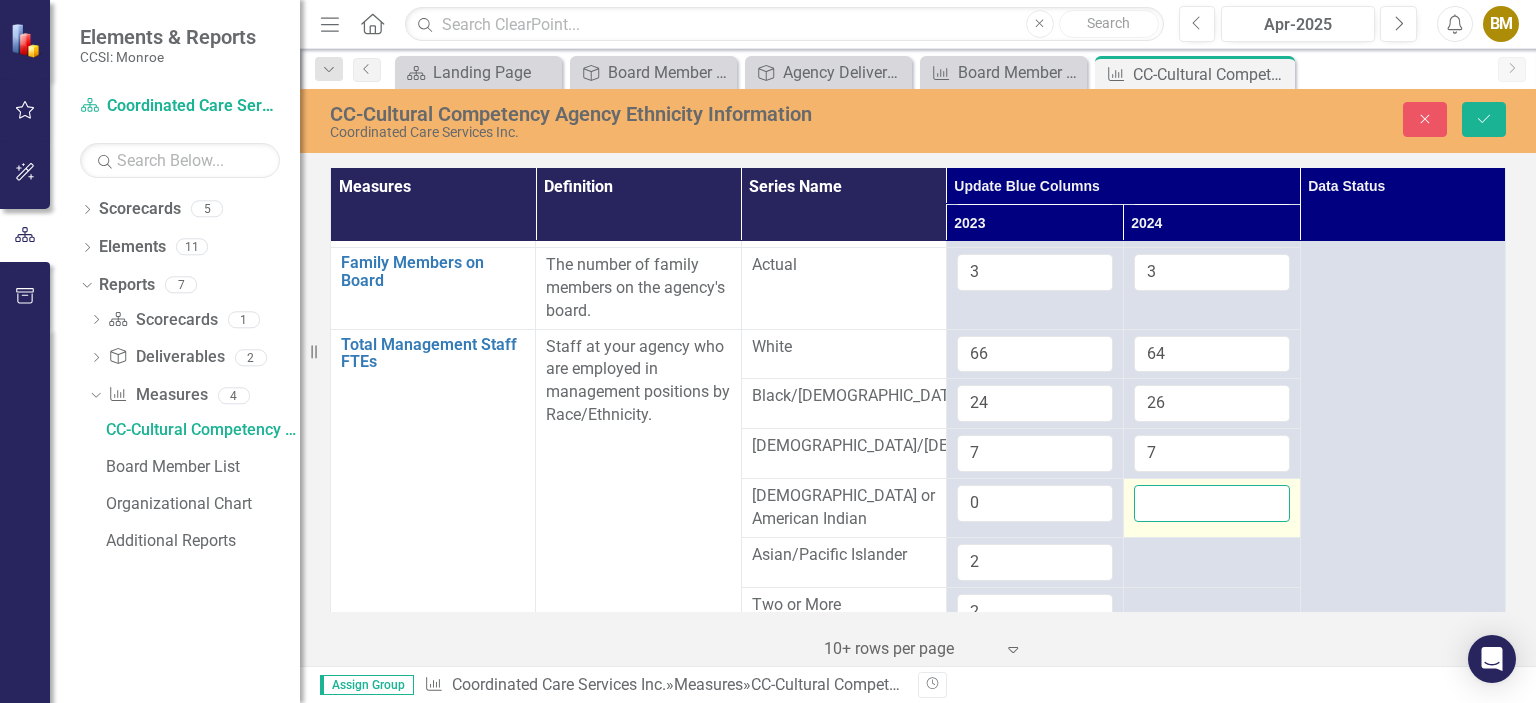 click at bounding box center (1212, 503) 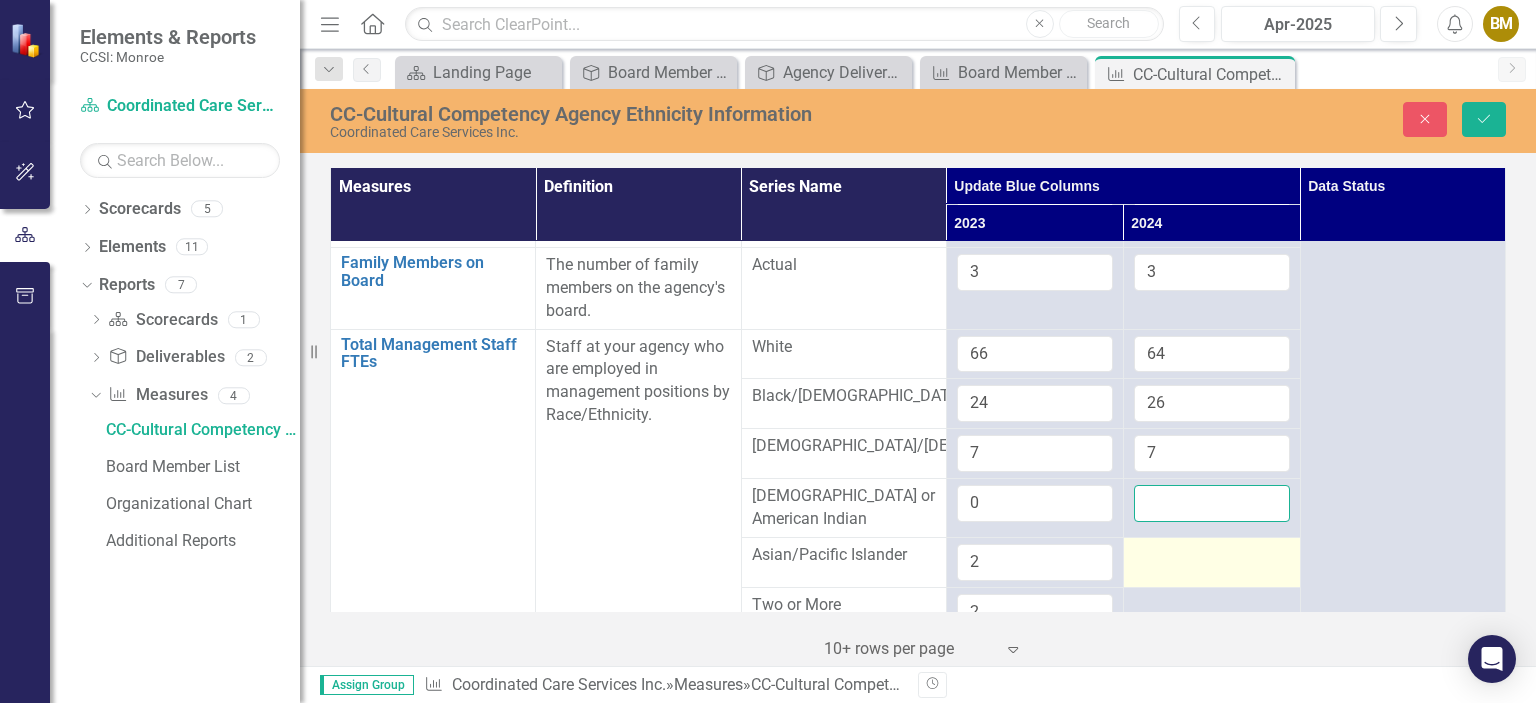 scroll, scrollTop: 545, scrollLeft: 0, axis: vertical 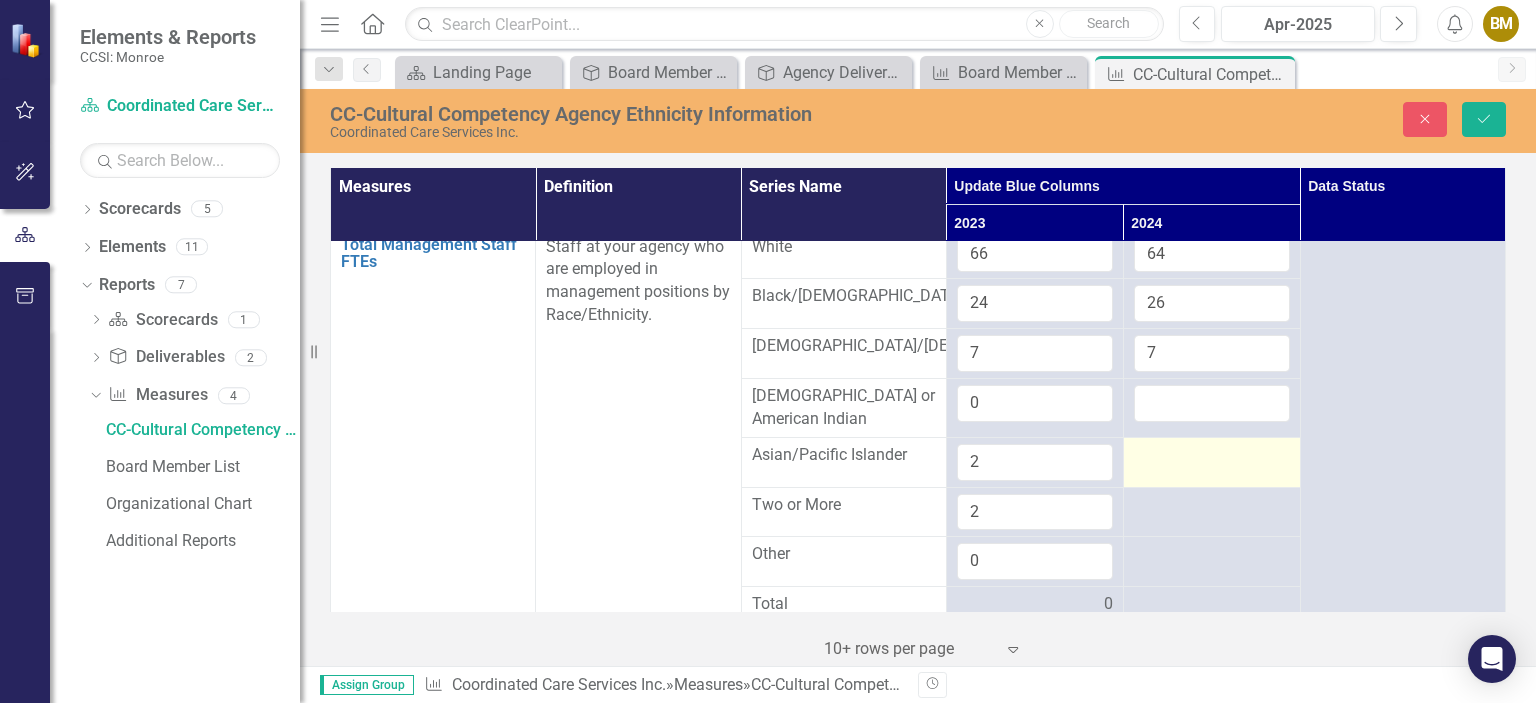 click at bounding box center (1212, 456) 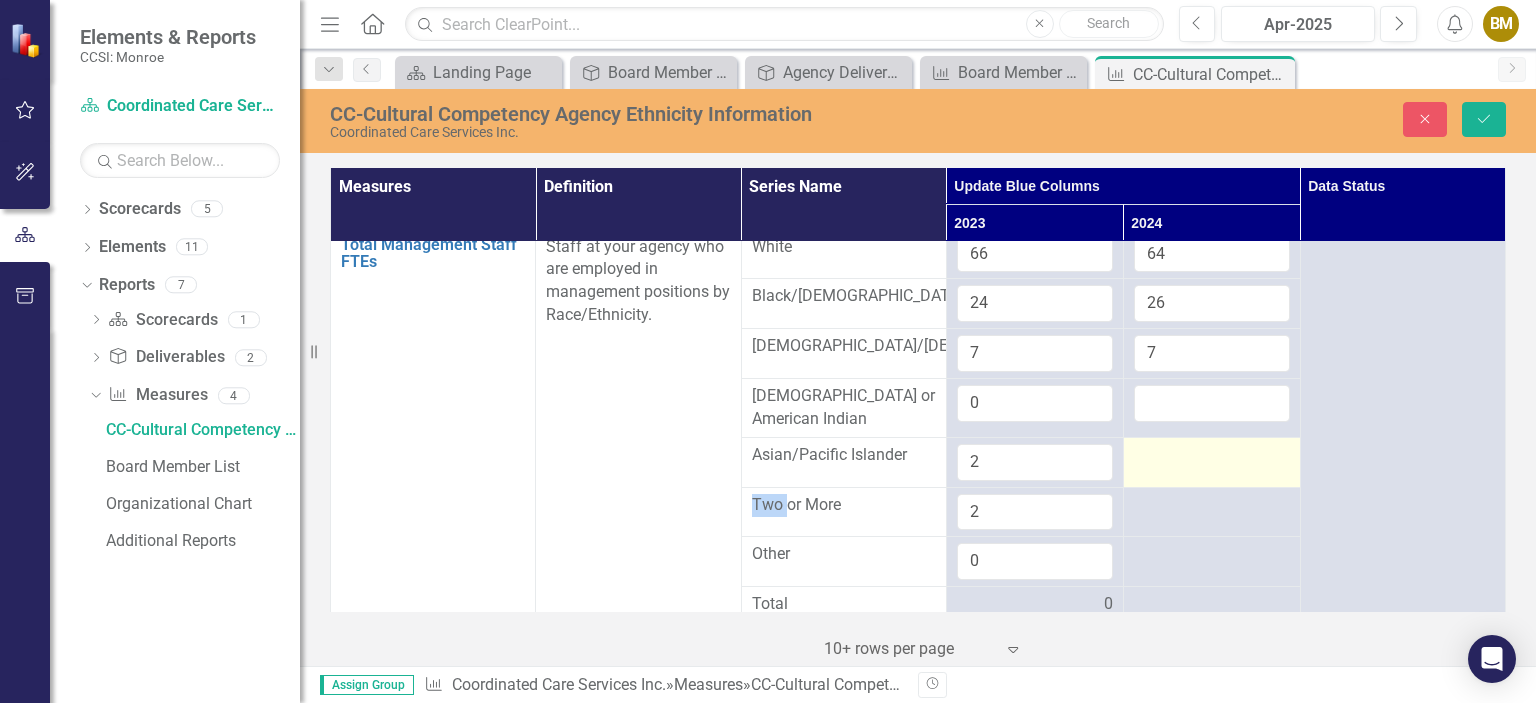 click at bounding box center (1212, 456) 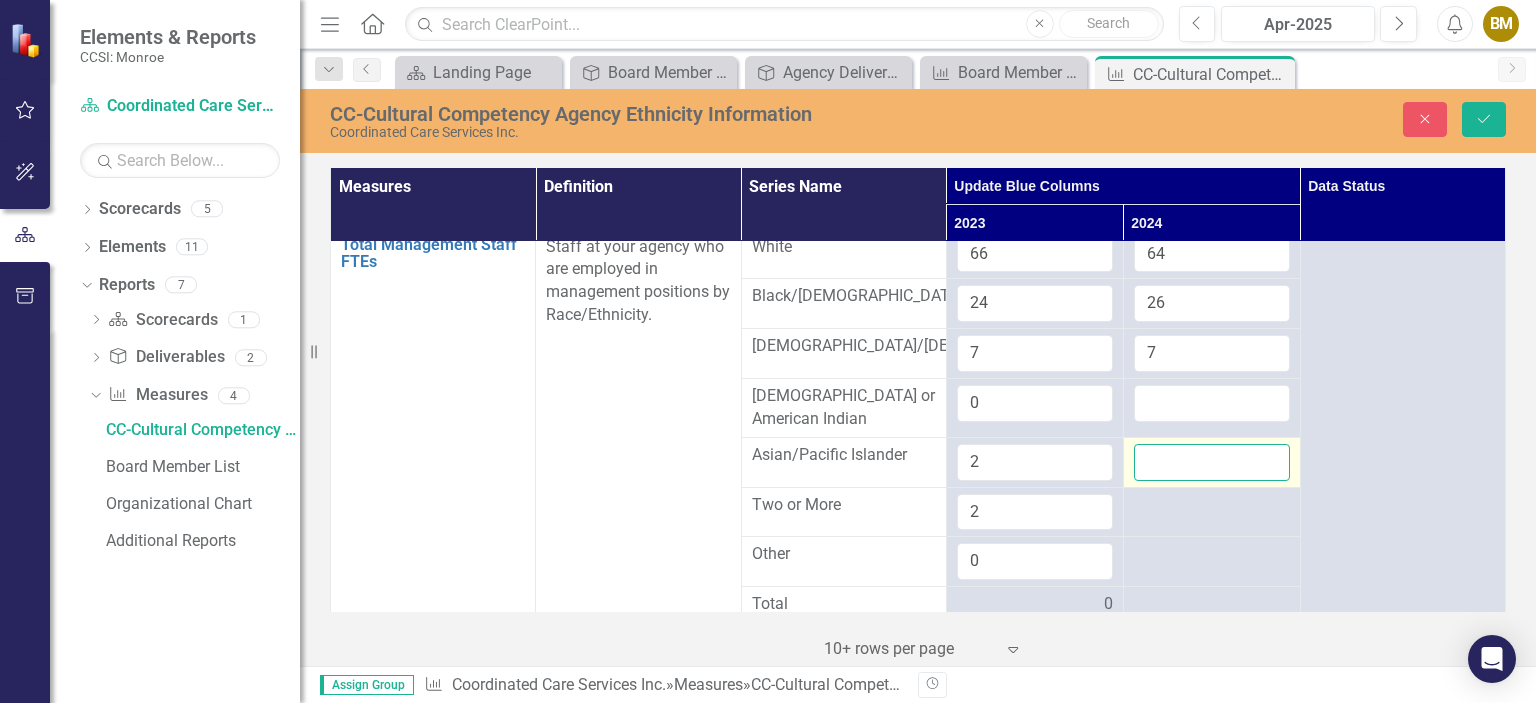 click at bounding box center (1212, 462) 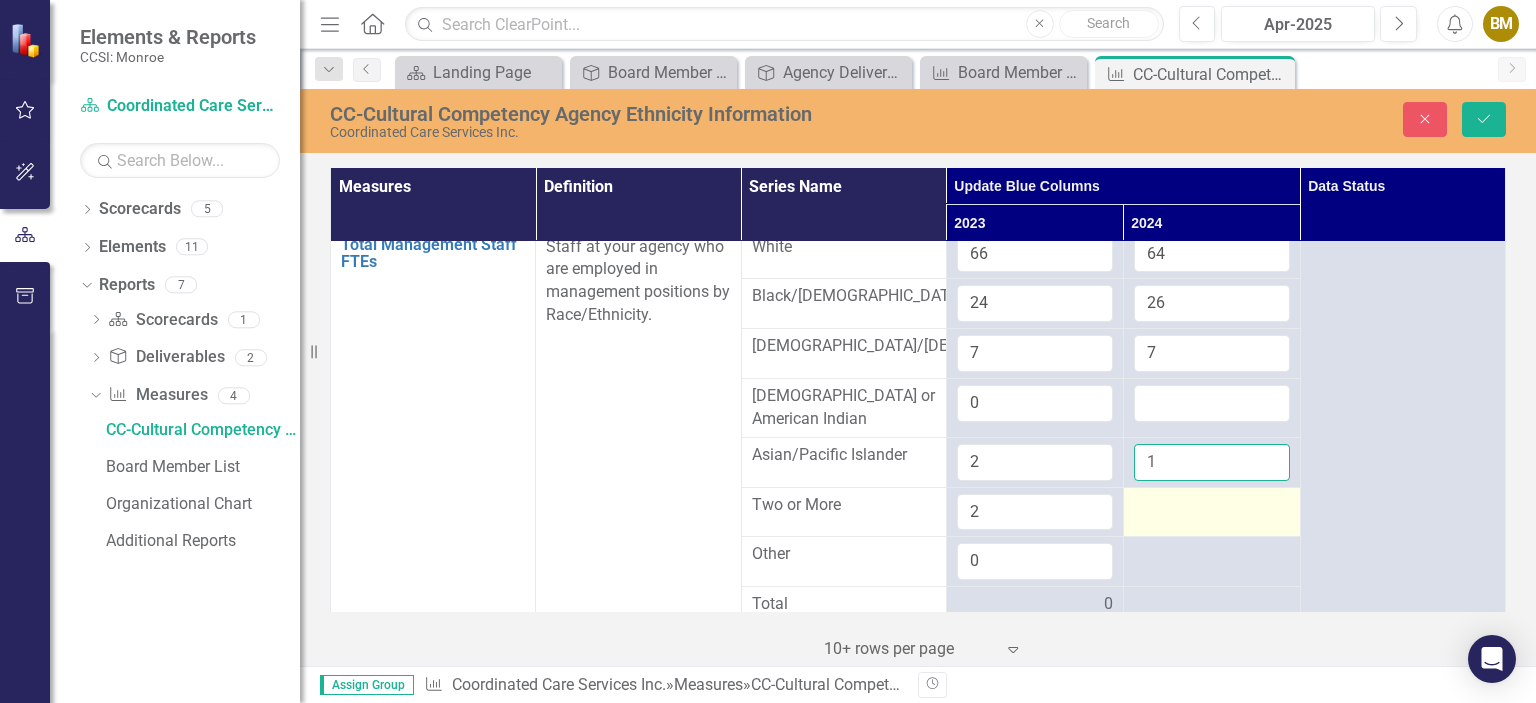 type on "1" 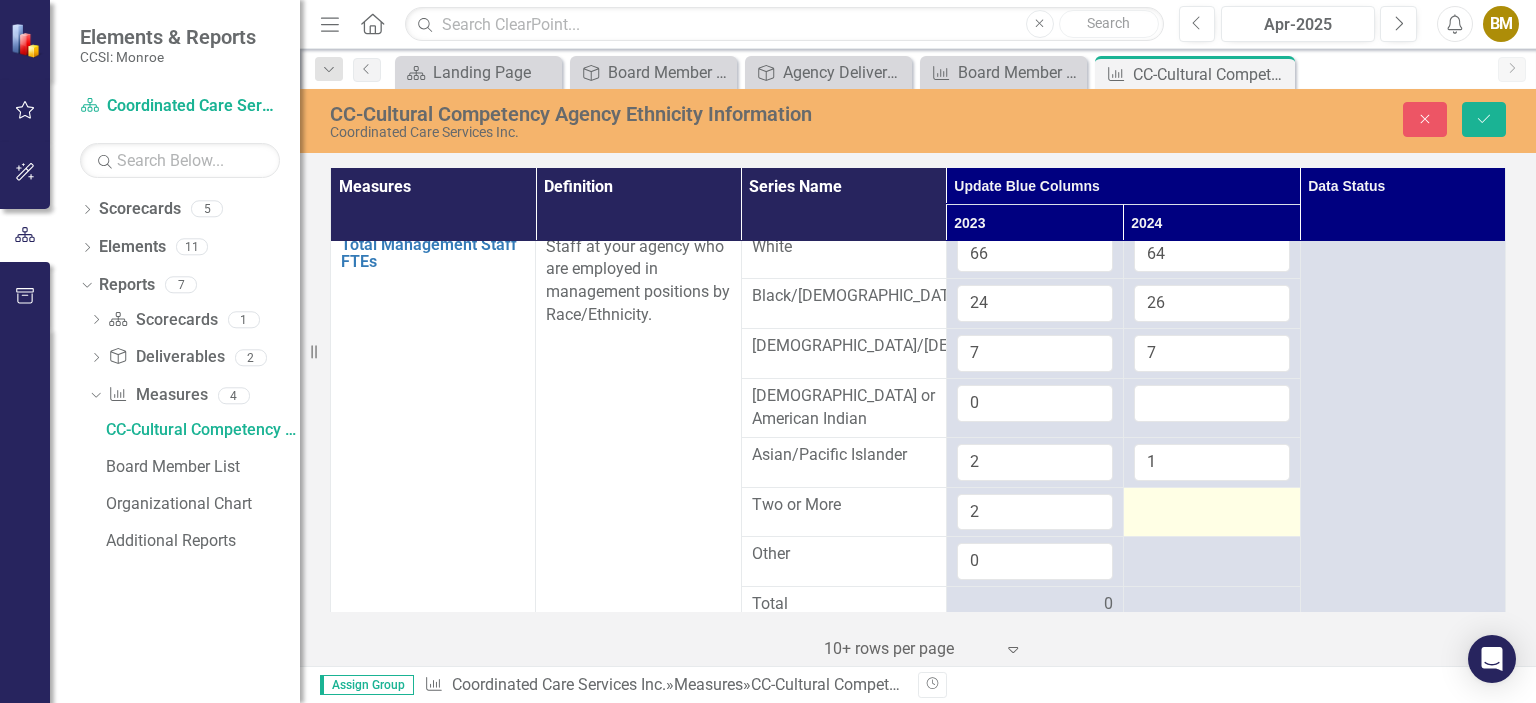 click at bounding box center (1212, 506) 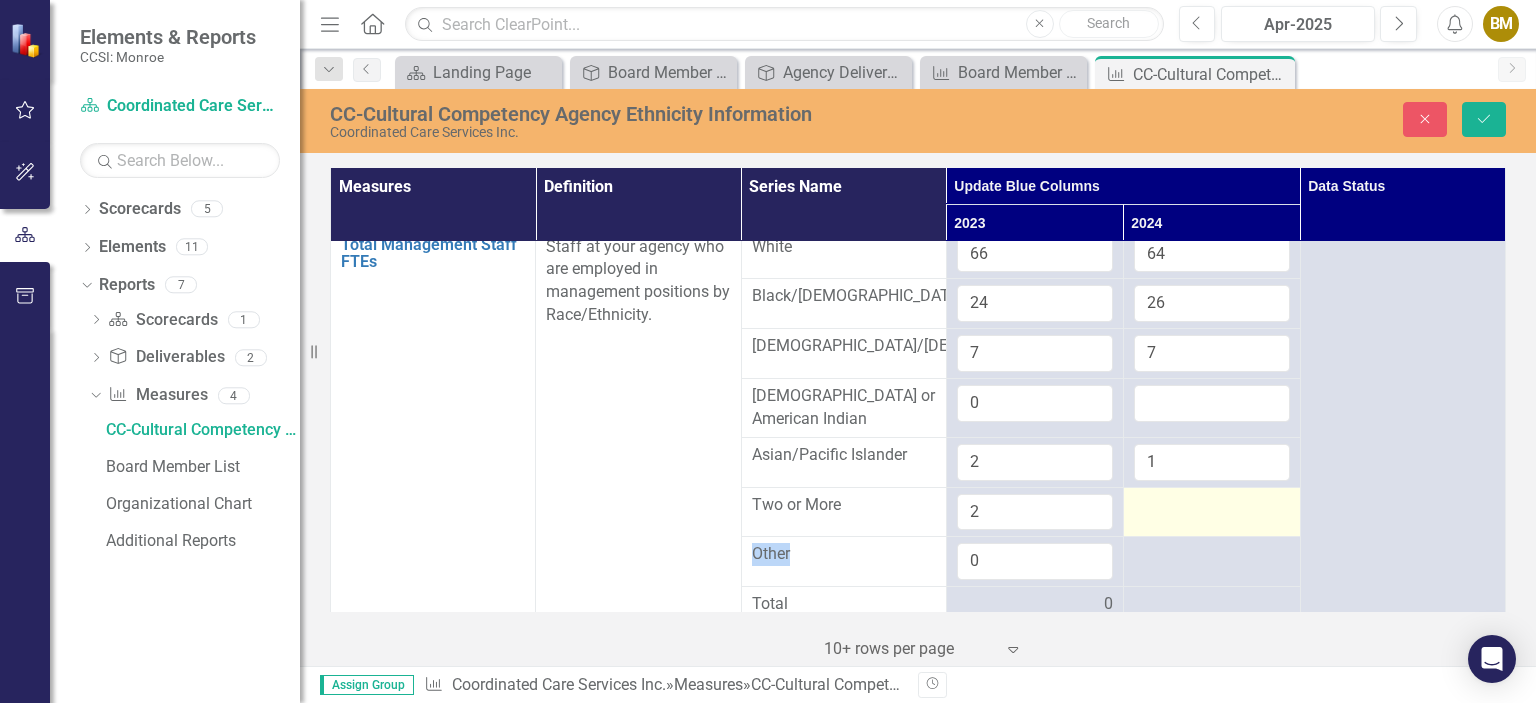 click at bounding box center (1212, 506) 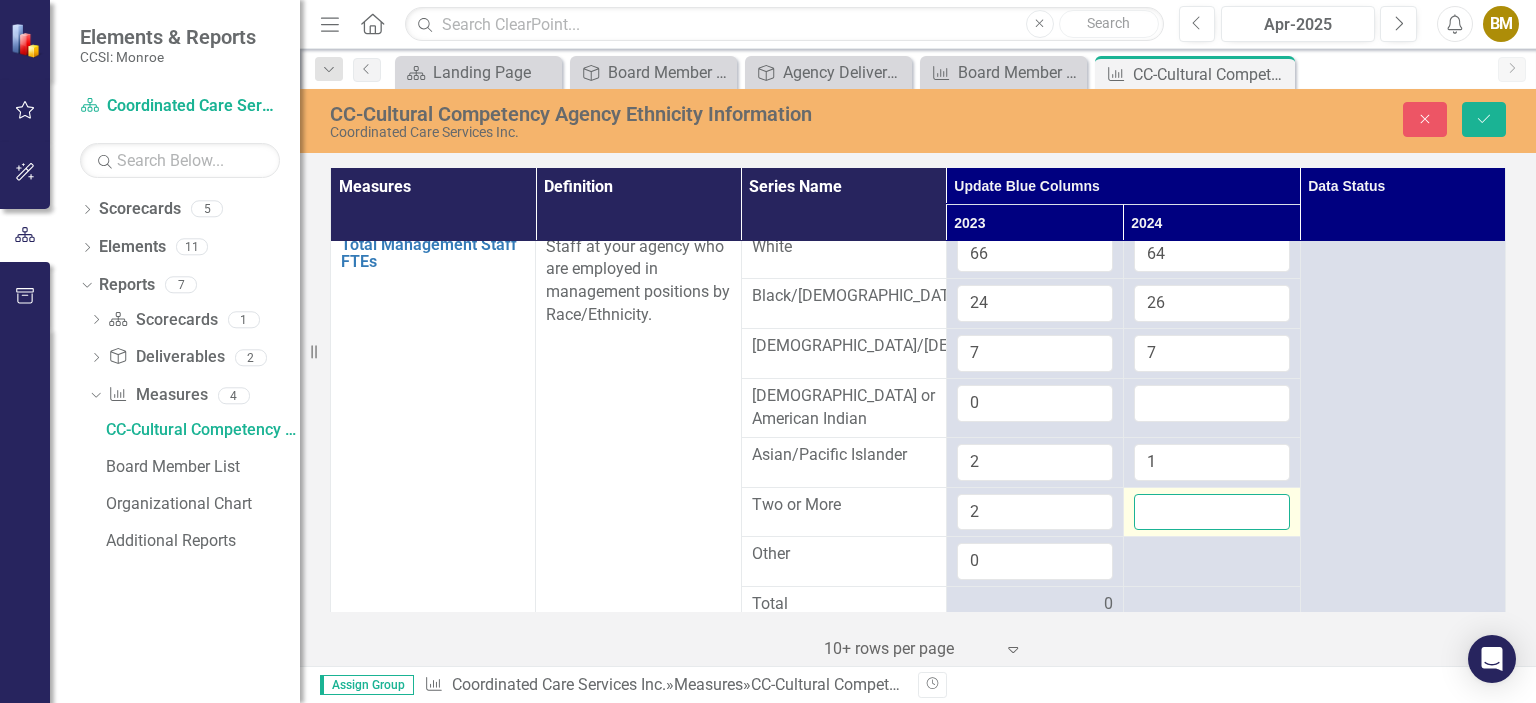 click at bounding box center [1212, 512] 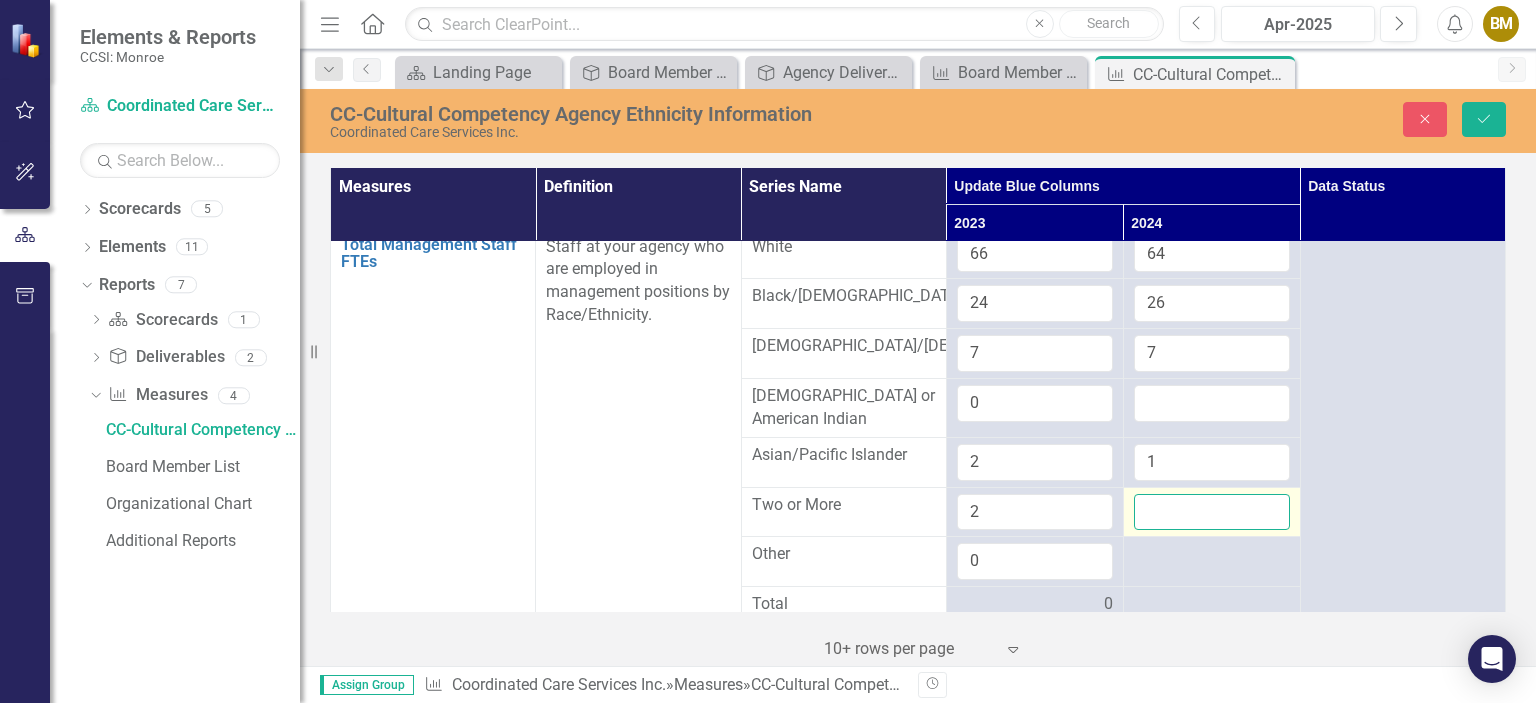 click at bounding box center (1212, 512) 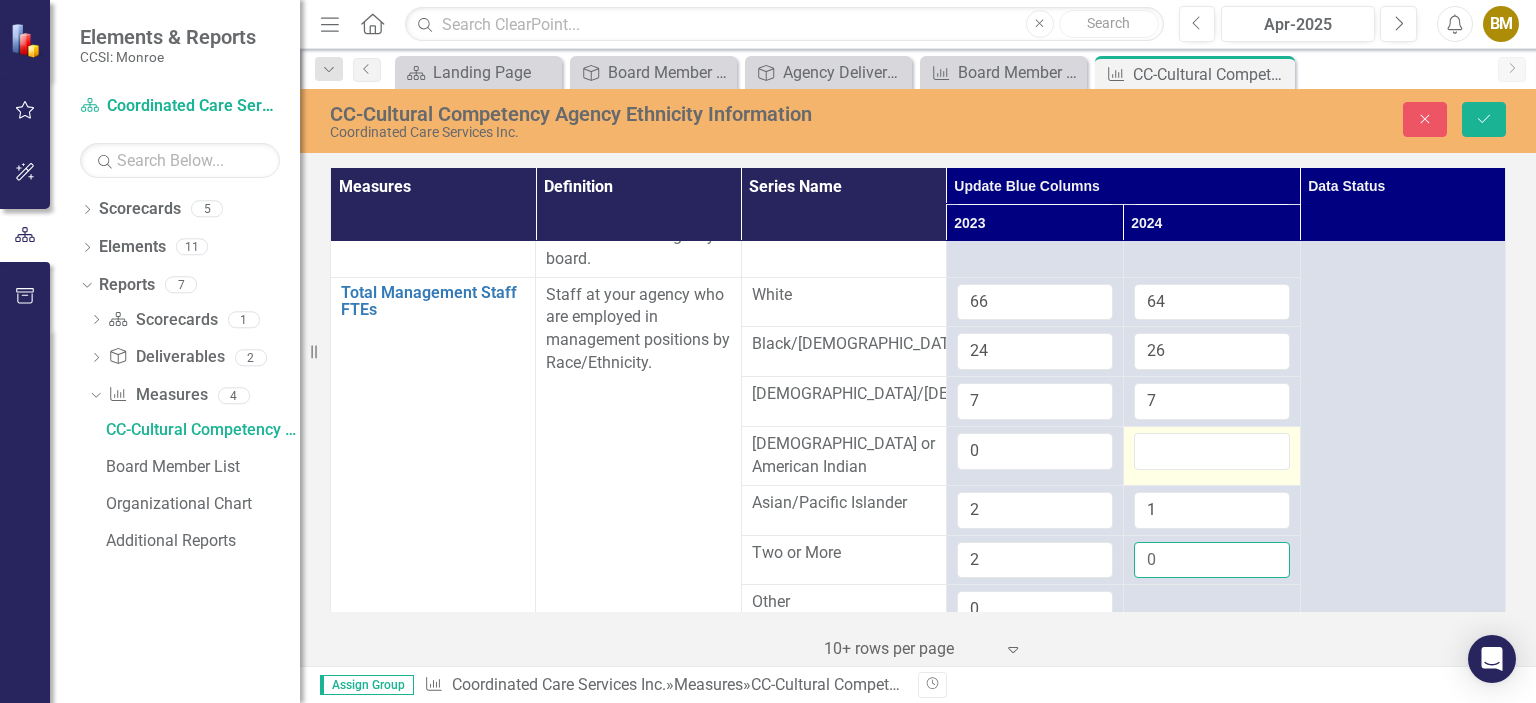 scroll, scrollTop: 545, scrollLeft: 0, axis: vertical 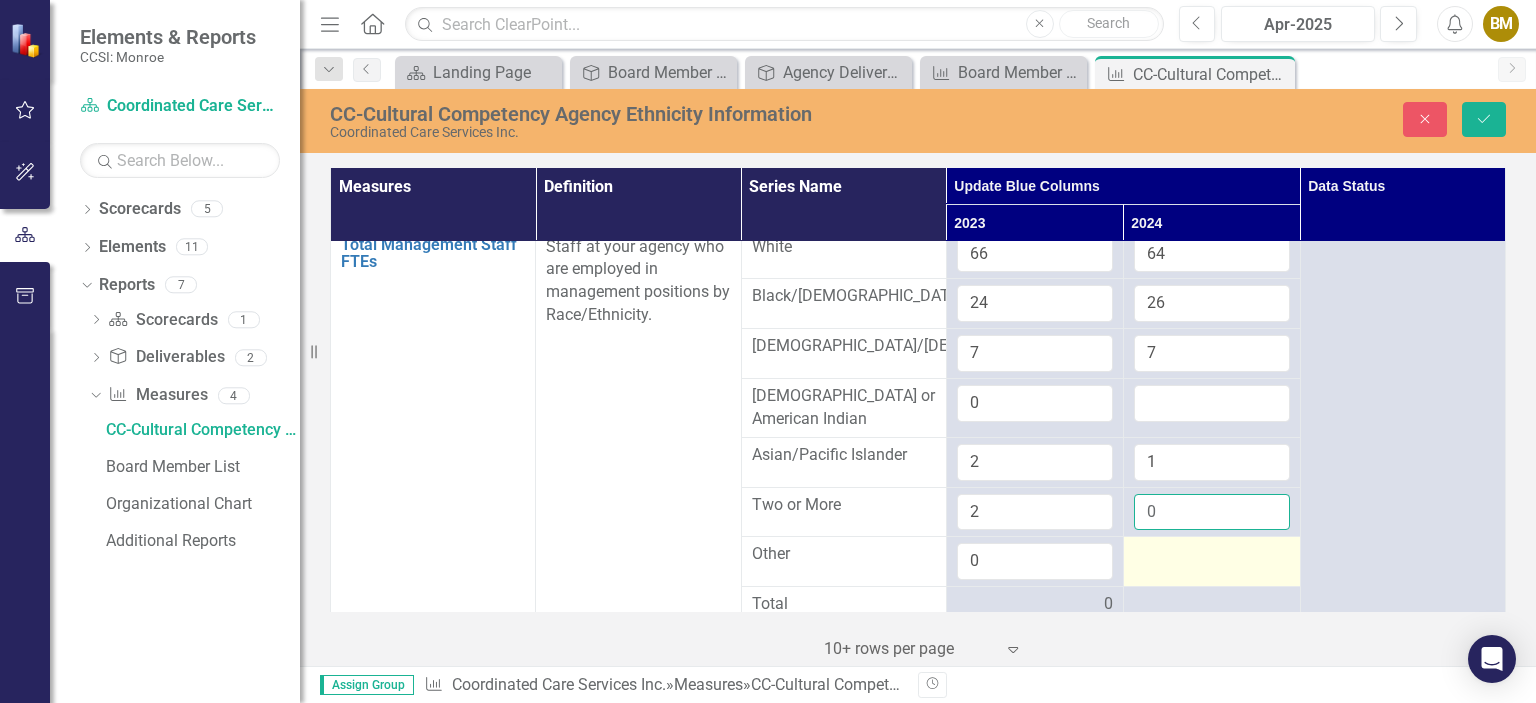 type on "0" 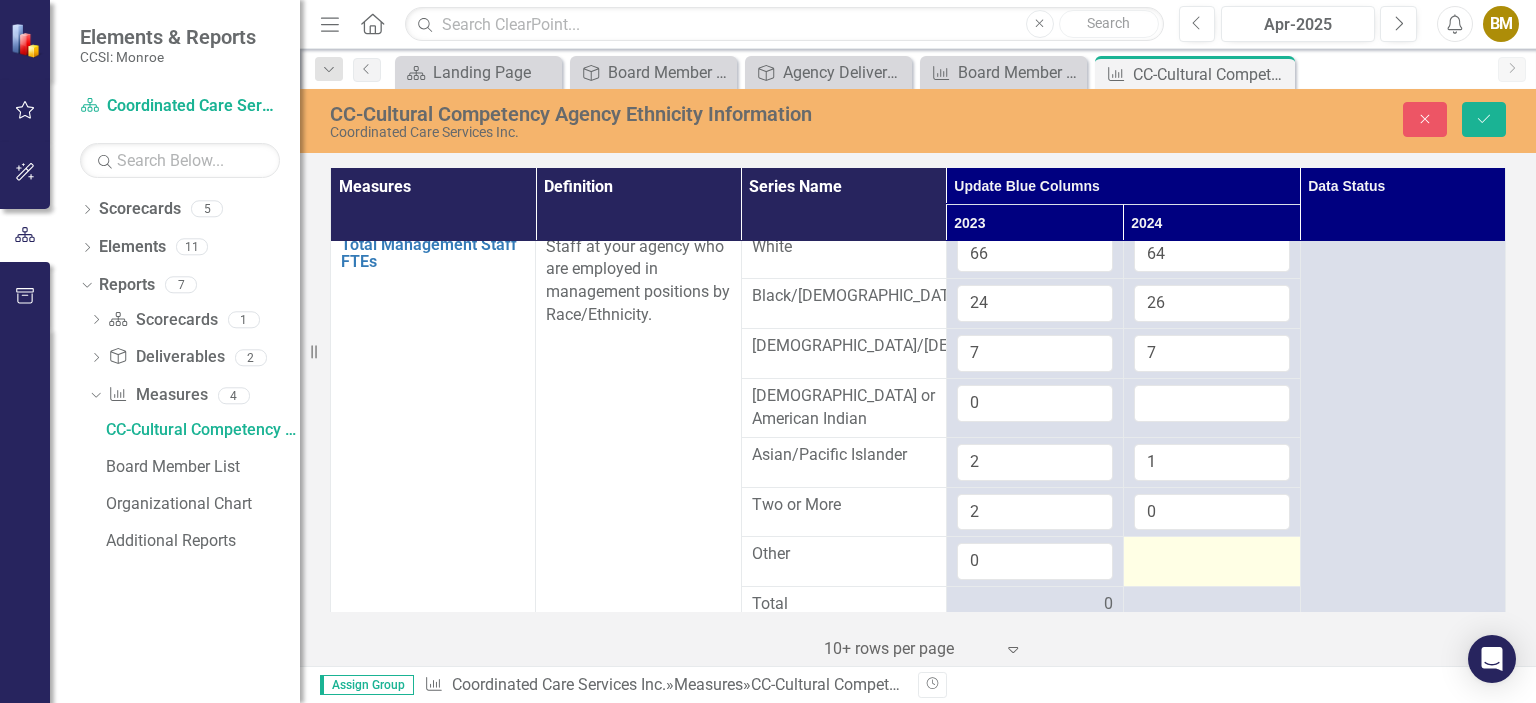 click at bounding box center (1212, 555) 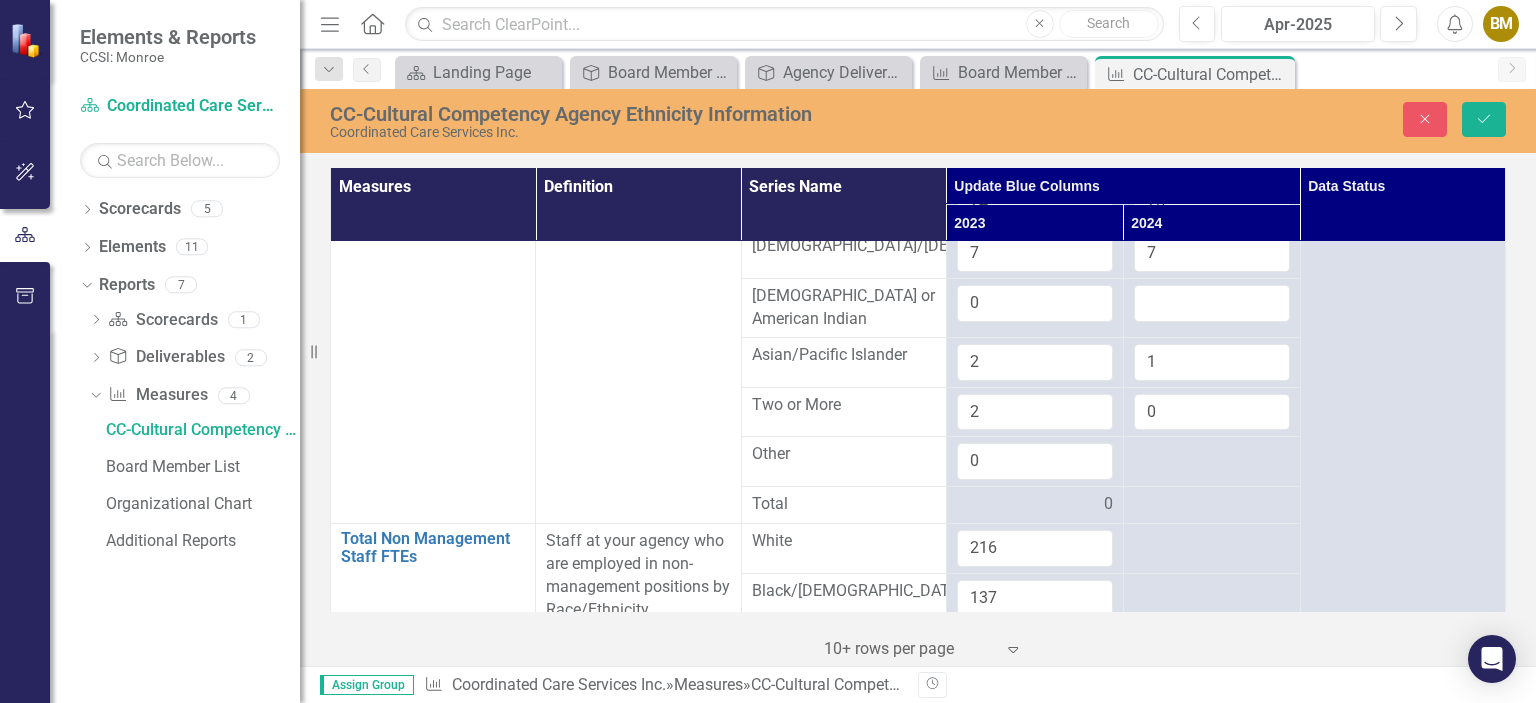 click at bounding box center (1212, 505) 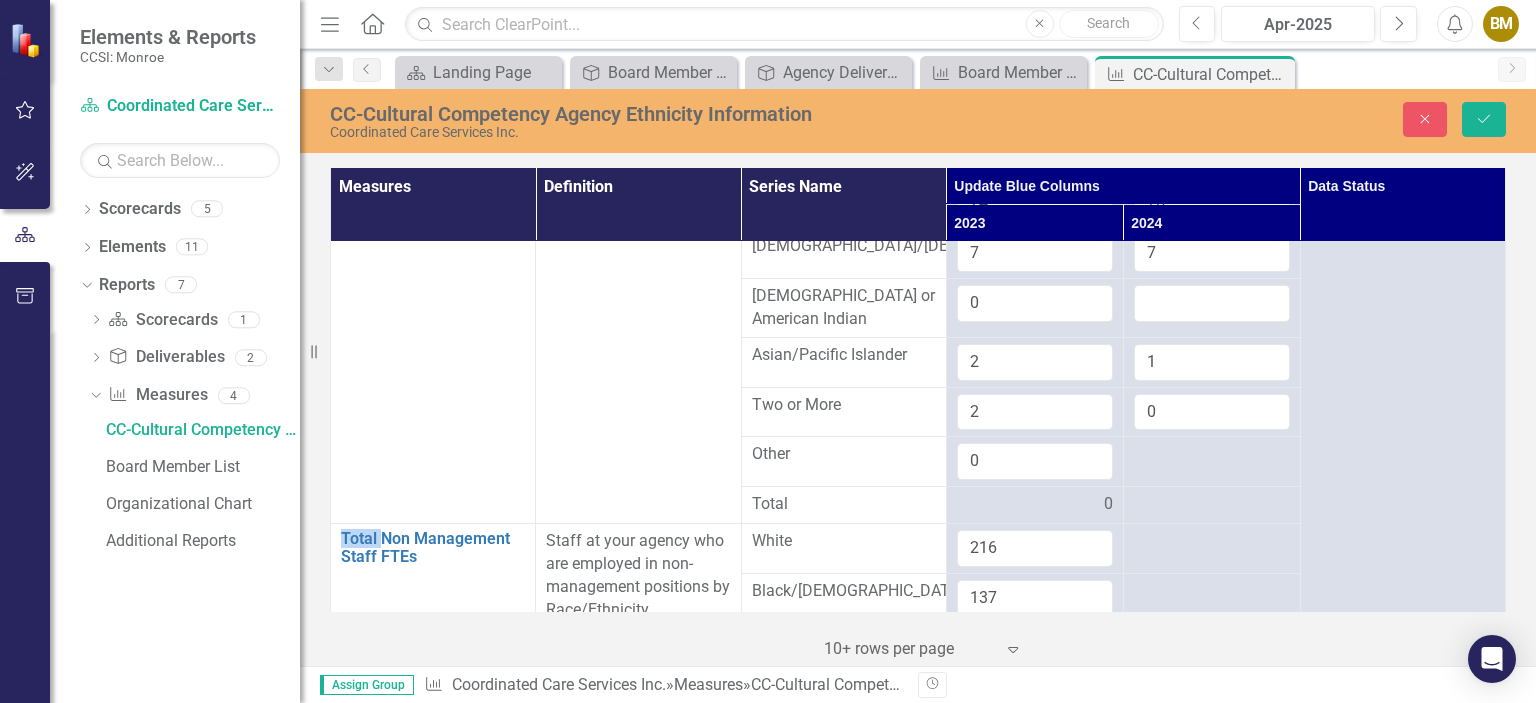 click at bounding box center (1212, 505) 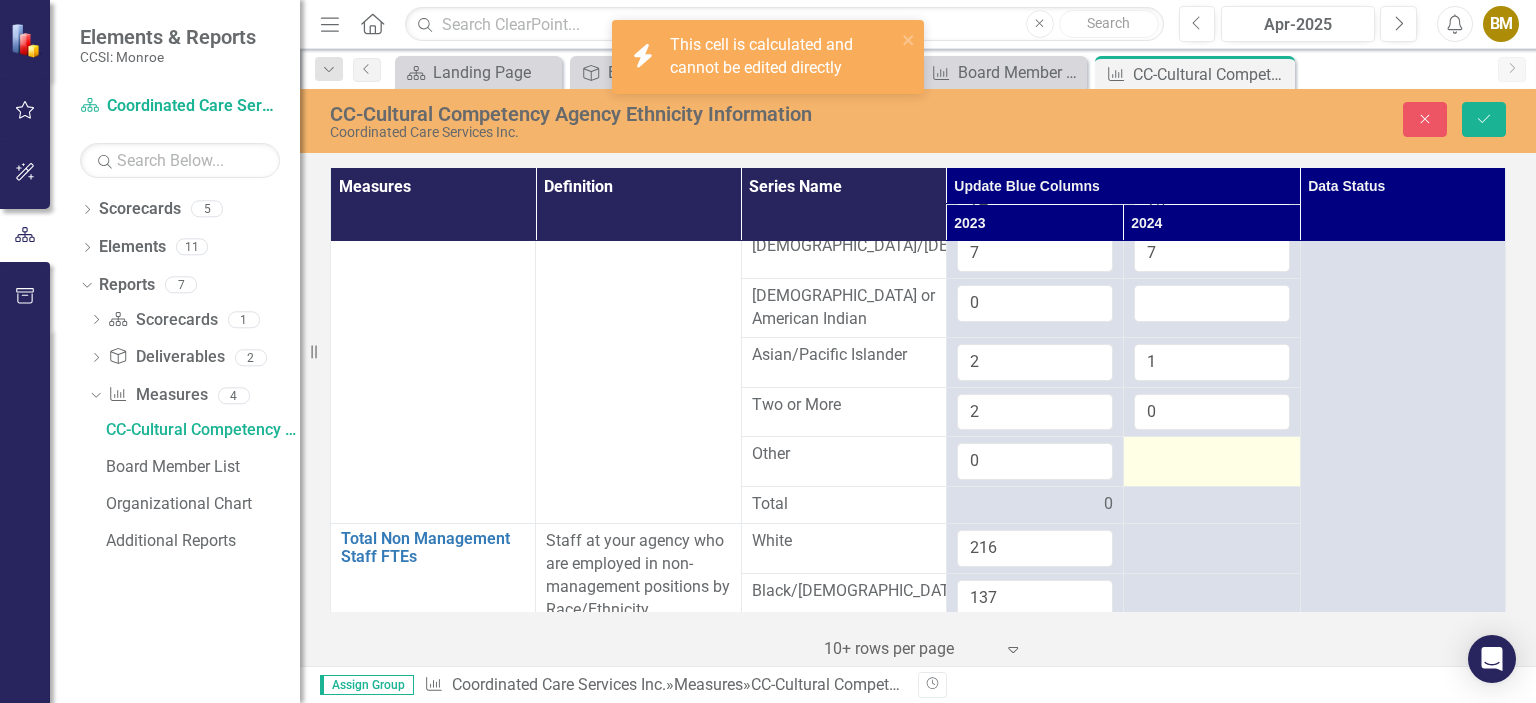 click at bounding box center (1212, 455) 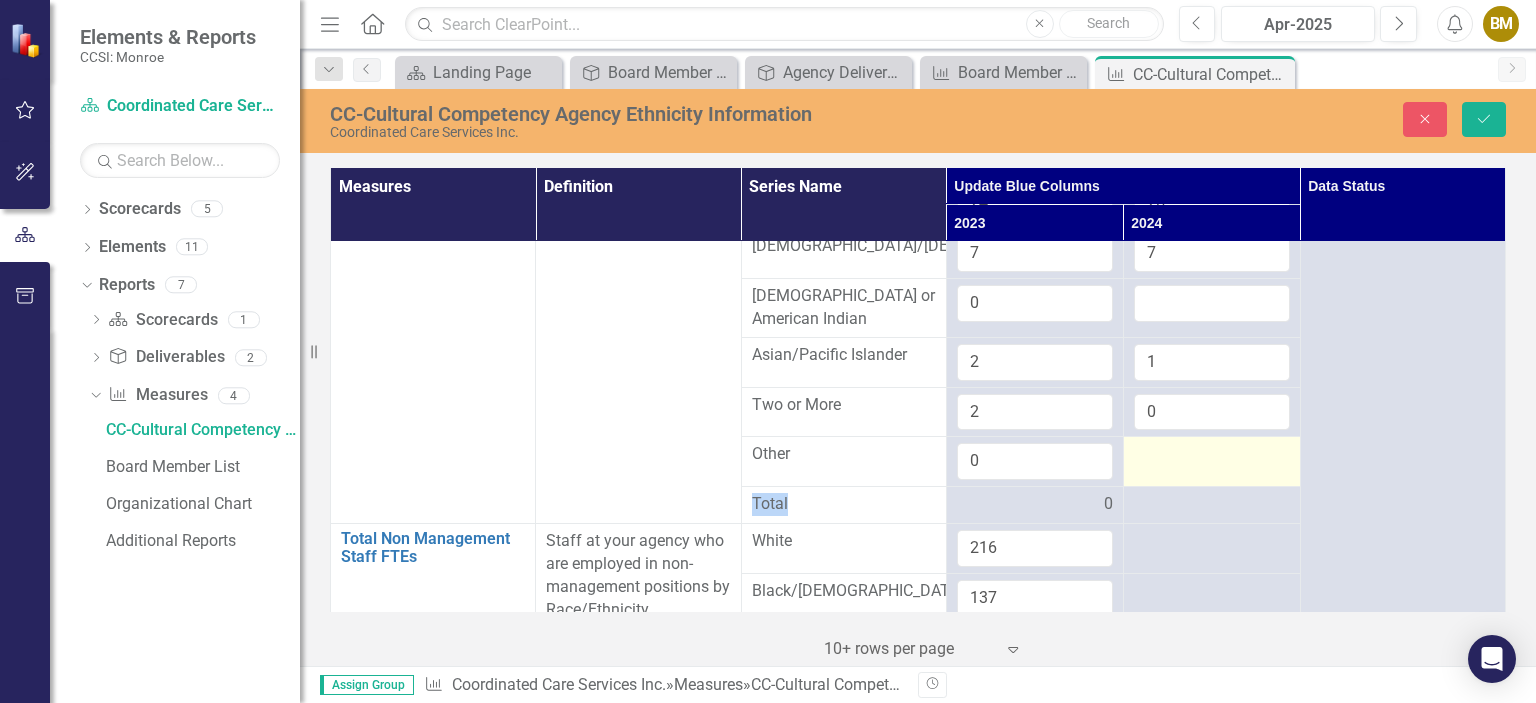 click at bounding box center (1212, 455) 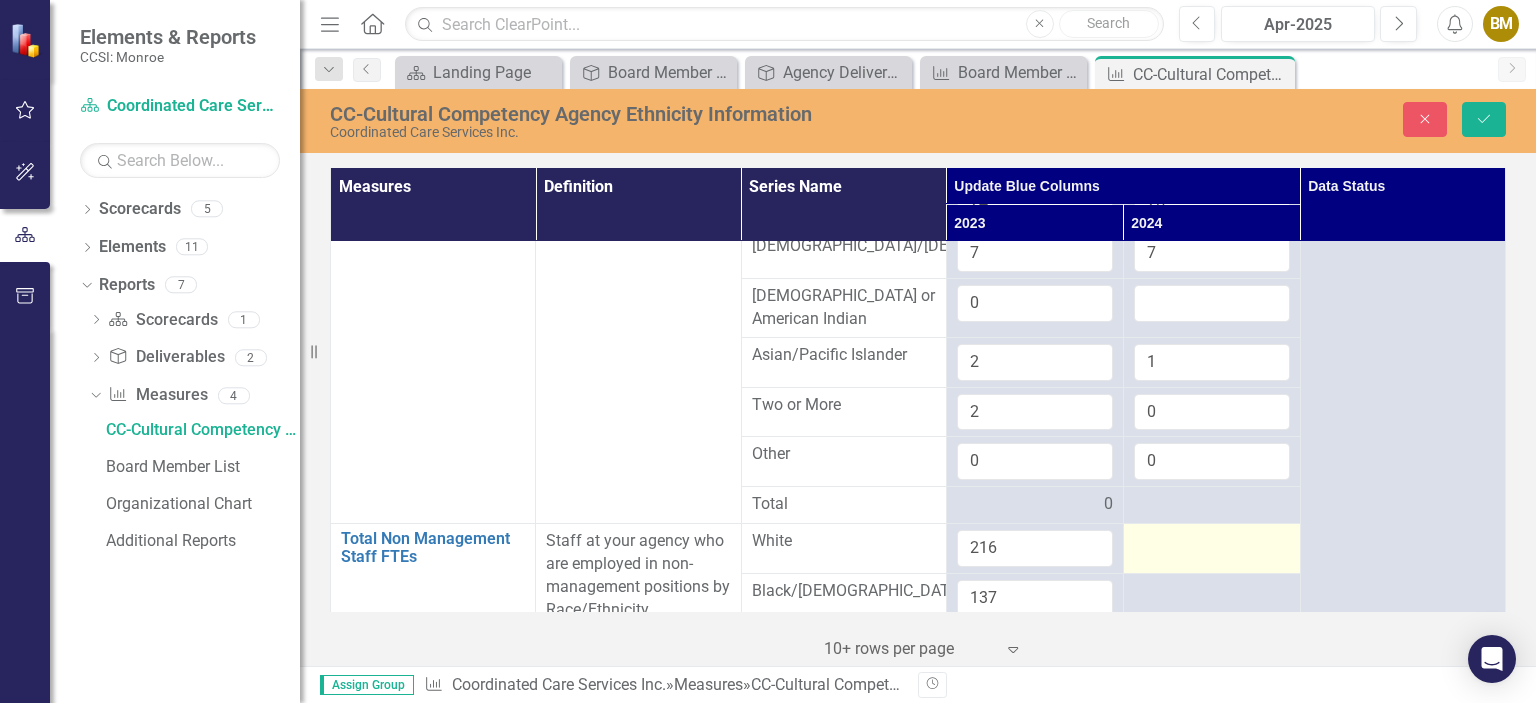 type on "0" 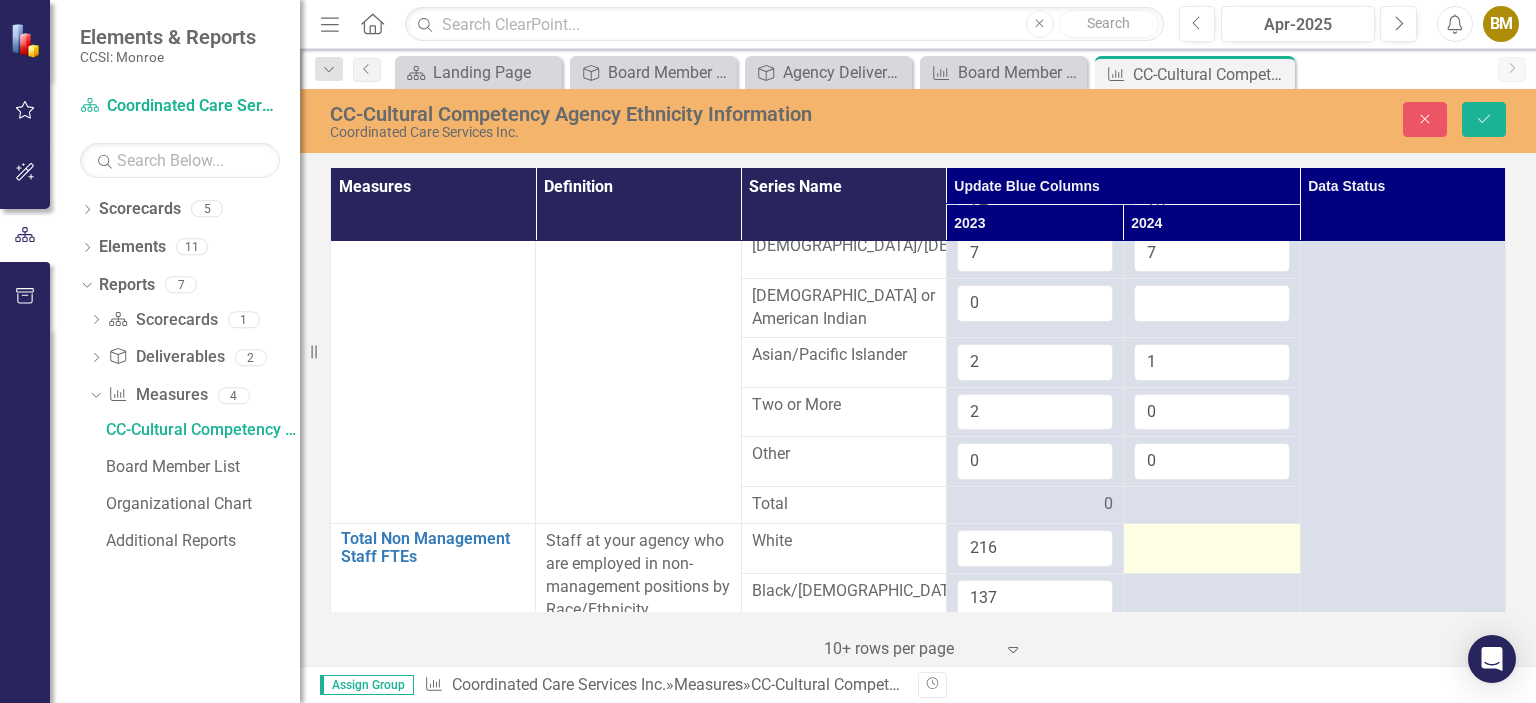 click at bounding box center [1212, 542] 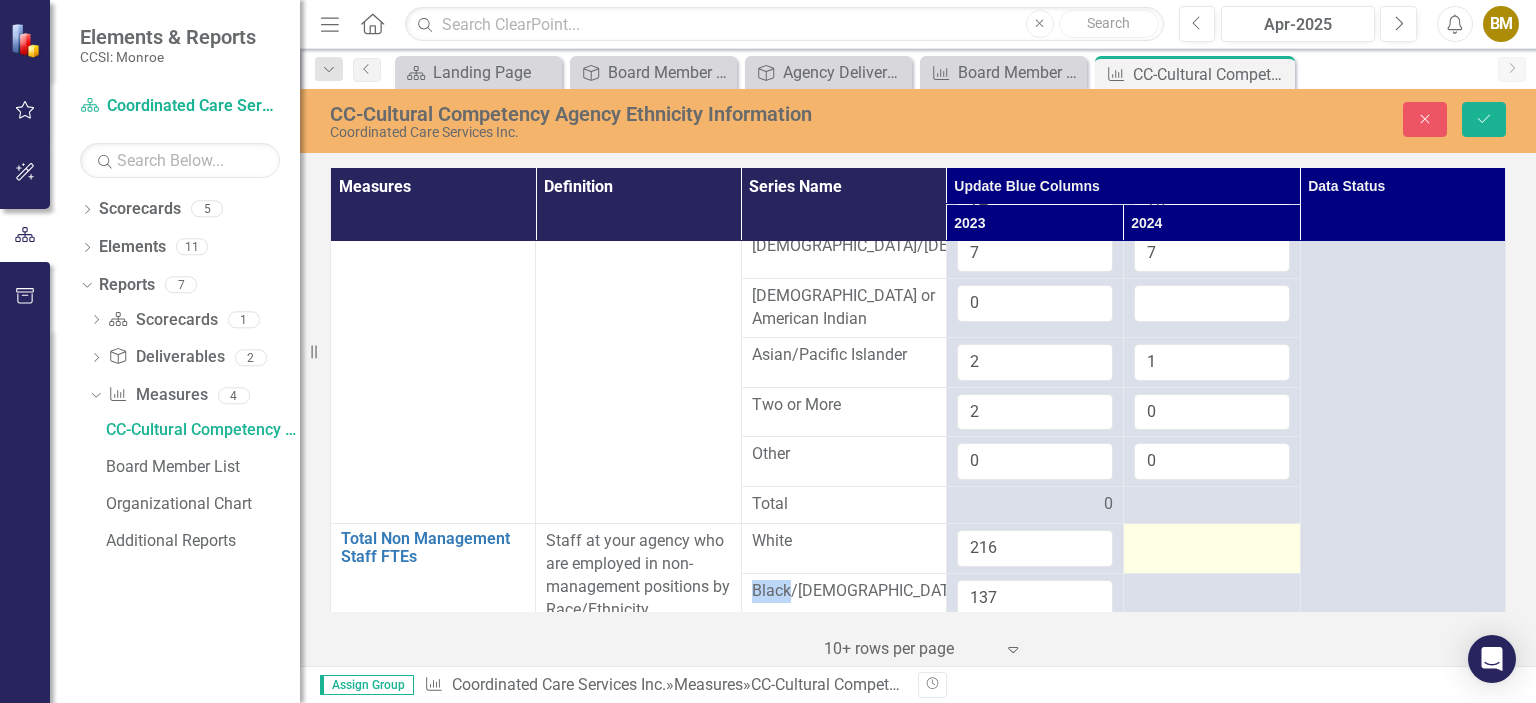 click at bounding box center (1212, 542) 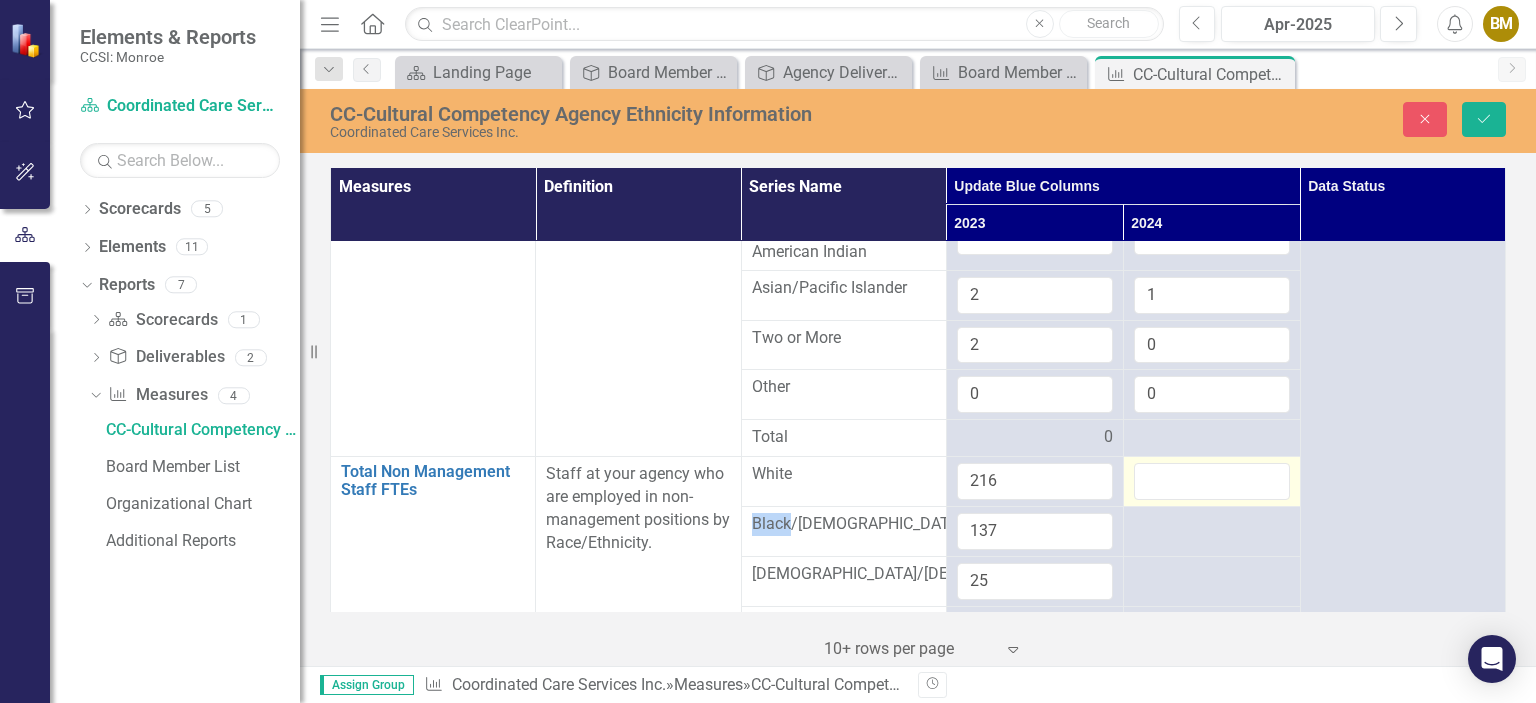scroll, scrollTop: 745, scrollLeft: 0, axis: vertical 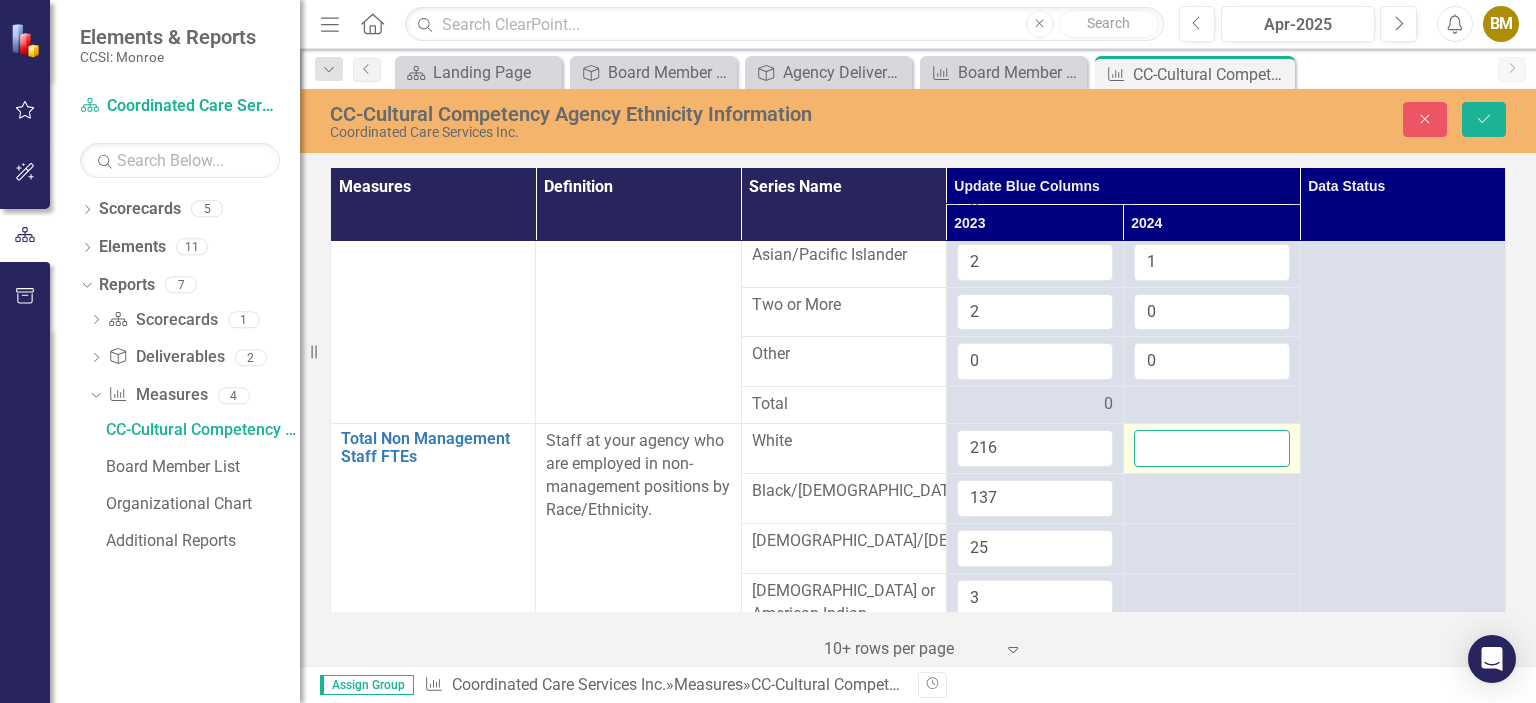 click at bounding box center (1212, 448) 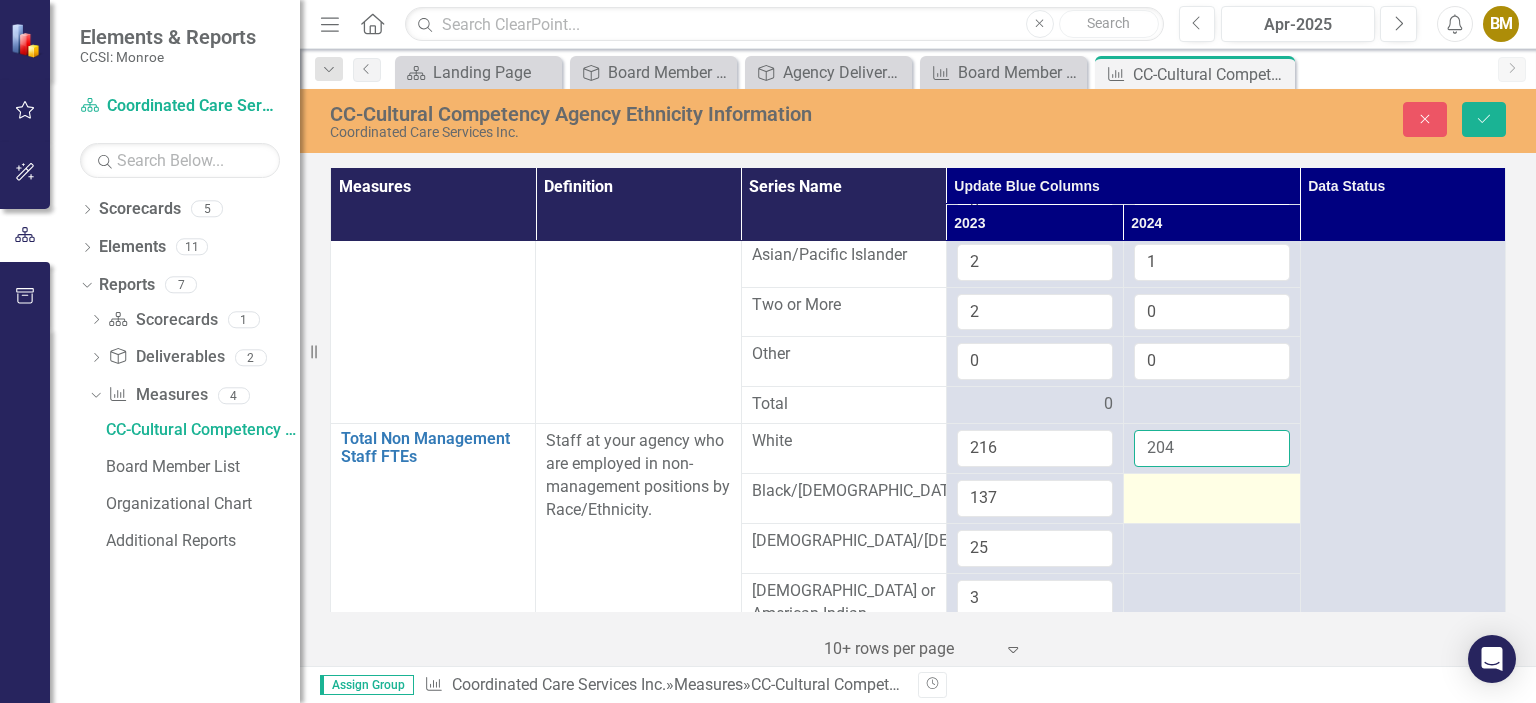 type on "204" 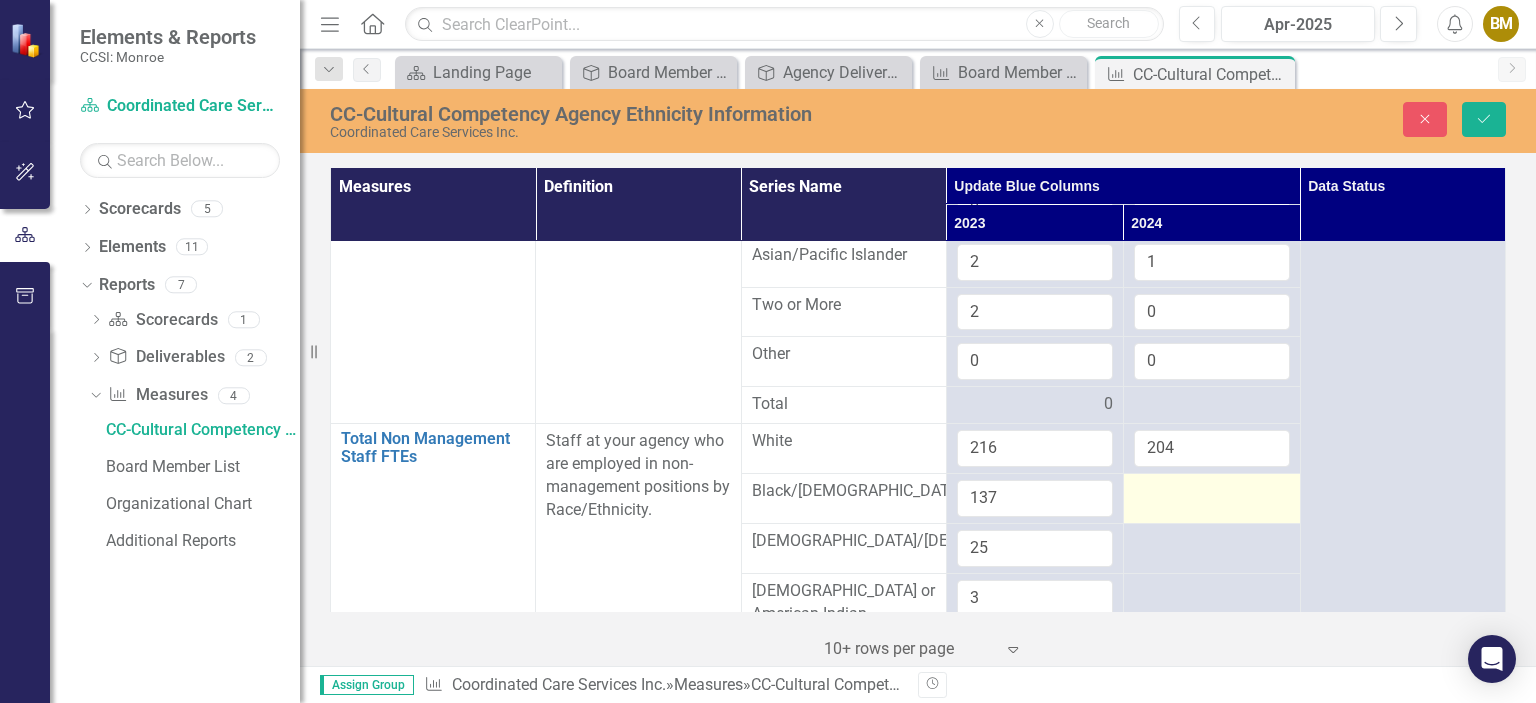 click at bounding box center [1212, 492] 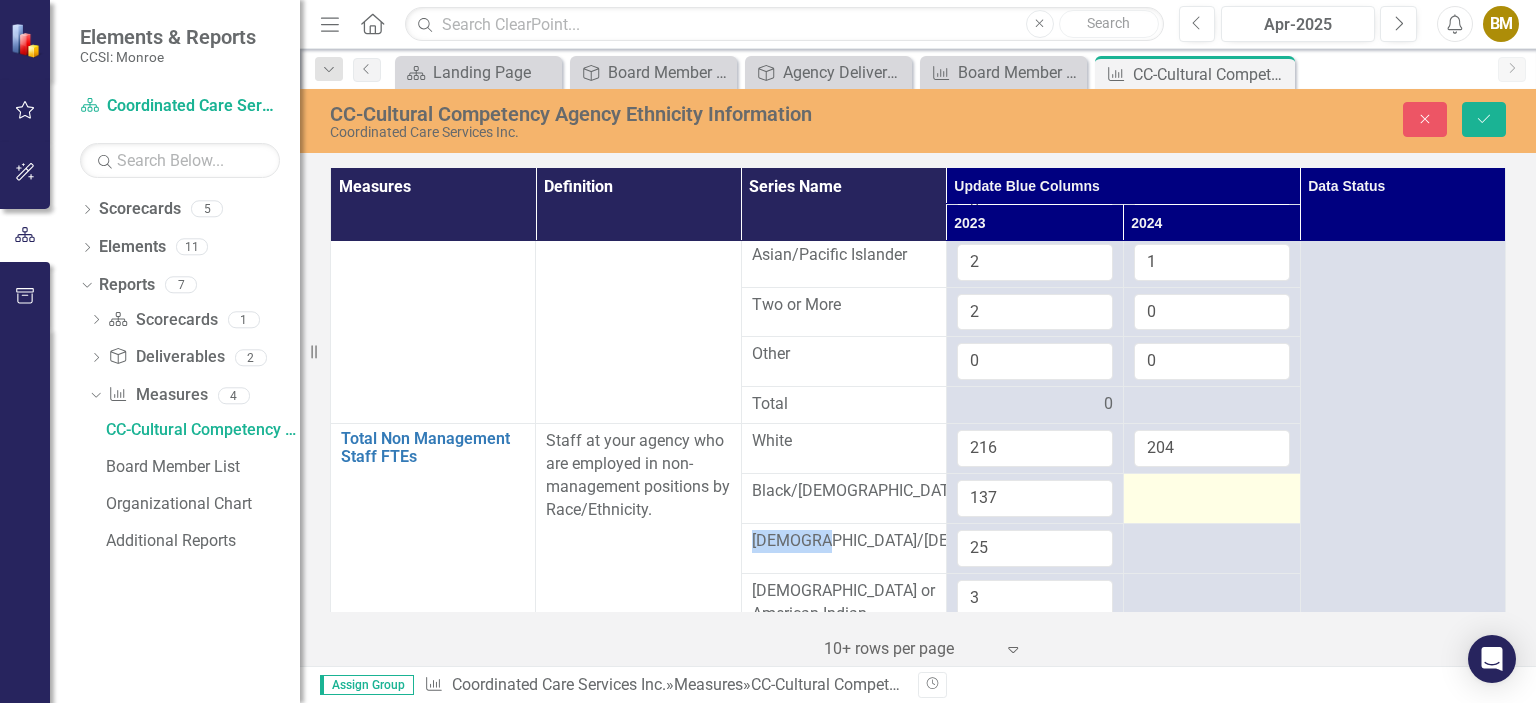 click at bounding box center (1212, 492) 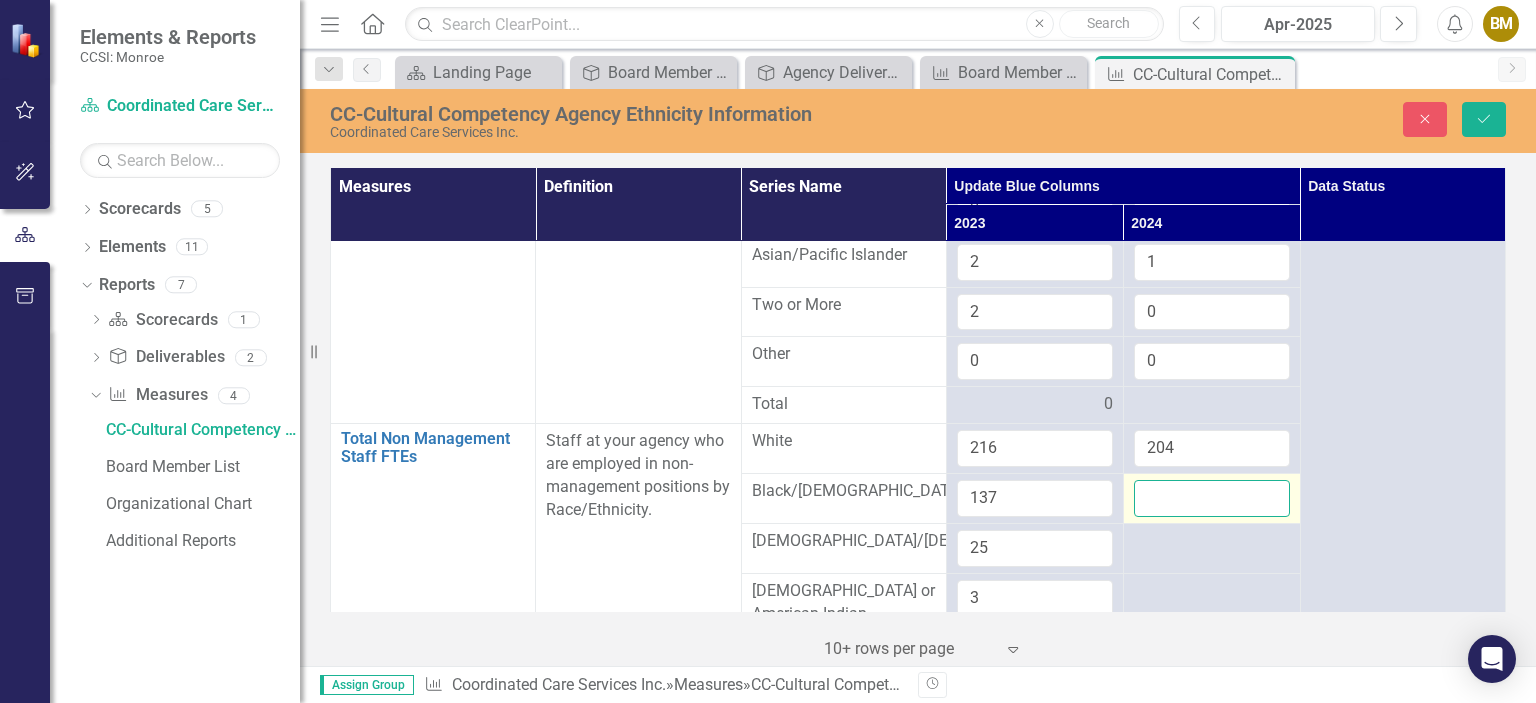 click at bounding box center [1212, 498] 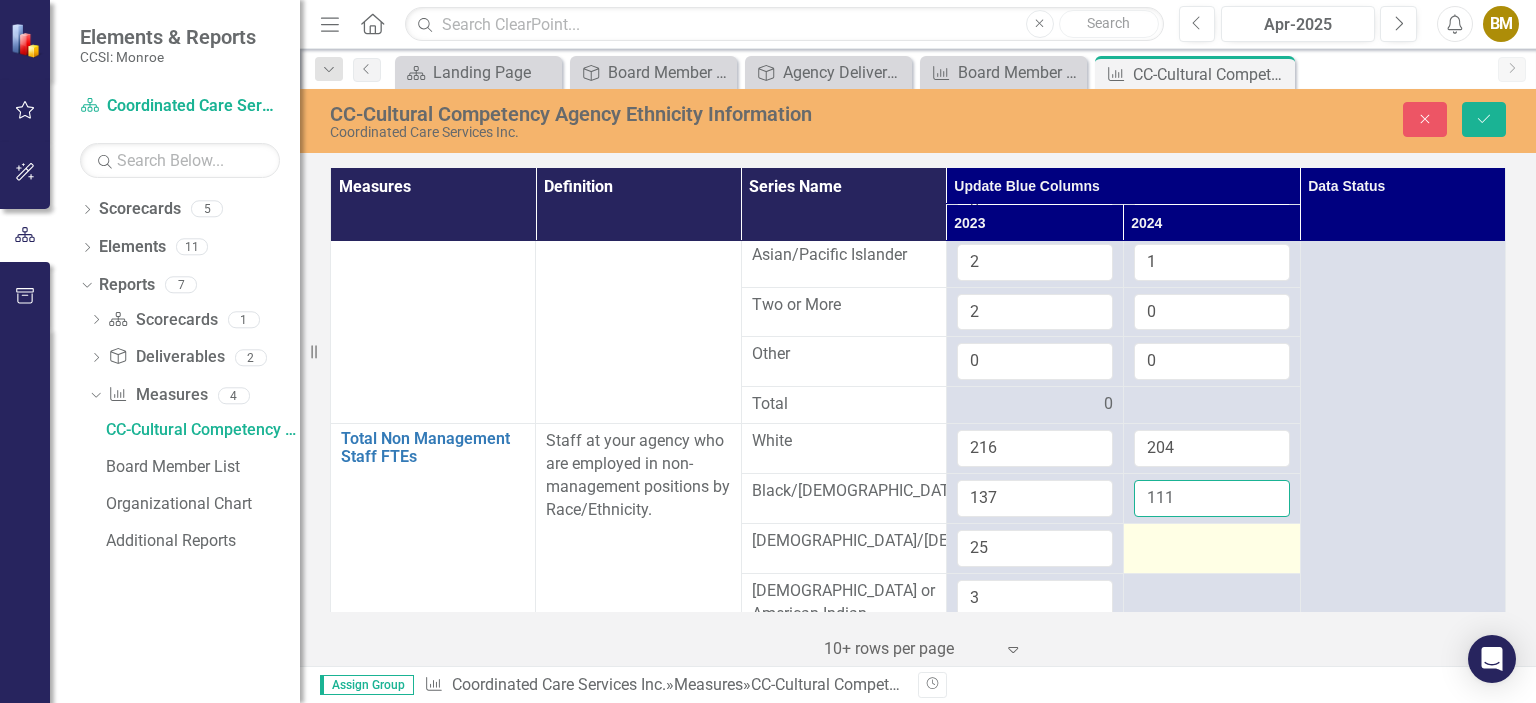 type on "111" 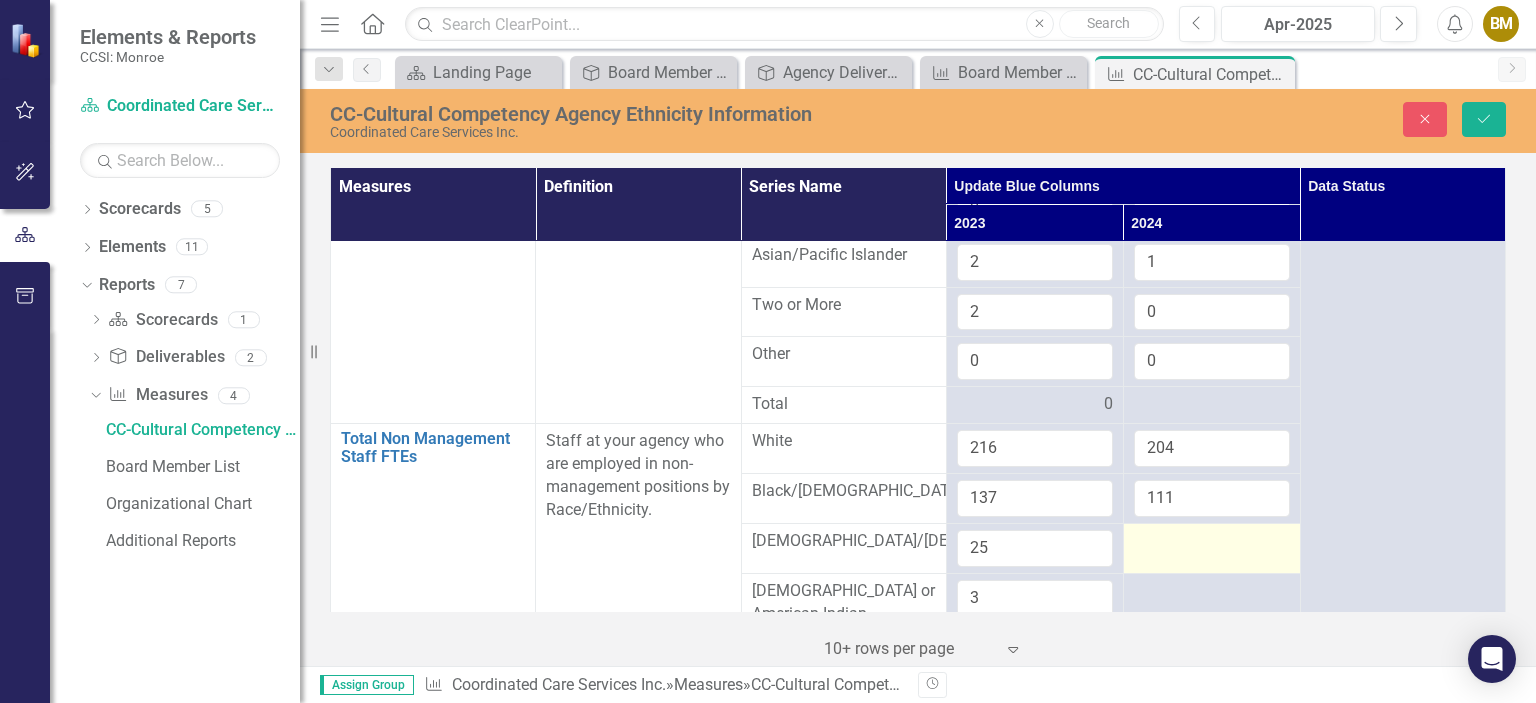 click at bounding box center [1212, 542] 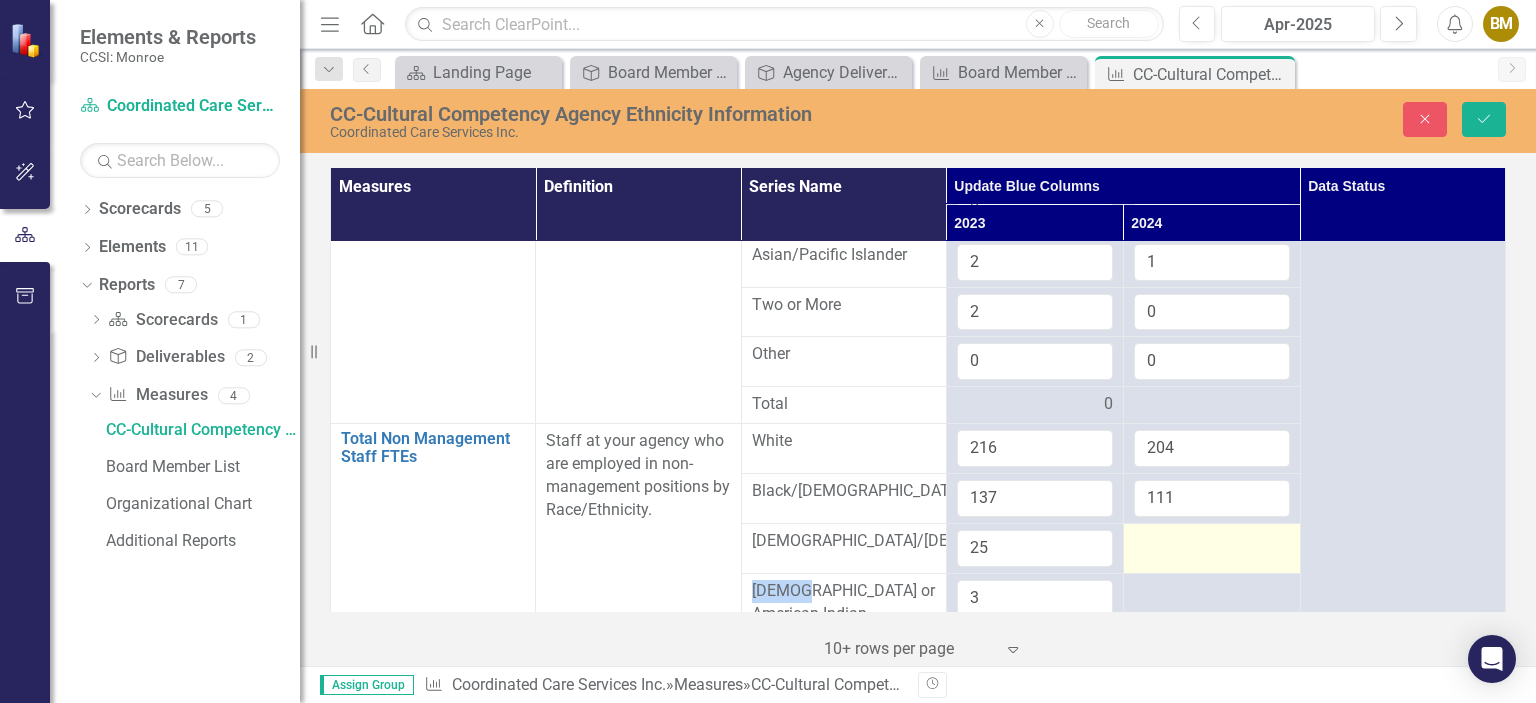 click at bounding box center [1212, 542] 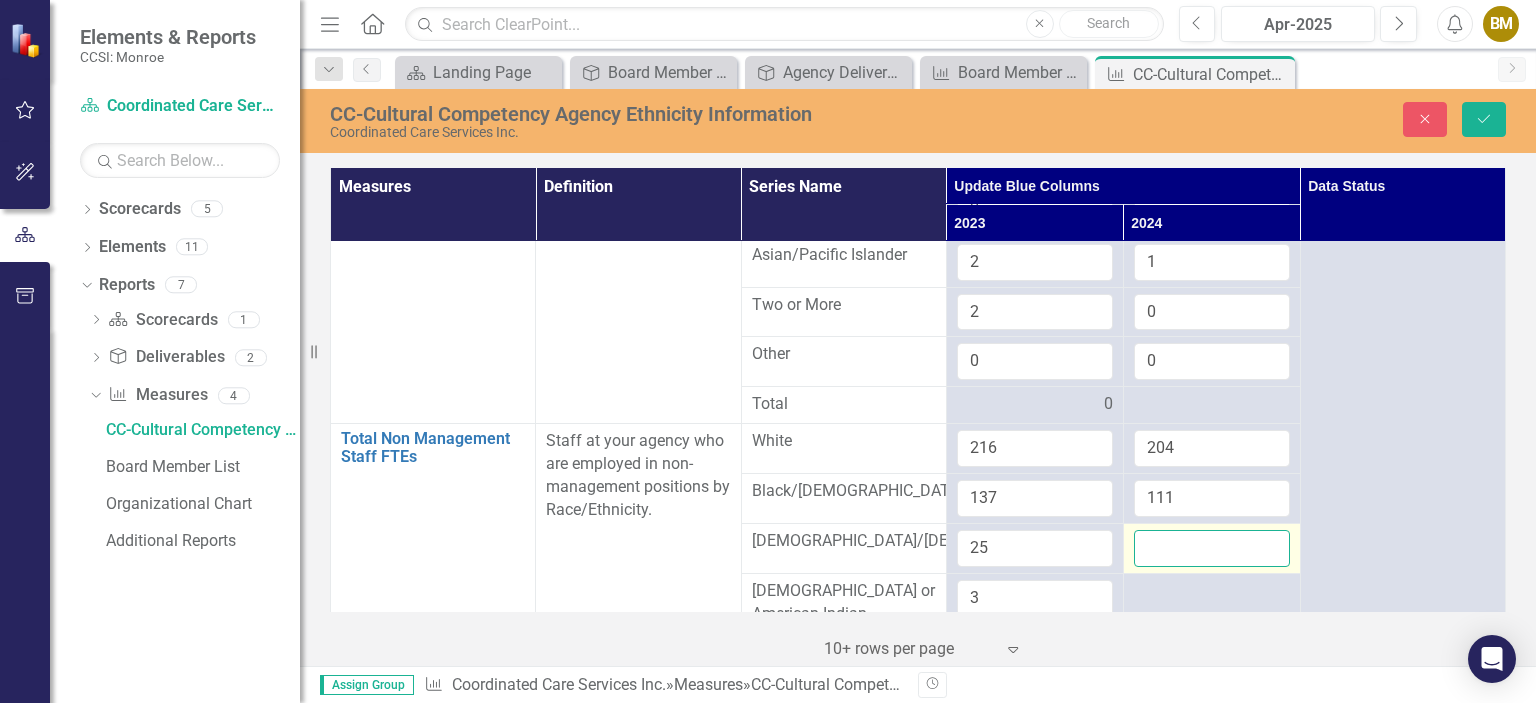 click at bounding box center (1212, 548) 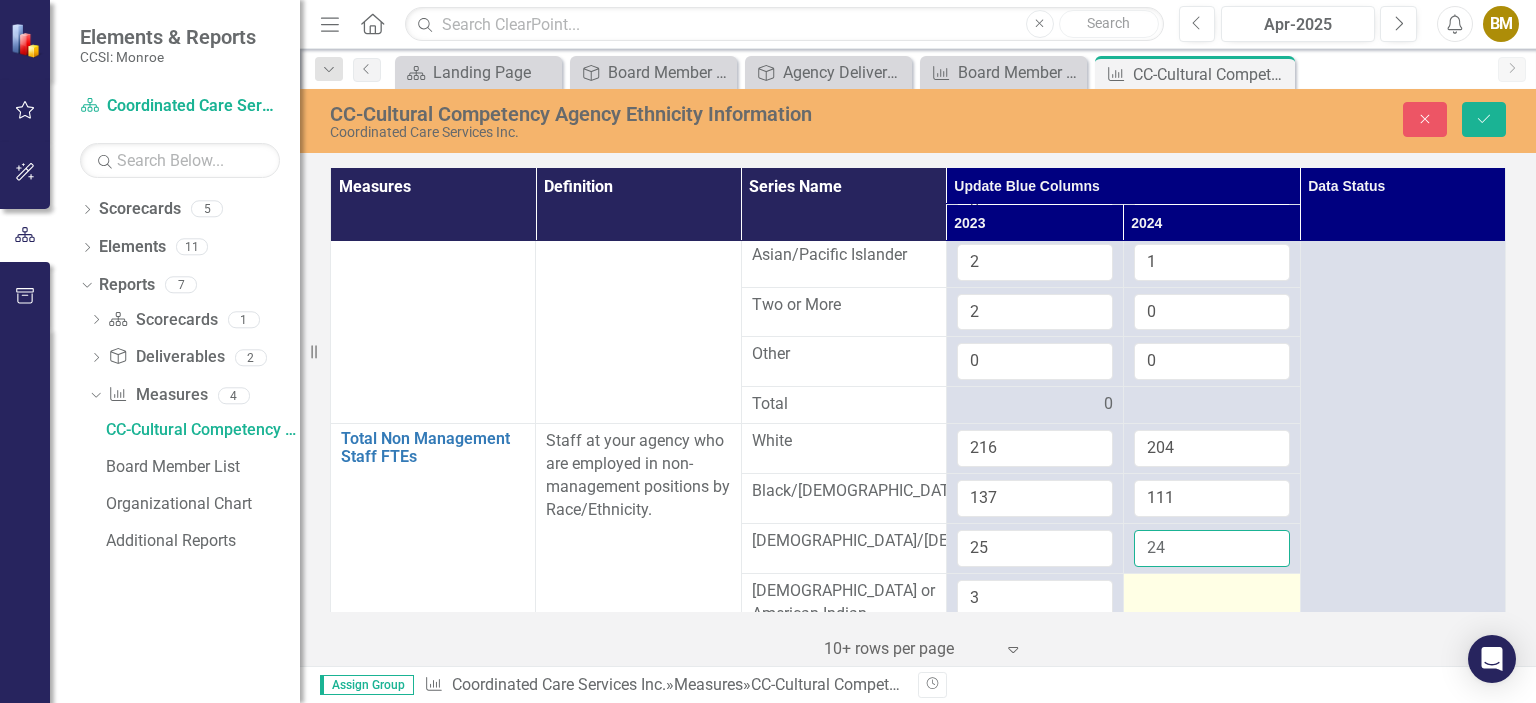 type on "24" 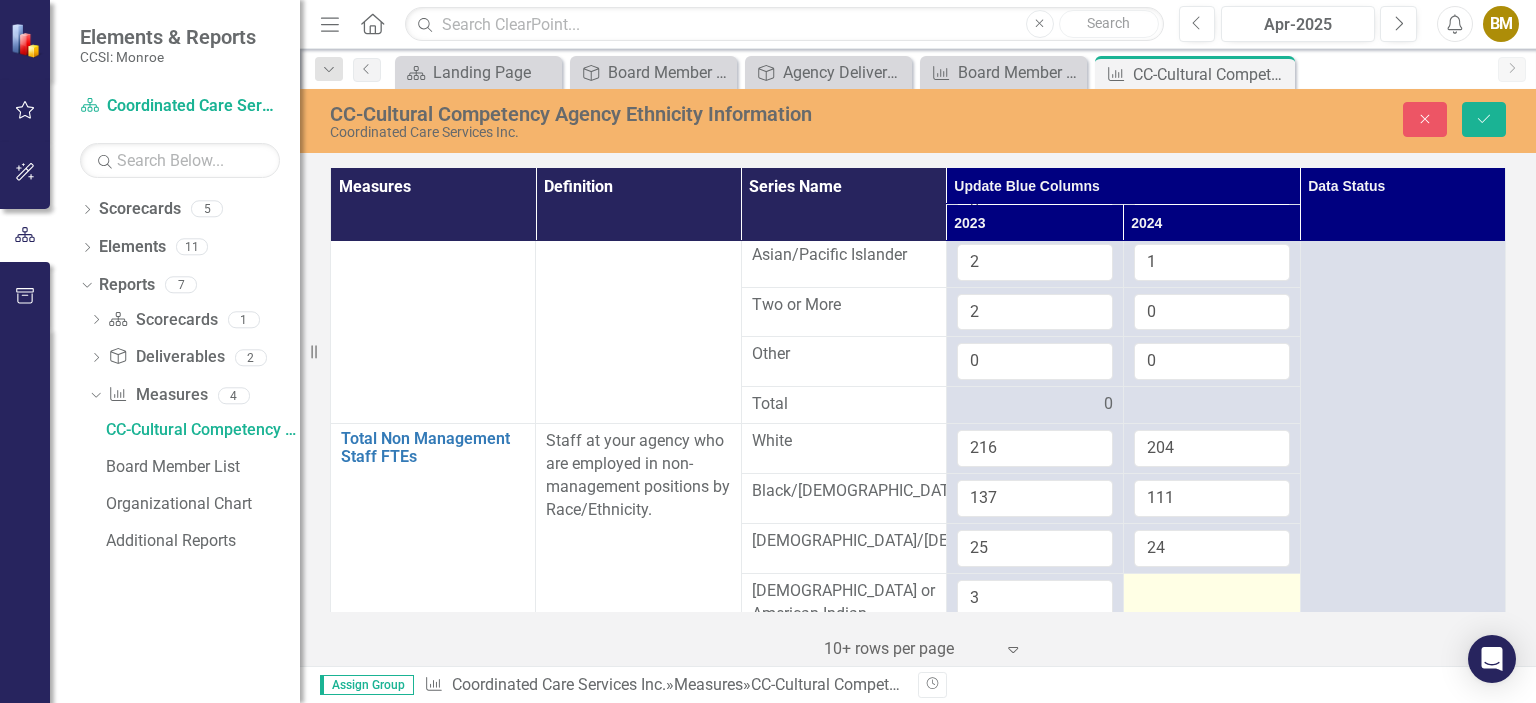 click at bounding box center (1212, 592) 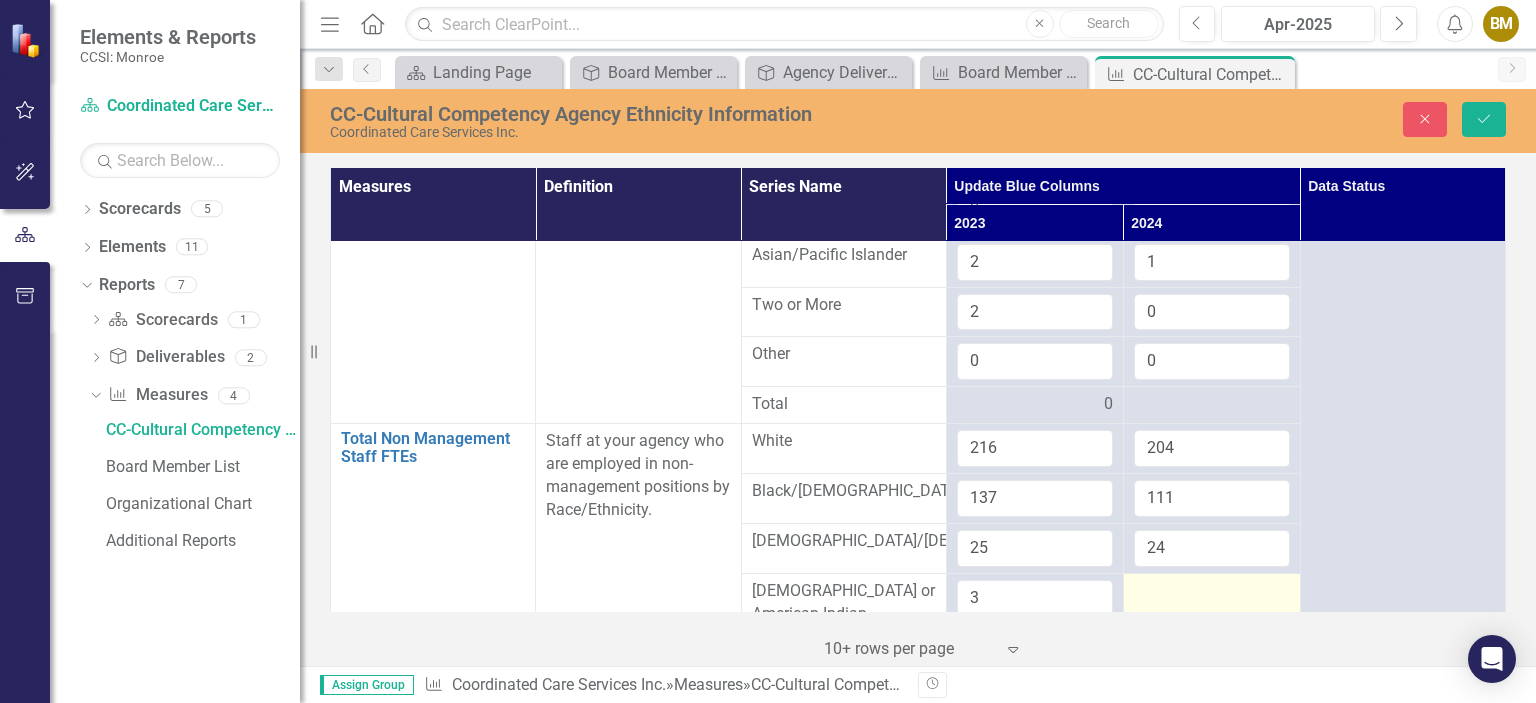 click at bounding box center (1212, 592) 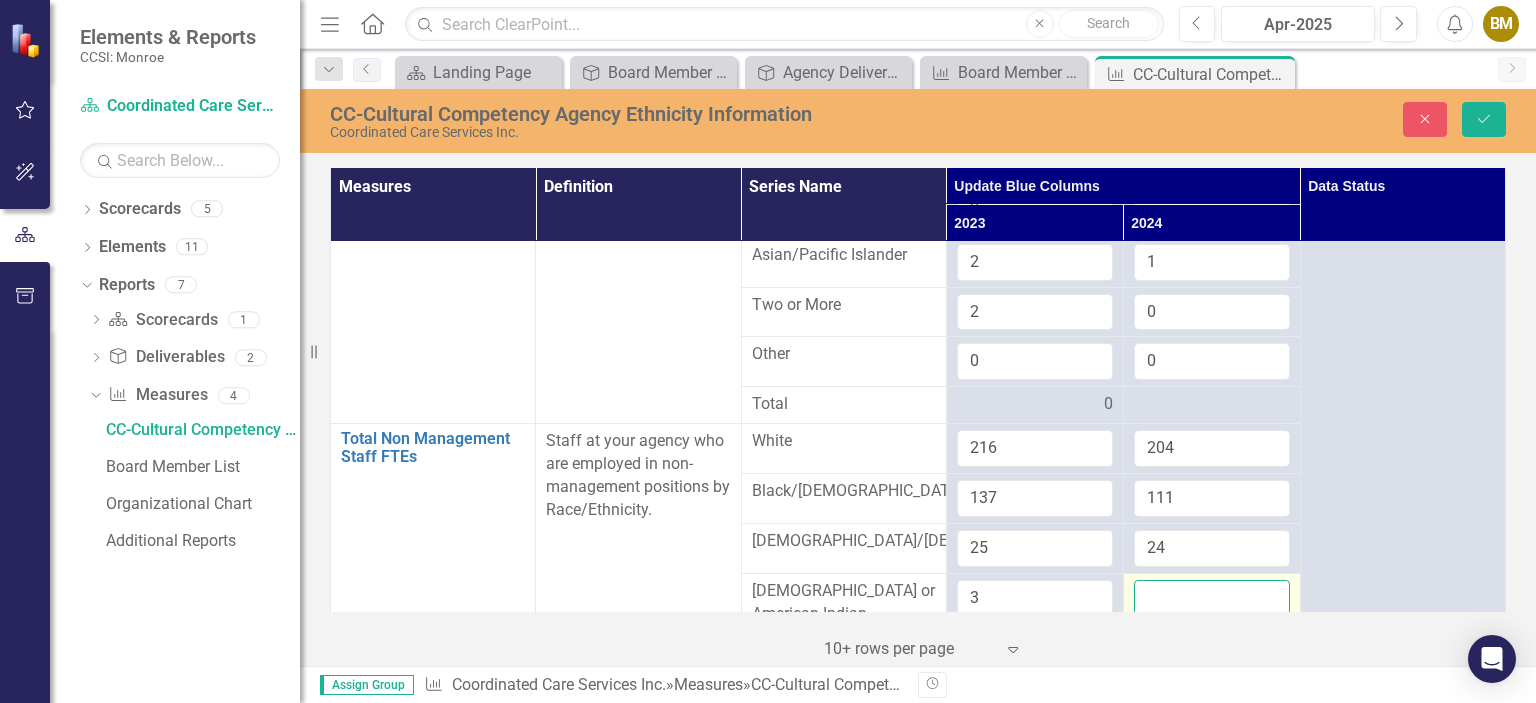 click at bounding box center (1212, 598) 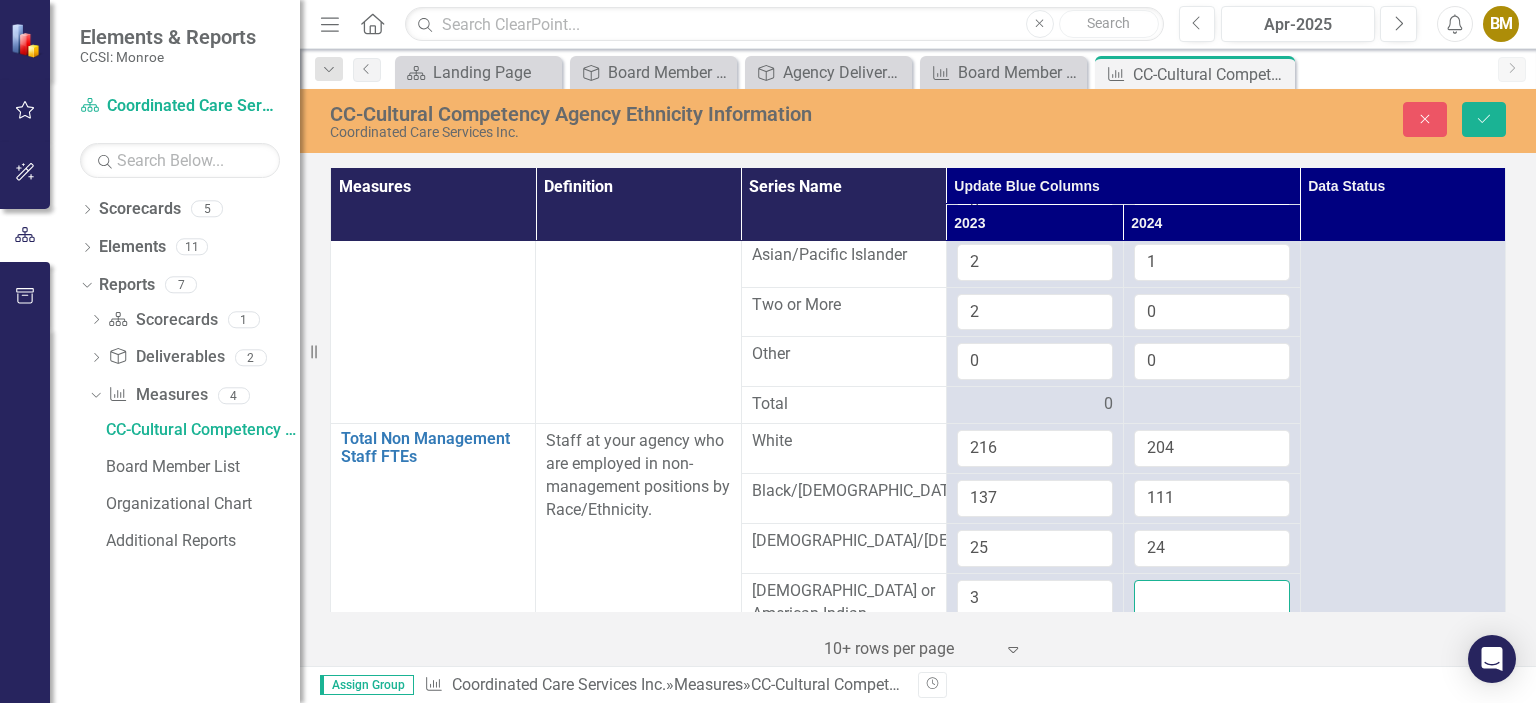 scroll, scrollTop: 845, scrollLeft: 0, axis: vertical 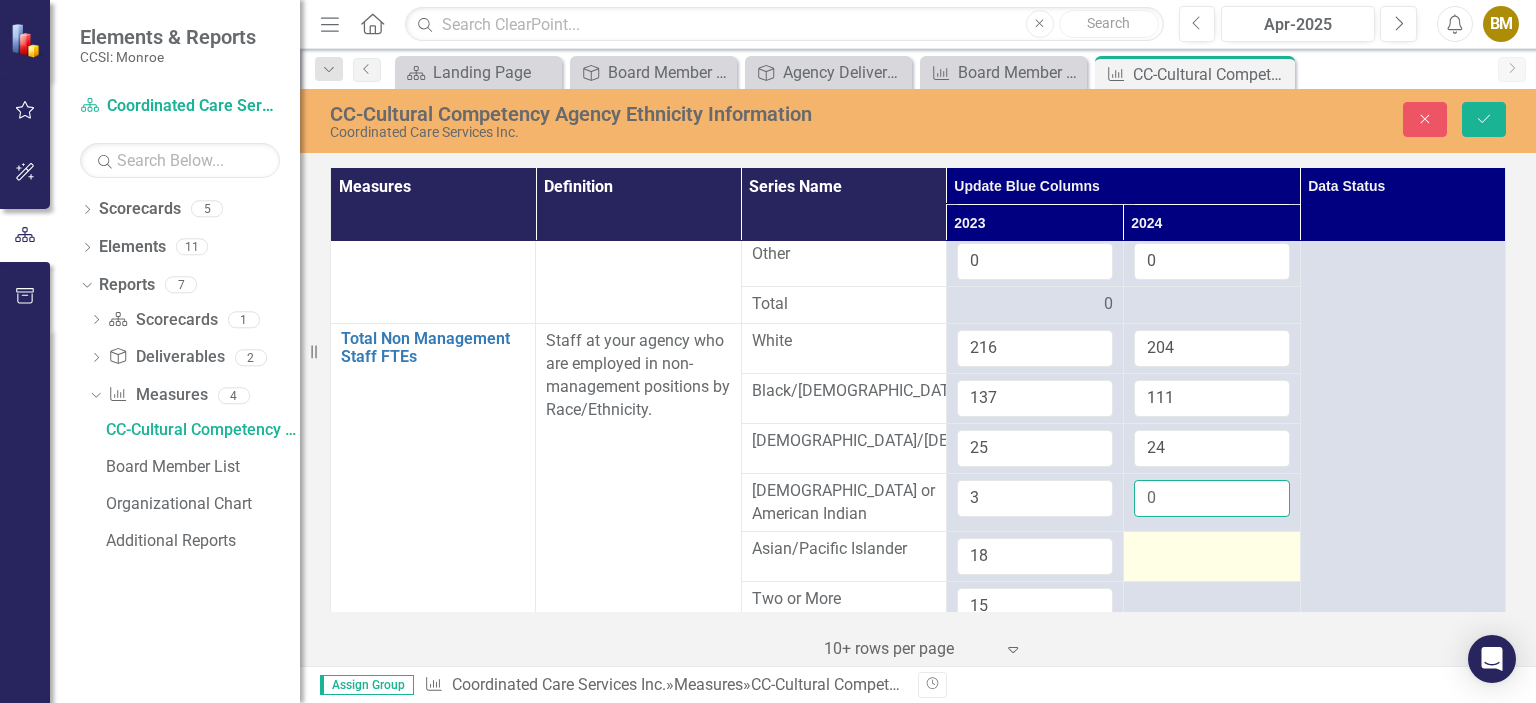 type on "0" 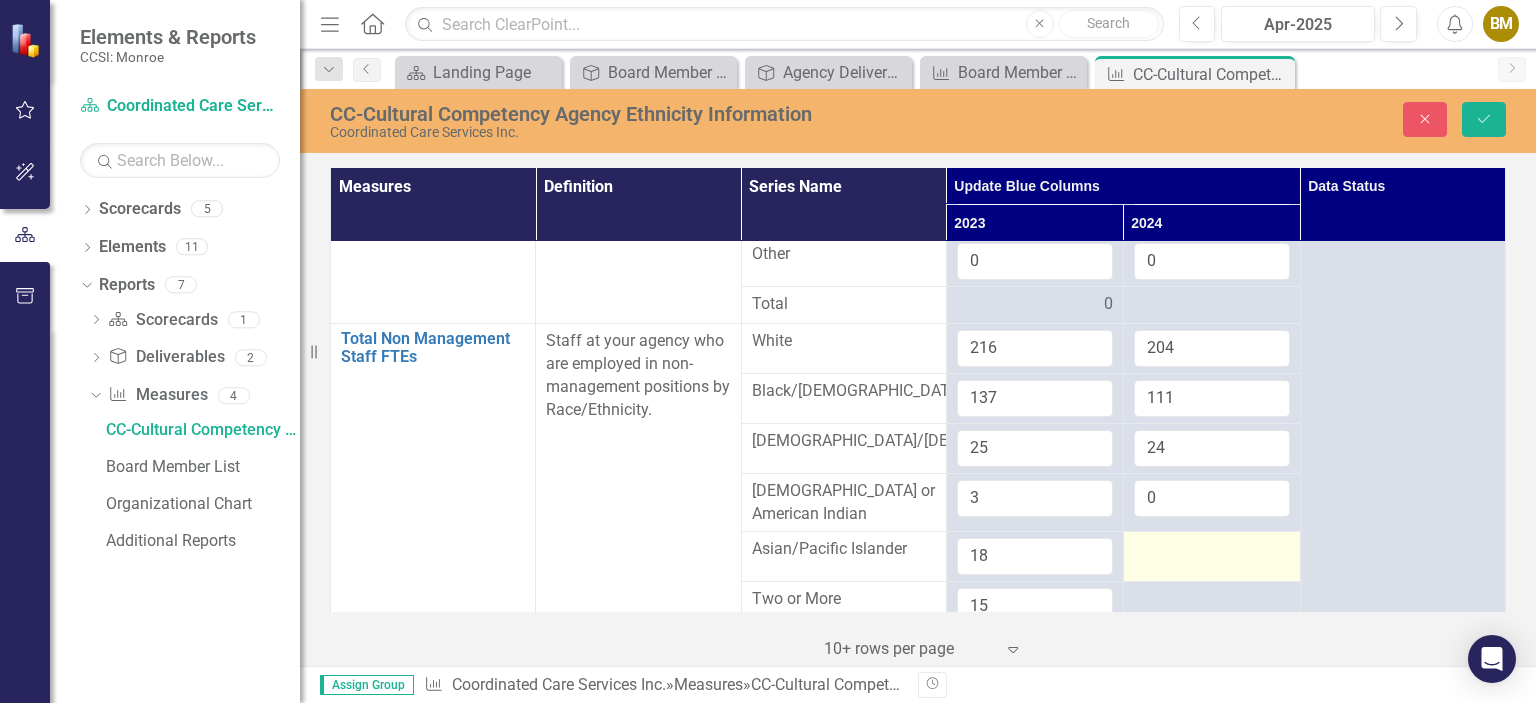 click at bounding box center (1212, 550) 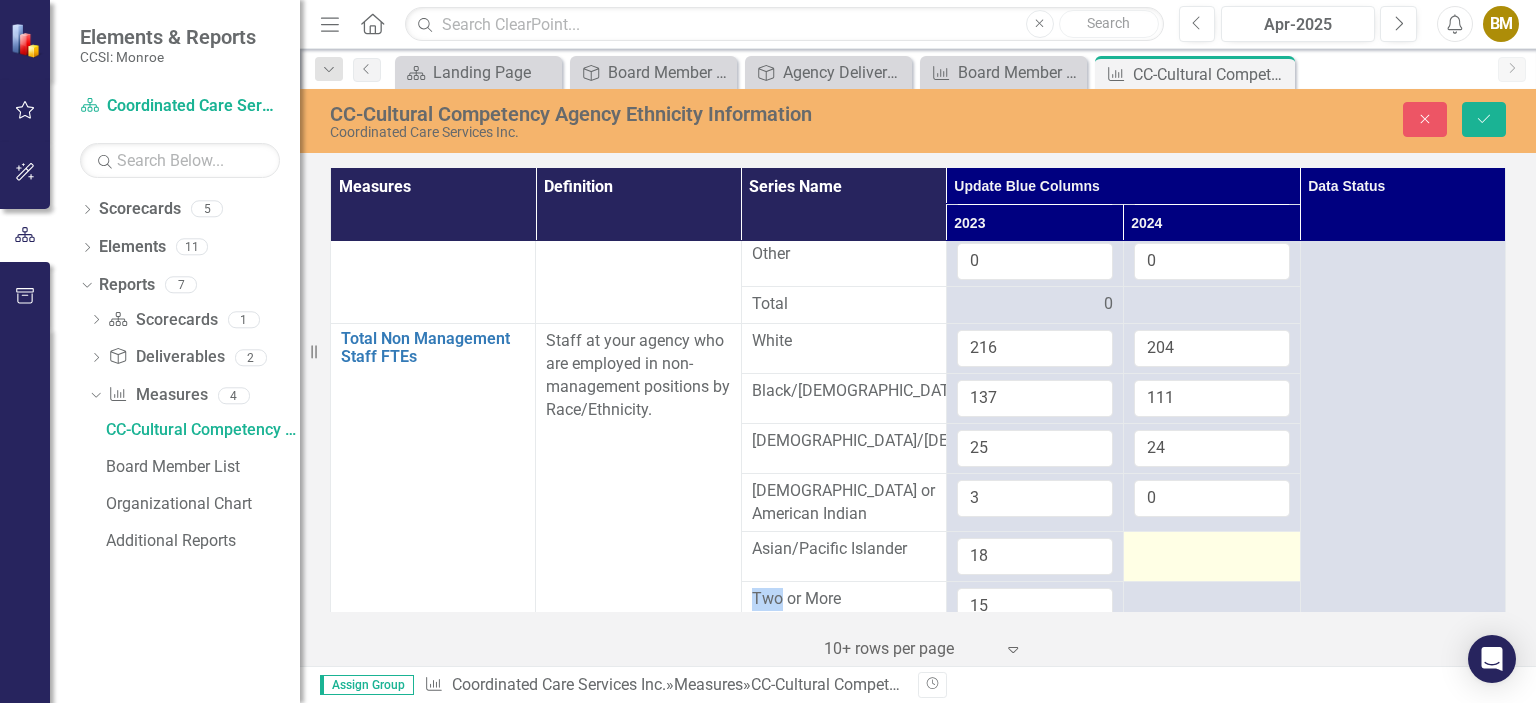 click at bounding box center [1212, 550] 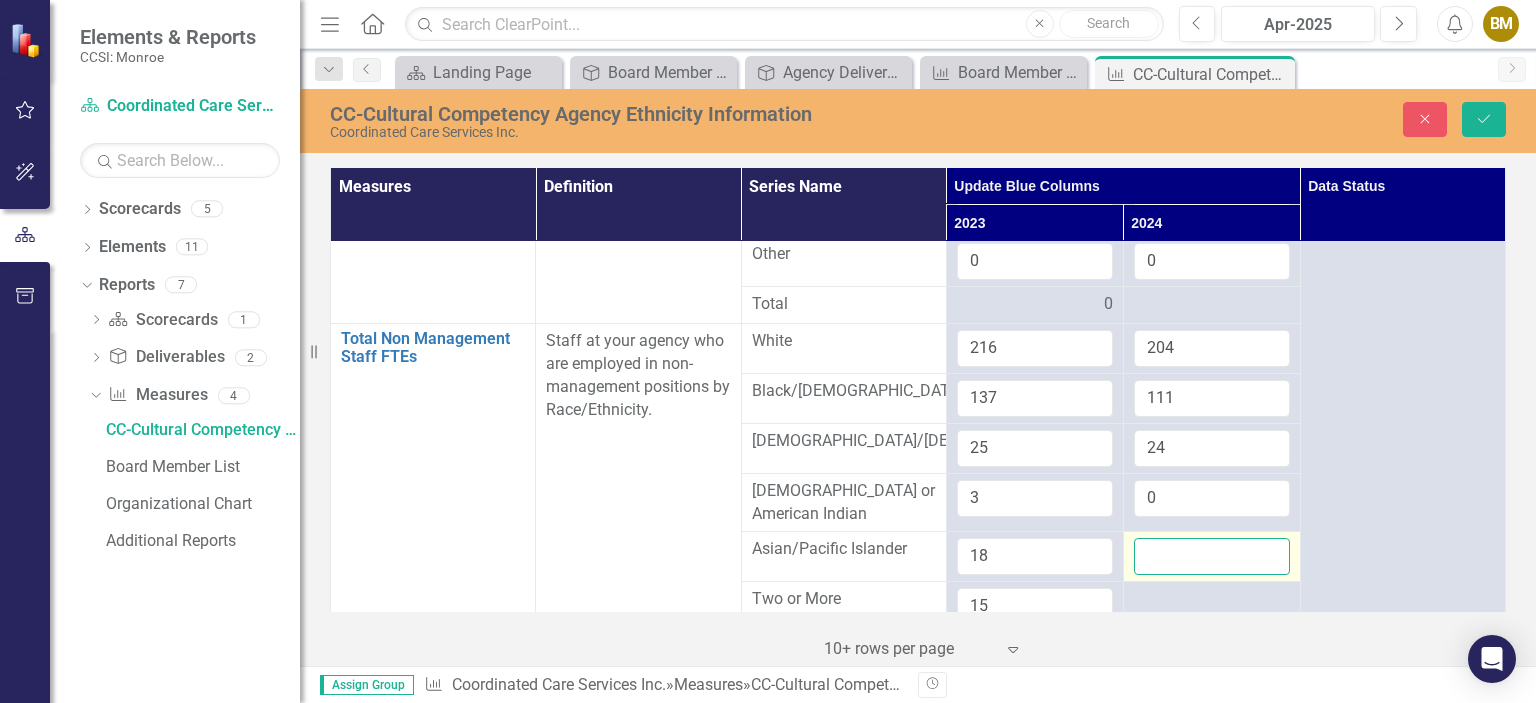 click at bounding box center (1212, 556) 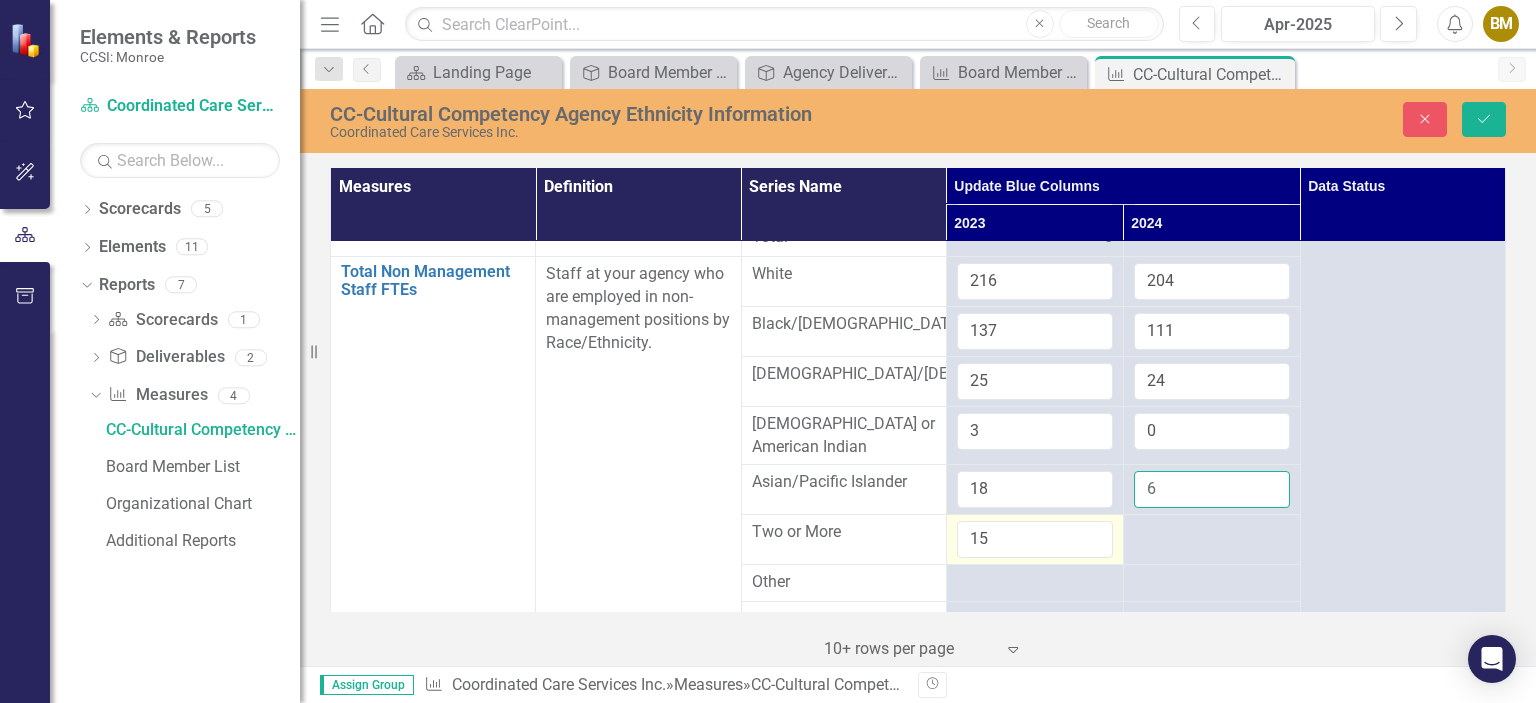 scroll, scrollTop: 945, scrollLeft: 0, axis: vertical 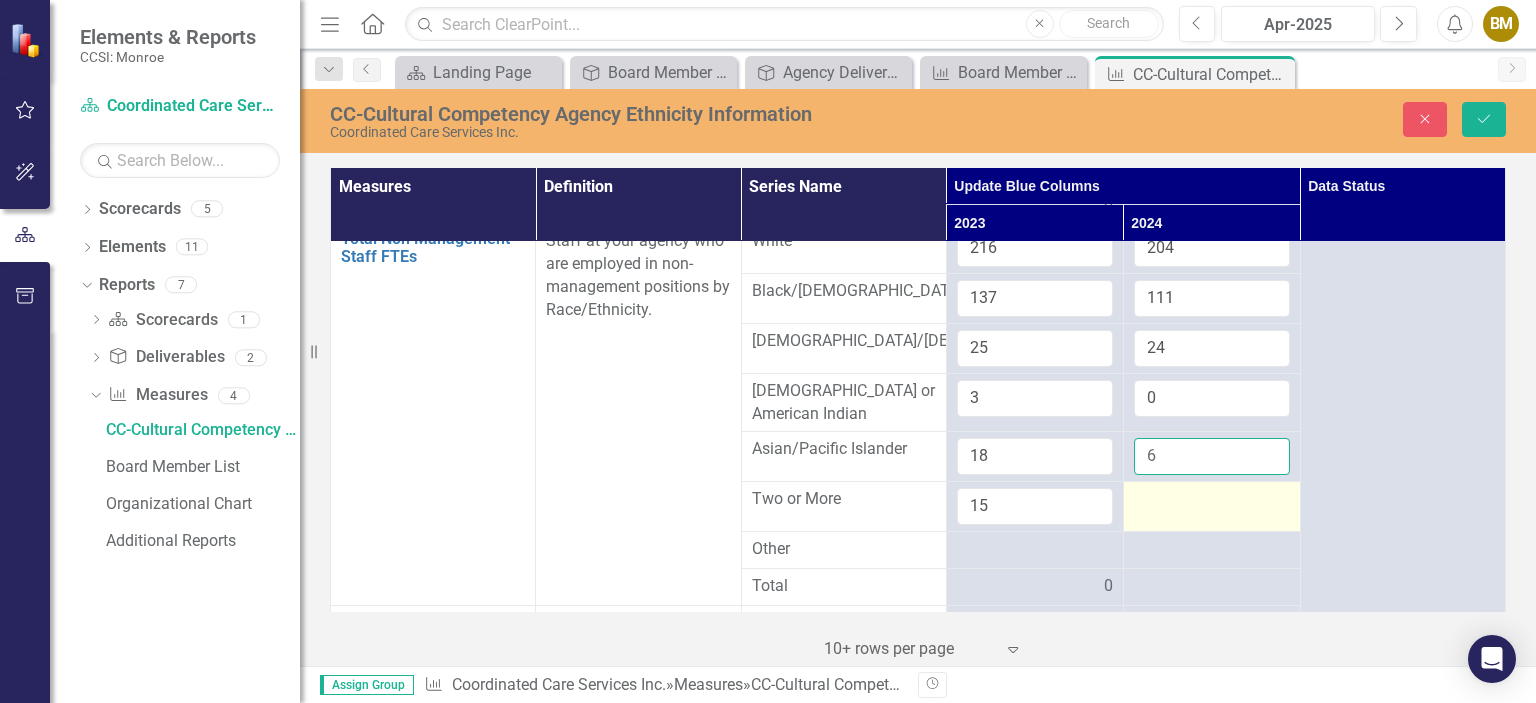 type on "6" 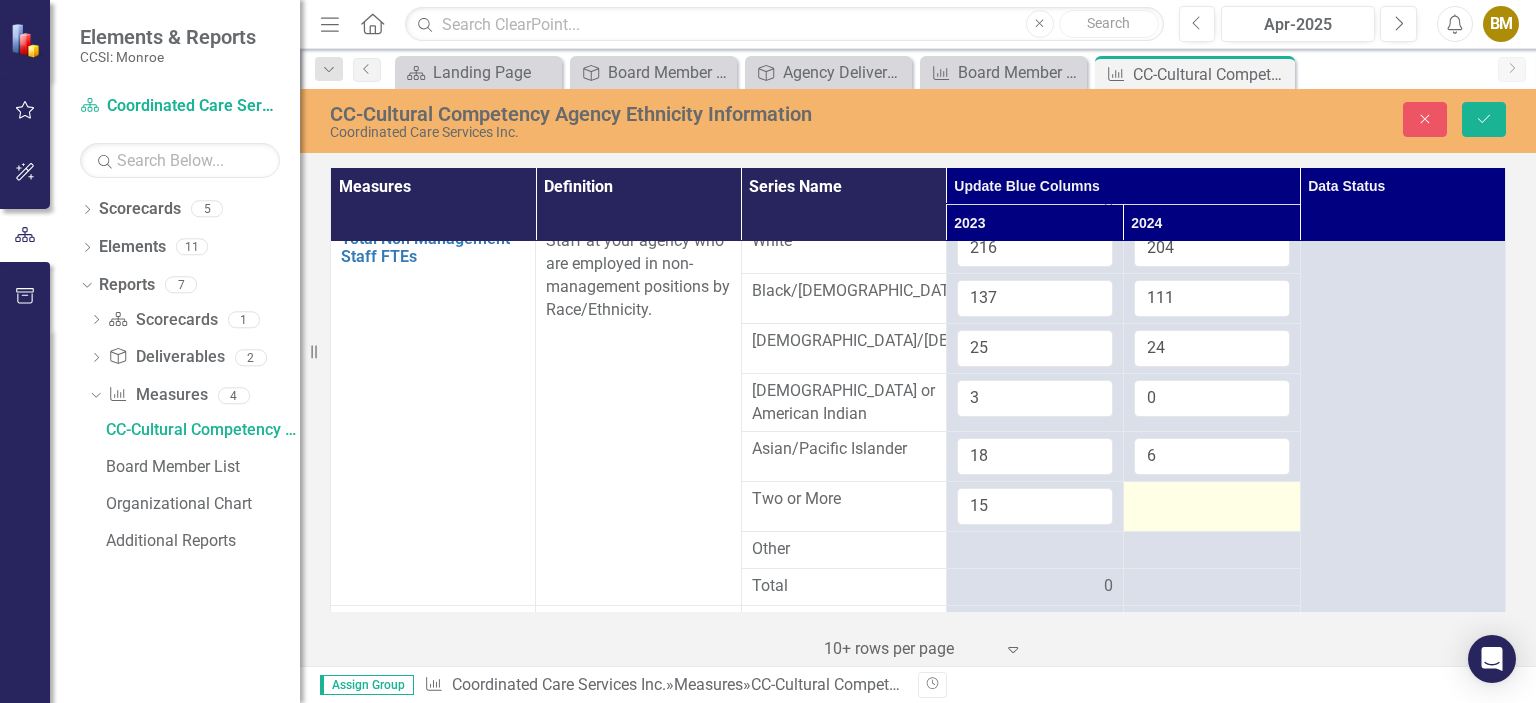 click at bounding box center [1212, 500] 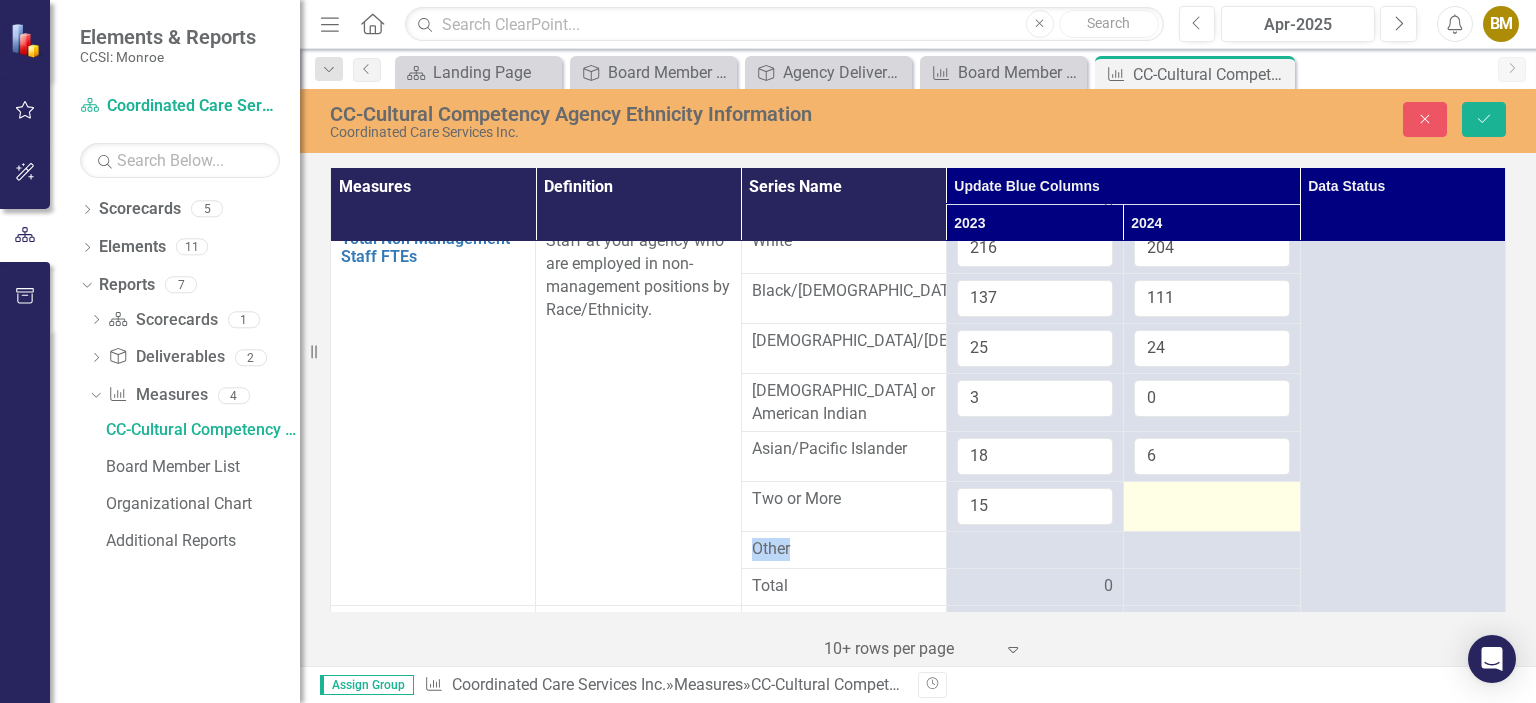 click at bounding box center (1212, 500) 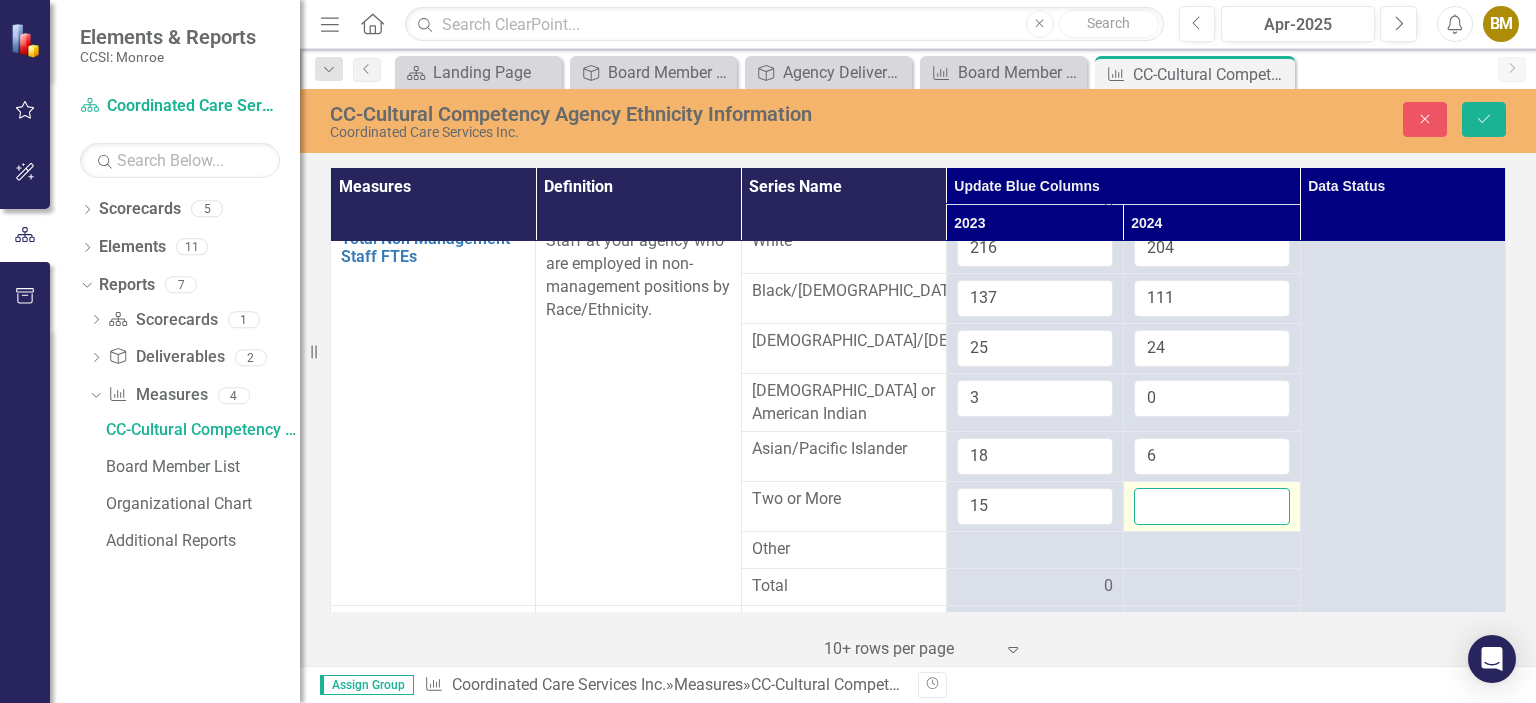 click at bounding box center [1212, 506] 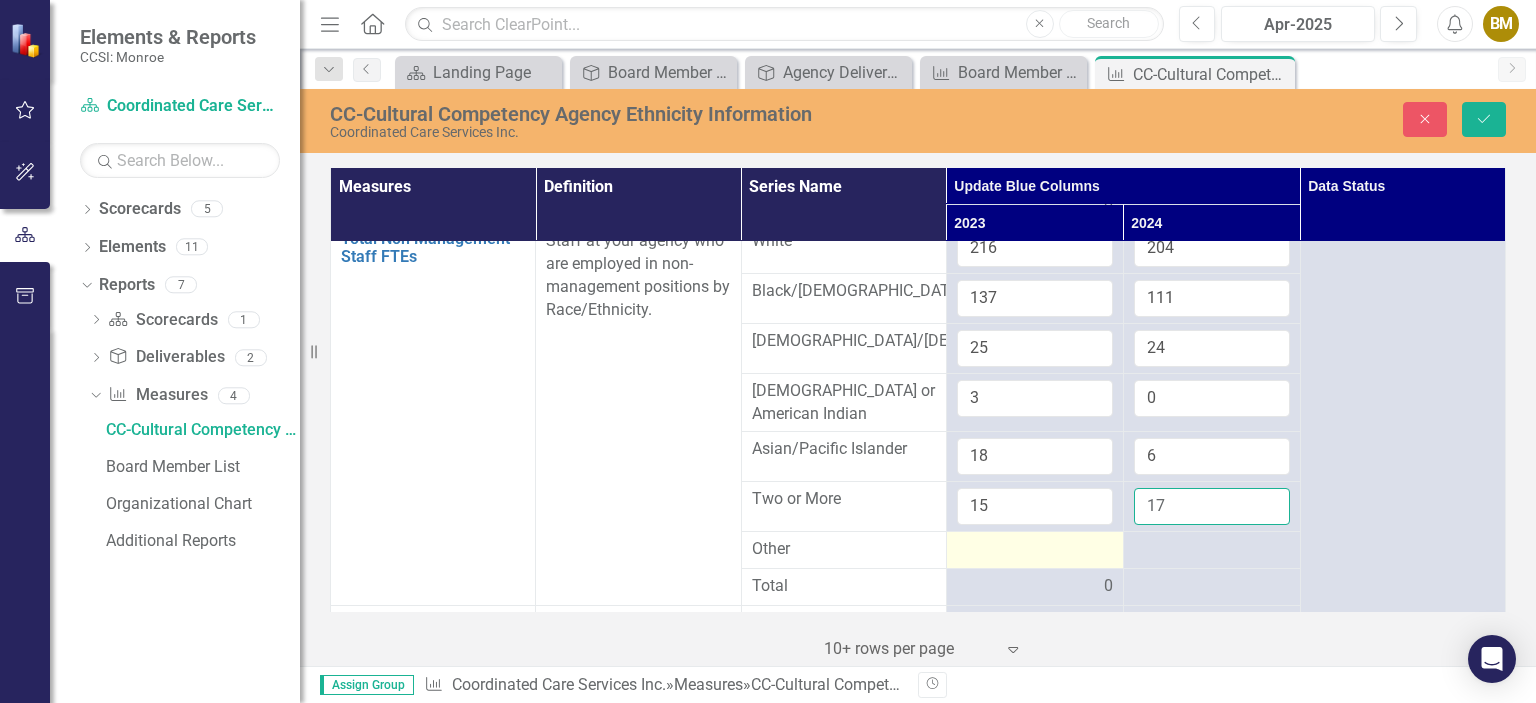 type on "17" 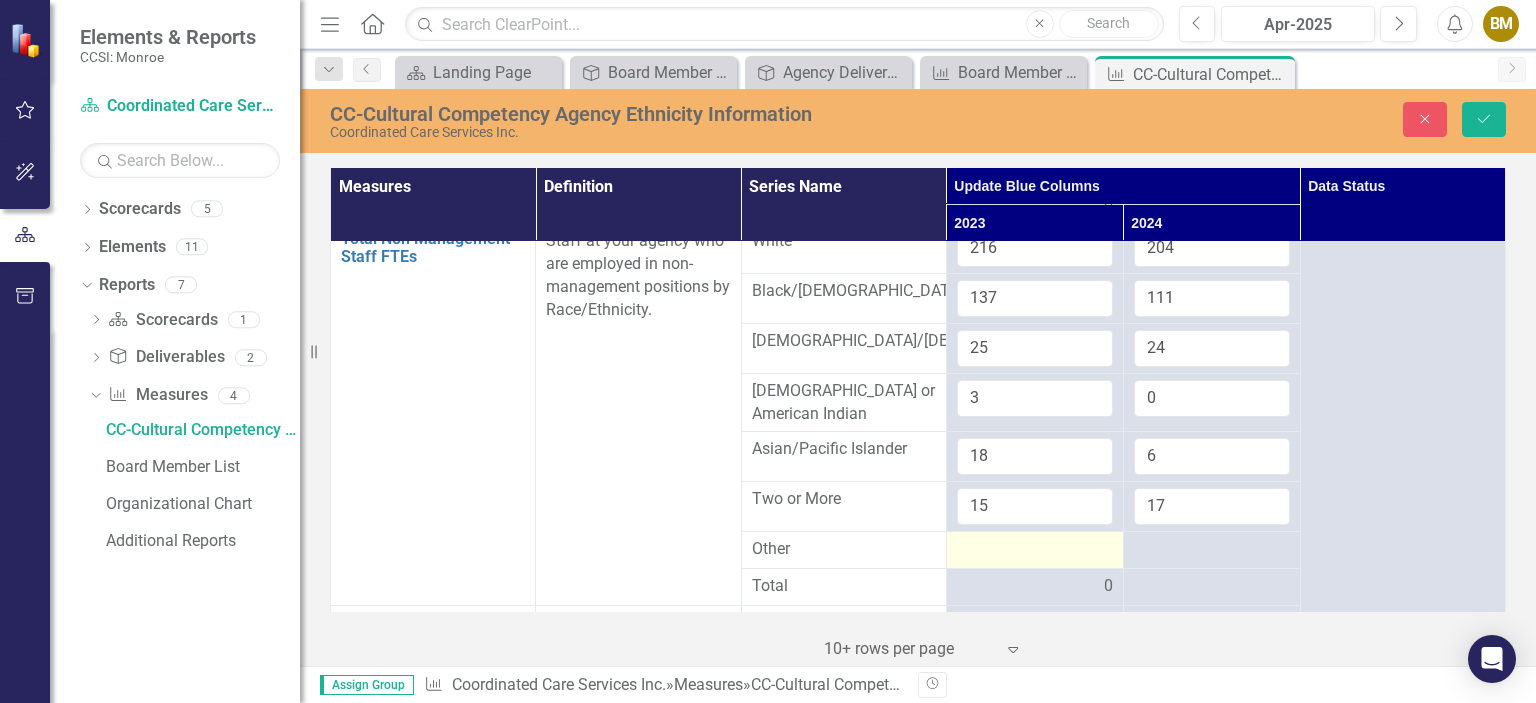 click at bounding box center (1035, 550) 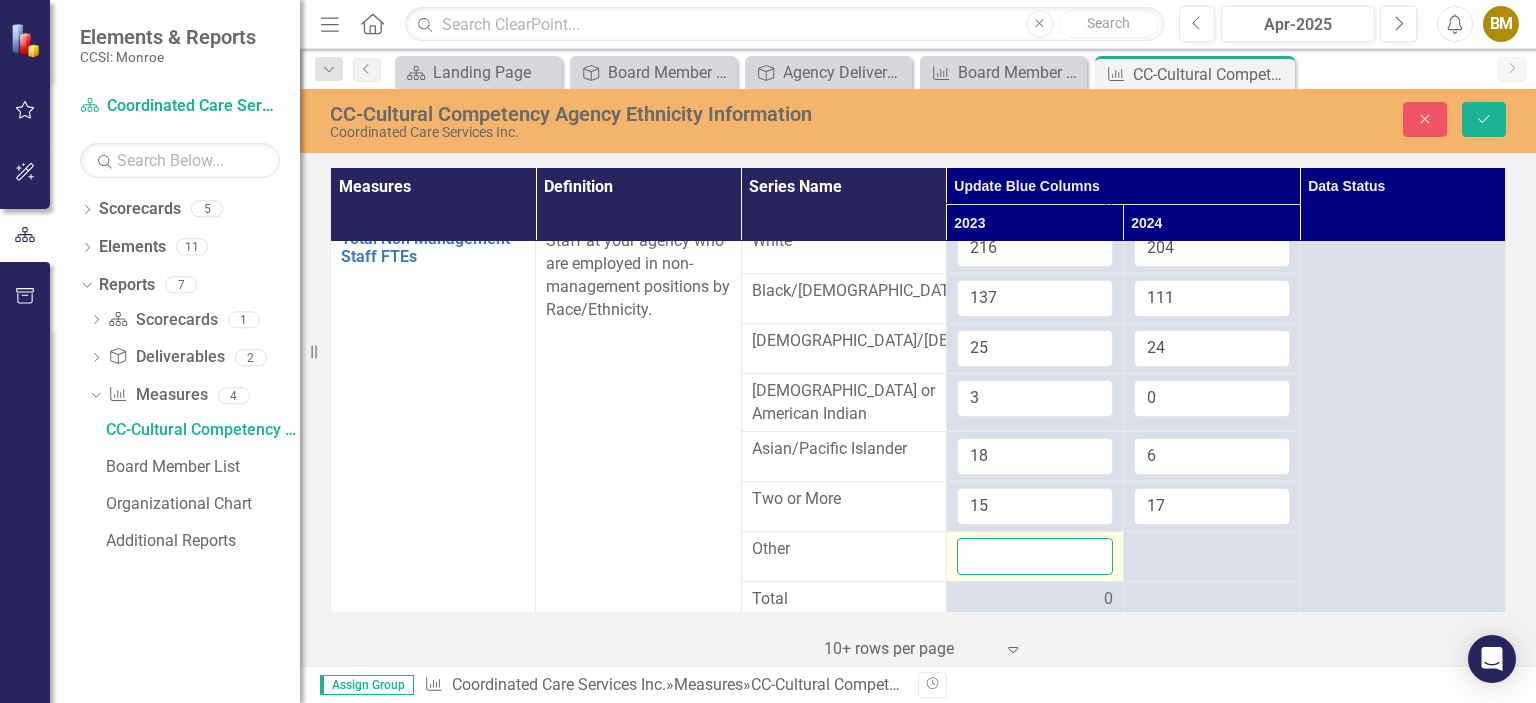 click at bounding box center [1035, 556] 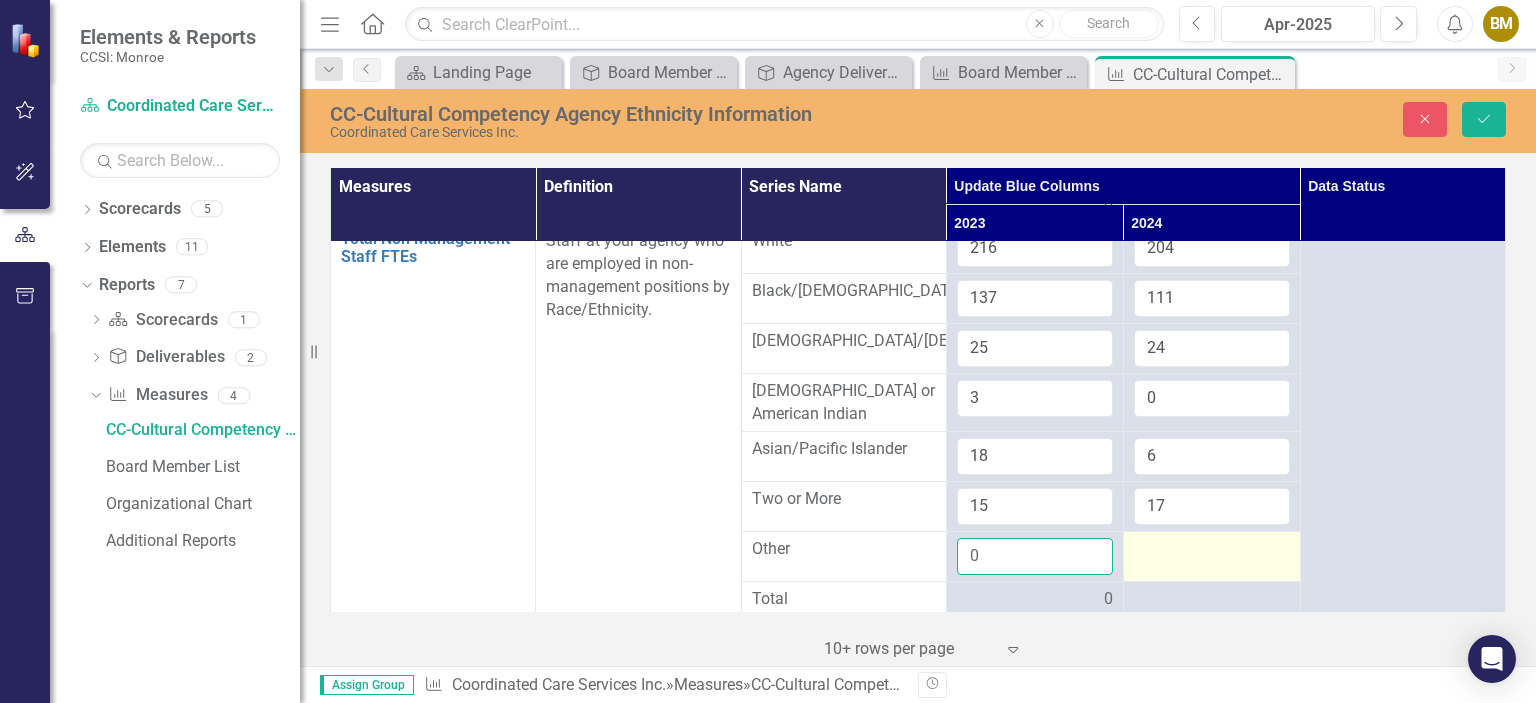 type on "0" 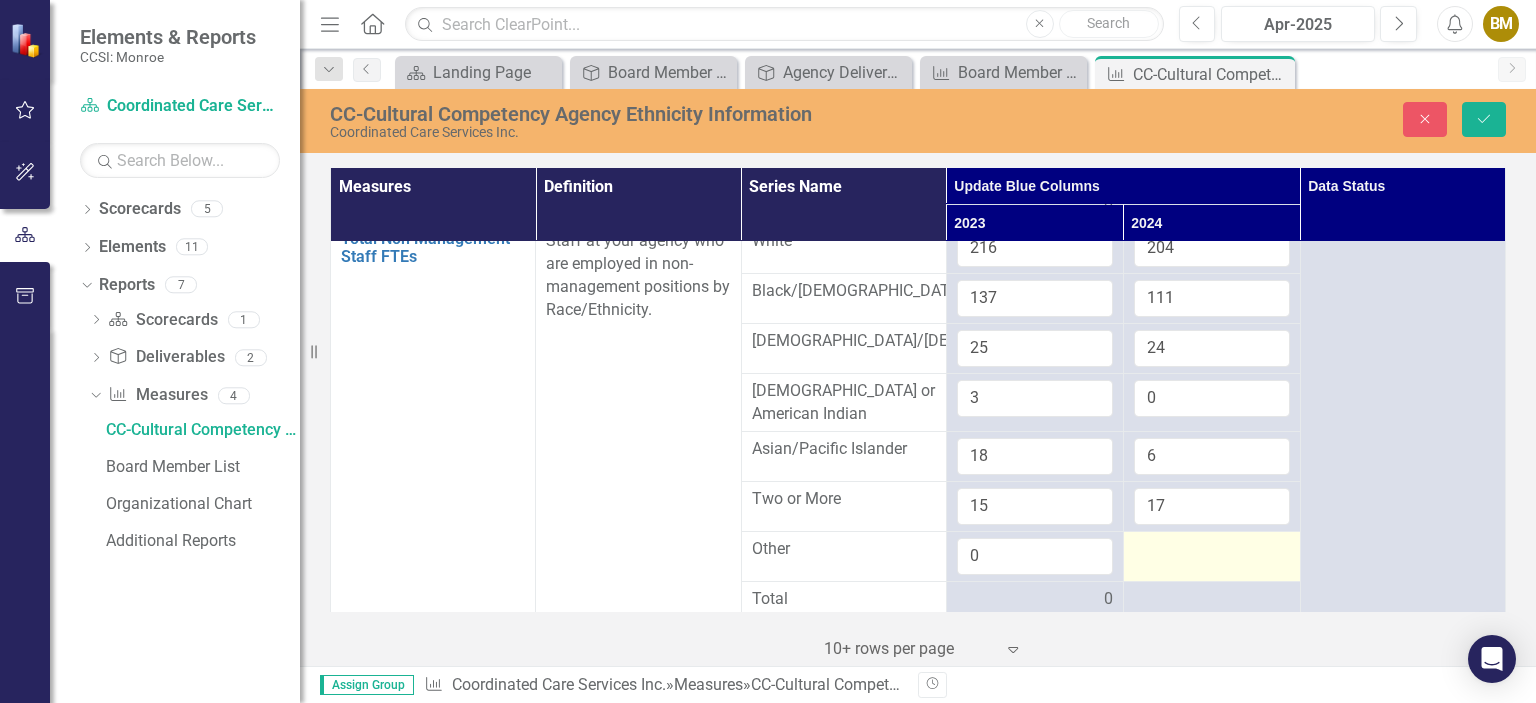 click at bounding box center (1212, 550) 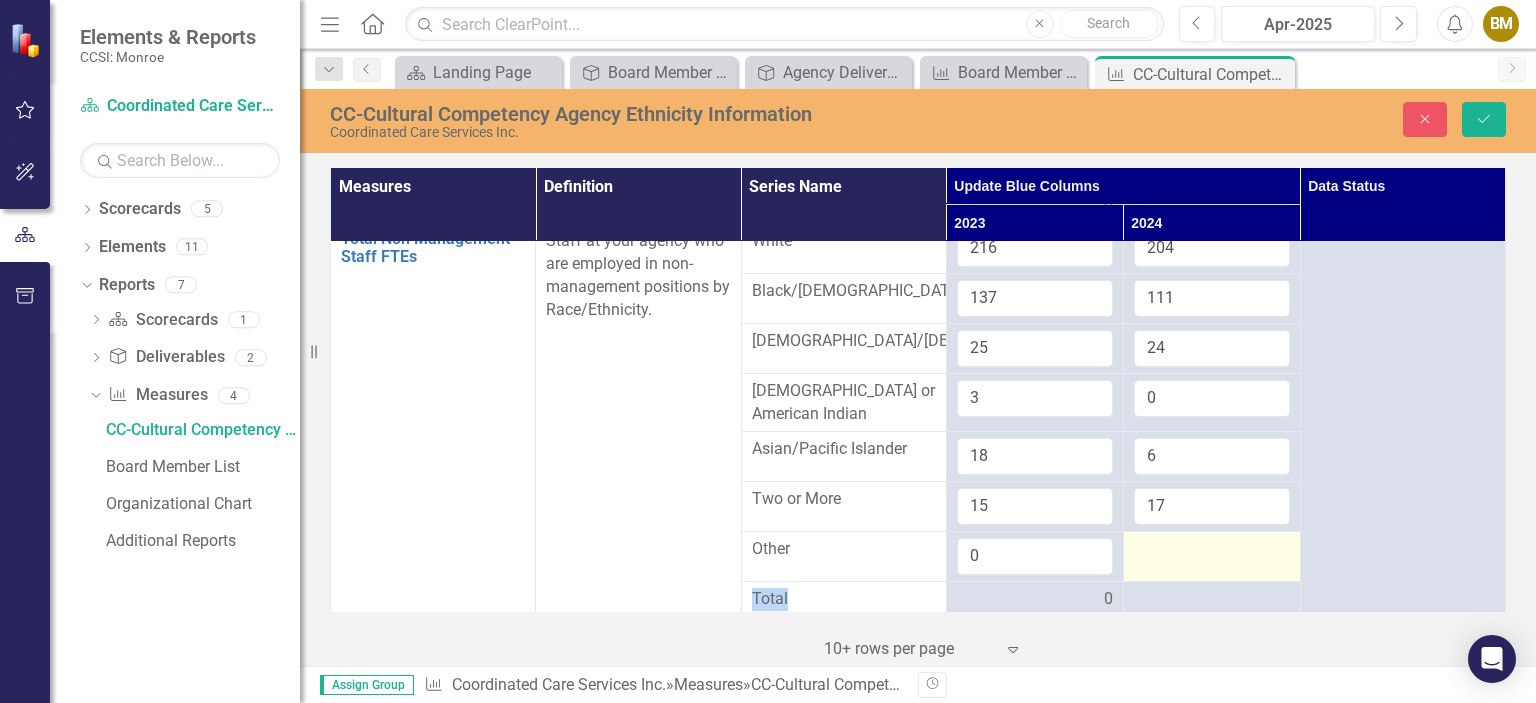 click at bounding box center (1212, 550) 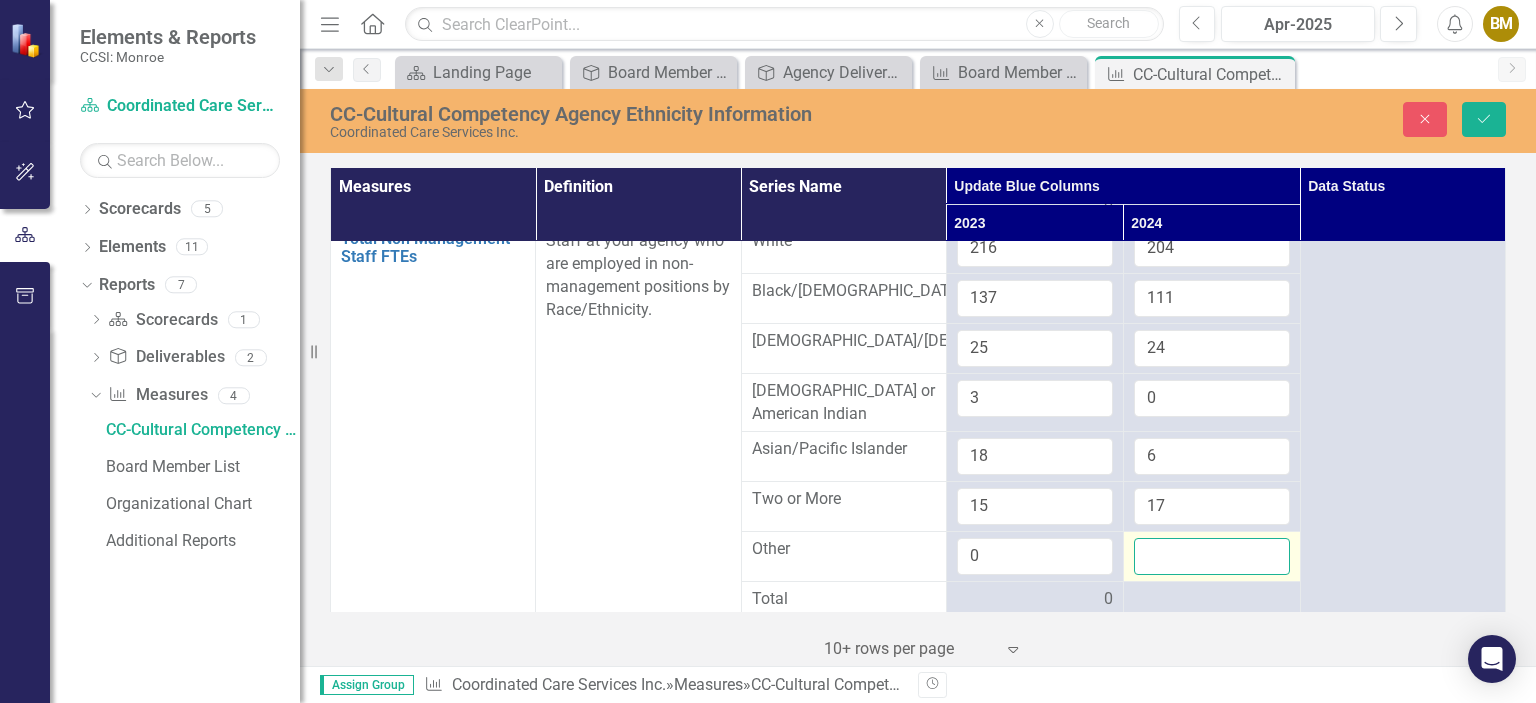 click at bounding box center (1212, 556) 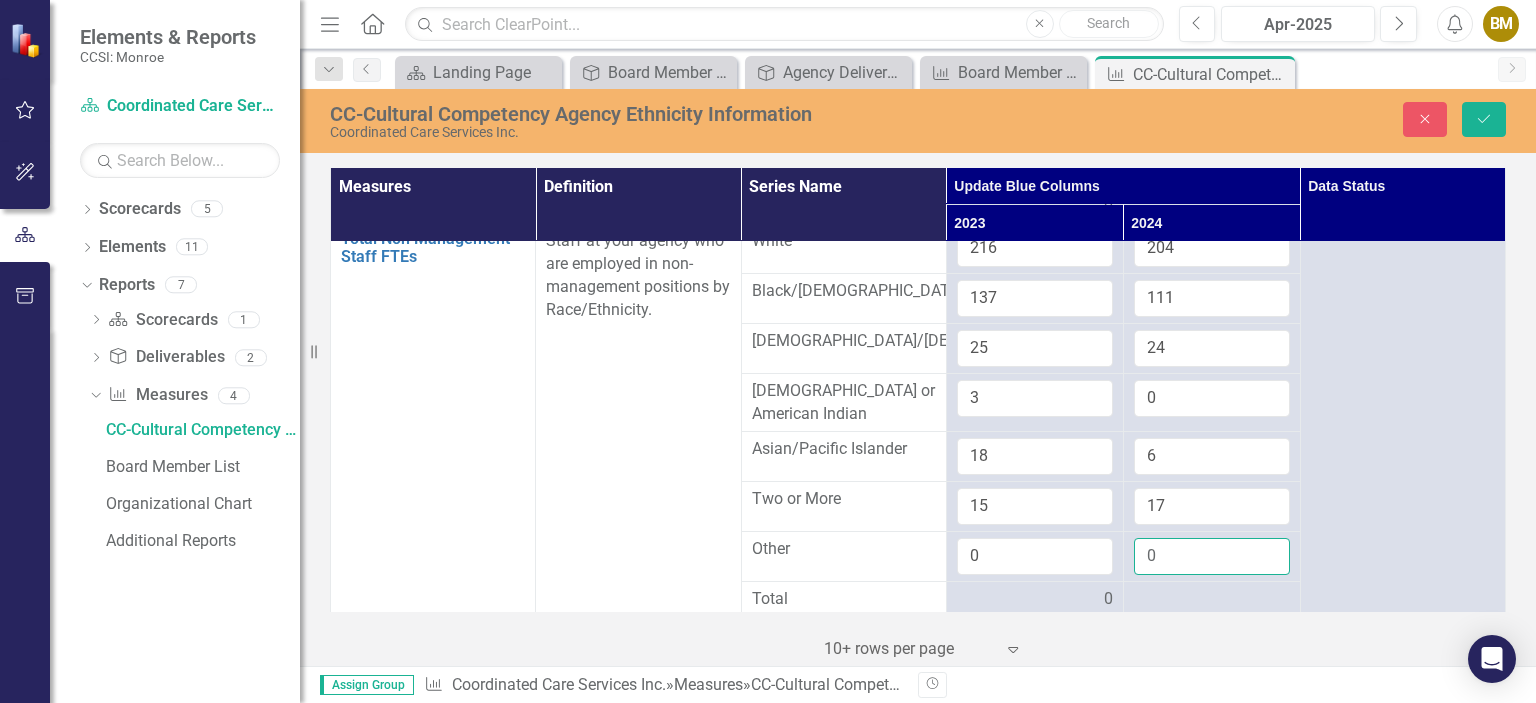 type on "0" 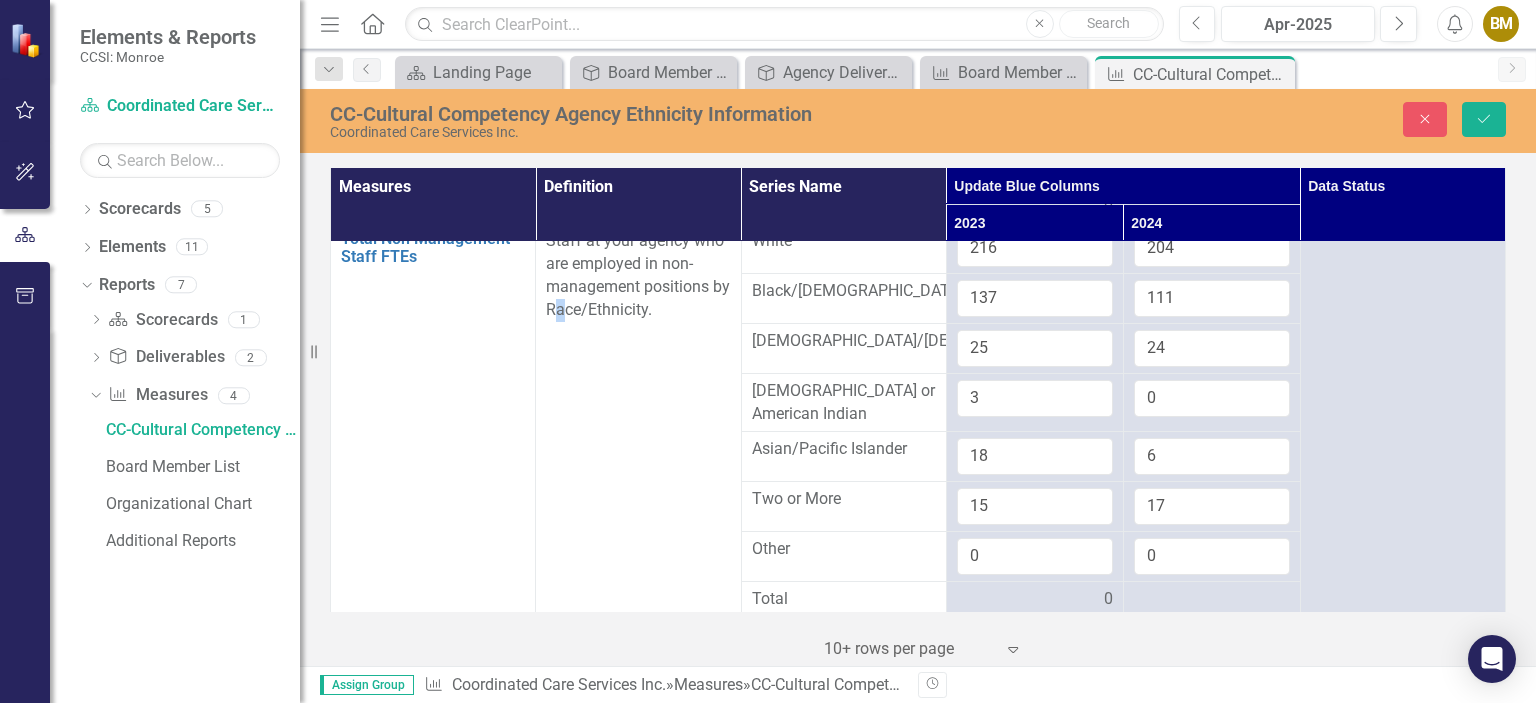 click on "Staff at your agency who are employed in non-management positions by Race/Ethnicity." at bounding box center (638, 421) 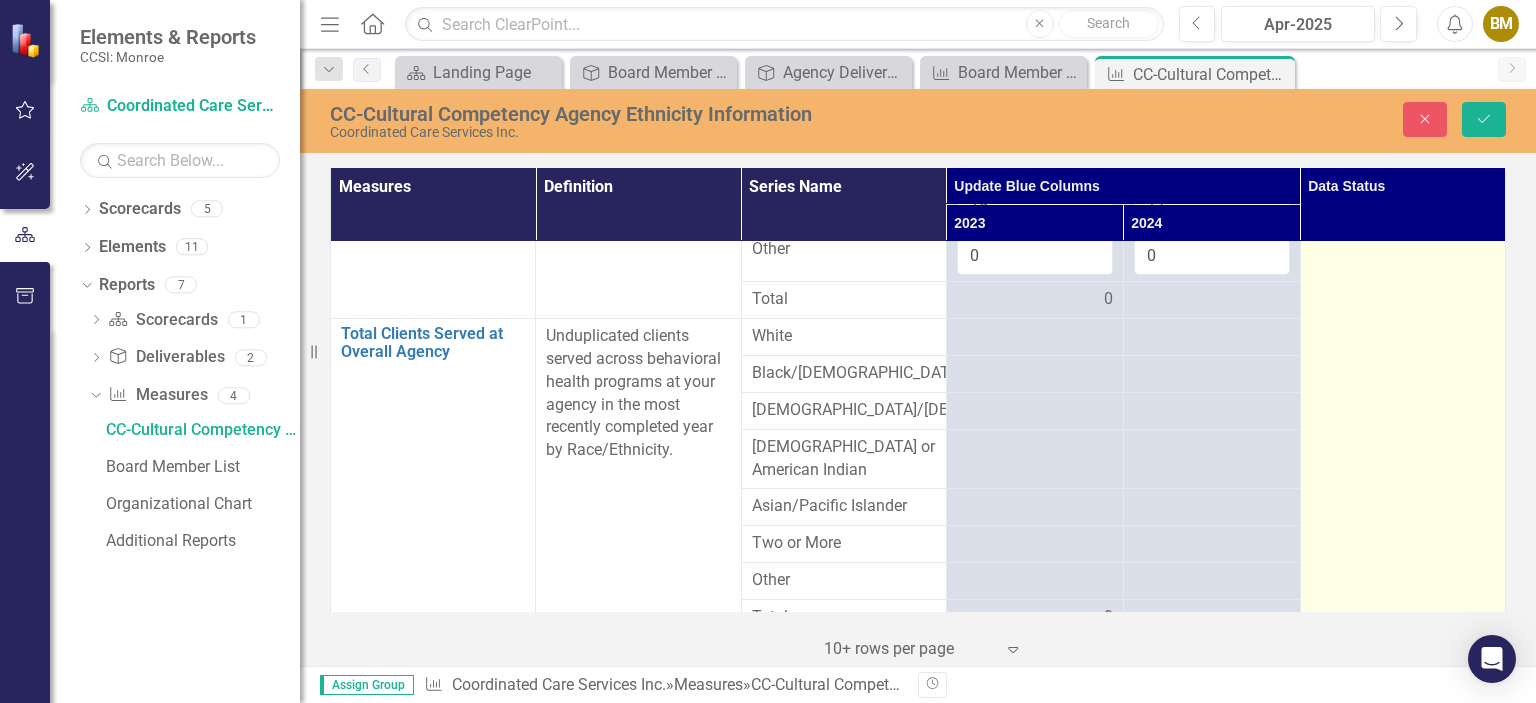 scroll, scrollTop: 1145, scrollLeft: 0, axis: vertical 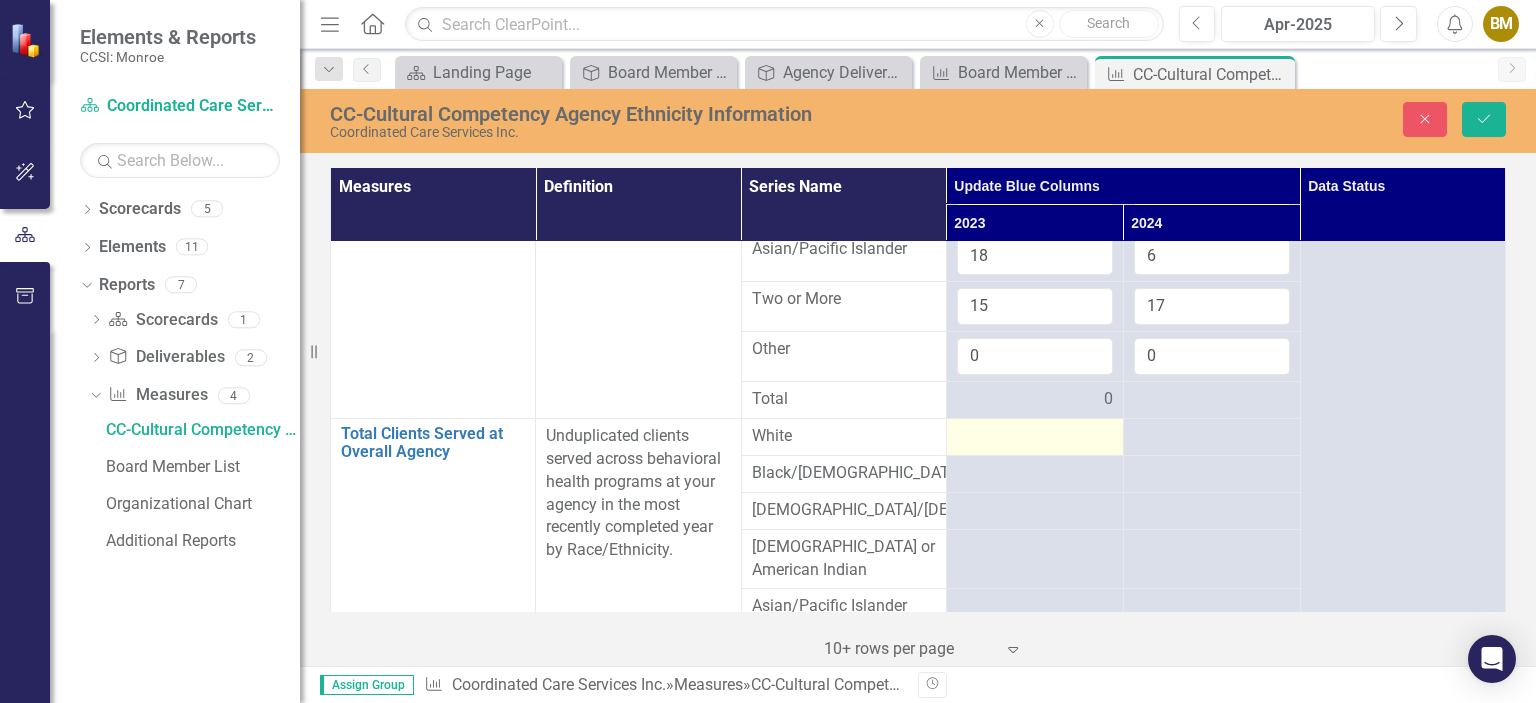 click at bounding box center [1035, 437] 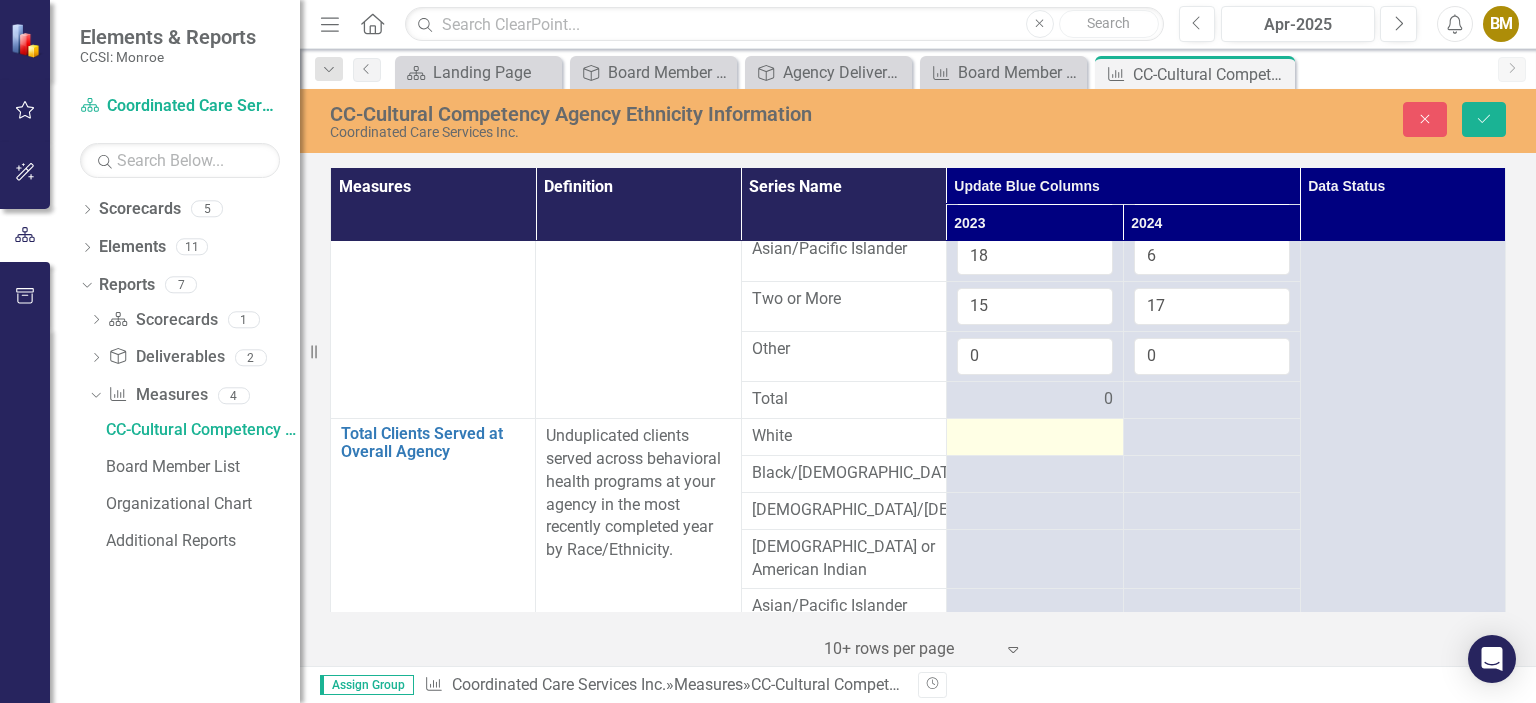 click at bounding box center (1035, 437) 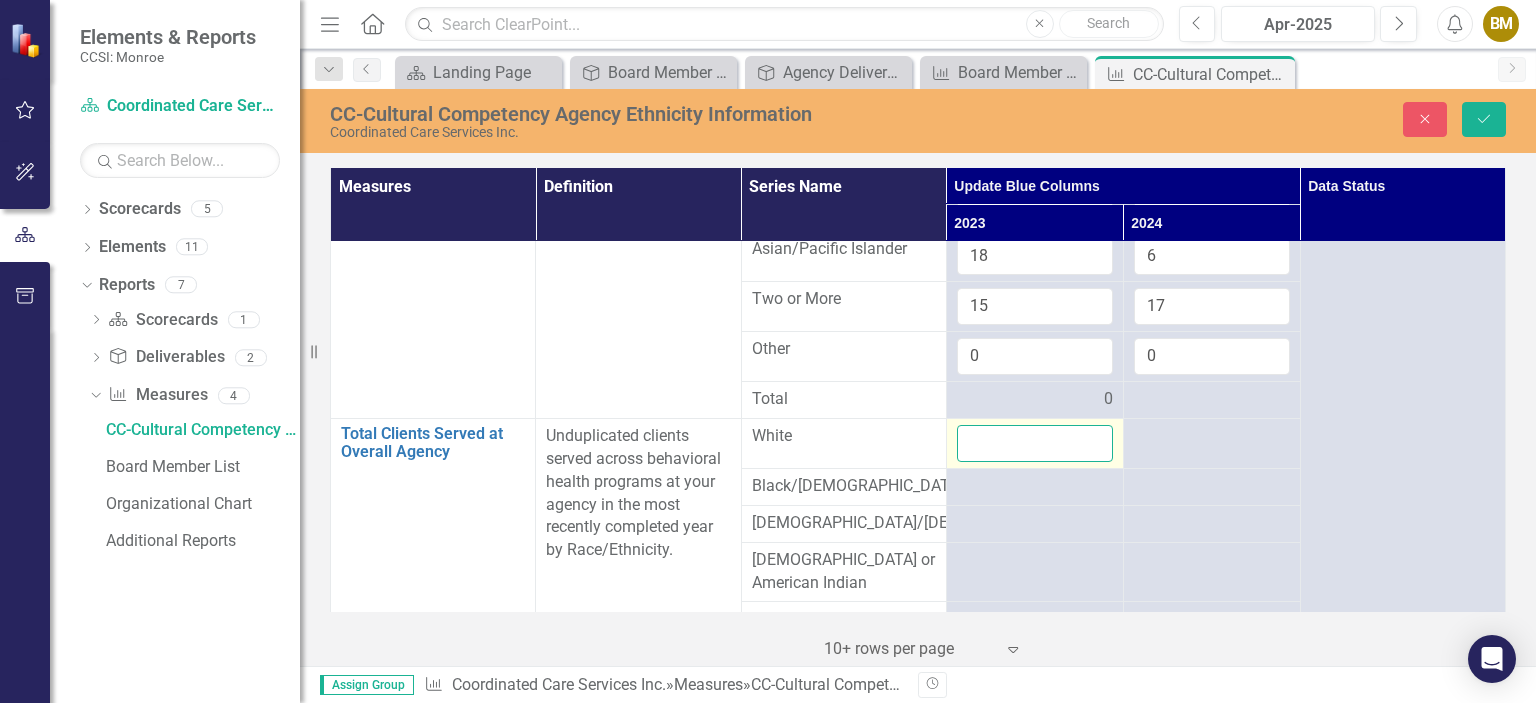 click at bounding box center [1035, 443] 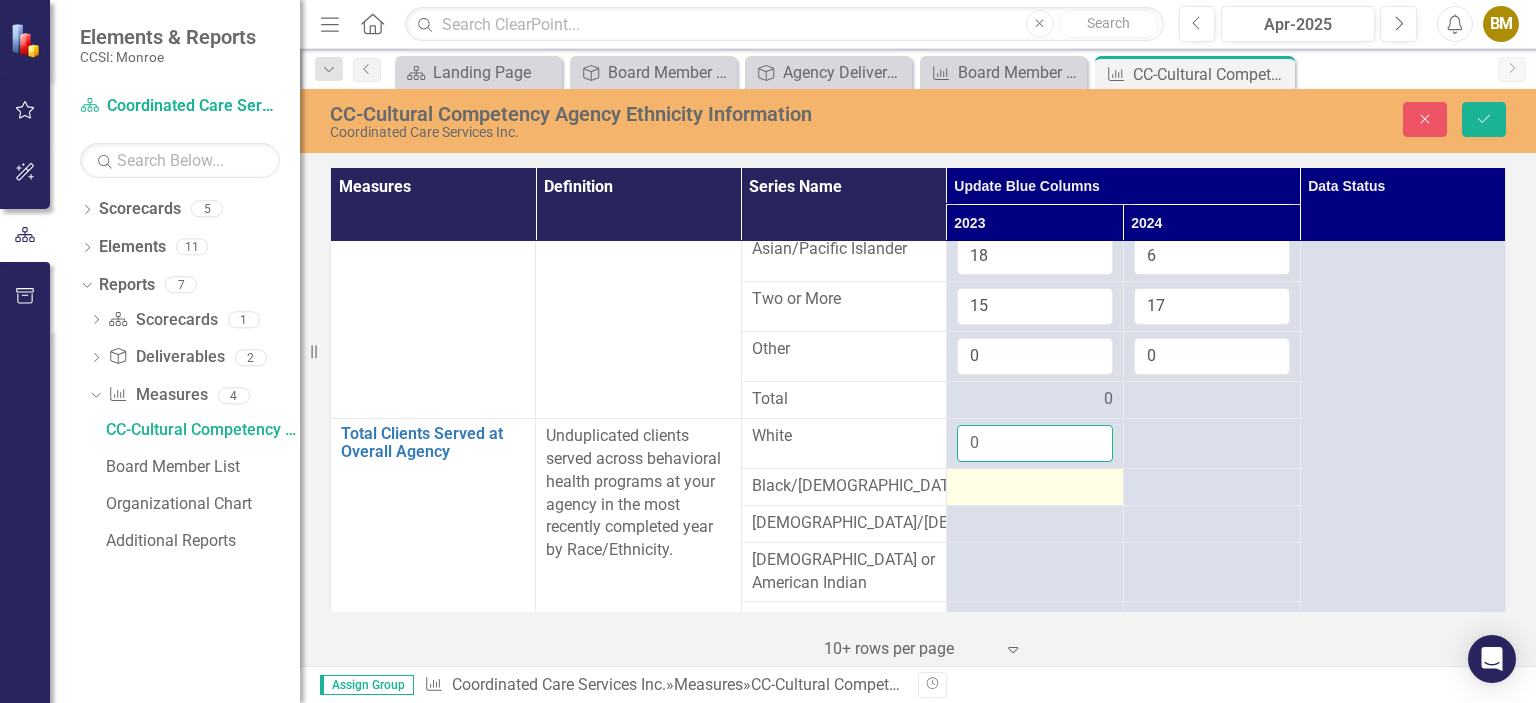 type on "0" 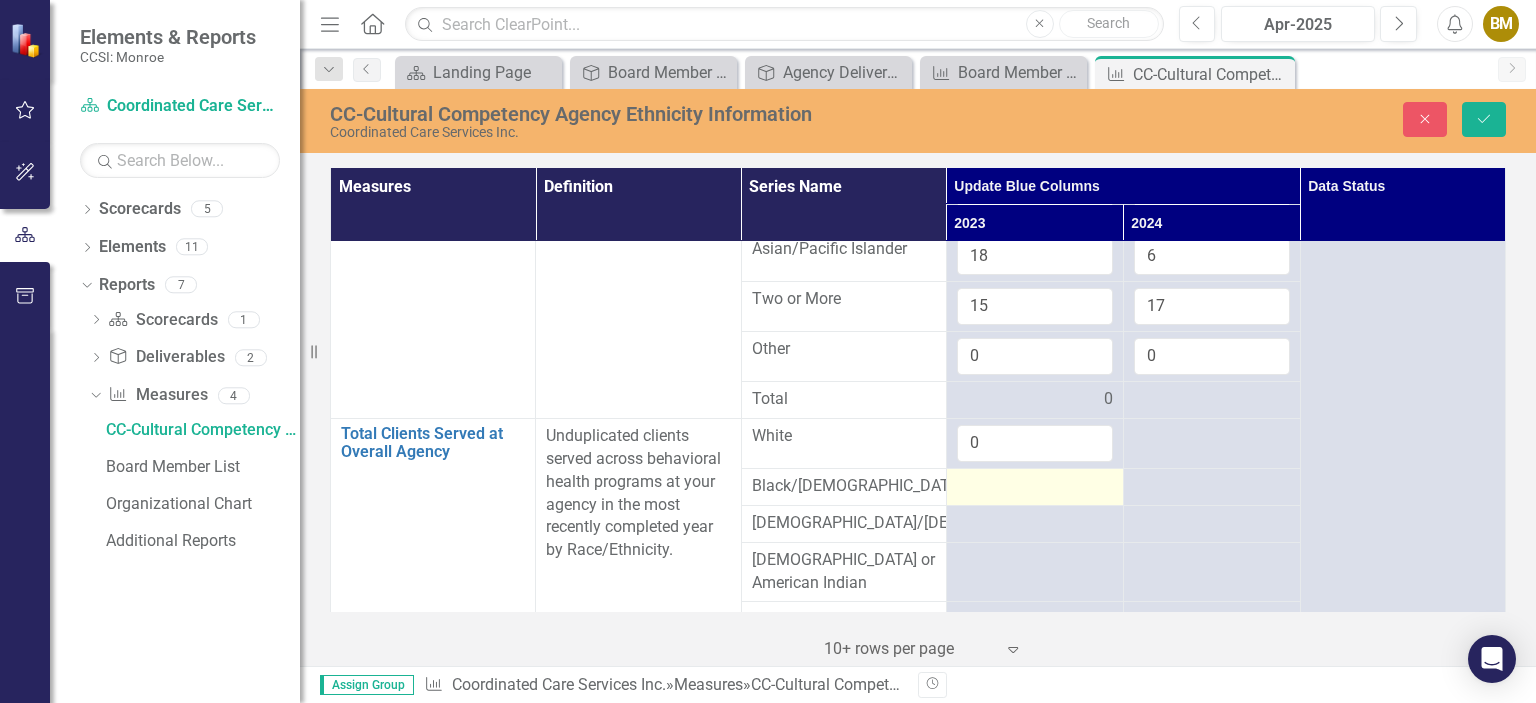 click at bounding box center [1034, 486] 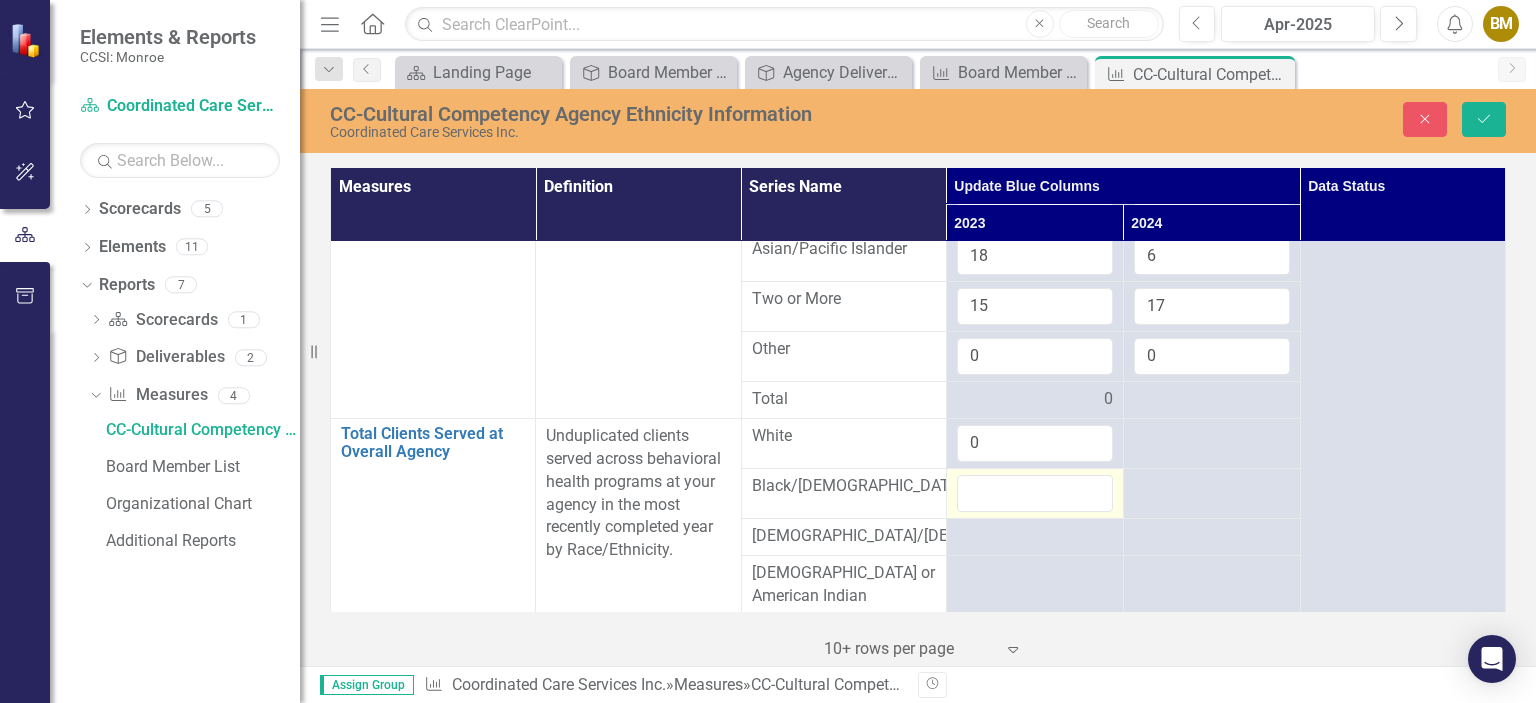 click at bounding box center (1035, 493) 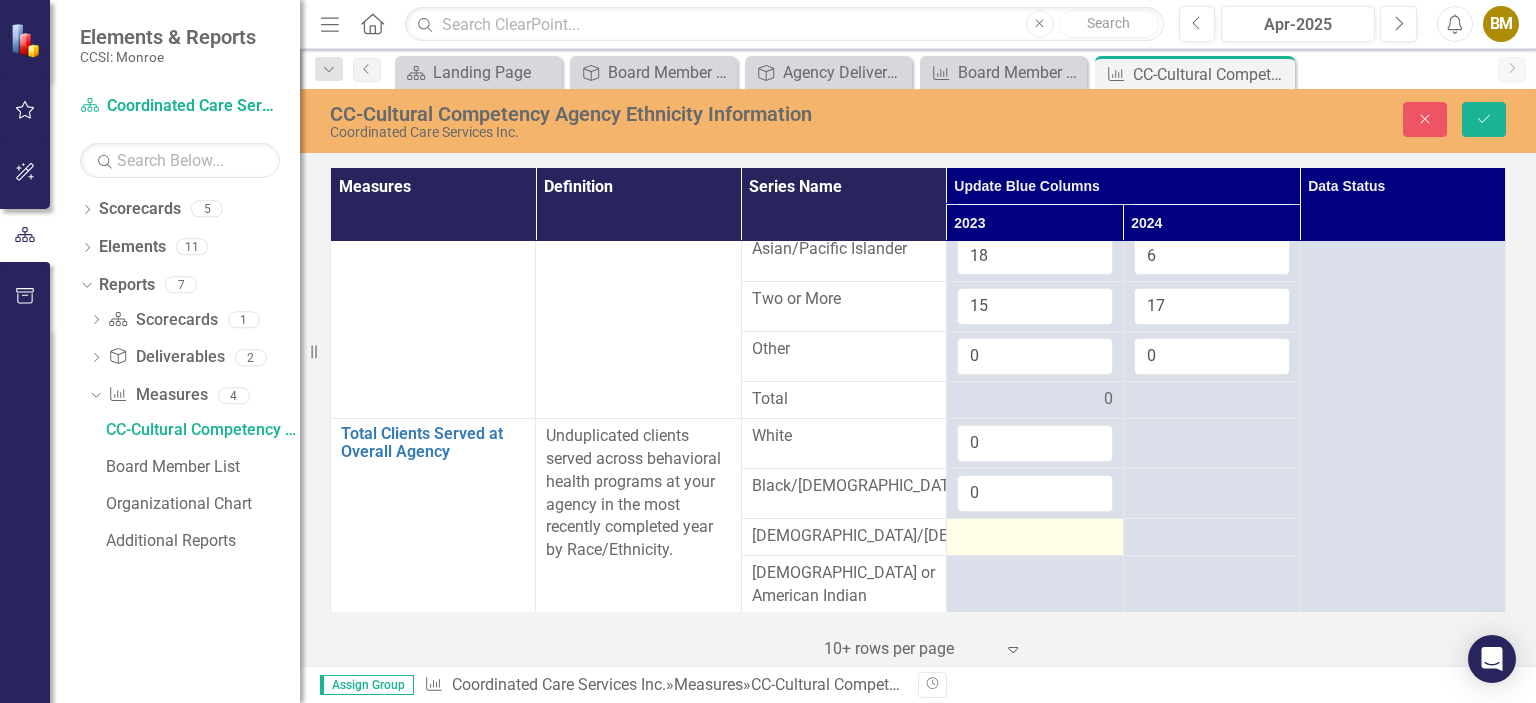type on "0" 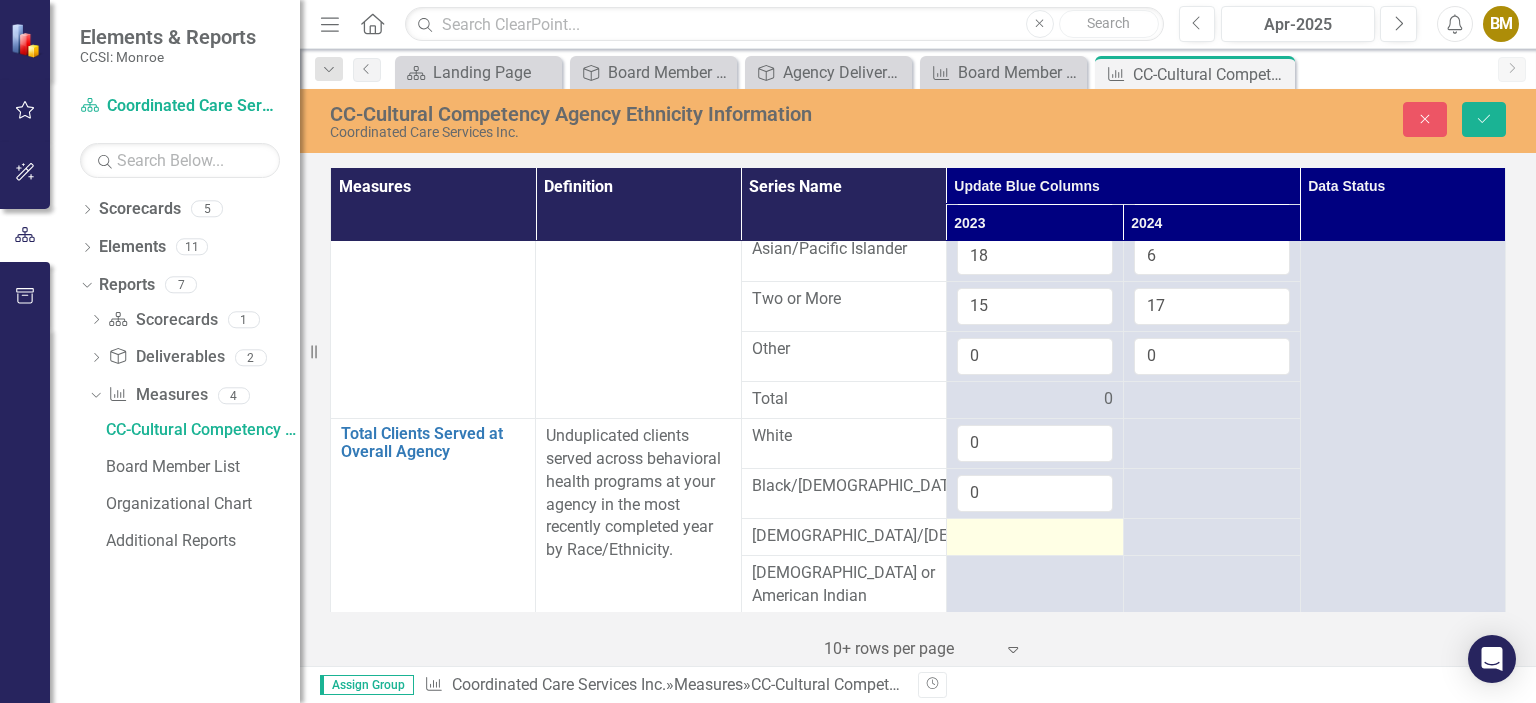 click at bounding box center [1035, 537] 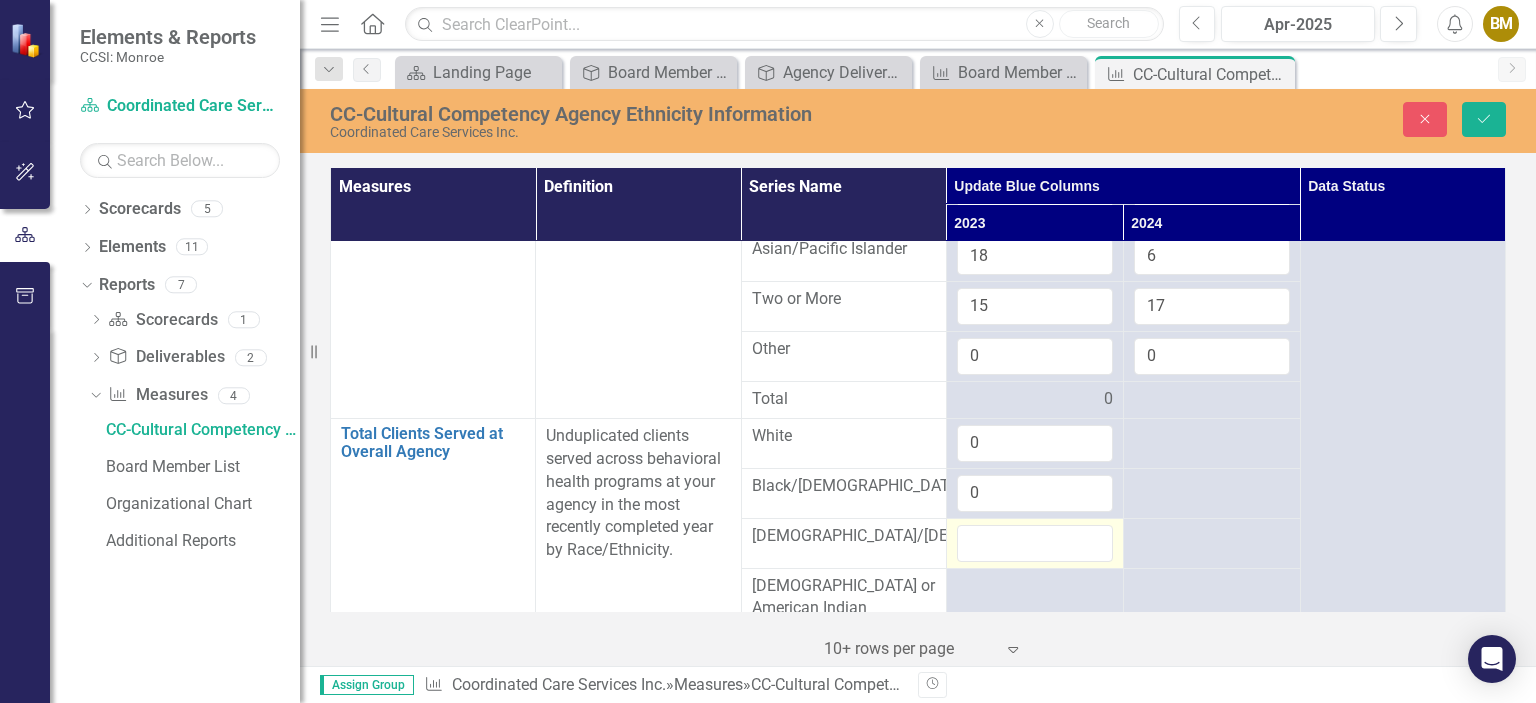 click at bounding box center [1035, 543] 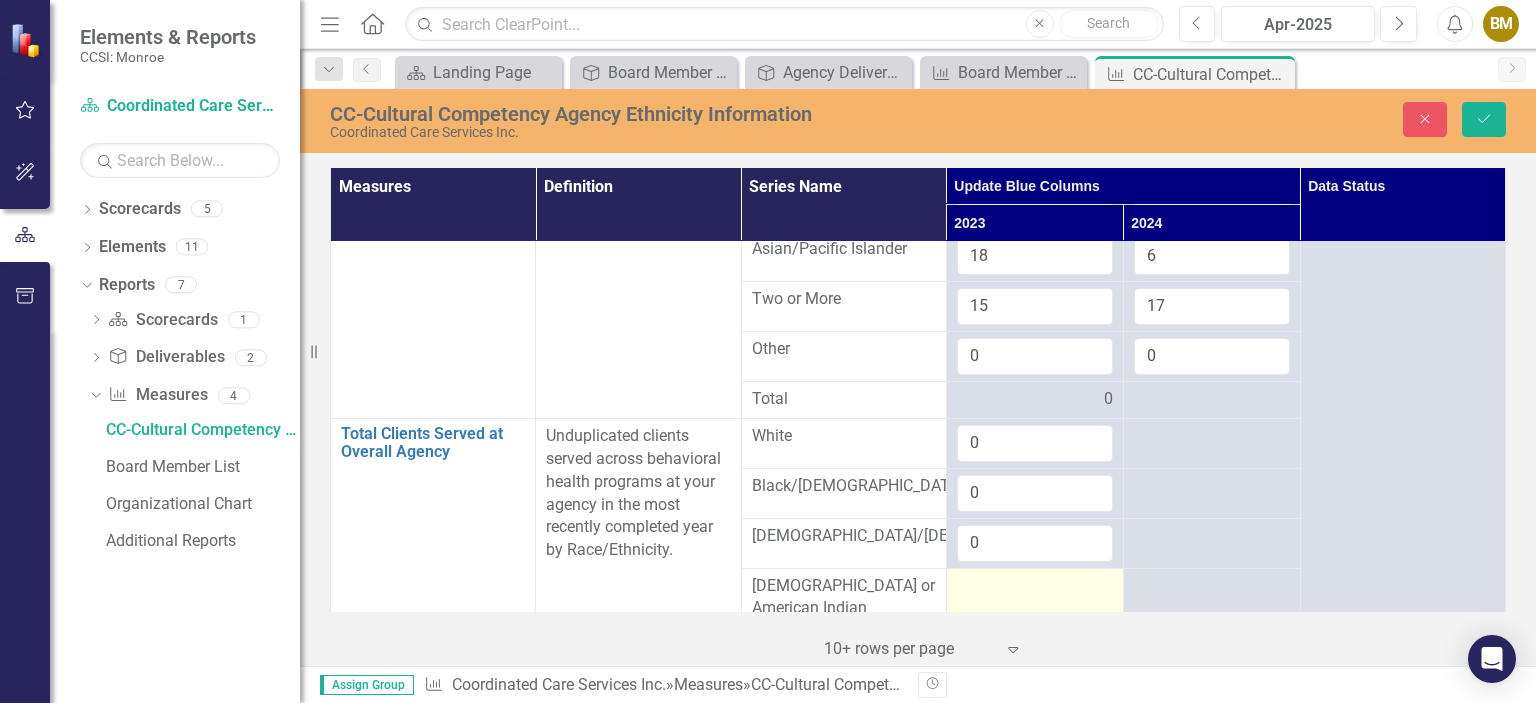 type on "0" 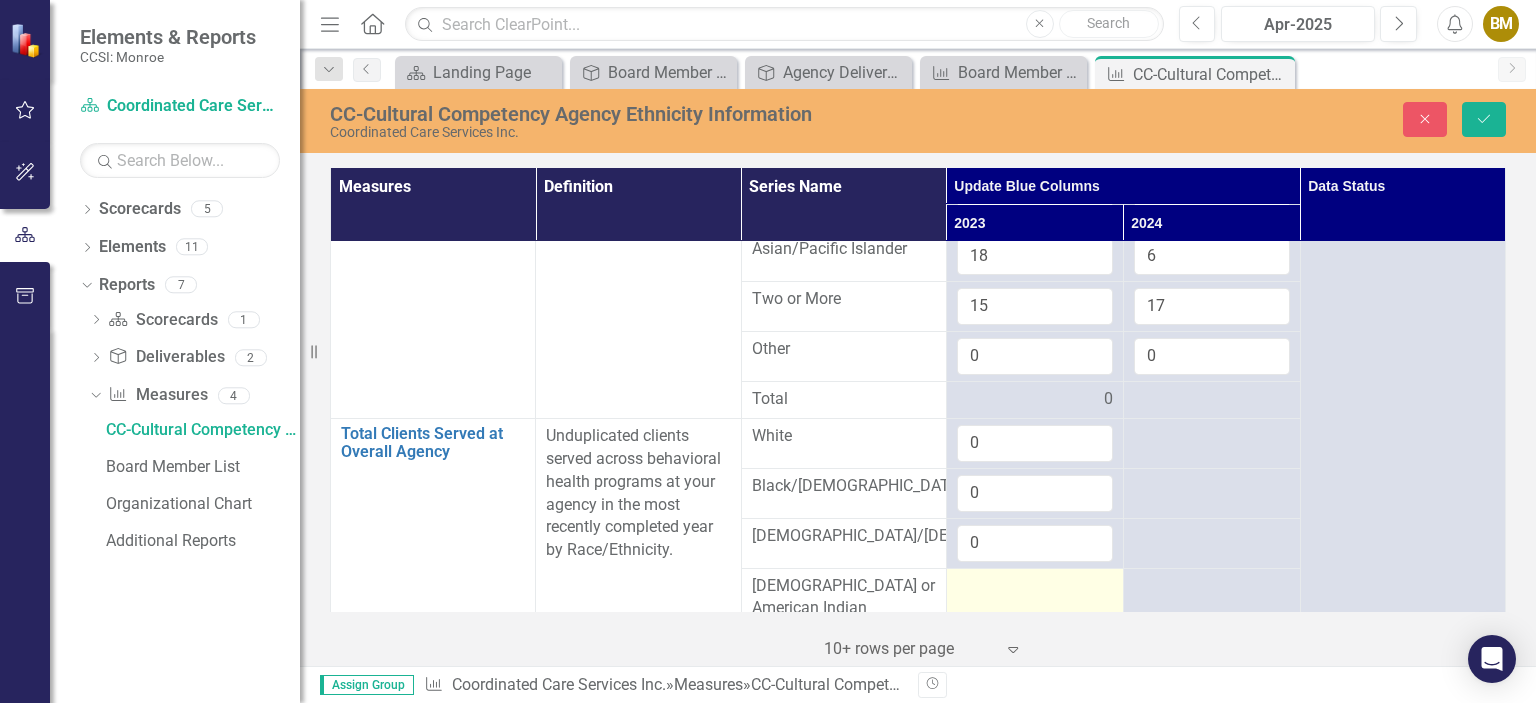 click at bounding box center [1035, 587] 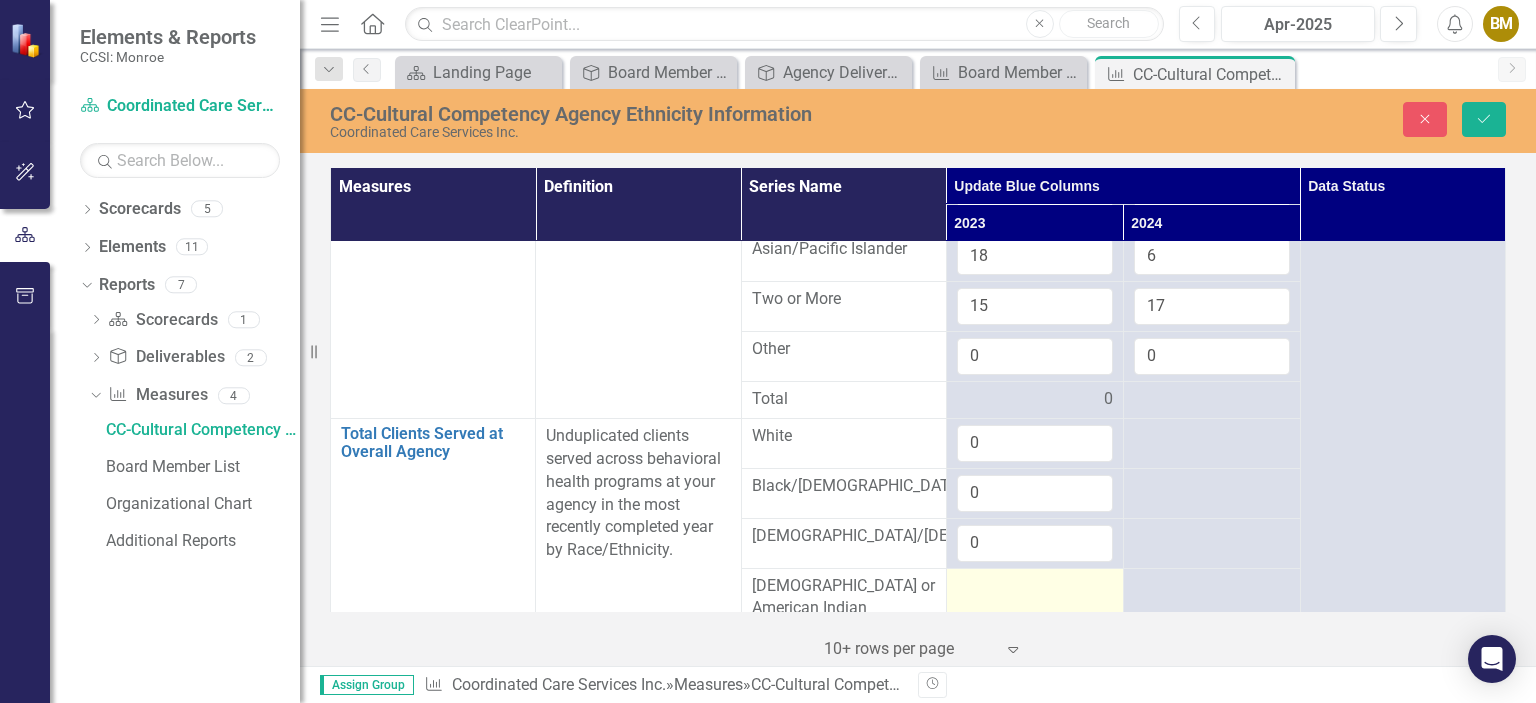 click at bounding box center (1035, 587) 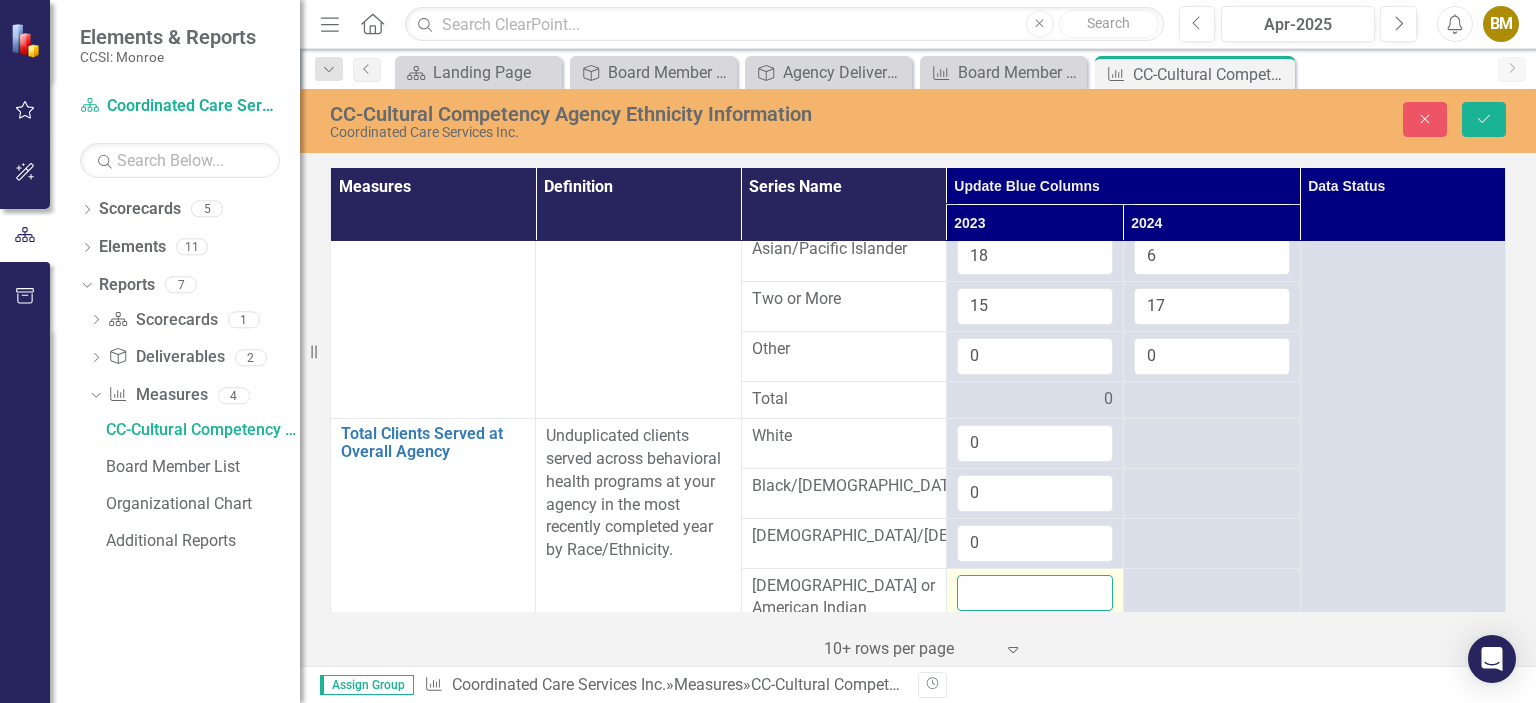 click at bounding box center [1035, 593] 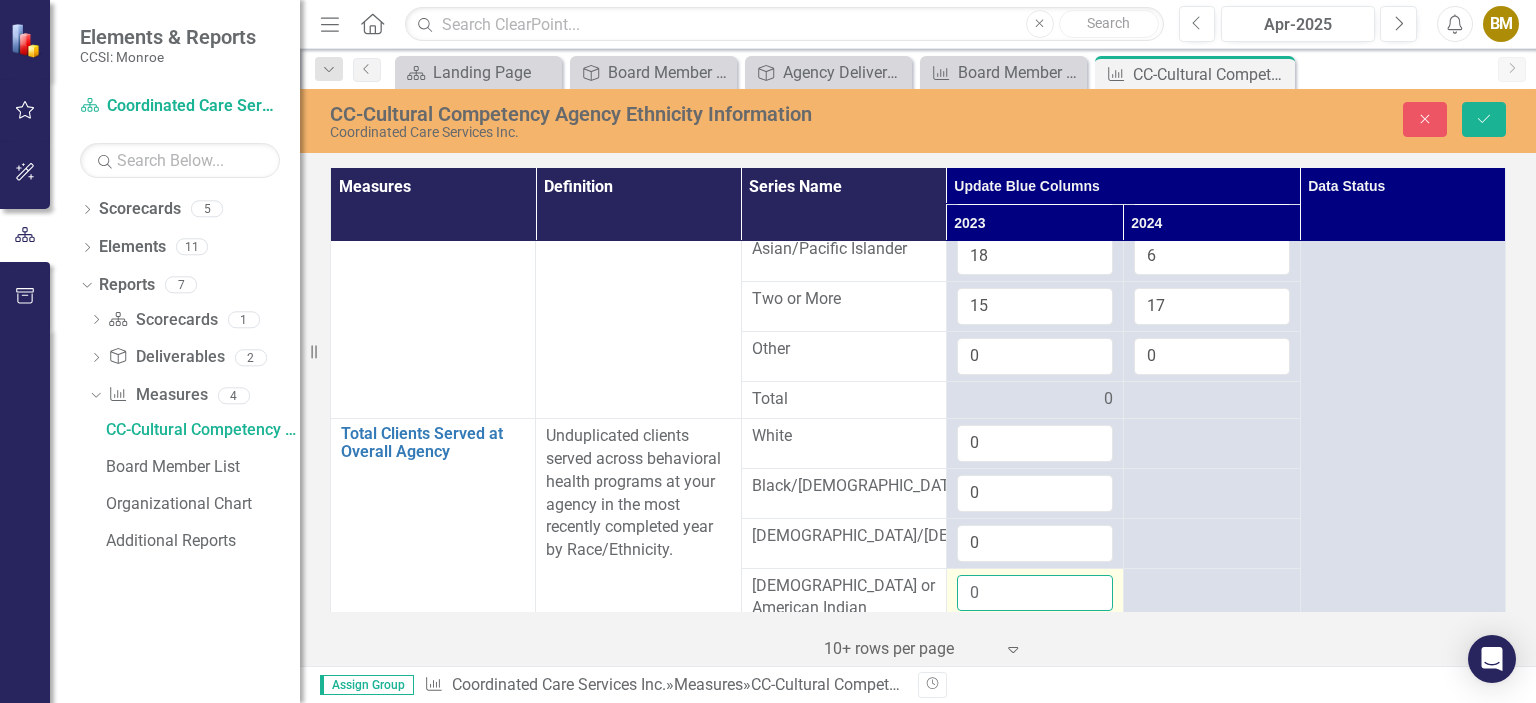 scroll, scrollTop: 1245, scrollLeft: 0, axis: vertical 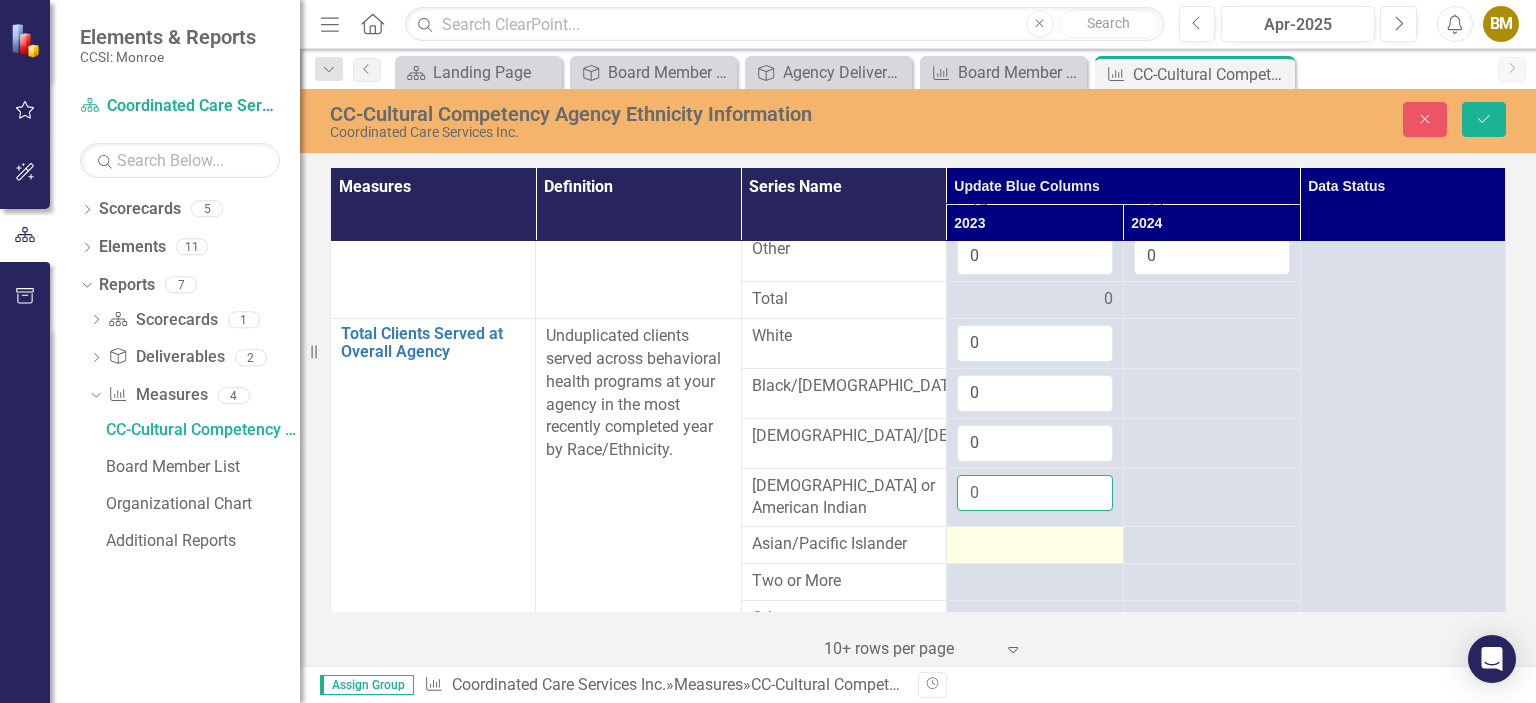 type on "0" 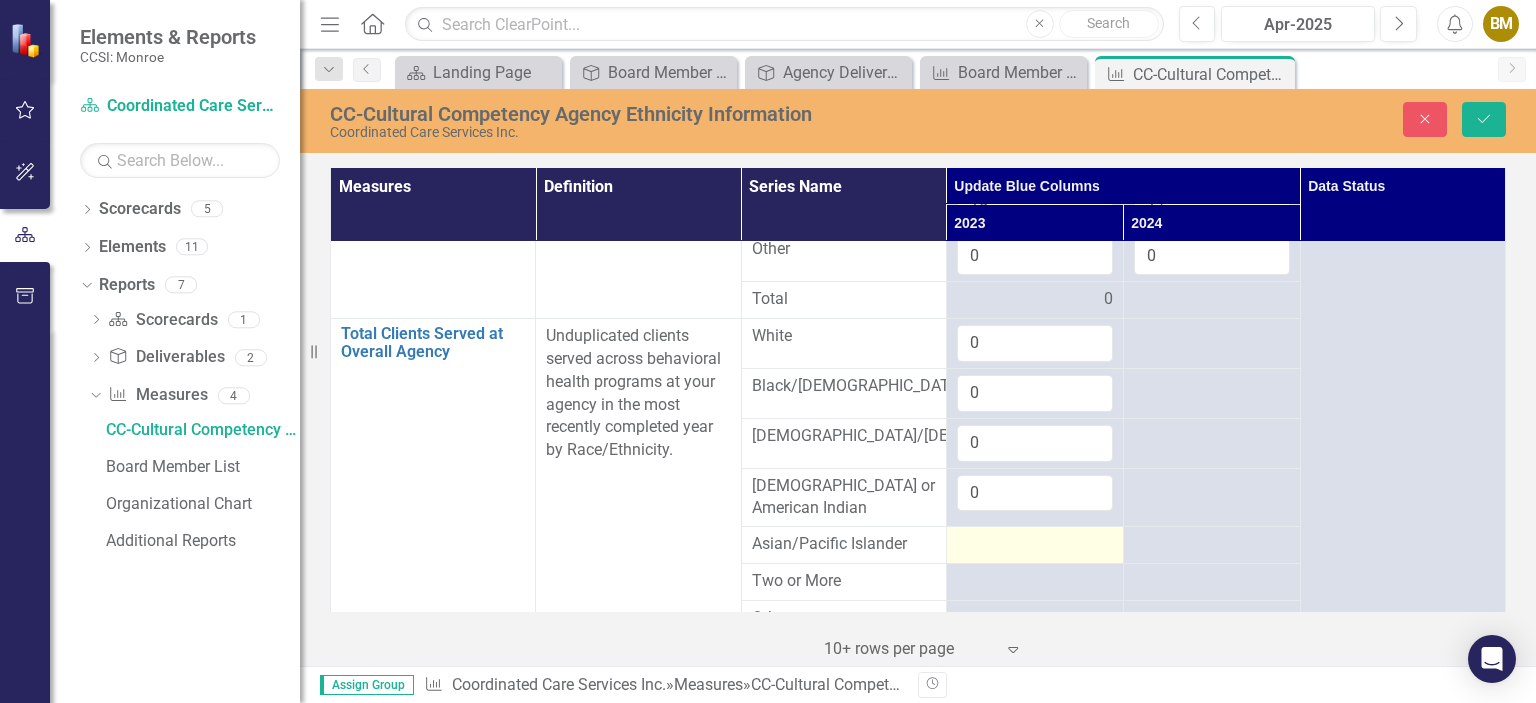 click at bounding box center (1035, 545) 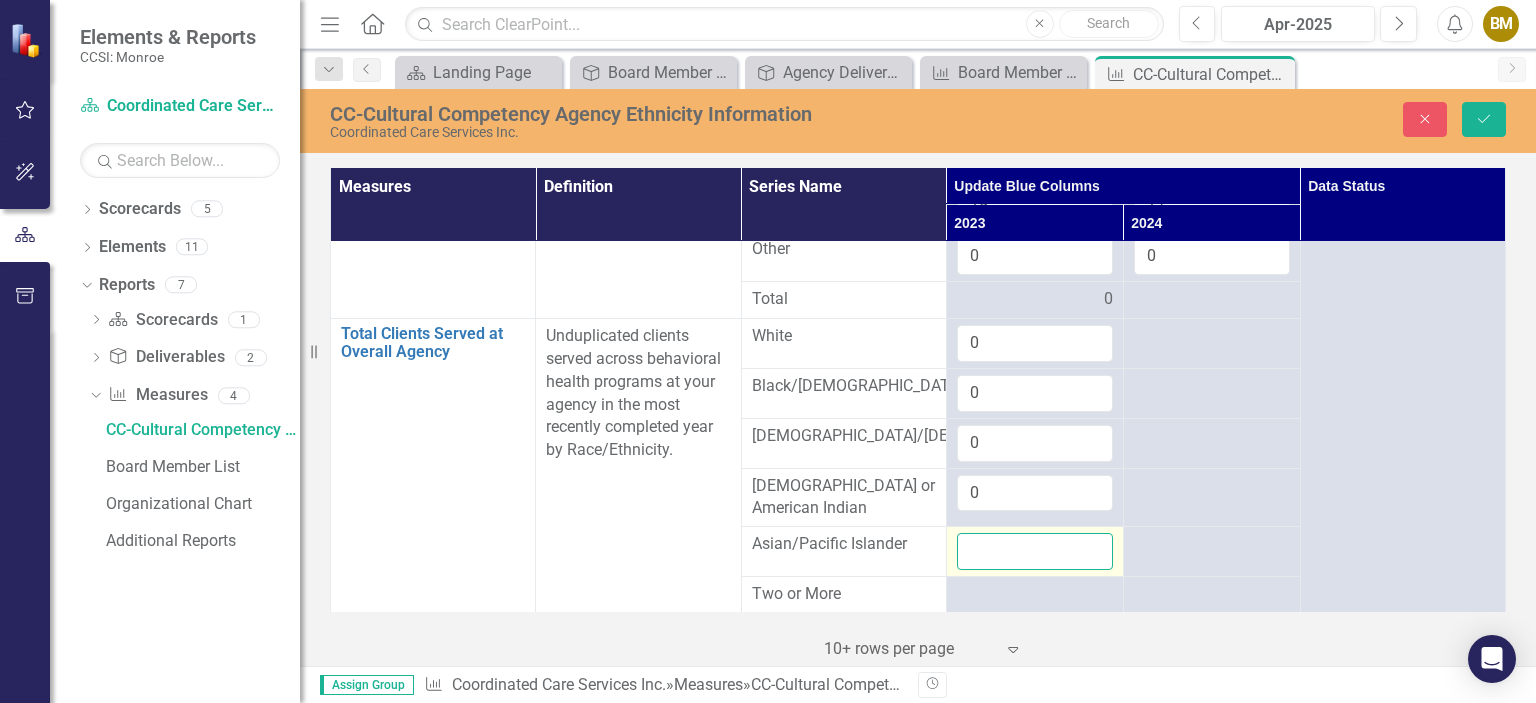 click at bounding box center [1035, 551] 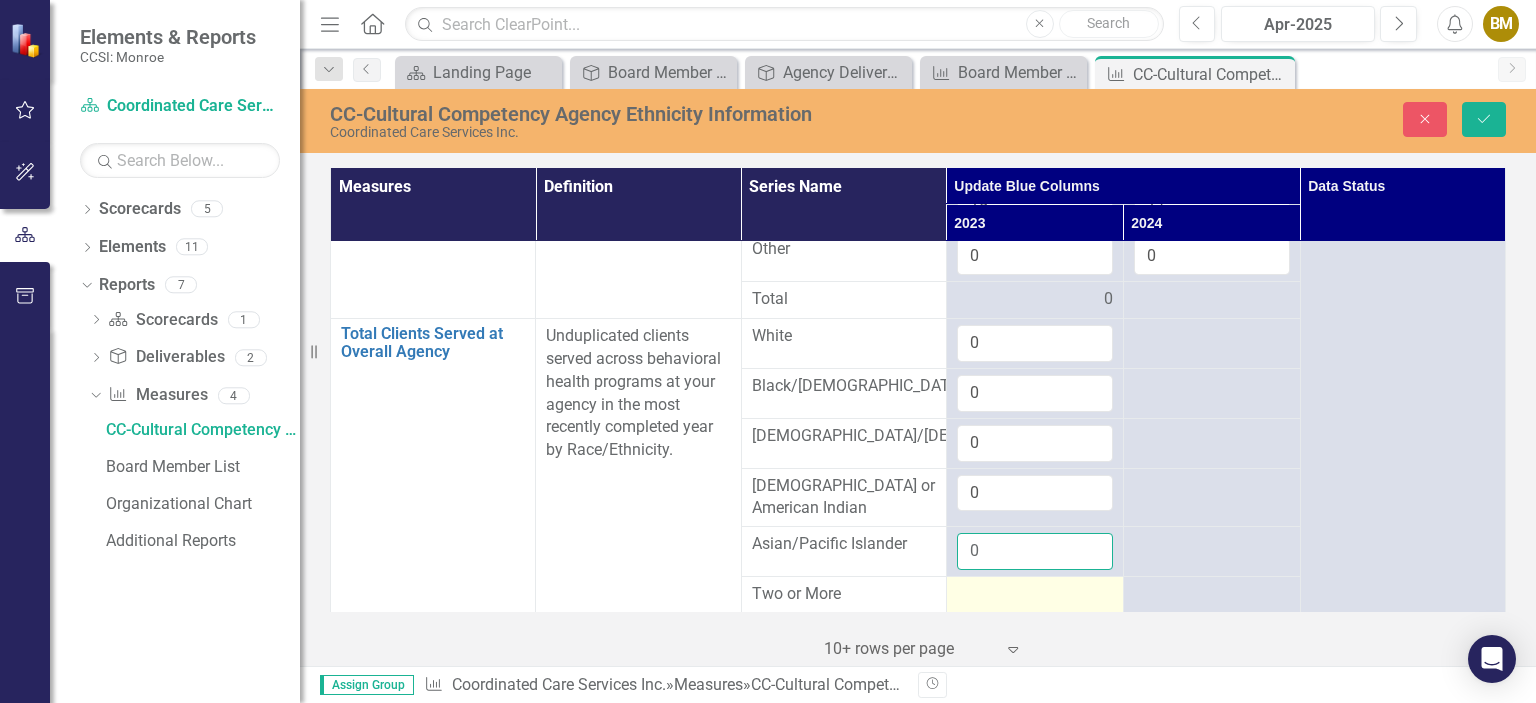 type on "0" 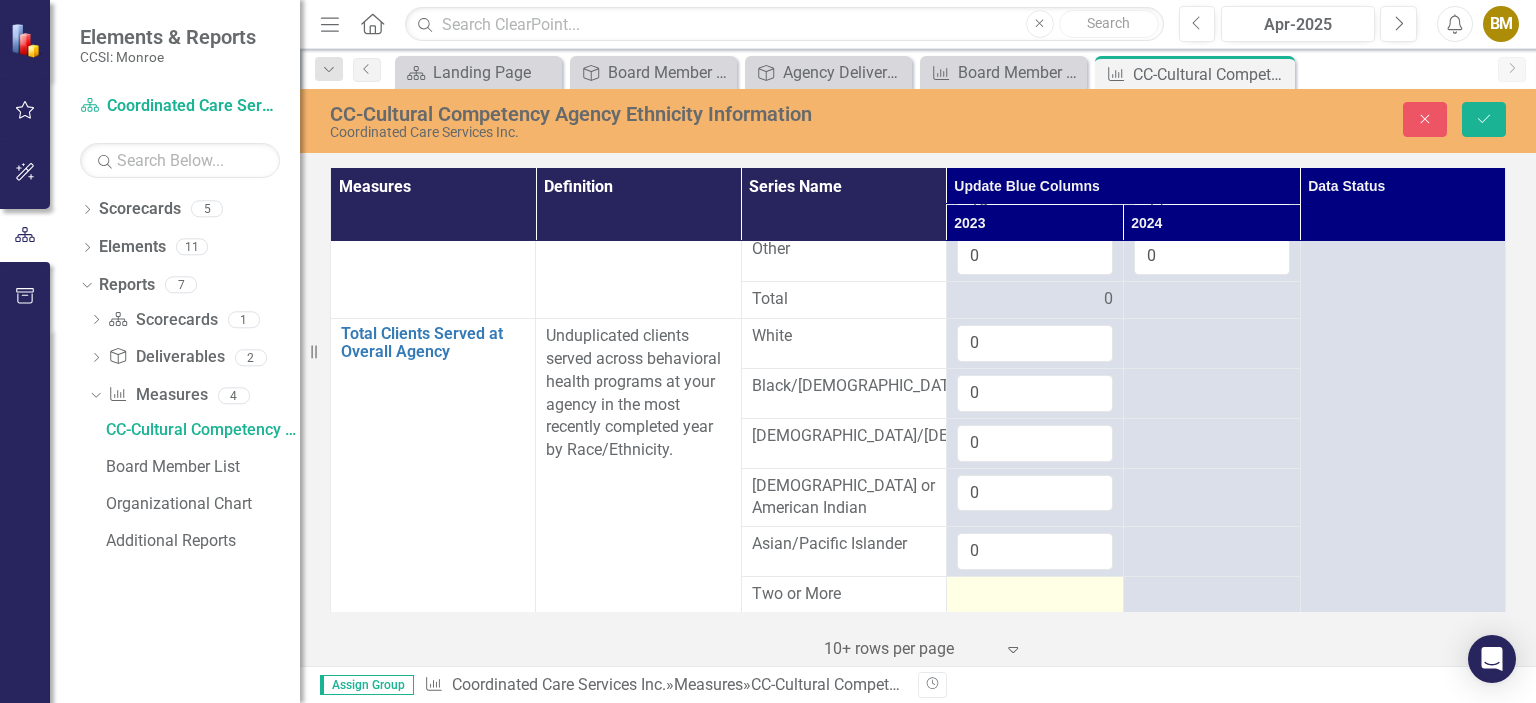 click at bounding box center (1035, 595) 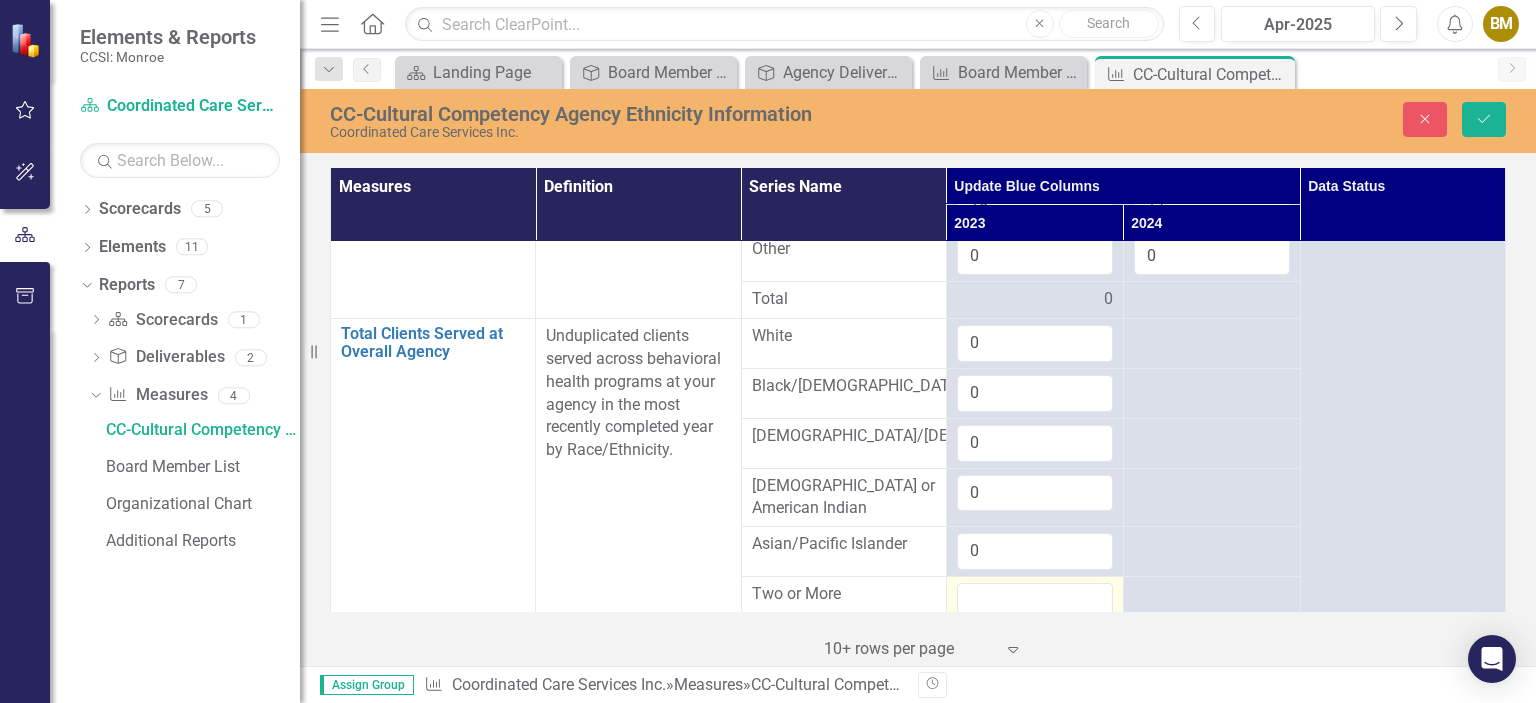 click at bounding box center (1035, 601) 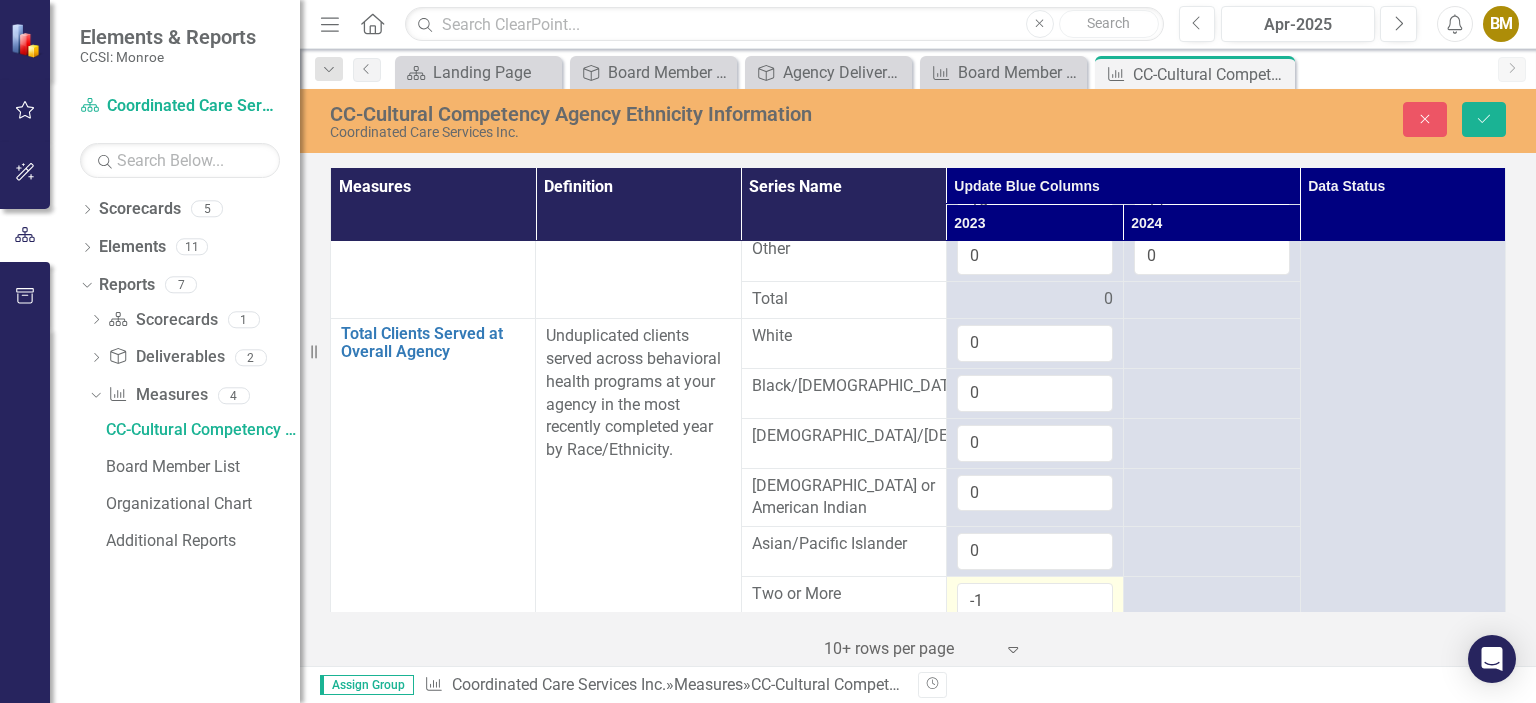 scroll, scrollTop: 1318, scrollLeft: 0, axis: vertical 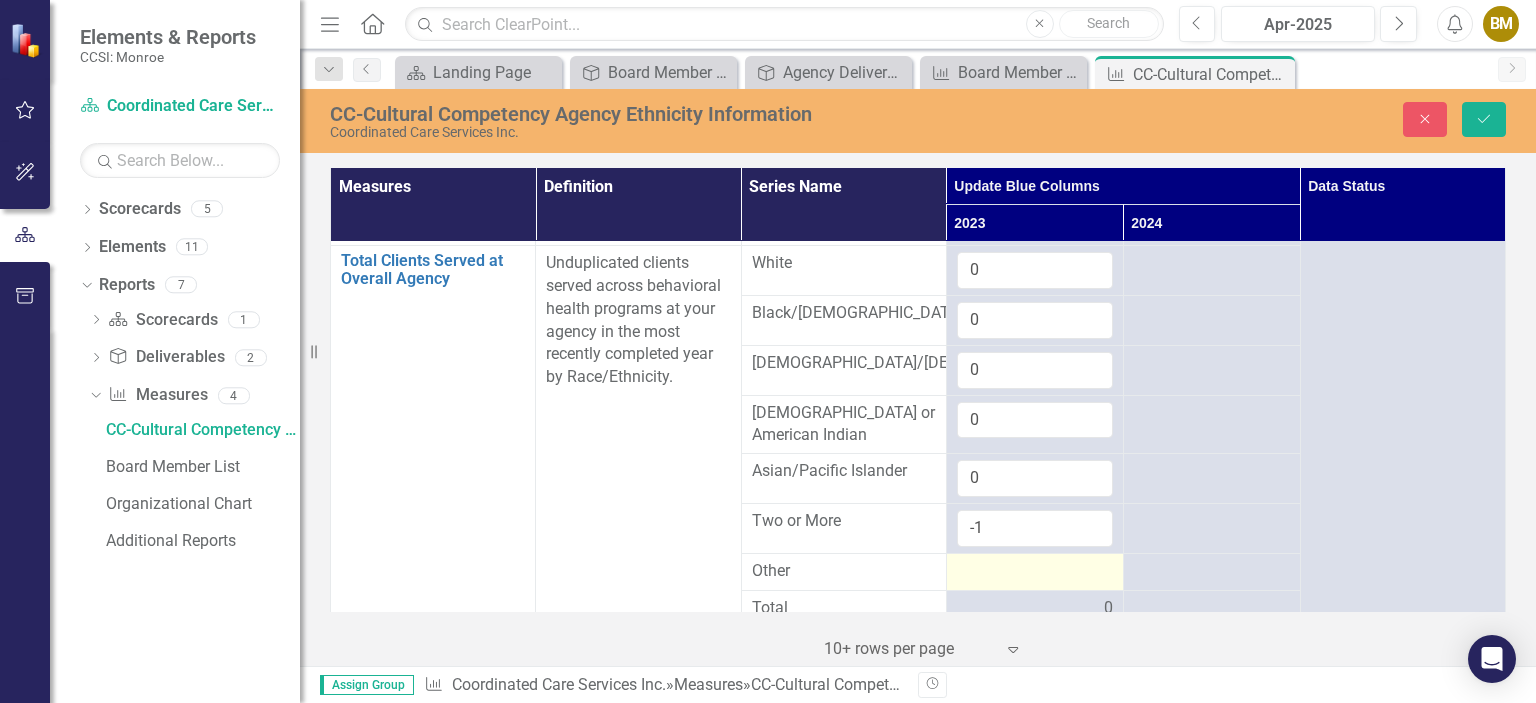 type on "-1" 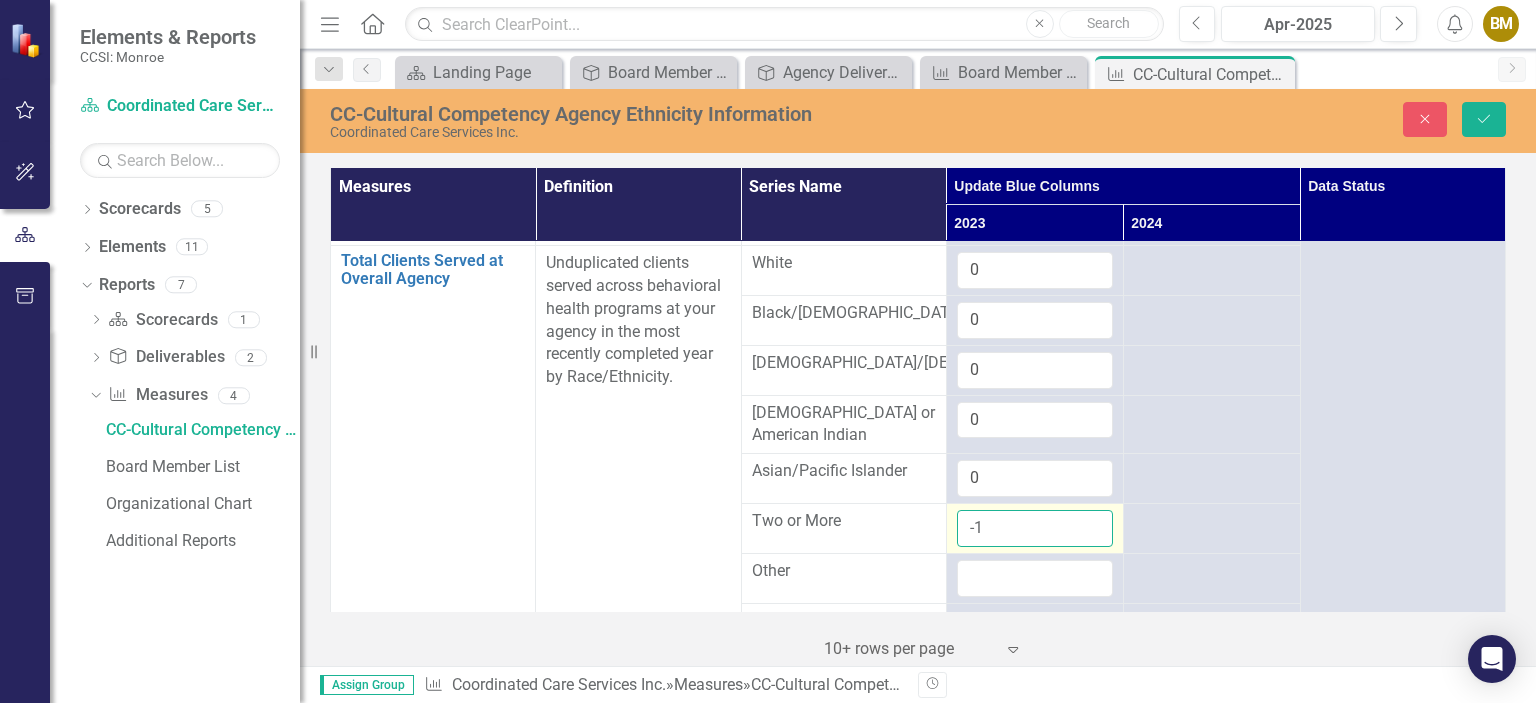 click on "-1" at bounding box center [1035, 528] 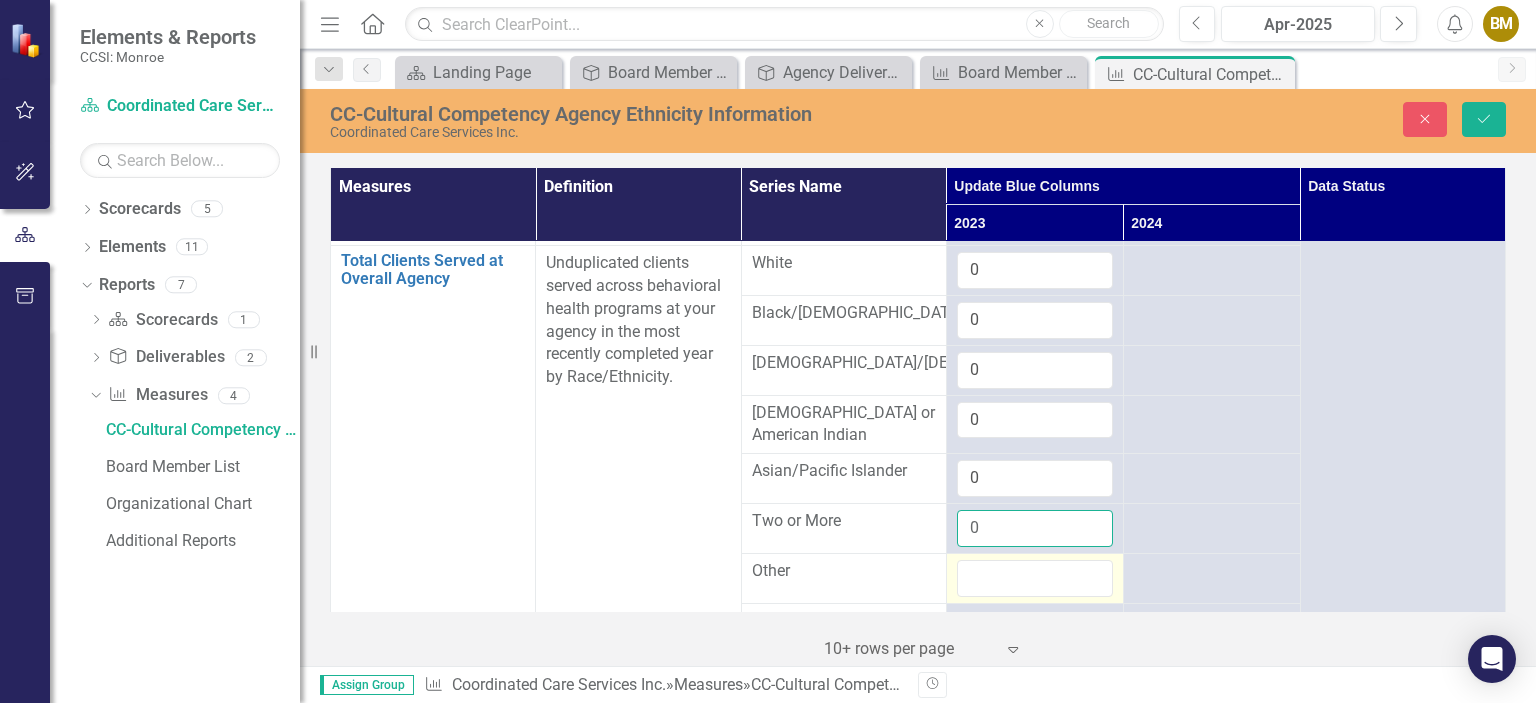 type on "0" 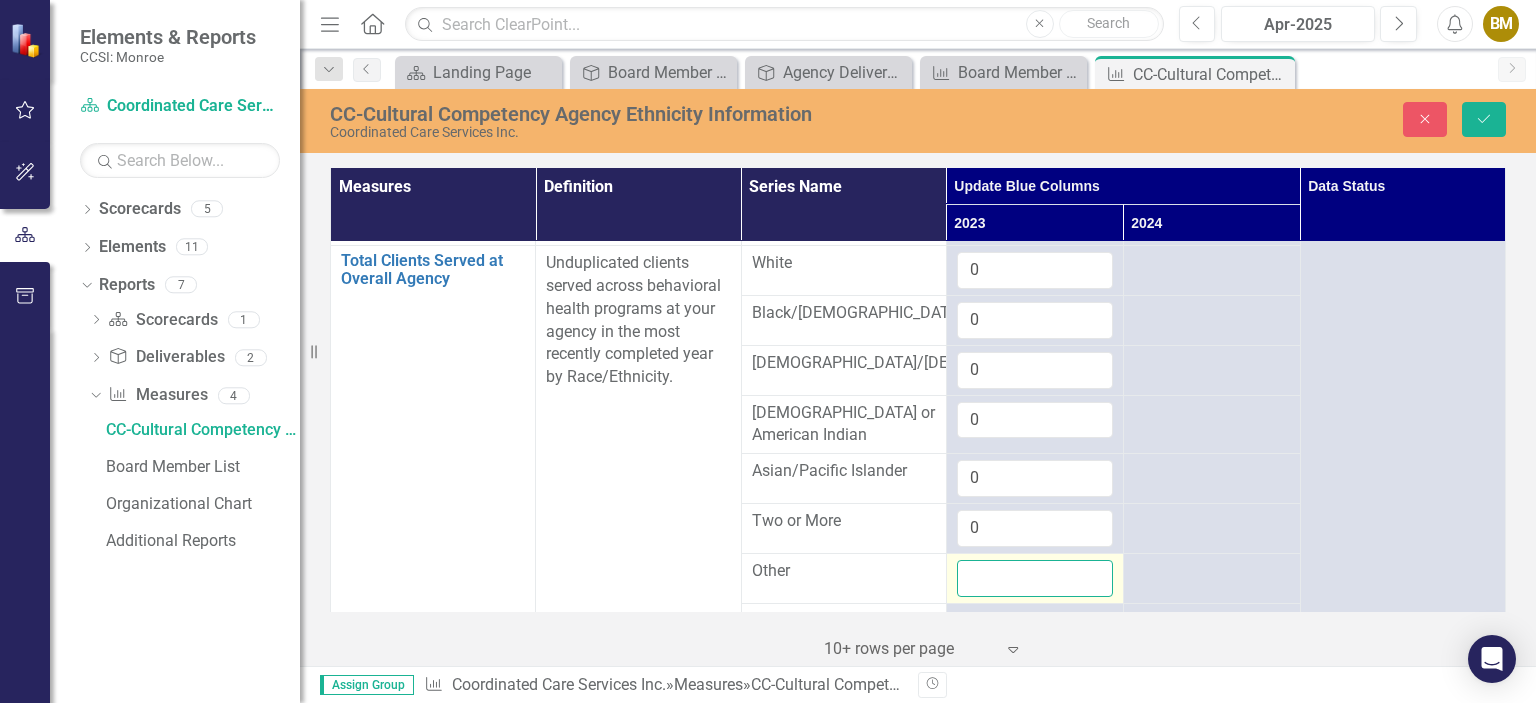 click at bounding box center [1035, 578] 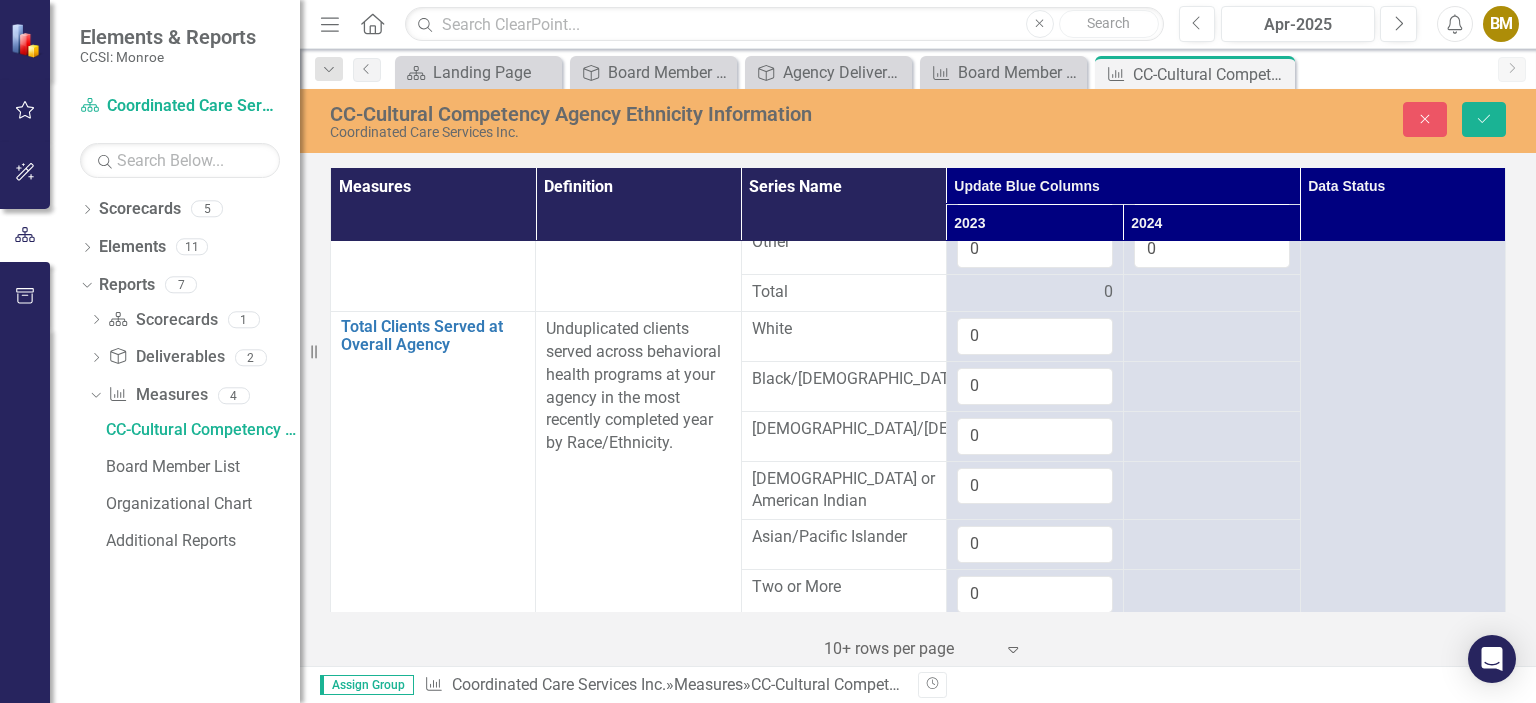 scroll, scrollTop: 1218, scrollLeft: 0, axis: vertical 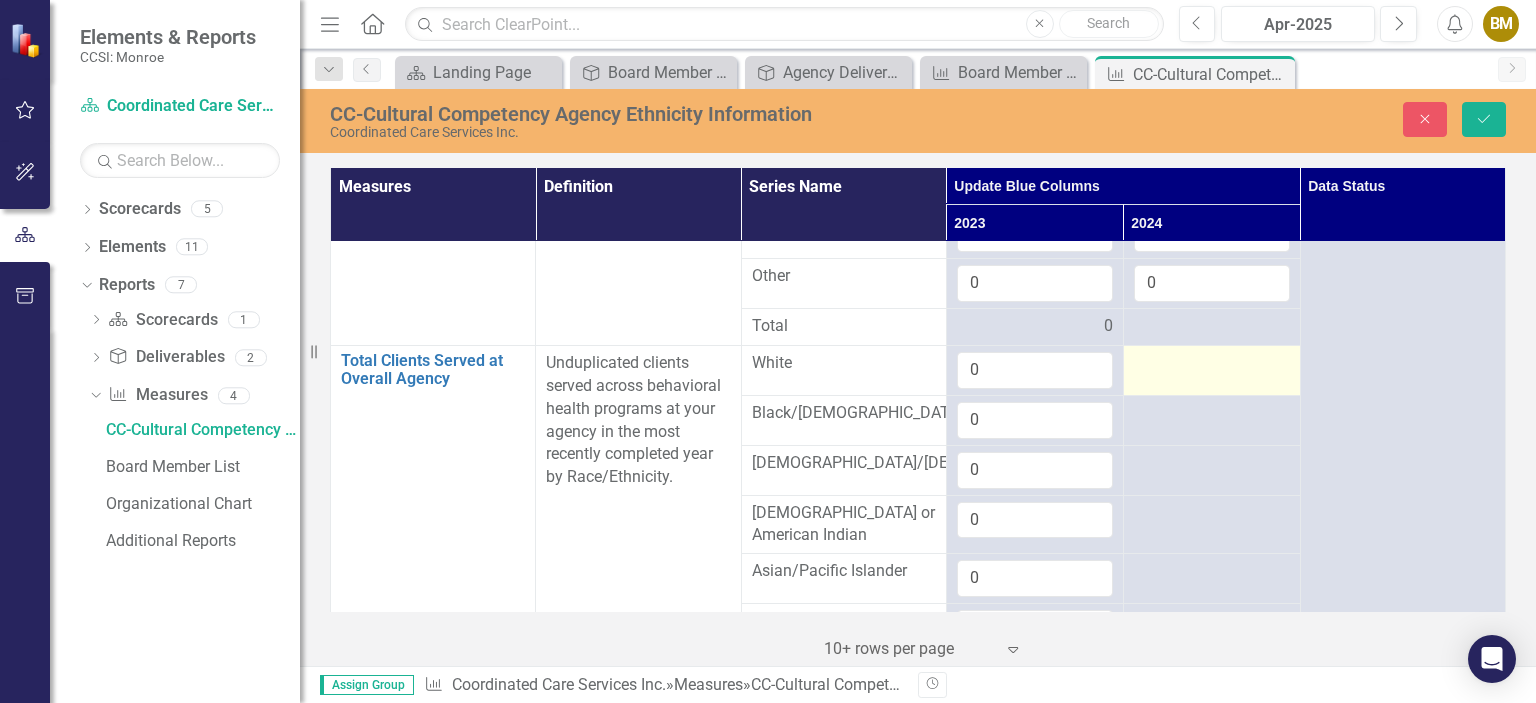 type on "0" 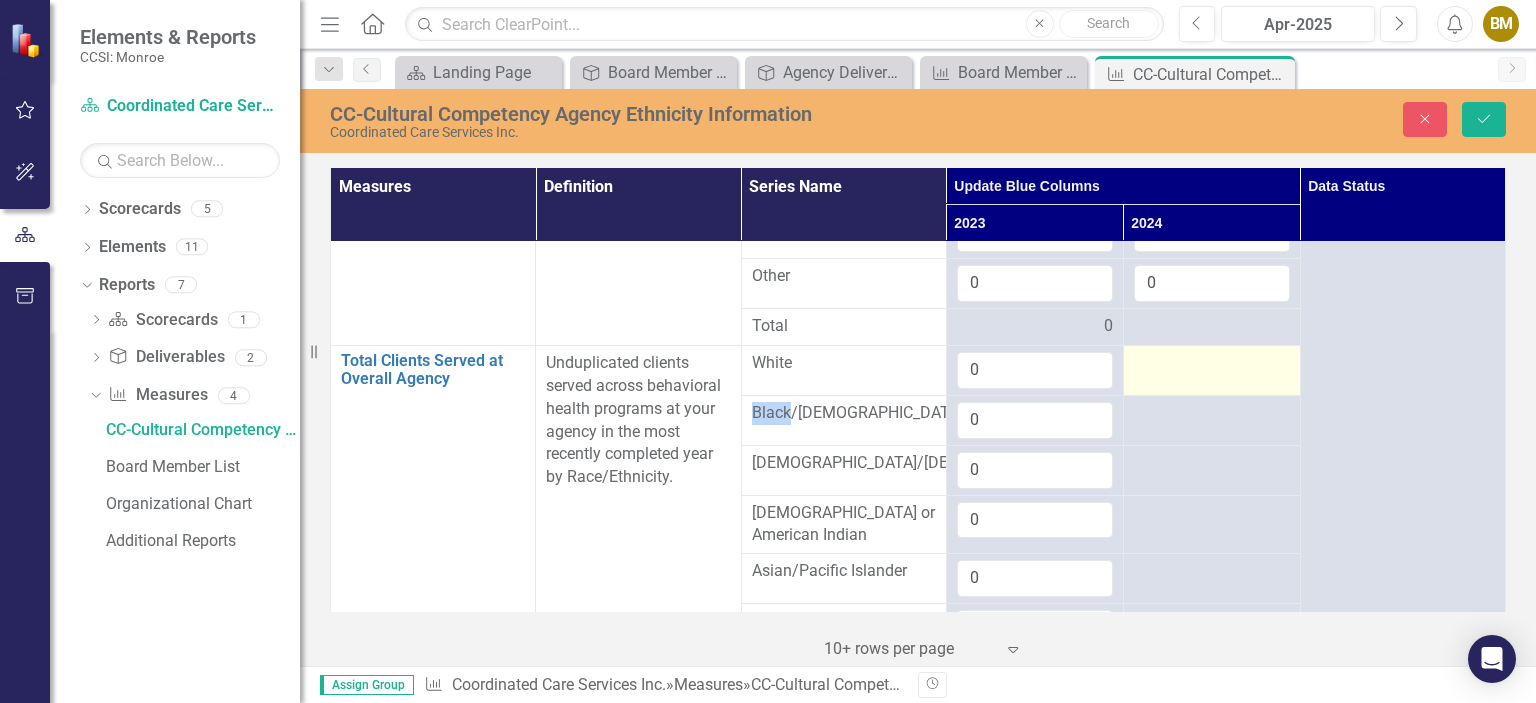 click at bounding box center [1212, 364] 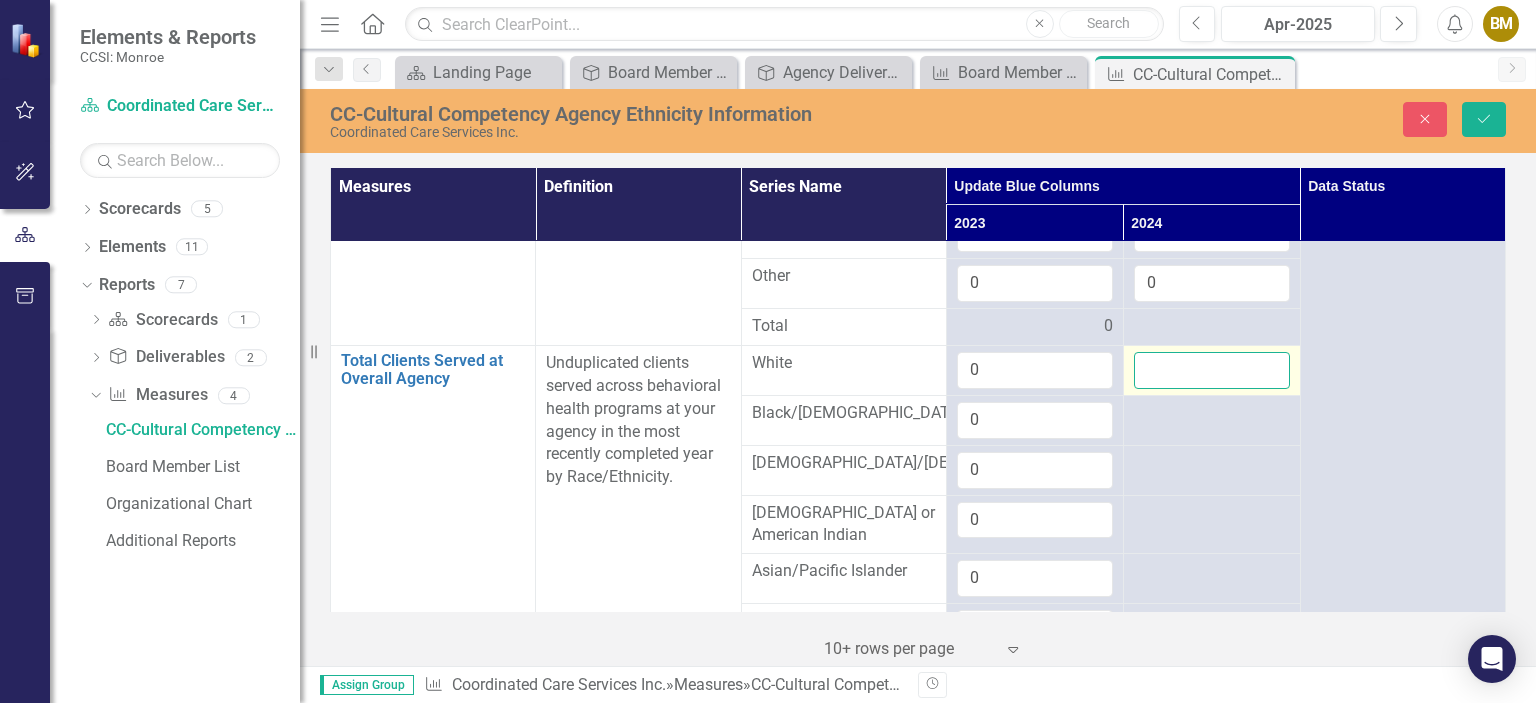 click at bounding box center (1212, 370) 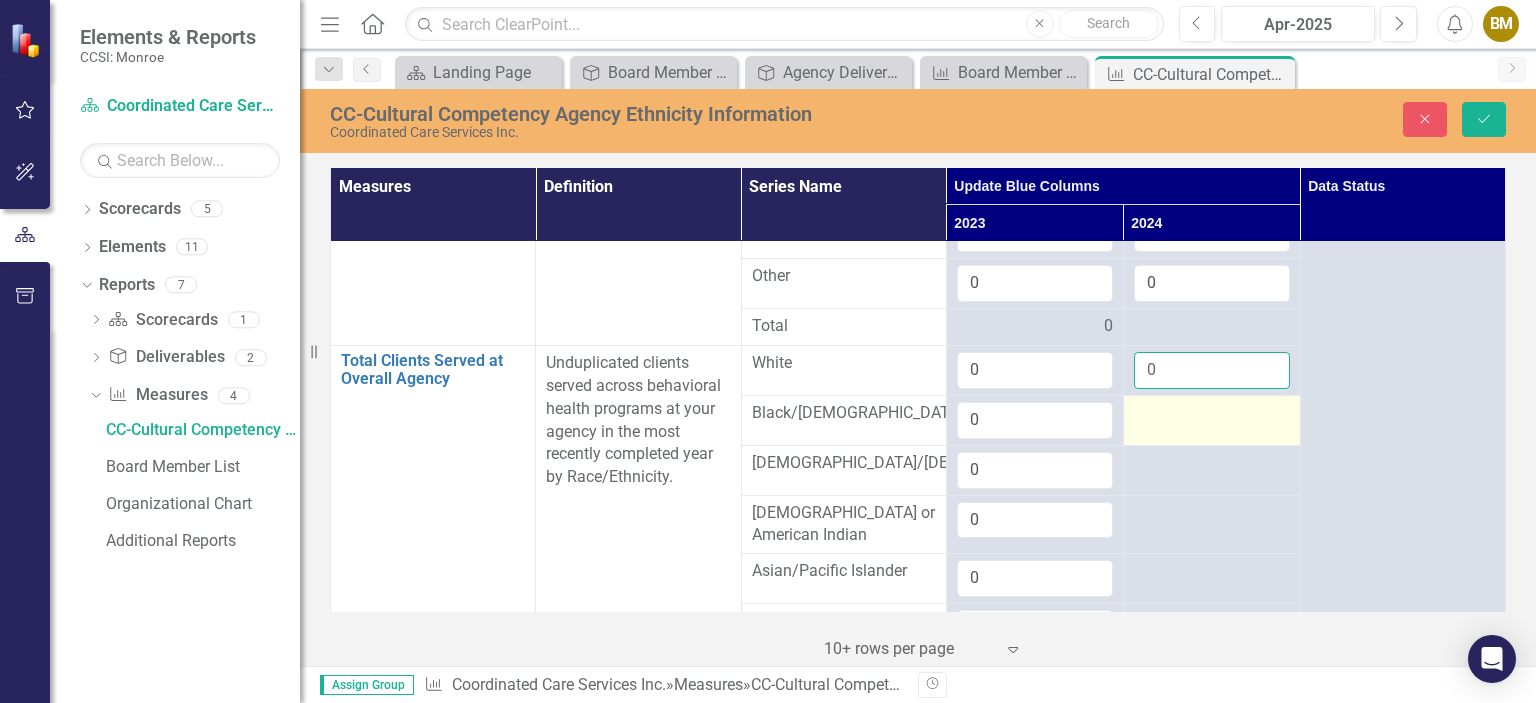 type on "0" 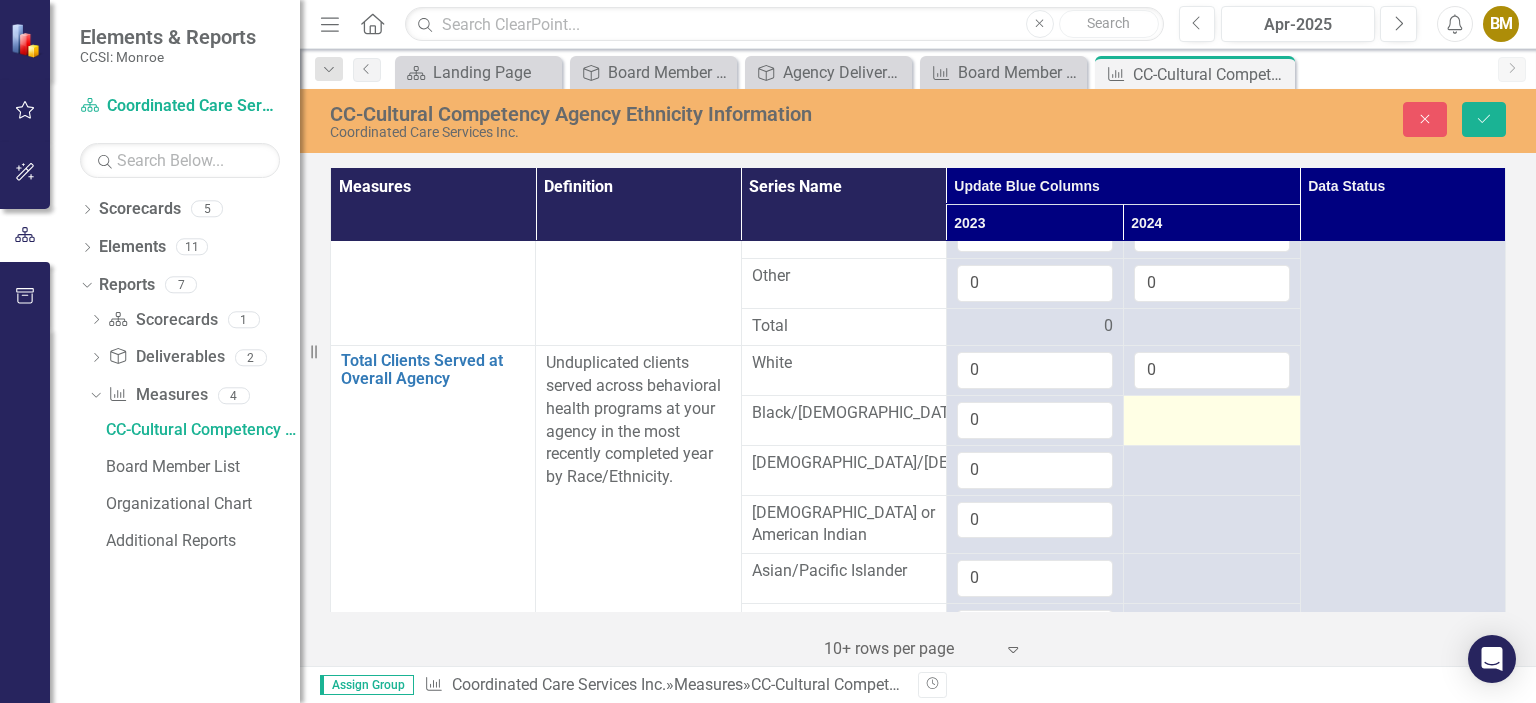 click at bounding box center [1212, 414] 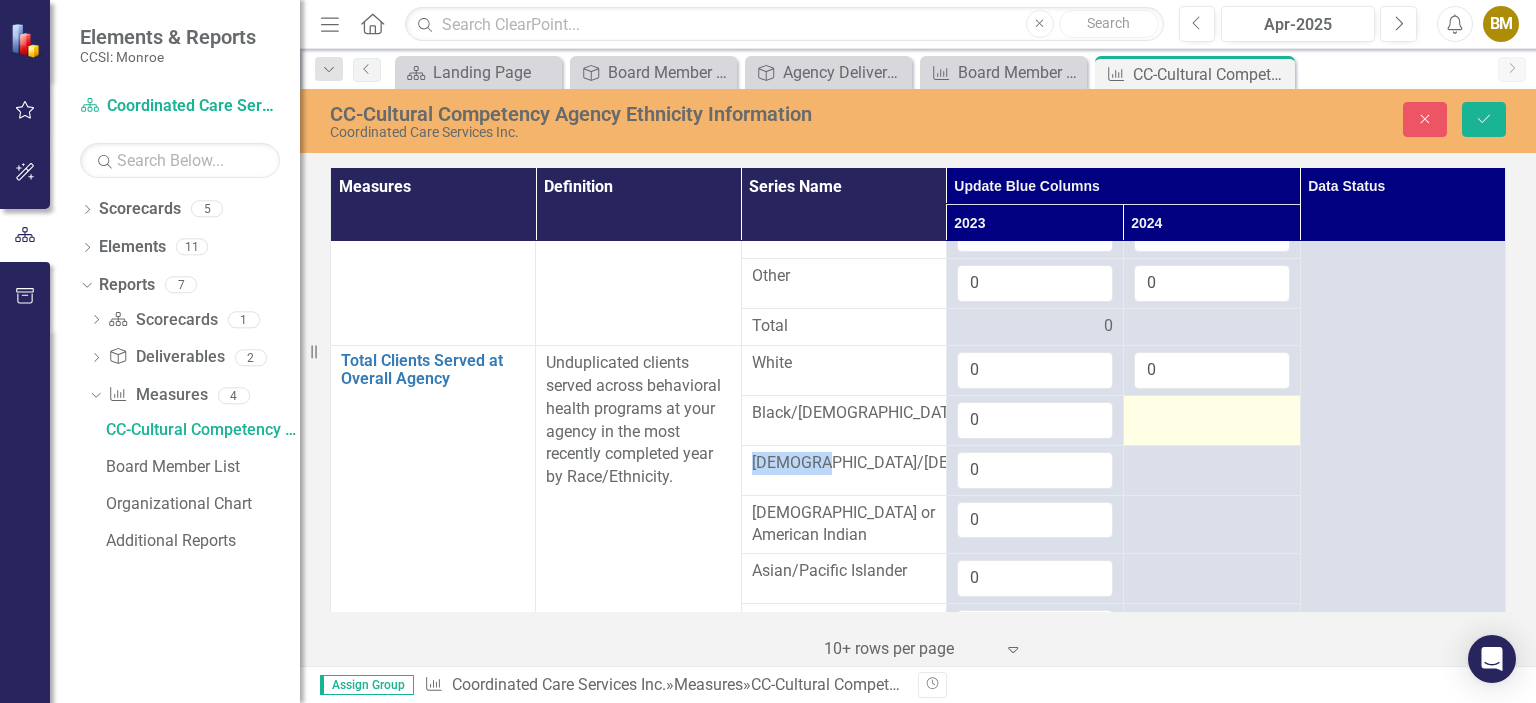 click at bounding box center (1212, 414) 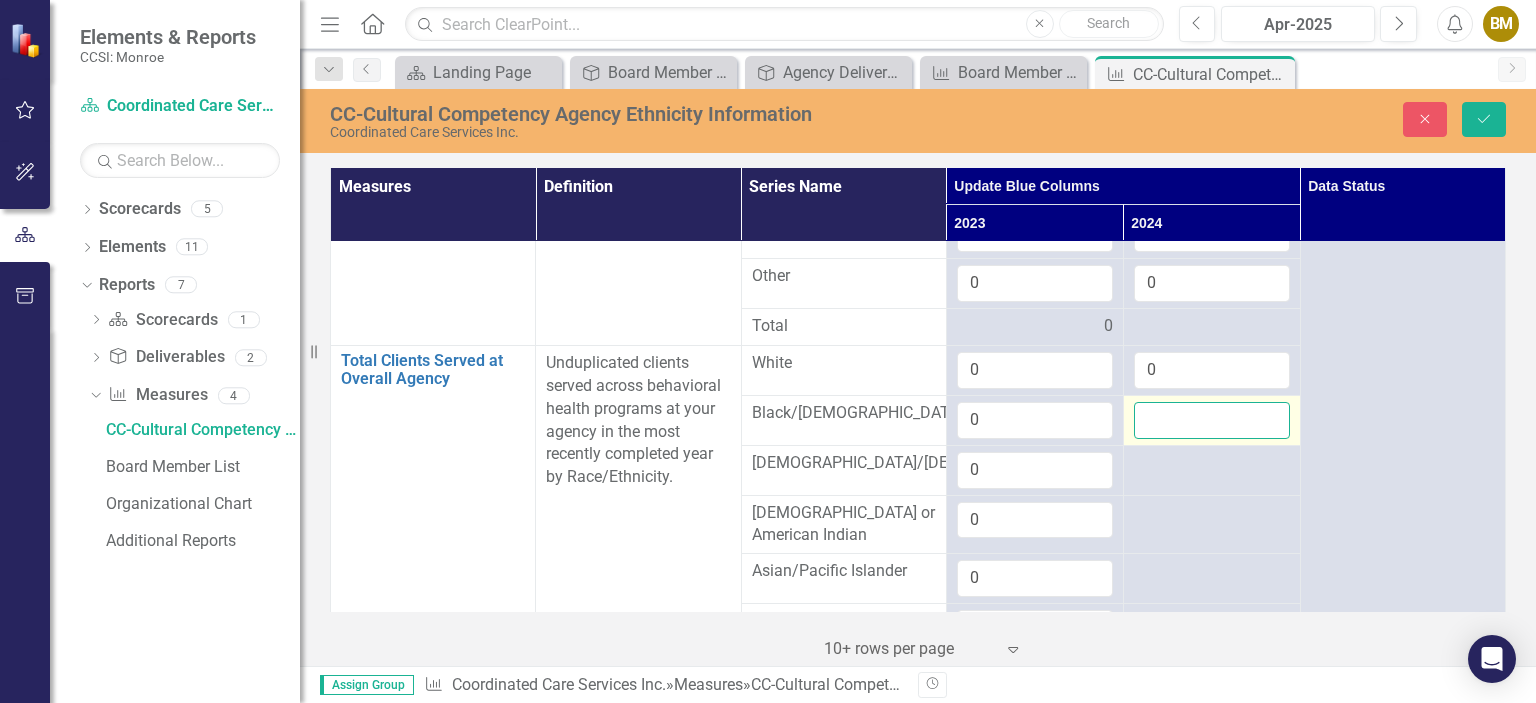 click at bounding box center (1212, 420) 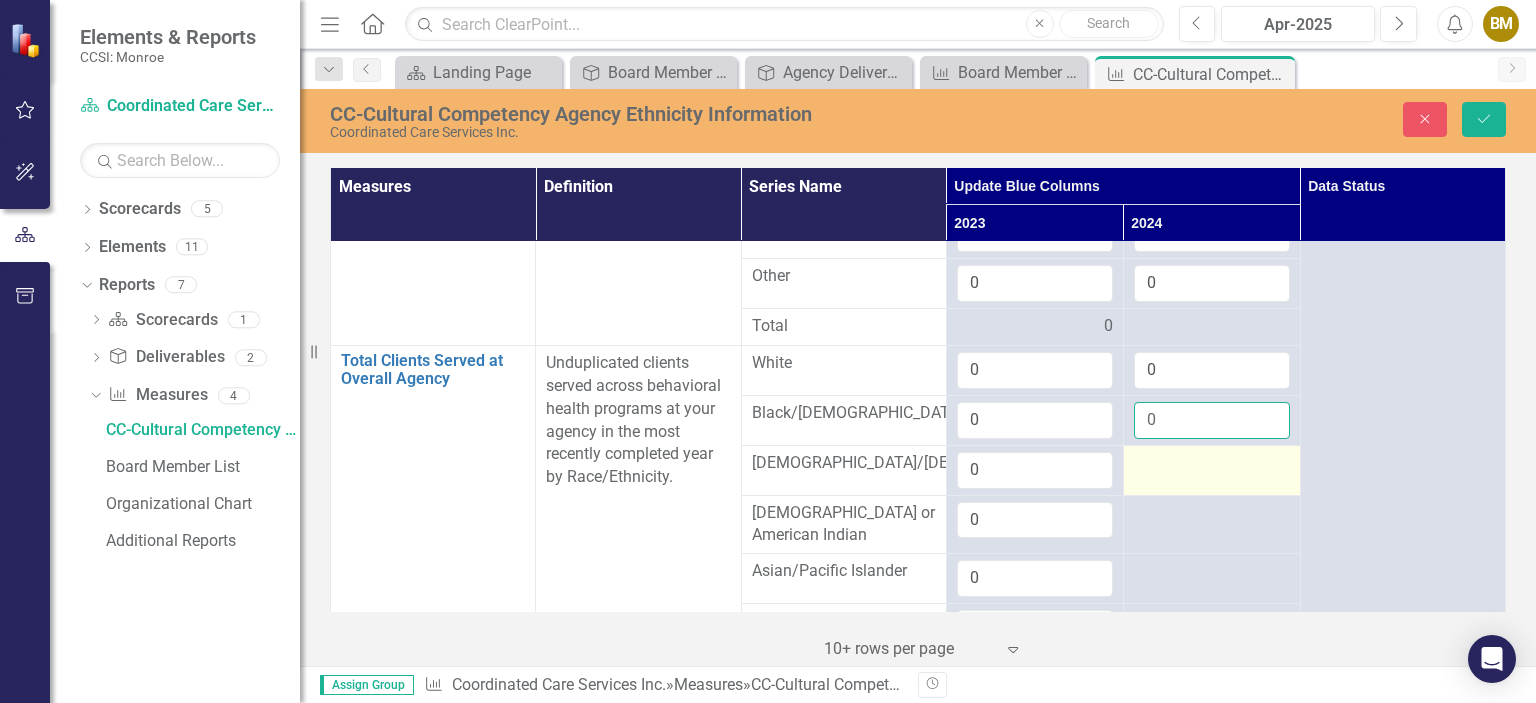 type on "0" 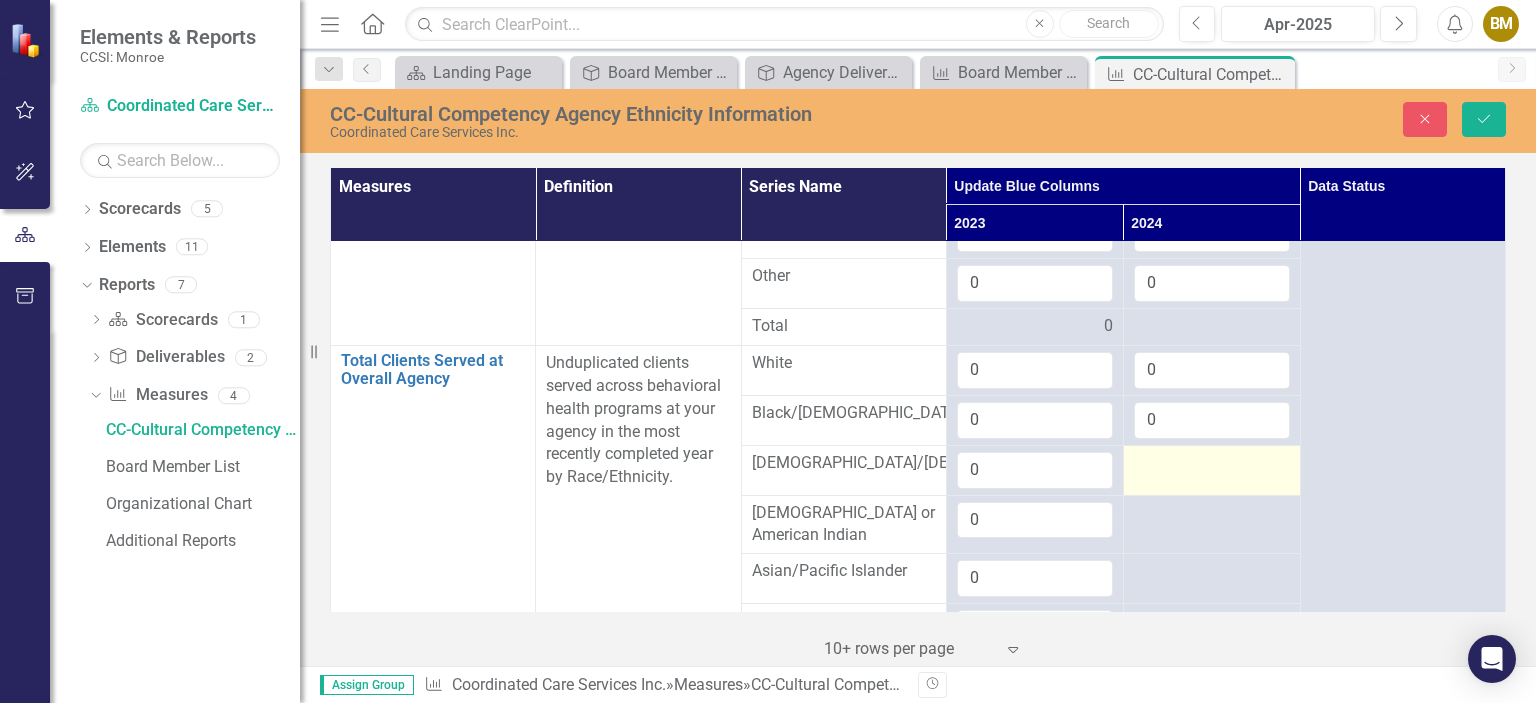 click at bounding box center [1211, 470] 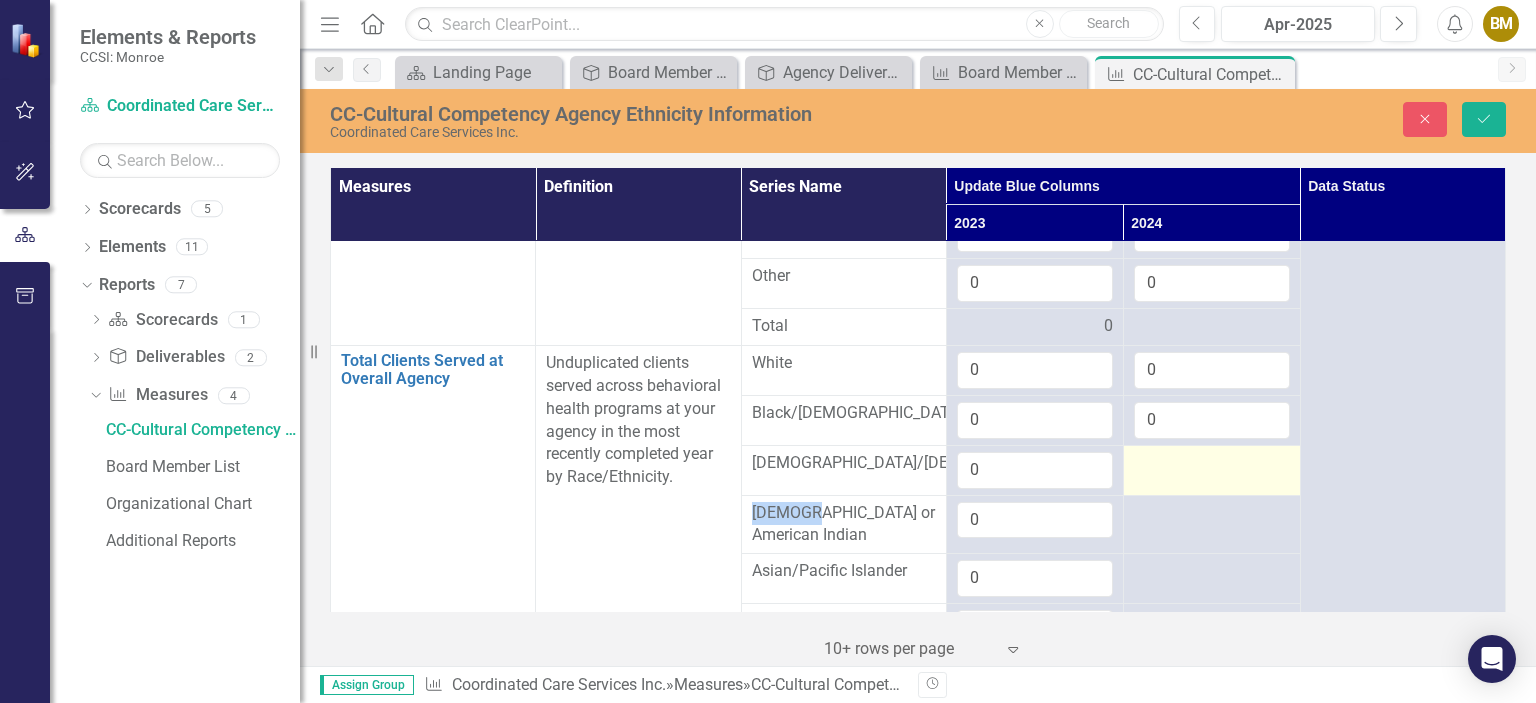click at bounding box center [1212, 464] 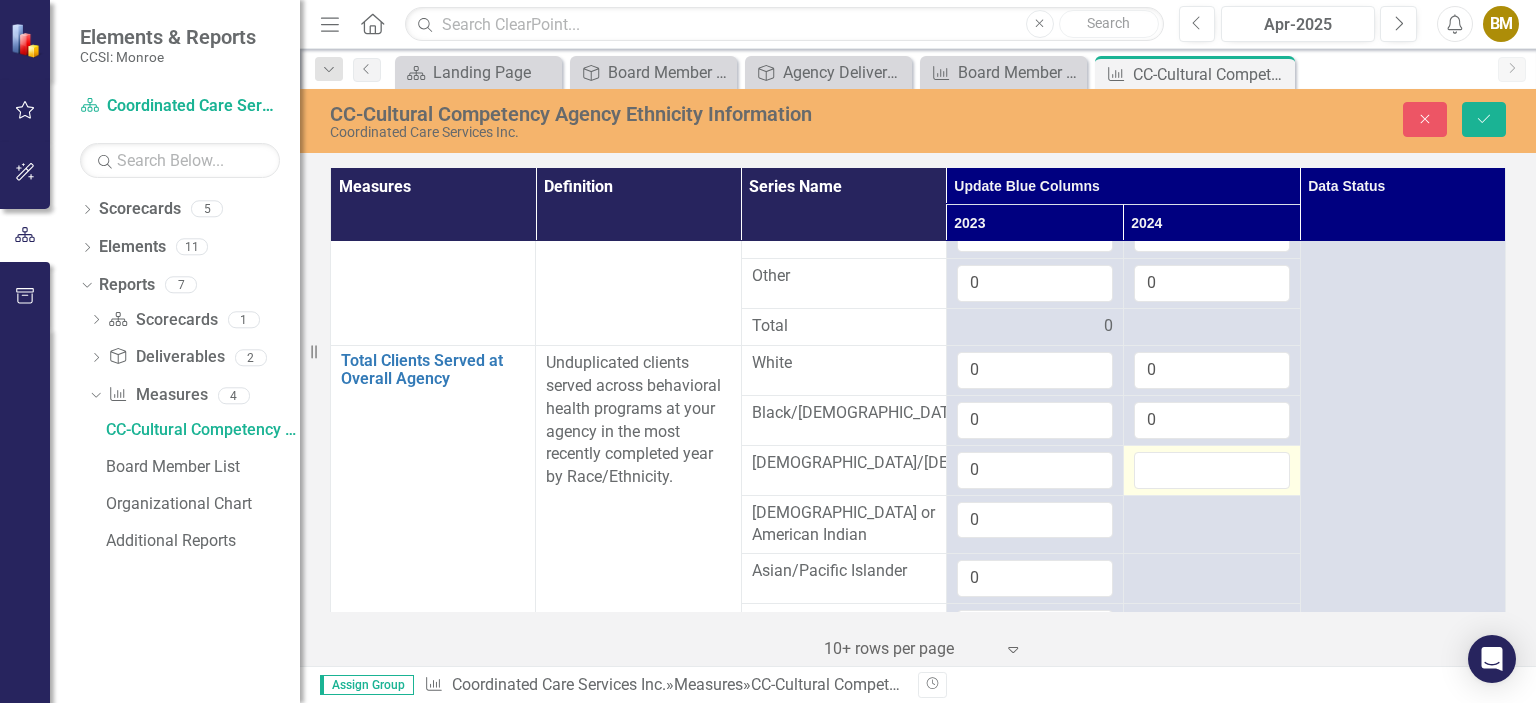 click at bounding box center [1212, 470] 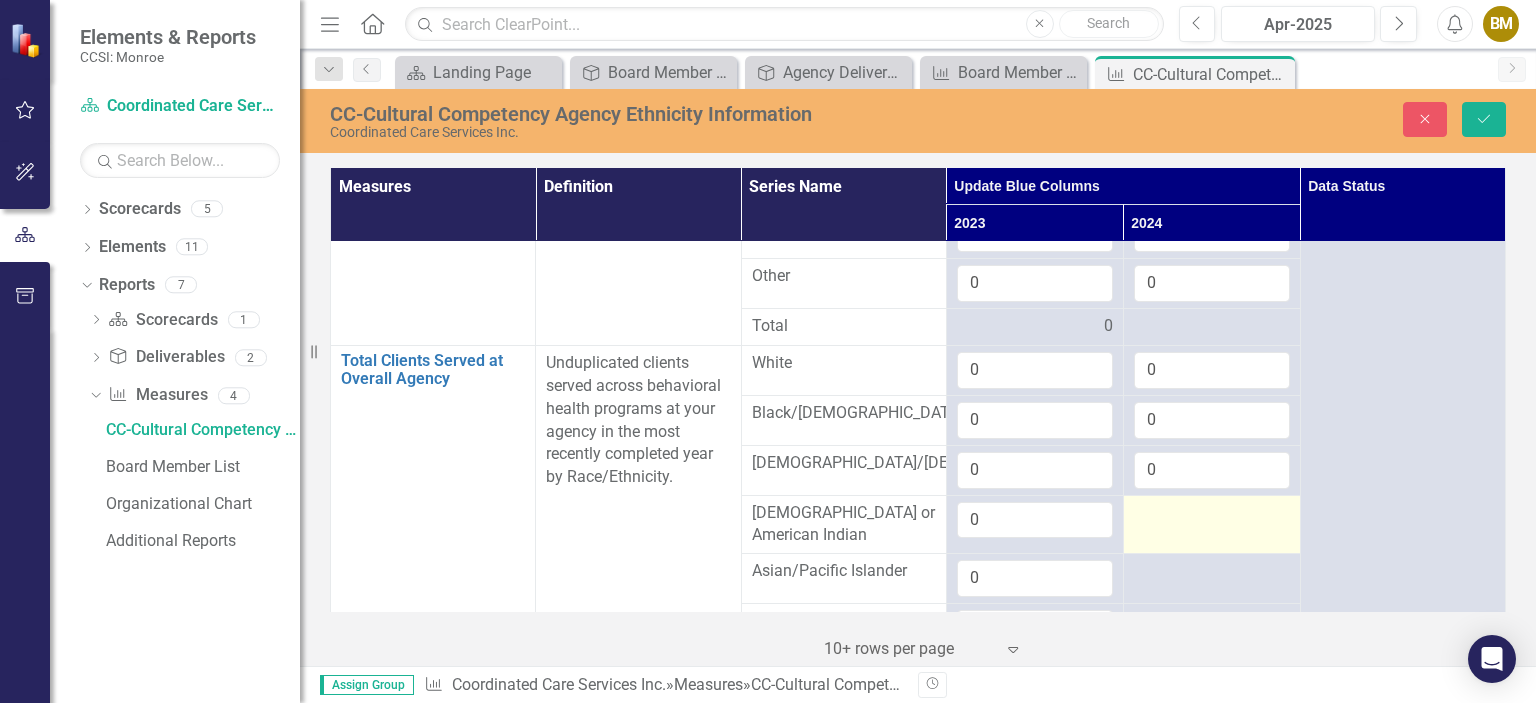 type on "0" 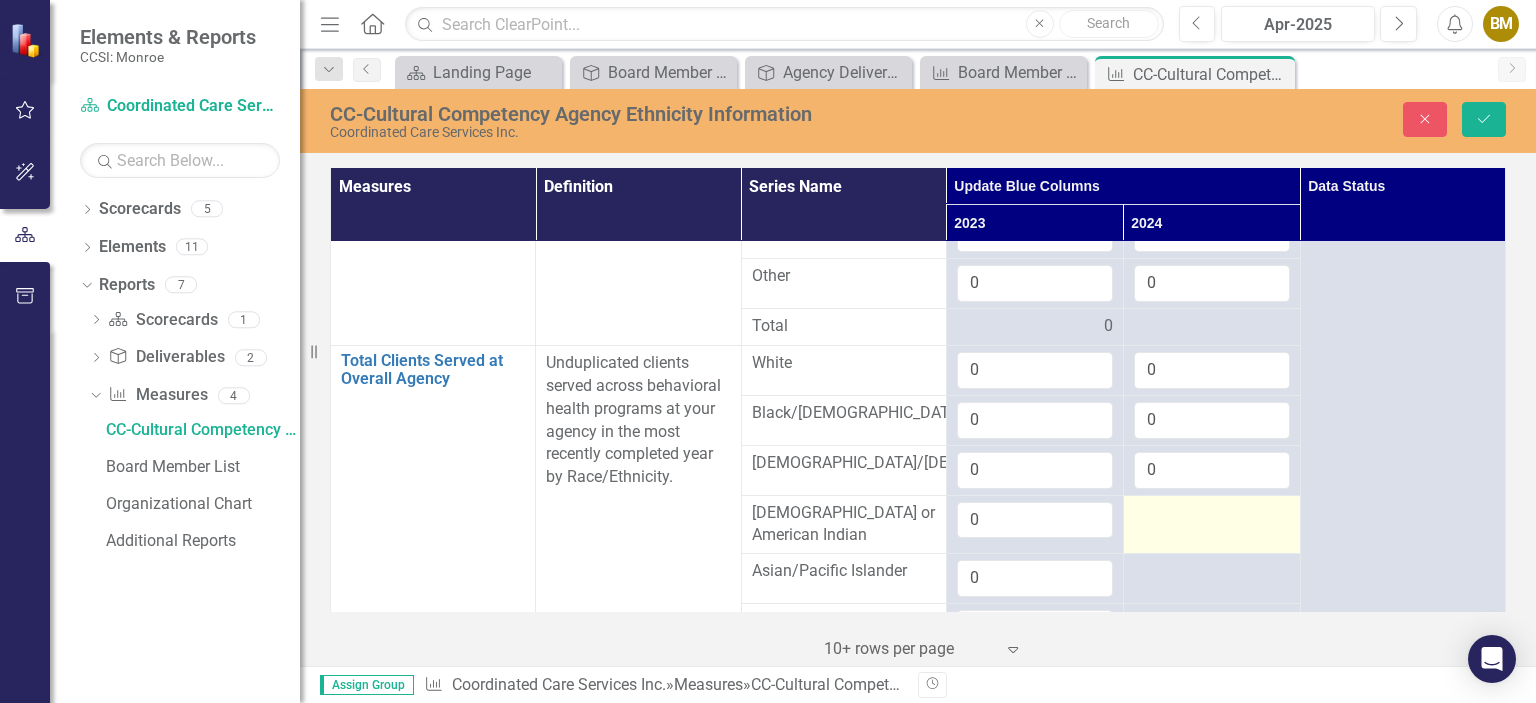 click at bounding box center [1212, 514] 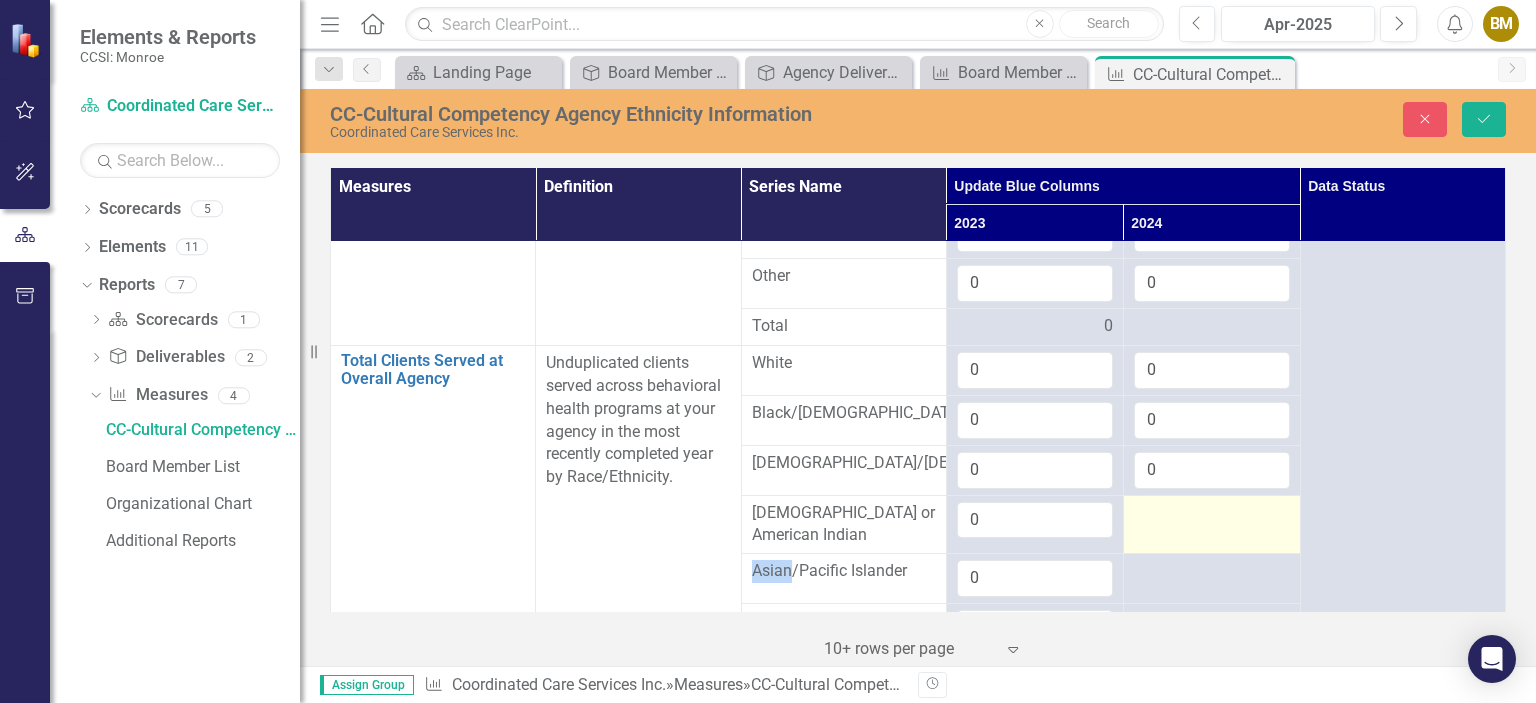click at bounding box center [1212, 514] 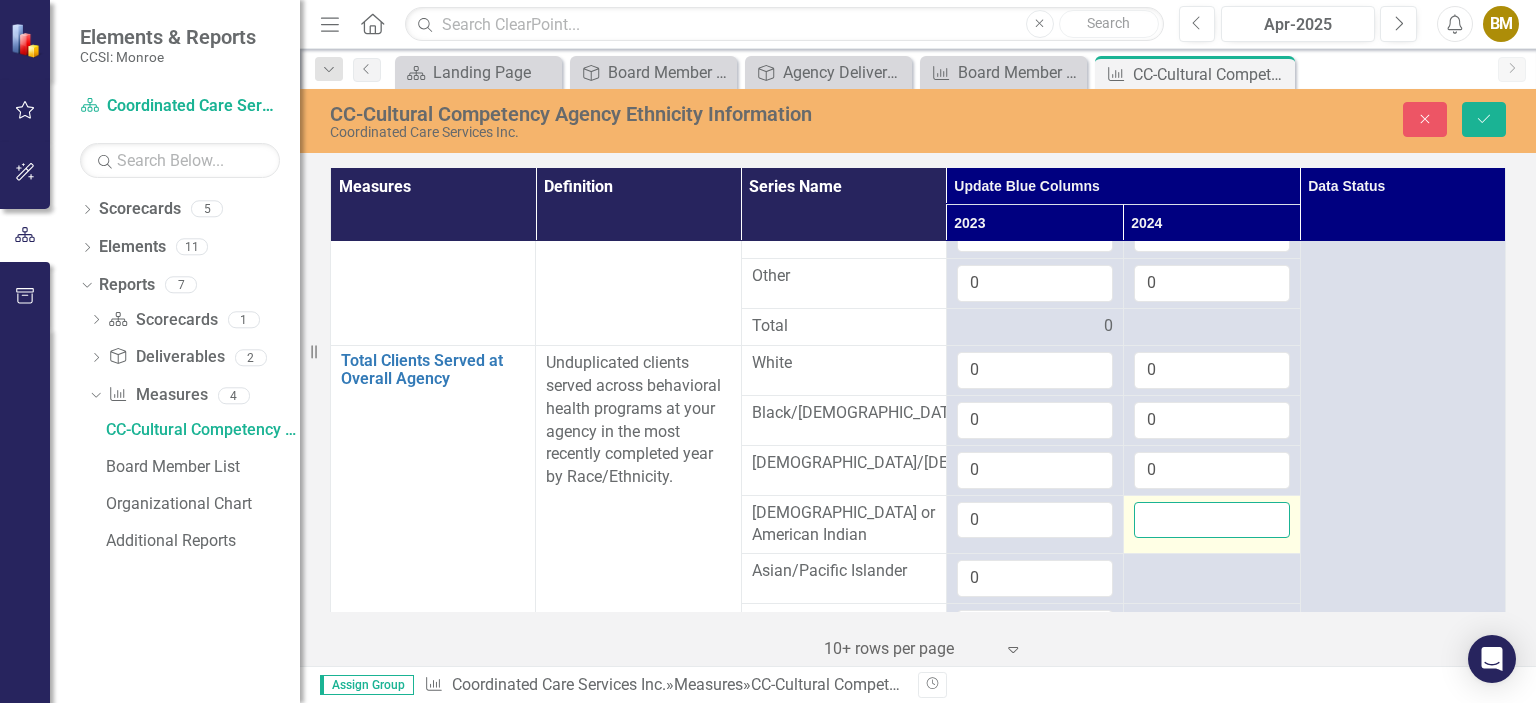 click at bounding box center (1212, 520) 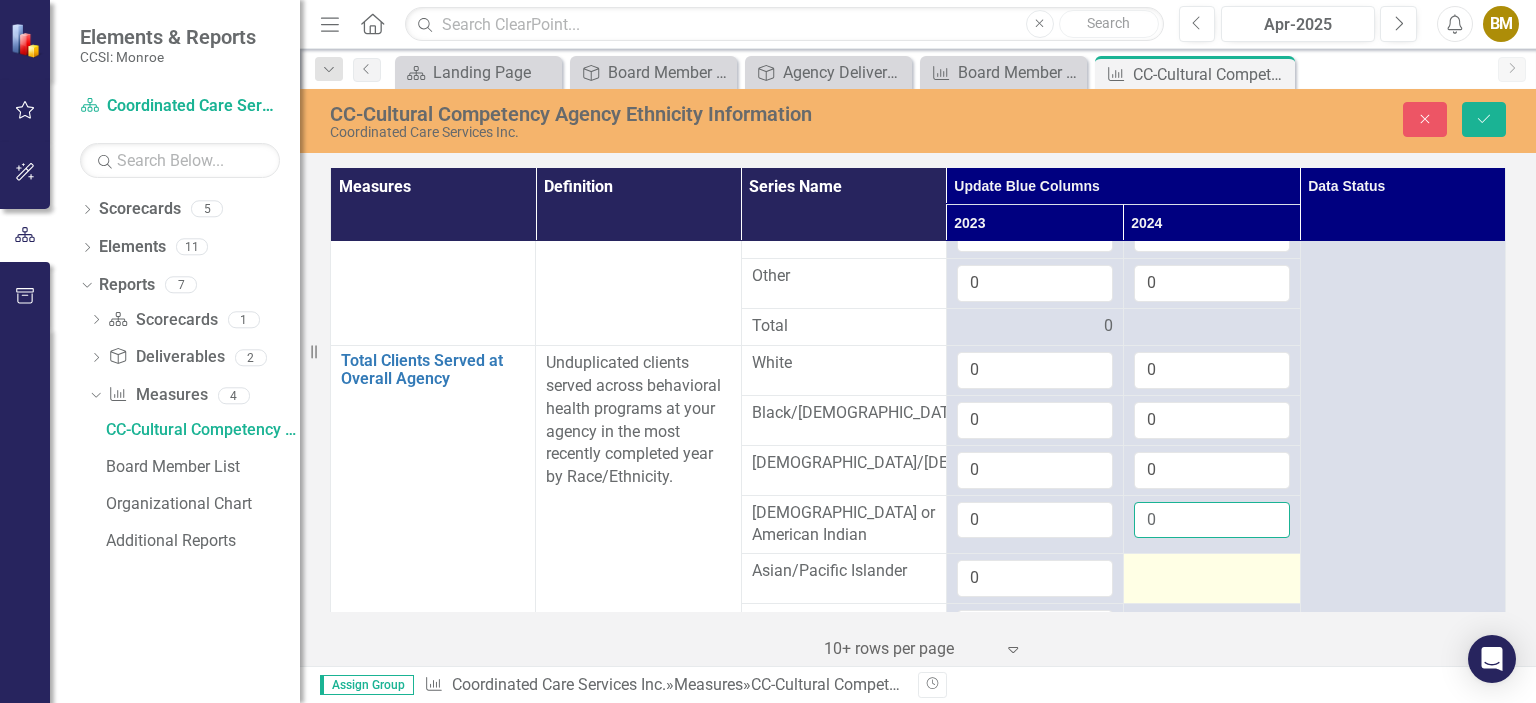 type on "0" 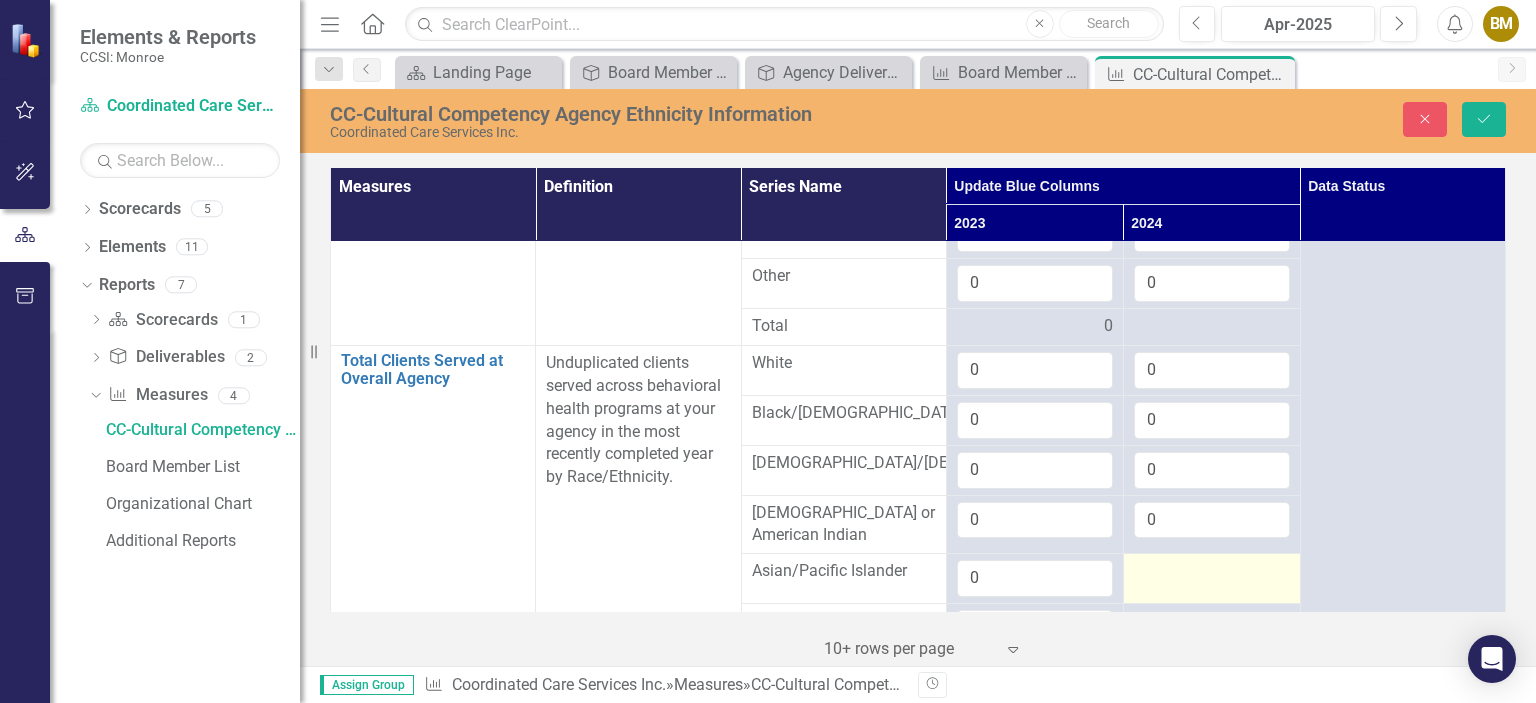 click at bounding box center (1212, 572) 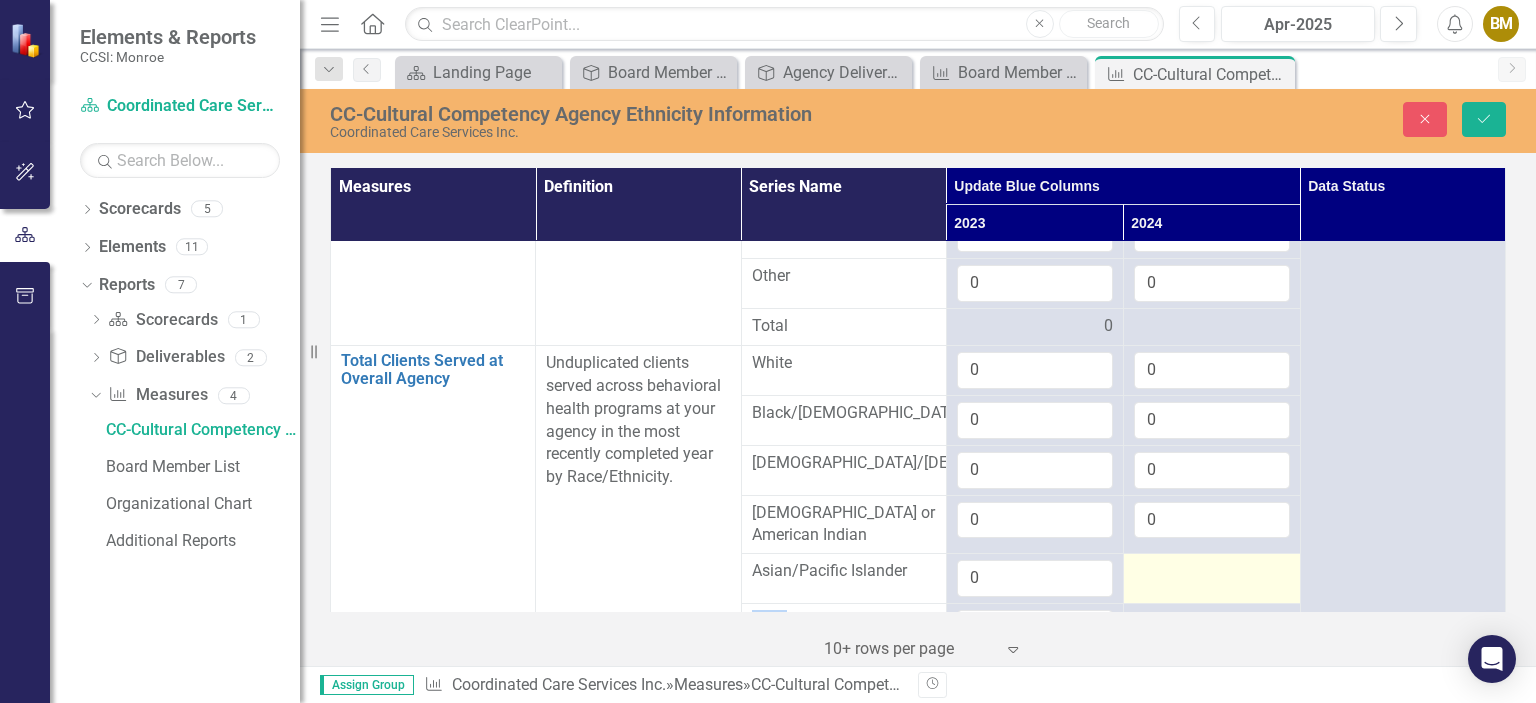 click at bounding box center (1212, 572) 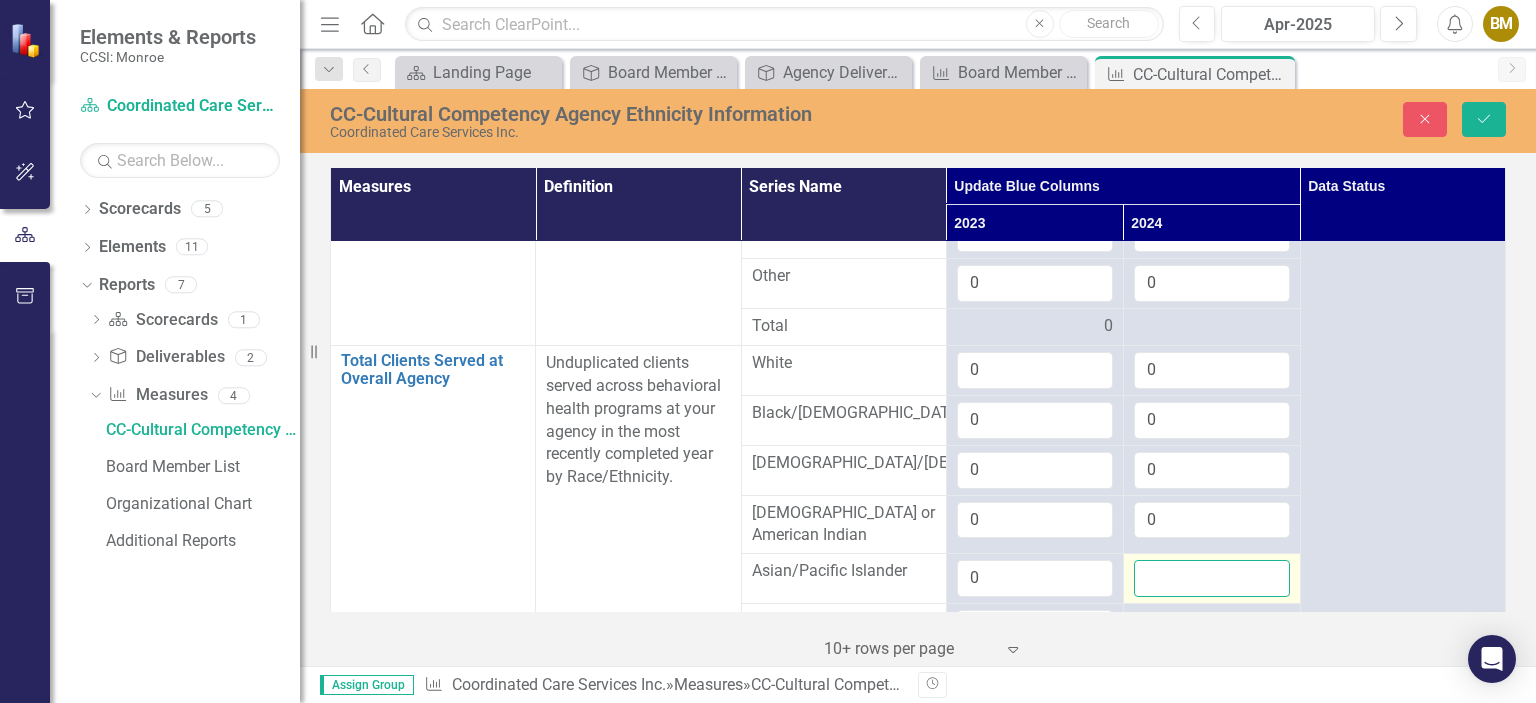 click at bounding box center [1212, 578] 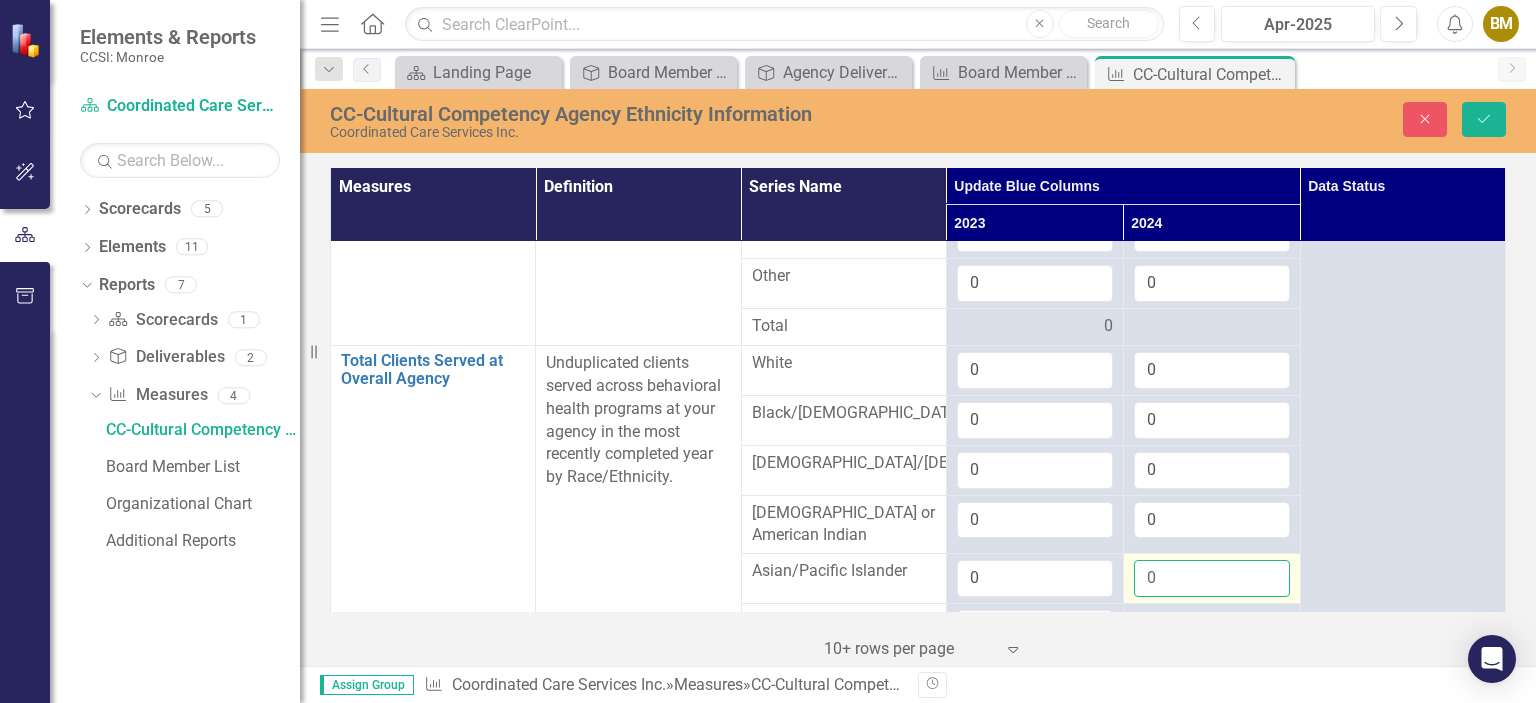 type on "-1" 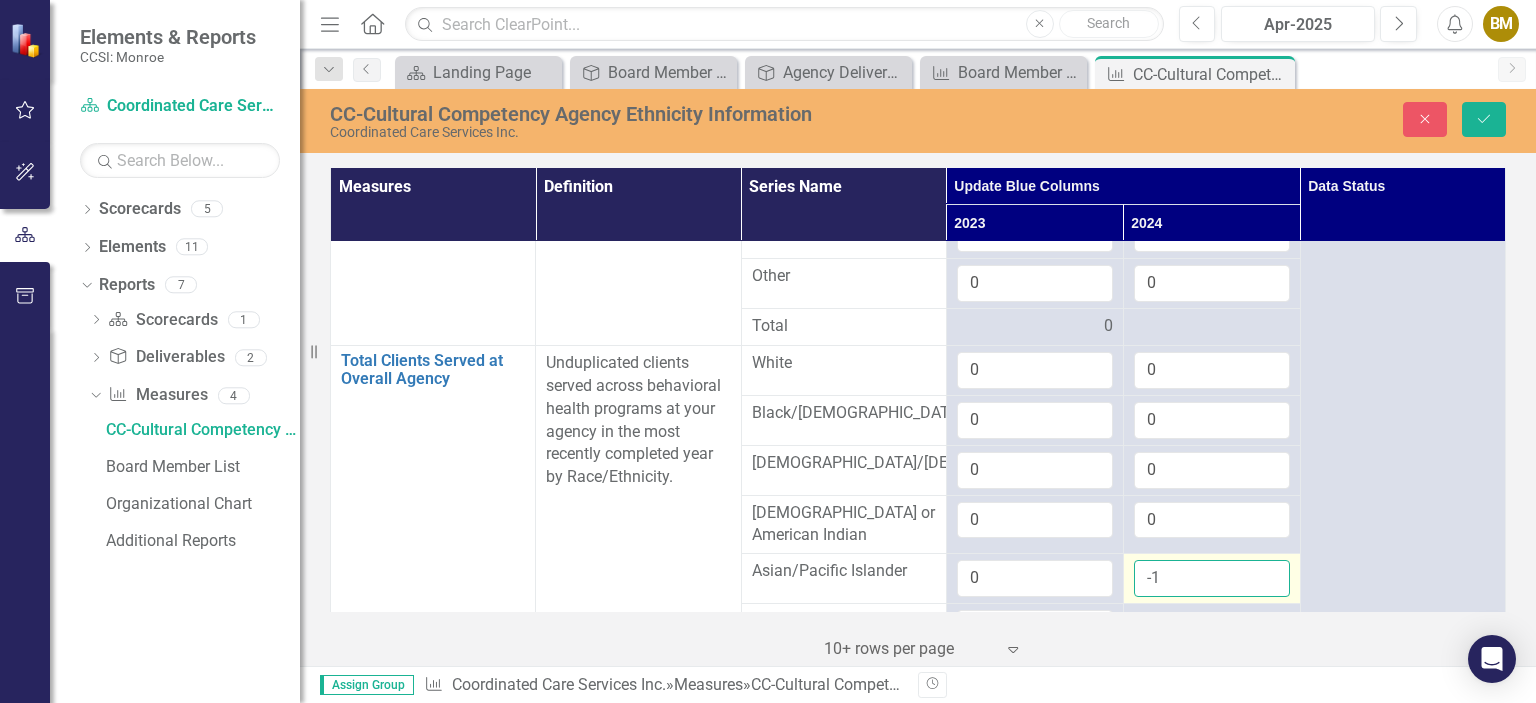 scroll, scrollTop: 1318, scrollLeft: 0, axis: vertical 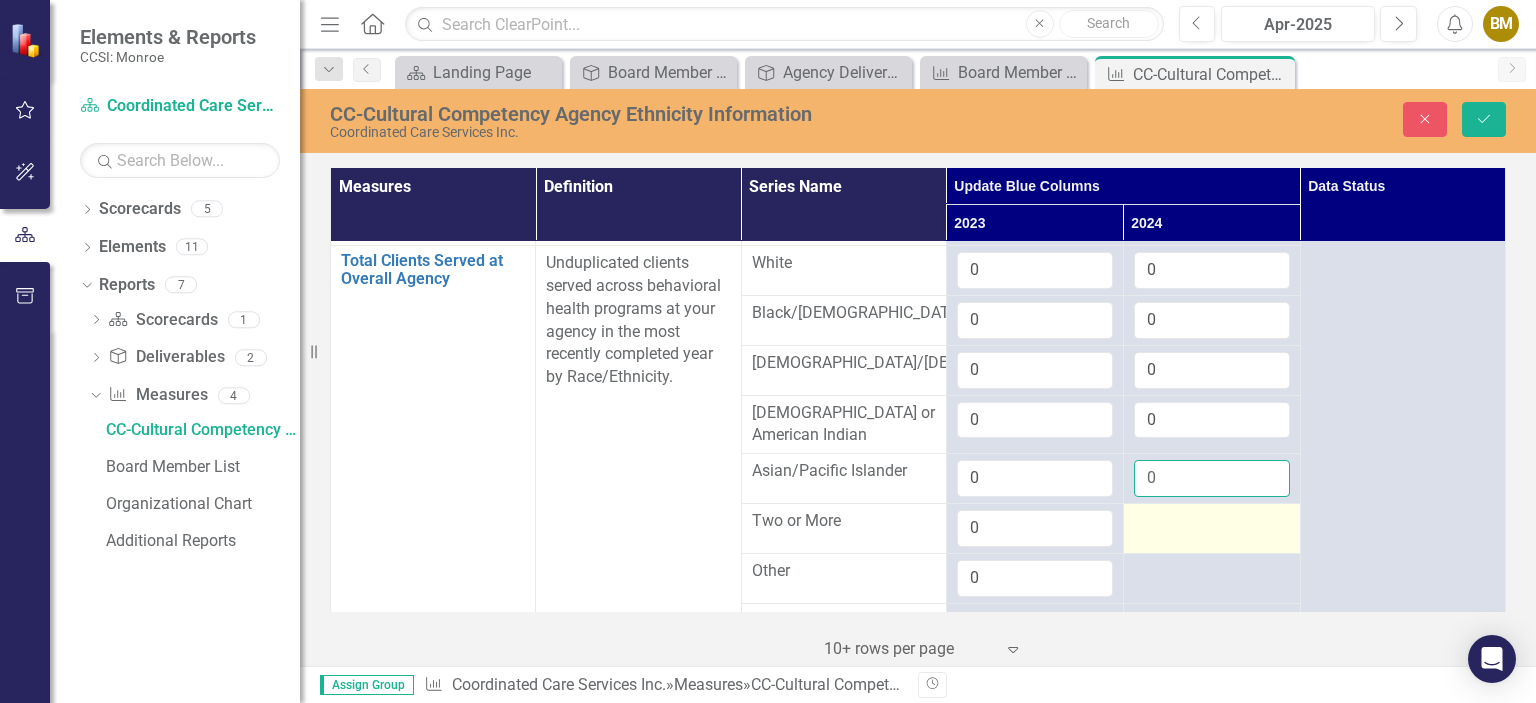 type on "0" 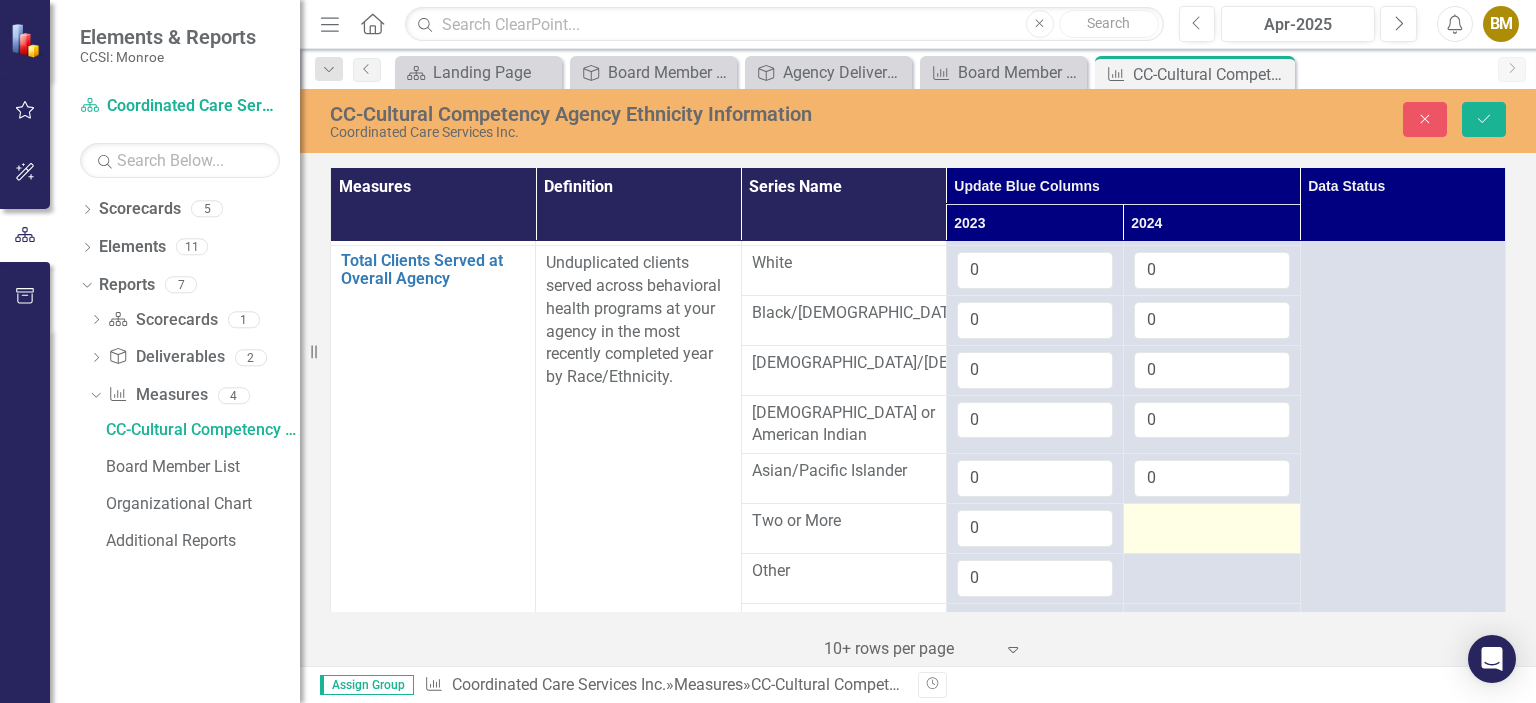 click at bounding box center [1211, 529] 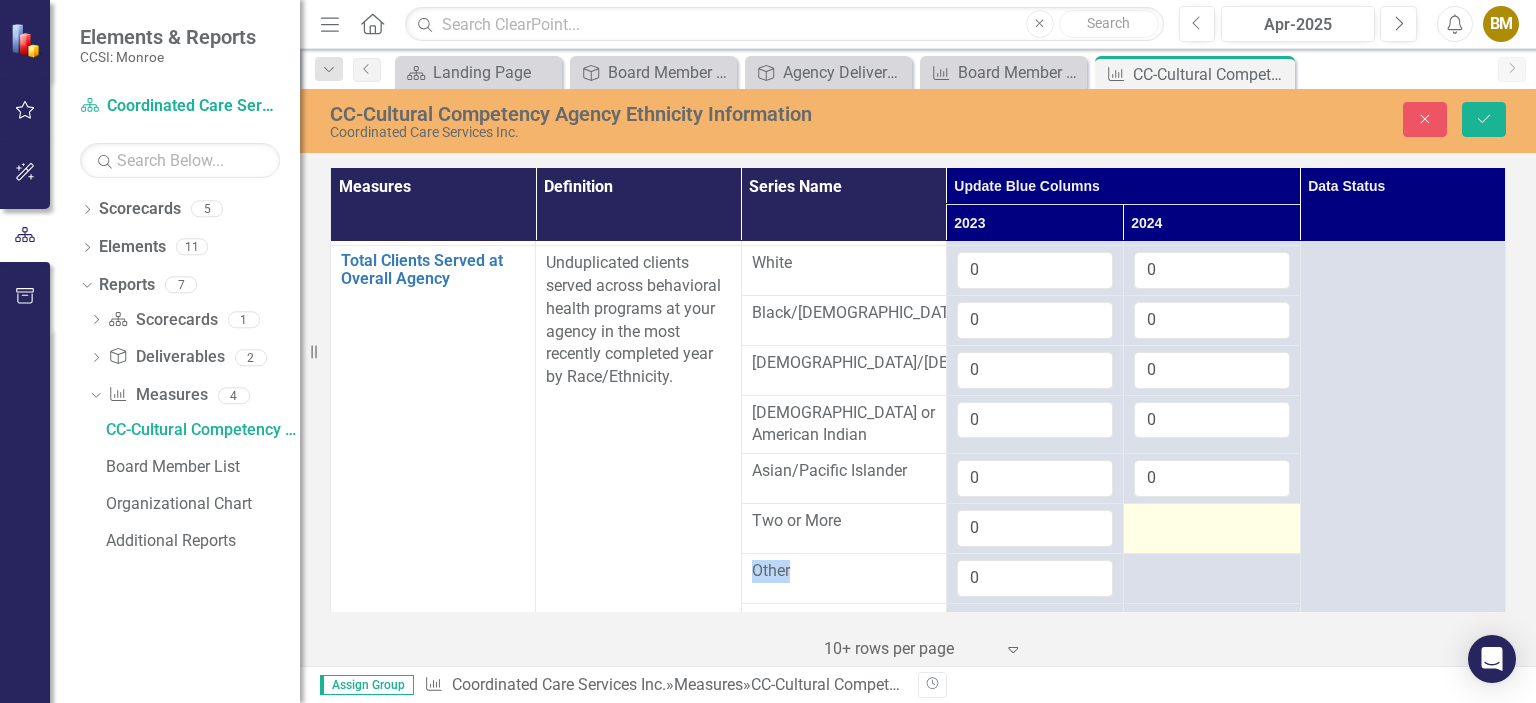 click at bounding box center (1212, 522) 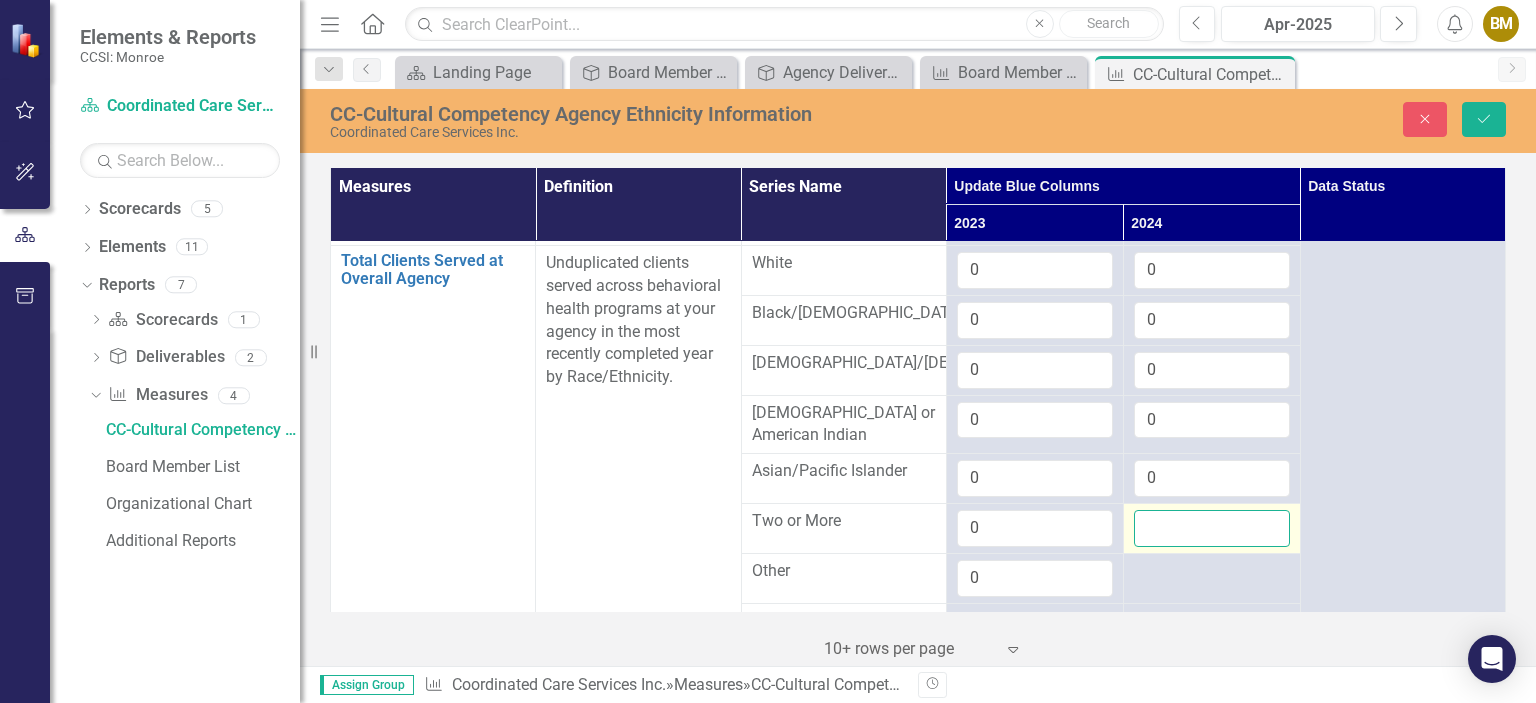 click at bounding box center (1212, 528) 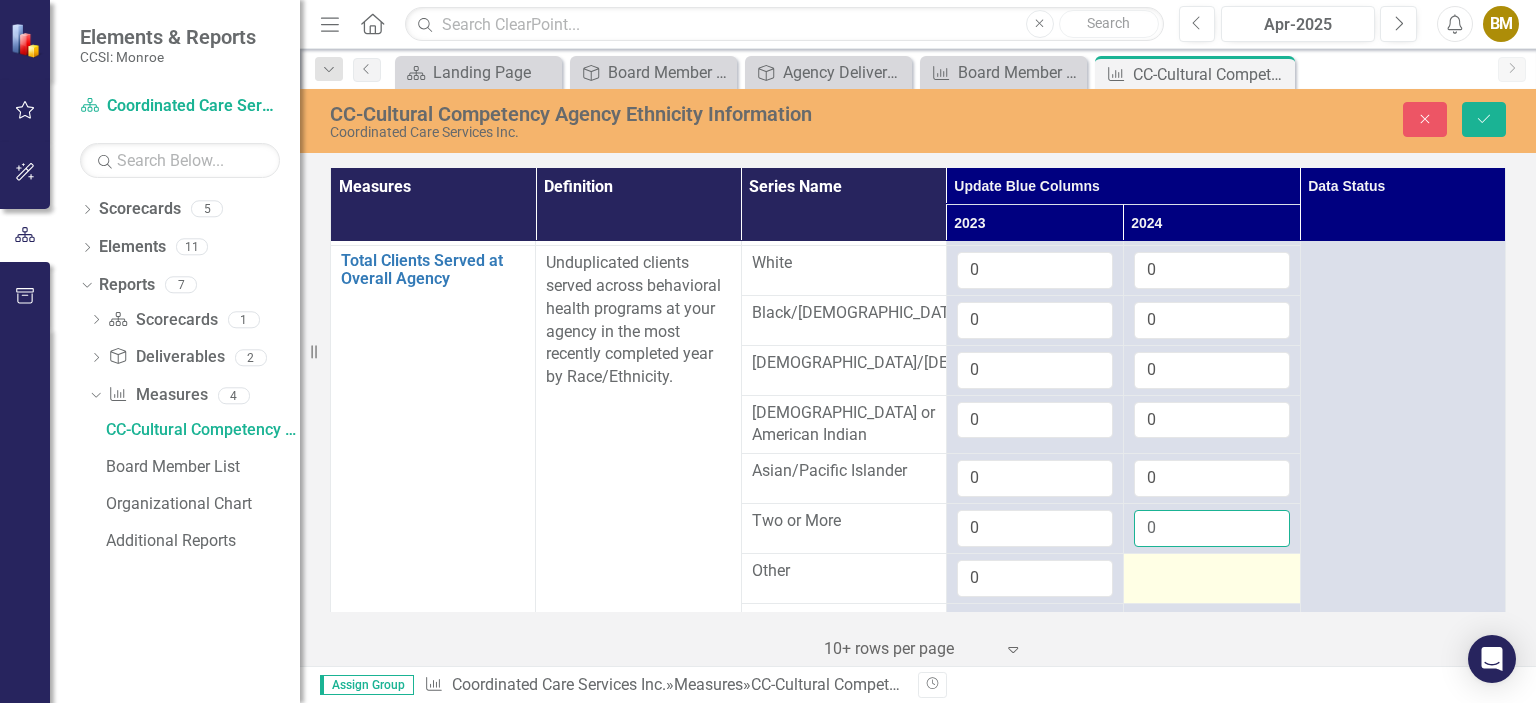 type on "0" 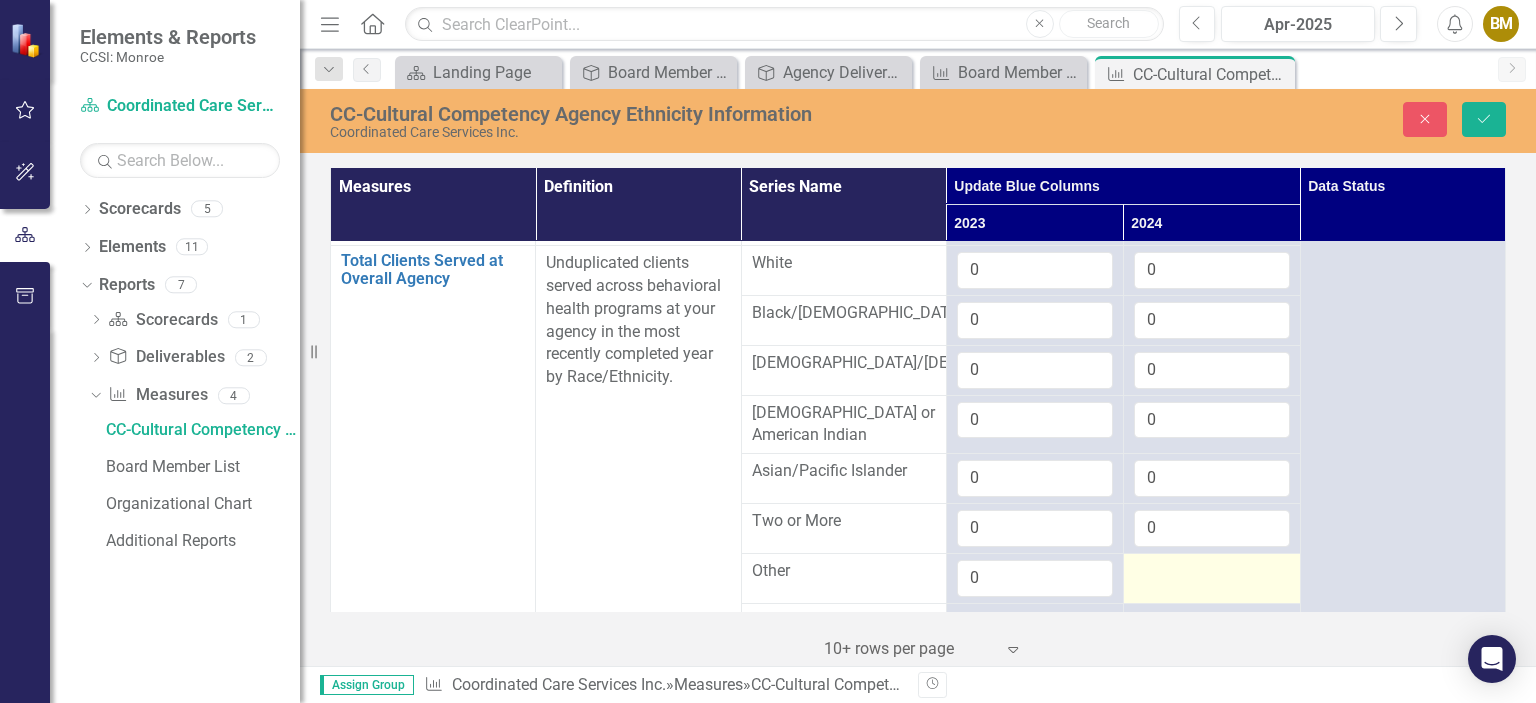 click at bounding box center [1212, 572] 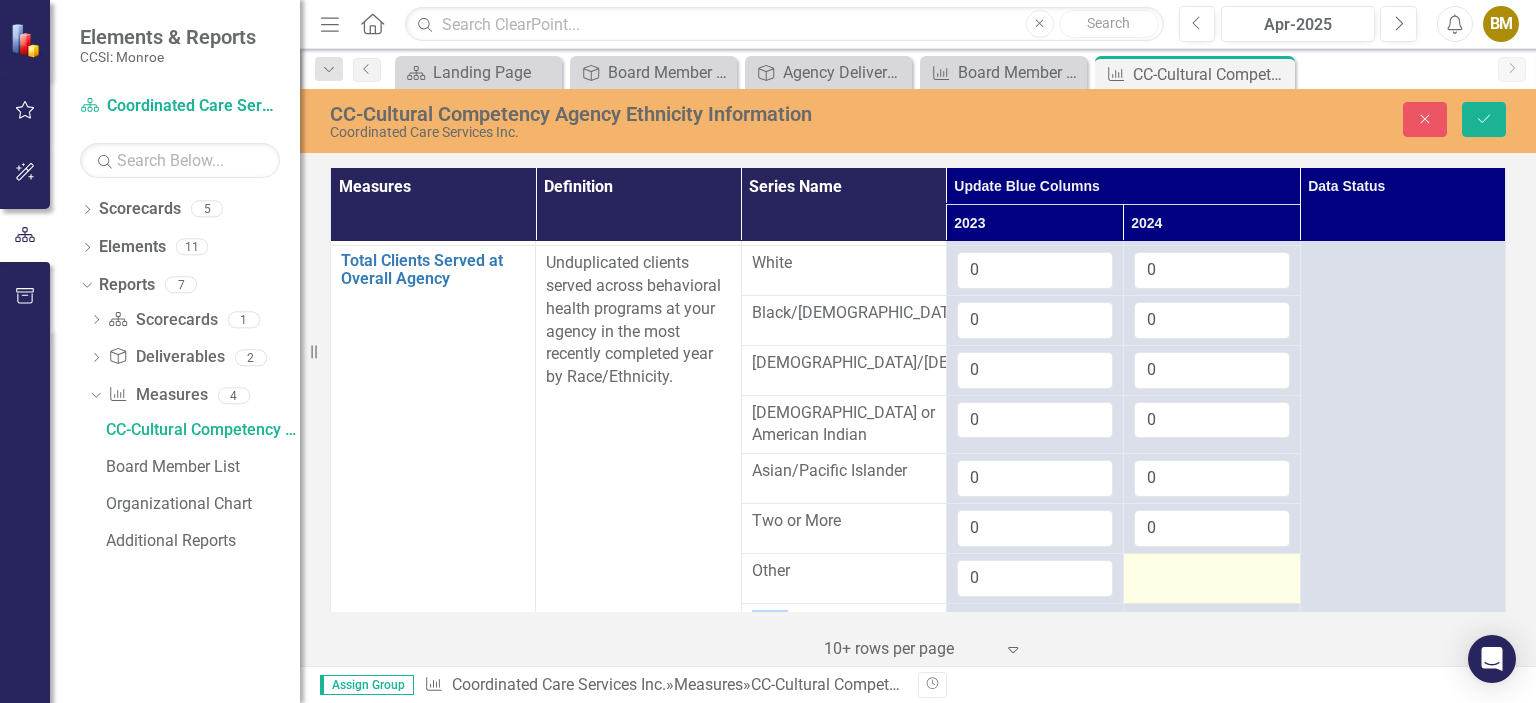 click at bounding box center (1212, 572) 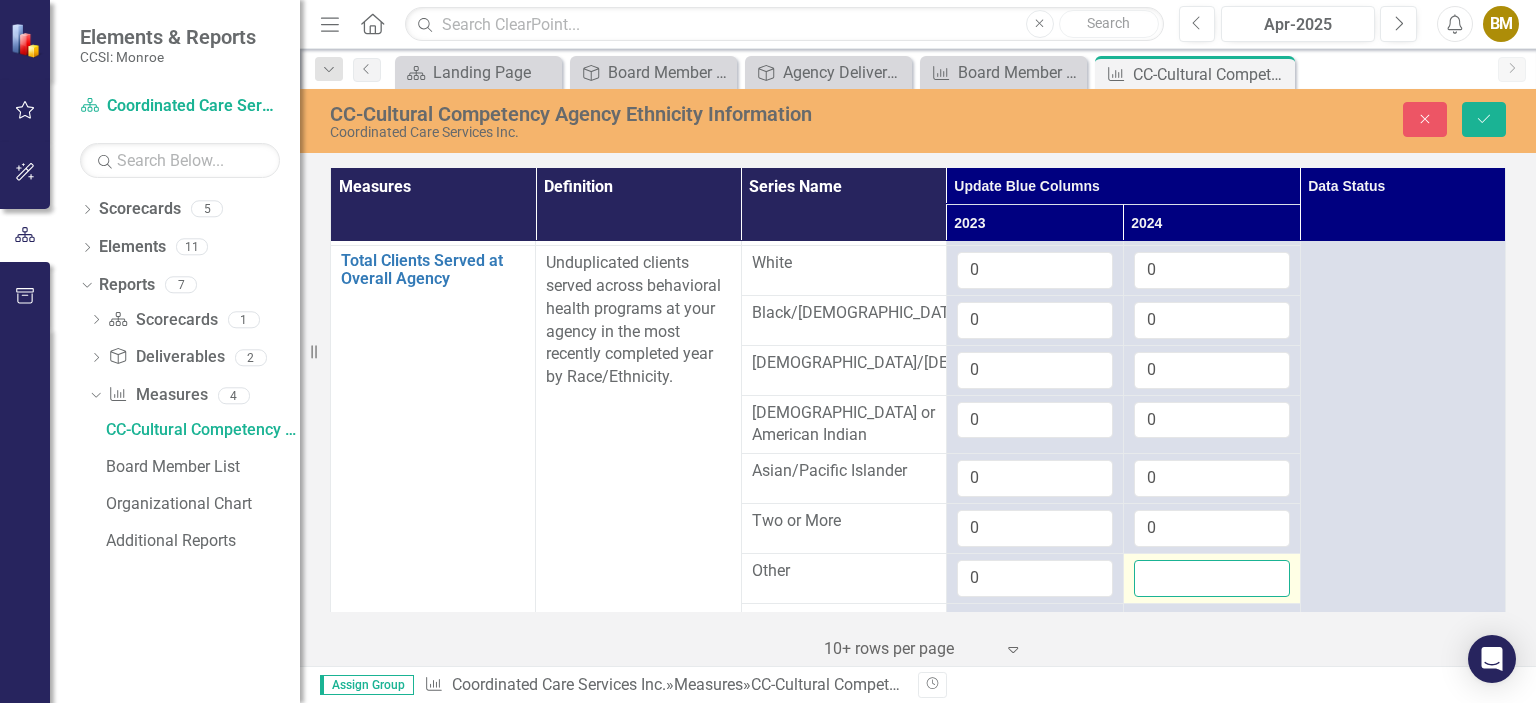 click at bounding box center (1212, 578) 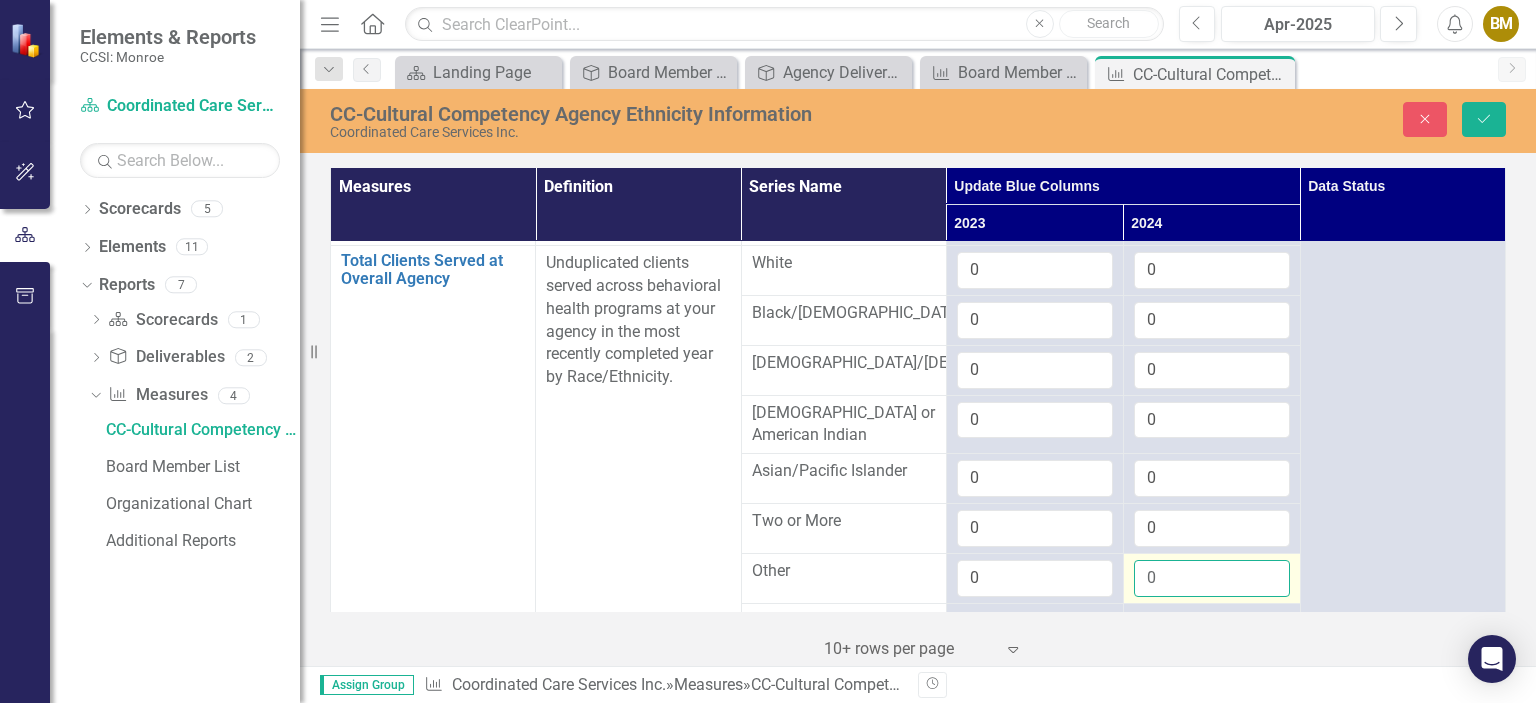 type on "-1" 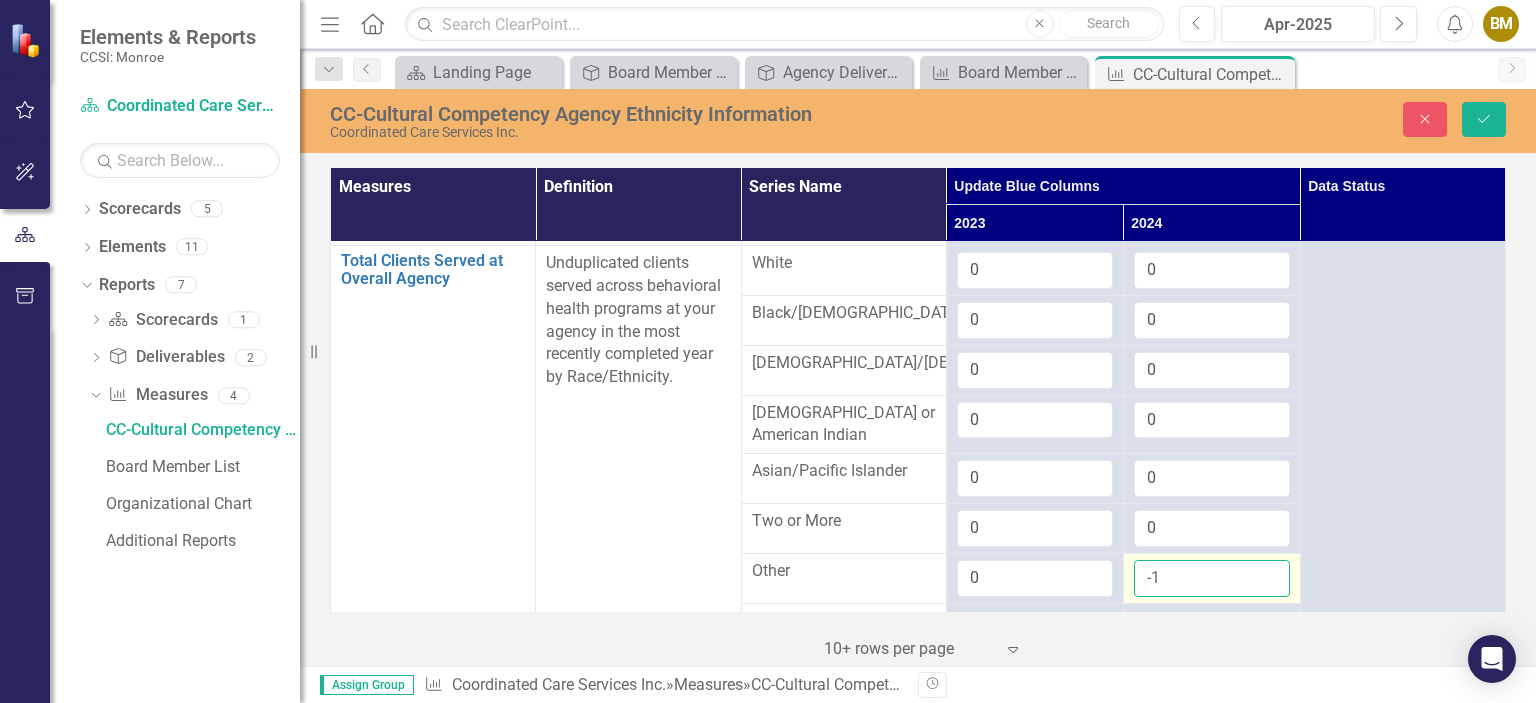 scroll, scrollTop: 1331, scrollLeft: 0, axis: vertical 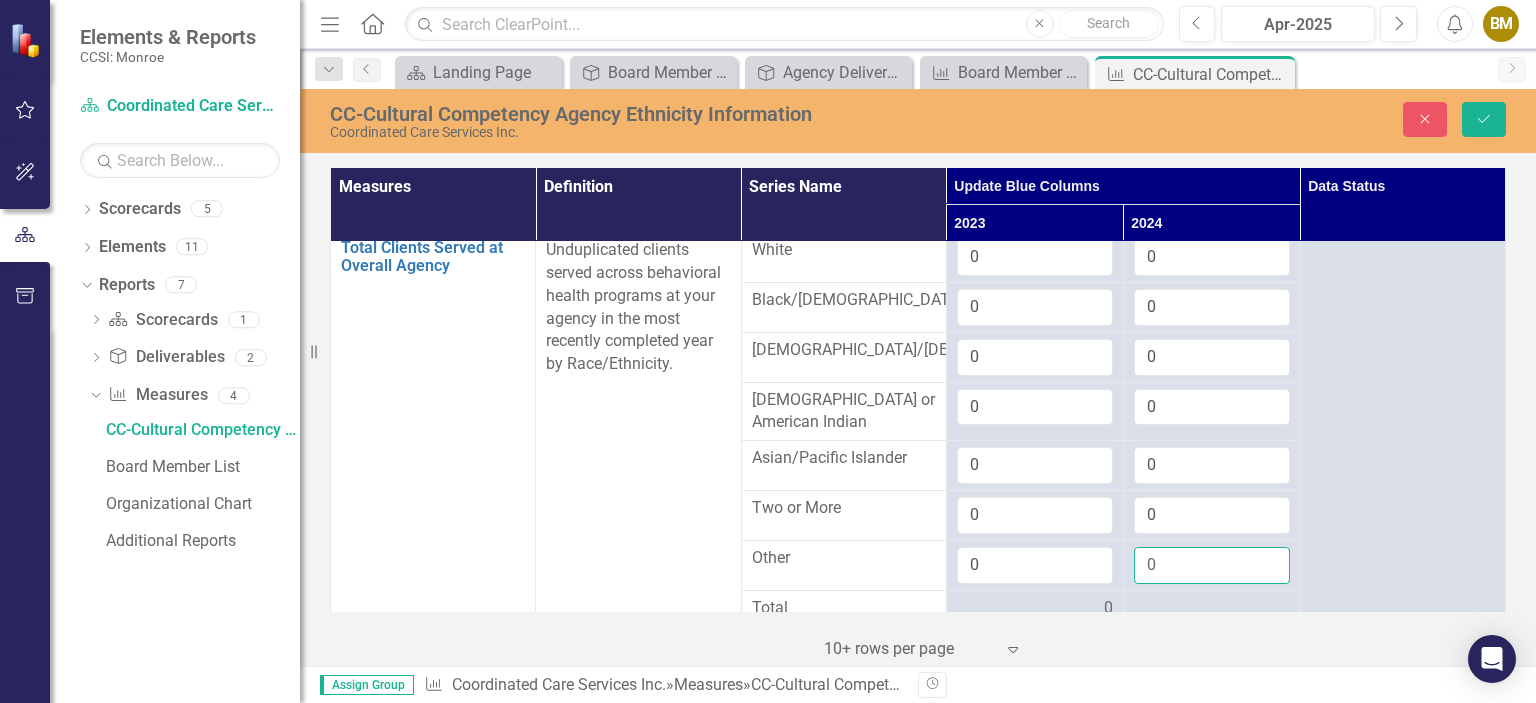 type on "0" 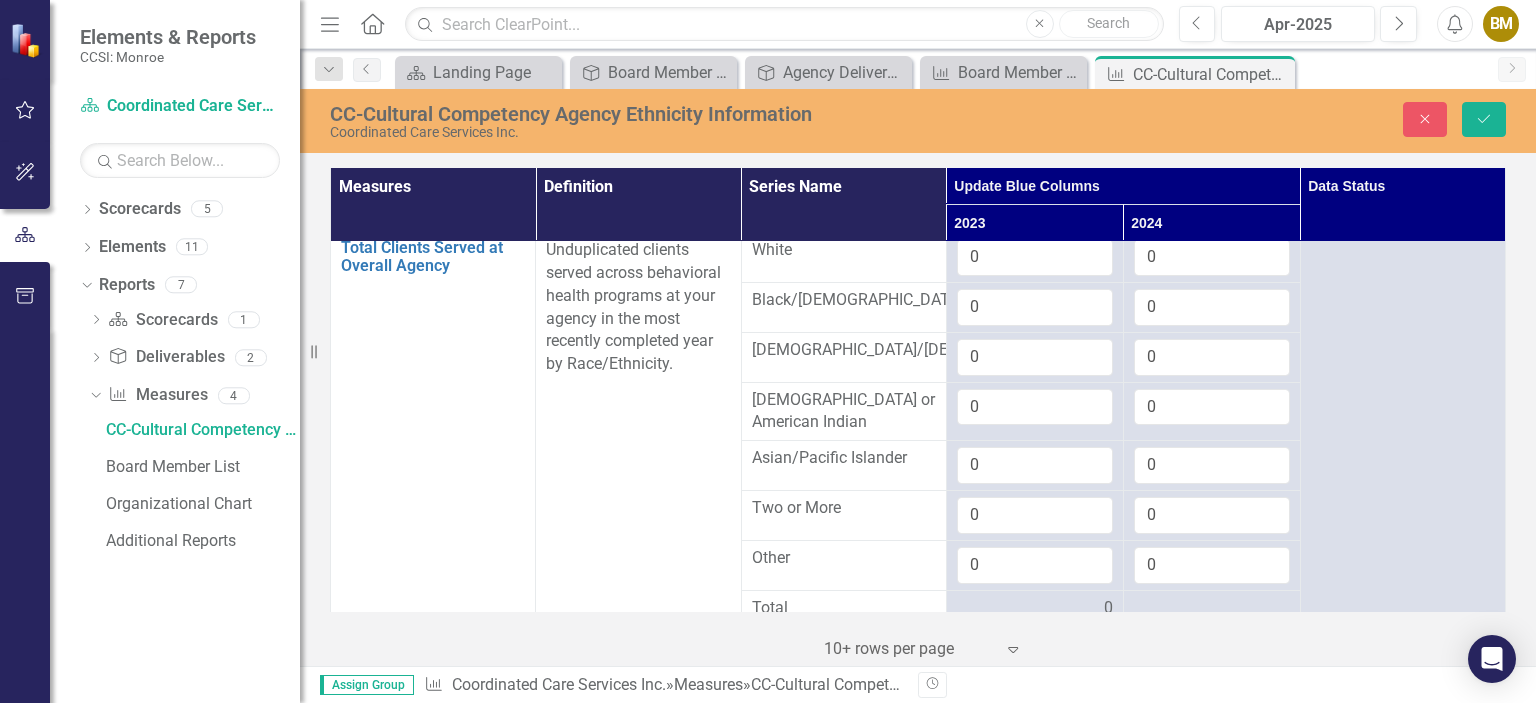 click at bounding box center [1212, 609] 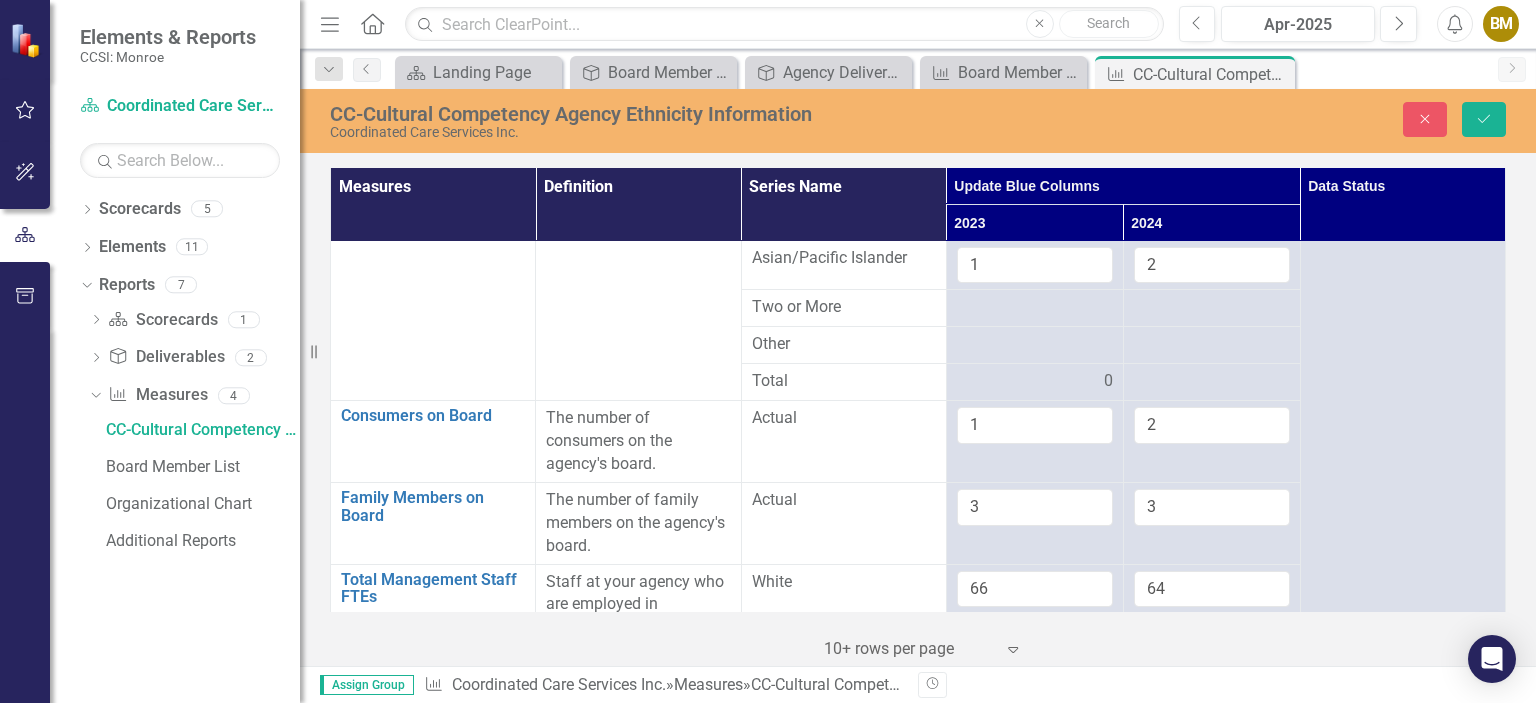 scroll, scrollTop: 0, scrollLeft: 0, axis: both 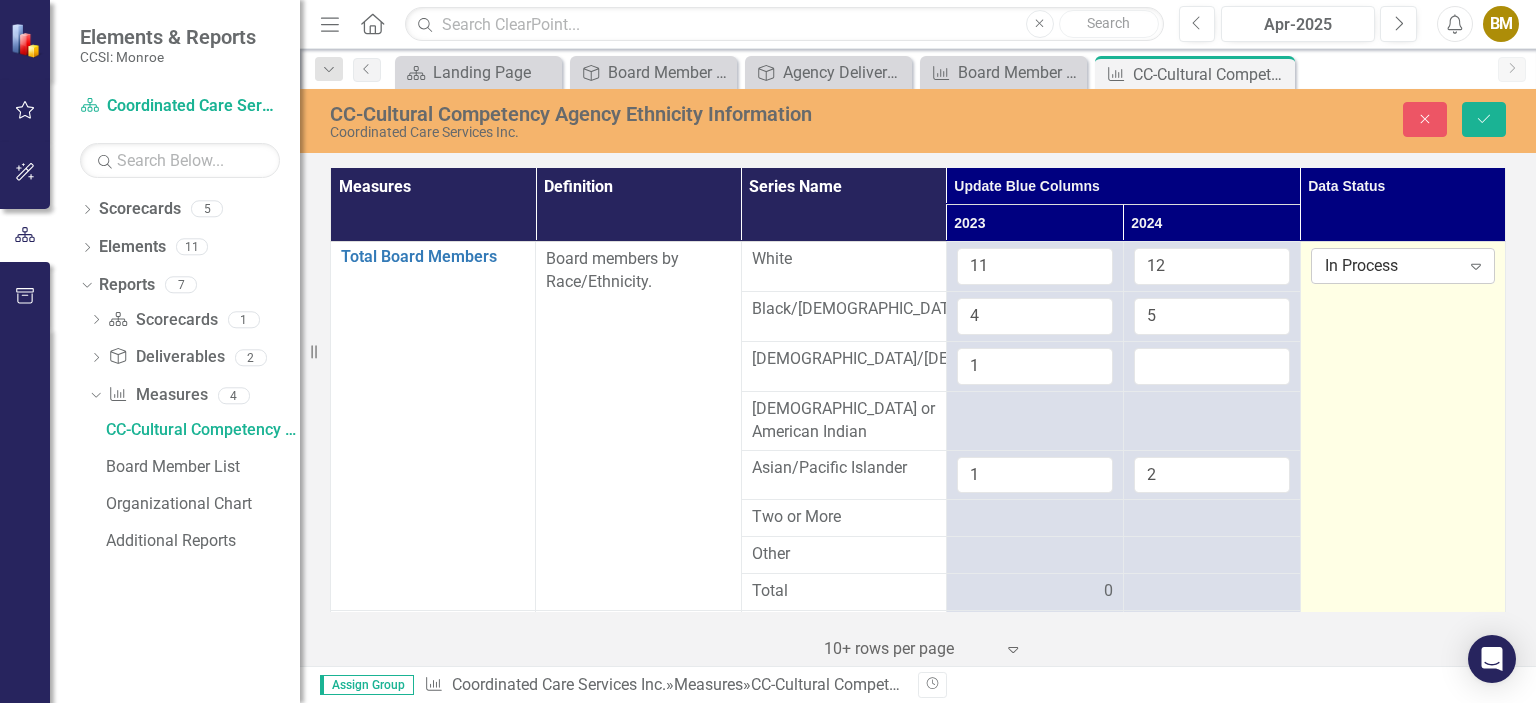 click on "Expand" 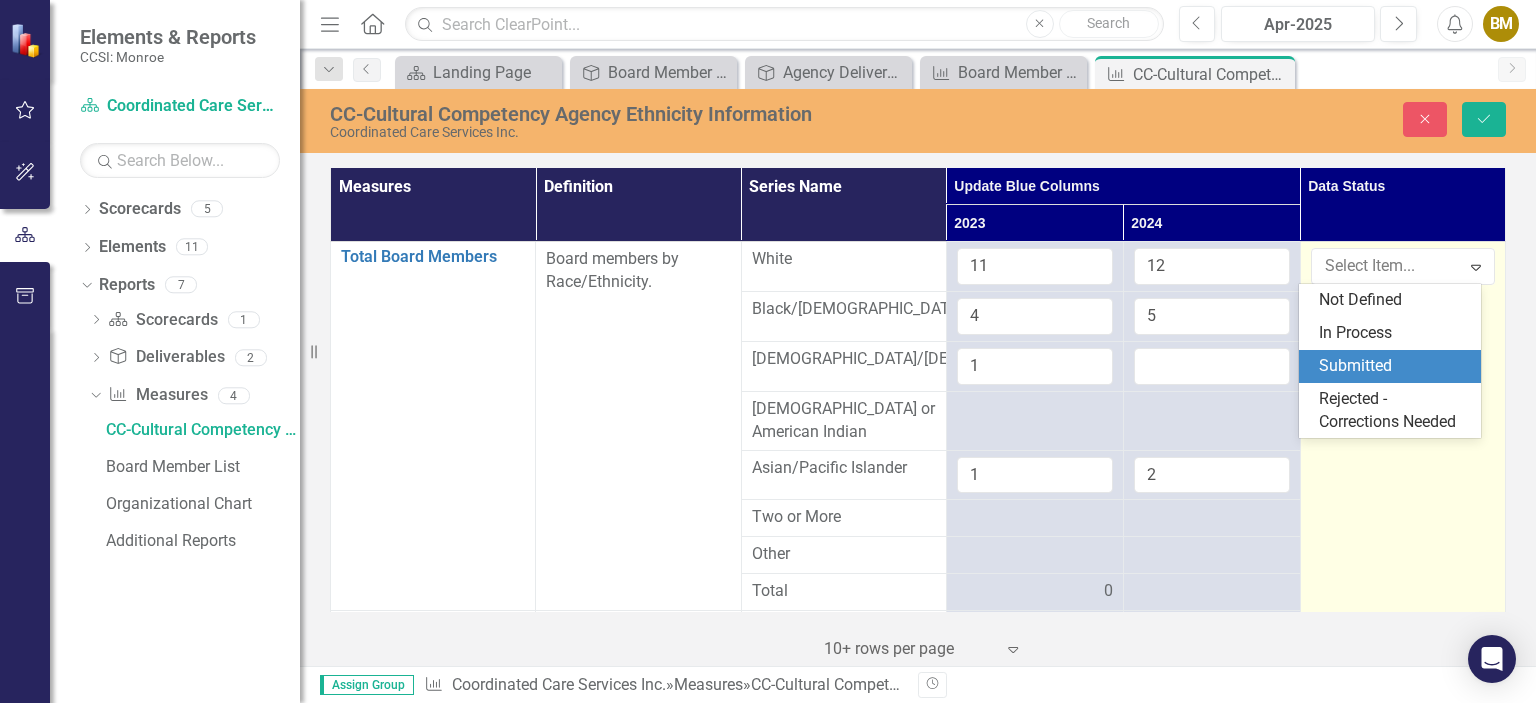 click on "Submitted" at bounding box center [1390, 366] 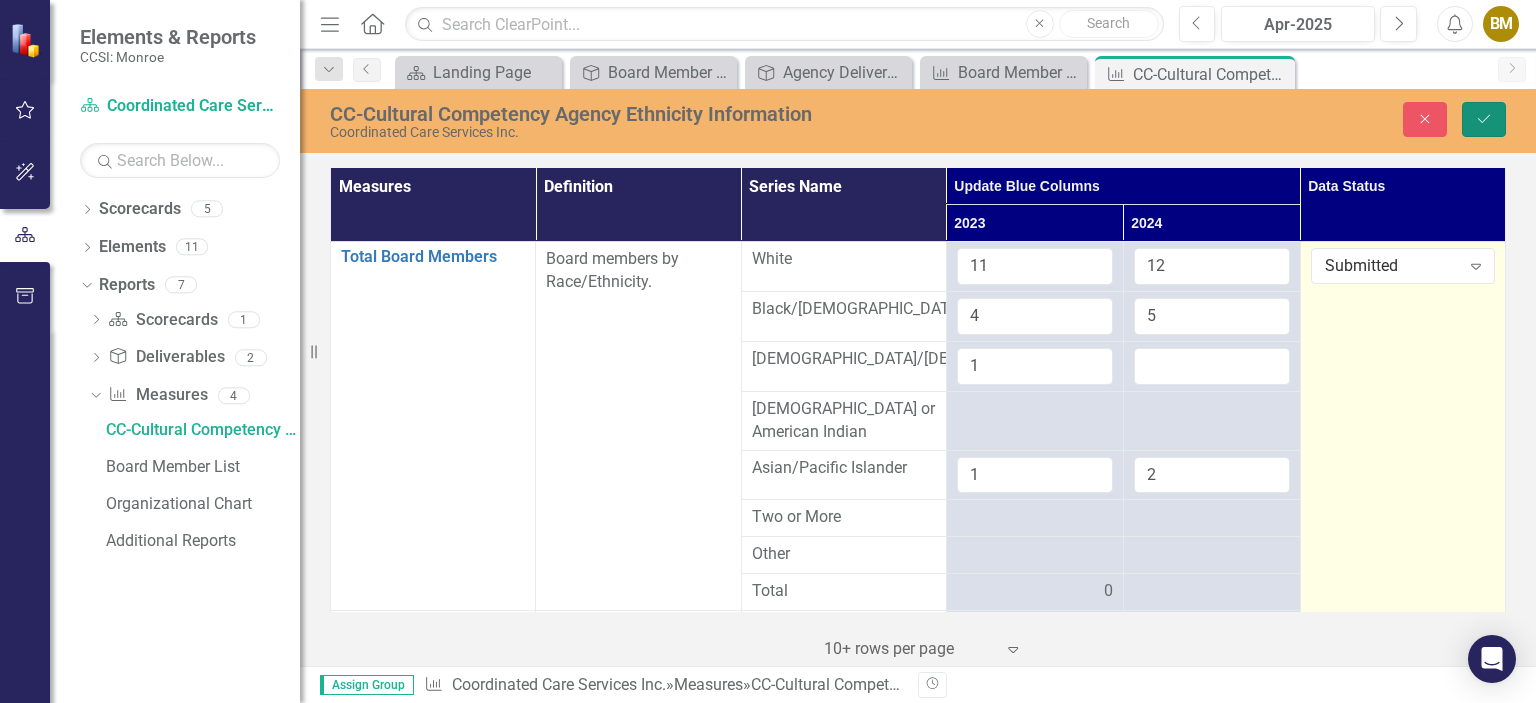 click on "Save" at bounding box center (1484, 119) 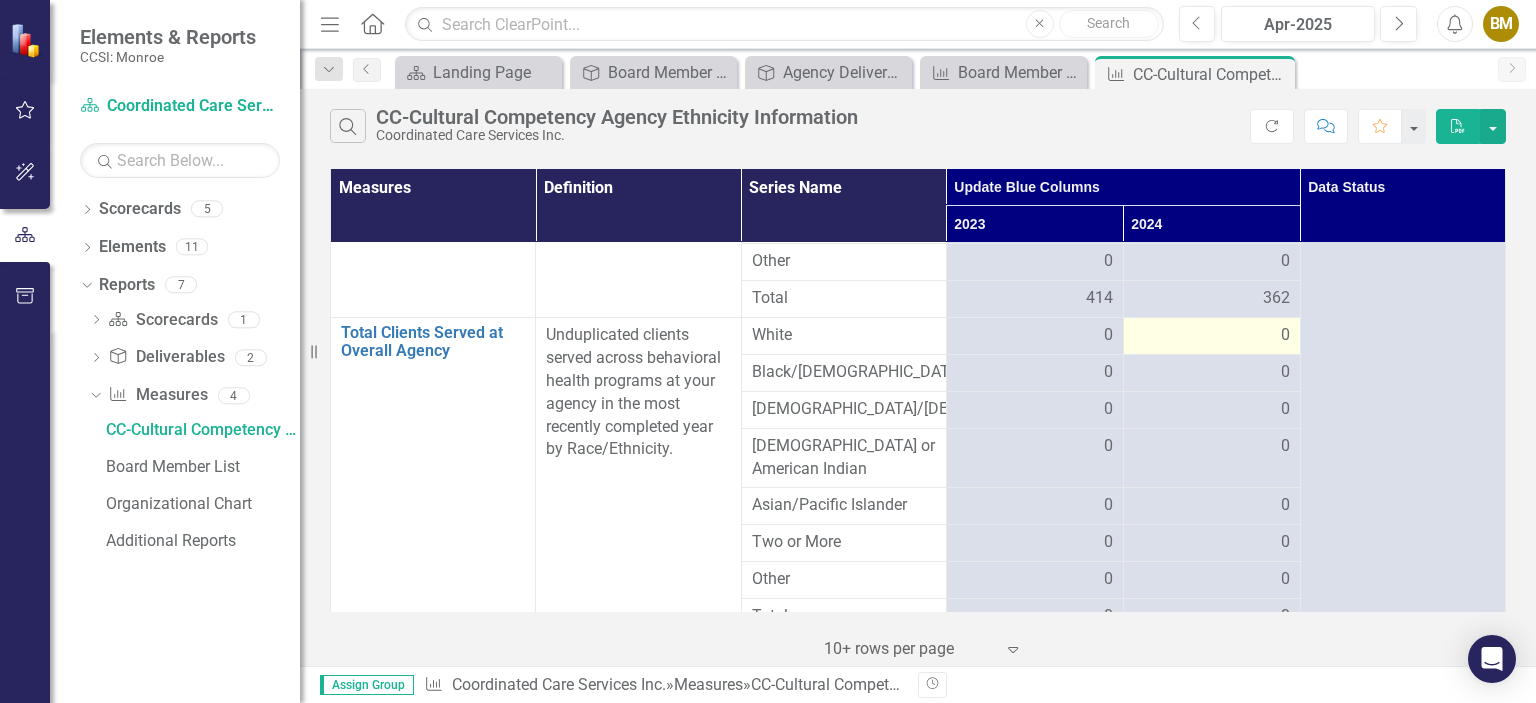 scroll, scrollTop: 1061, scrollLeft: 0, axis: vertical 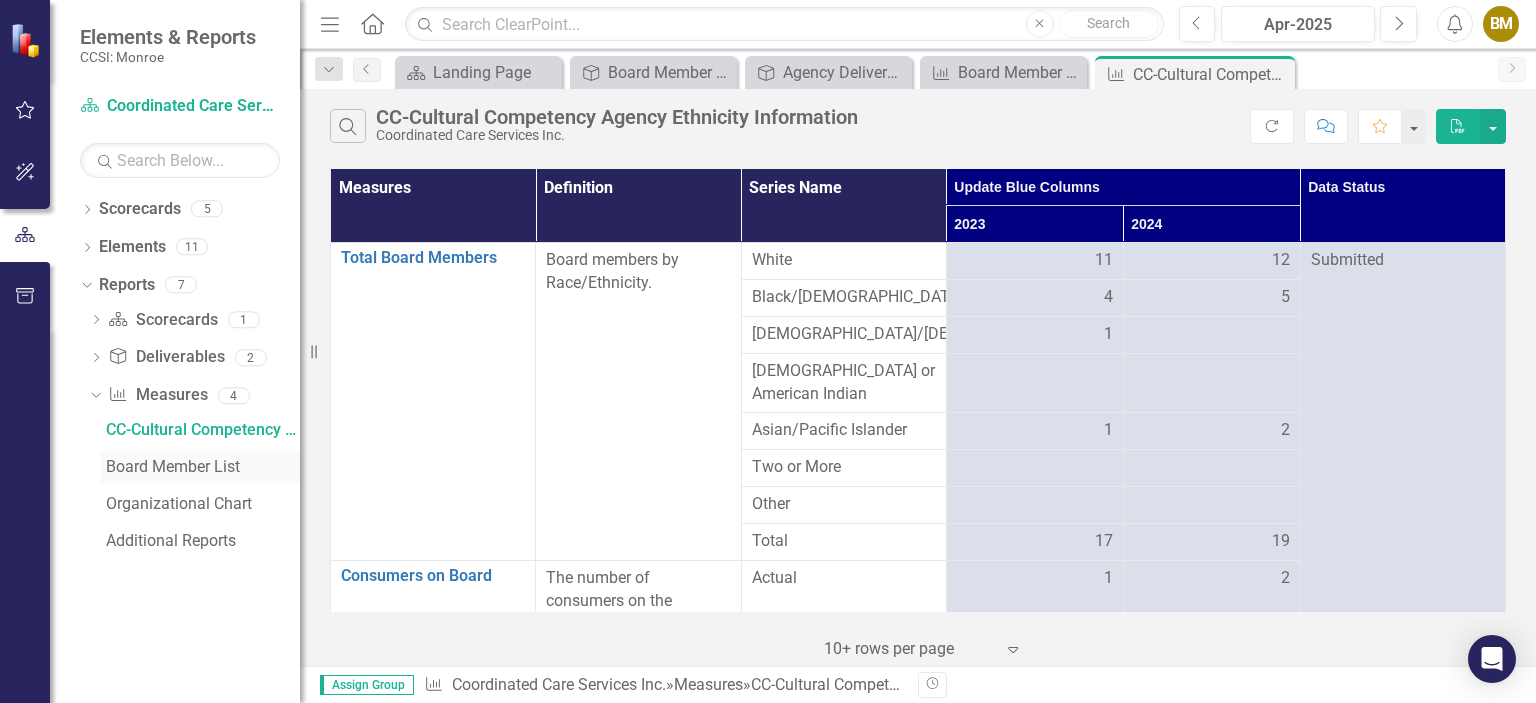 click on "Board Member List" at bounding box center (203, 467) 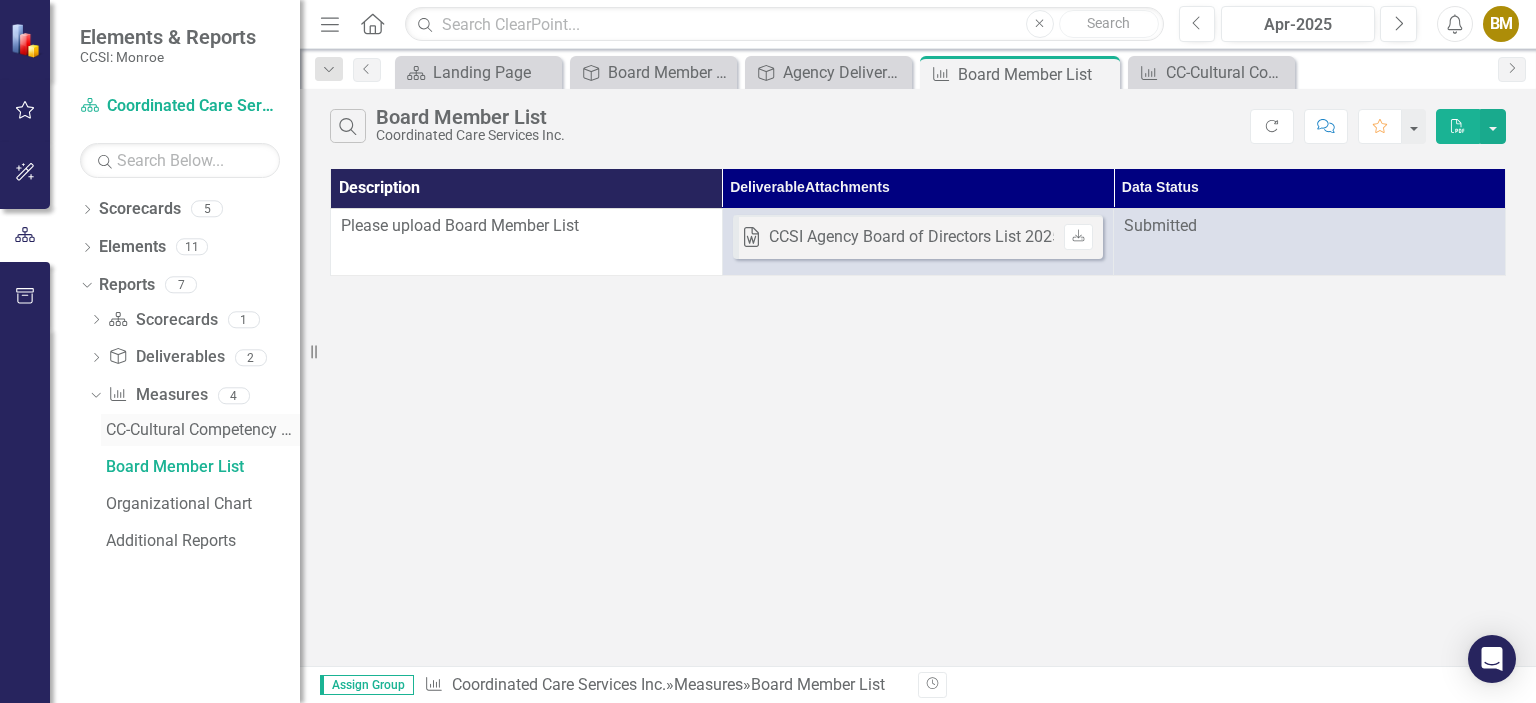 click on "CC-Cultural Competency Agency Ethnicity Information" at bounding box center (203, 430) 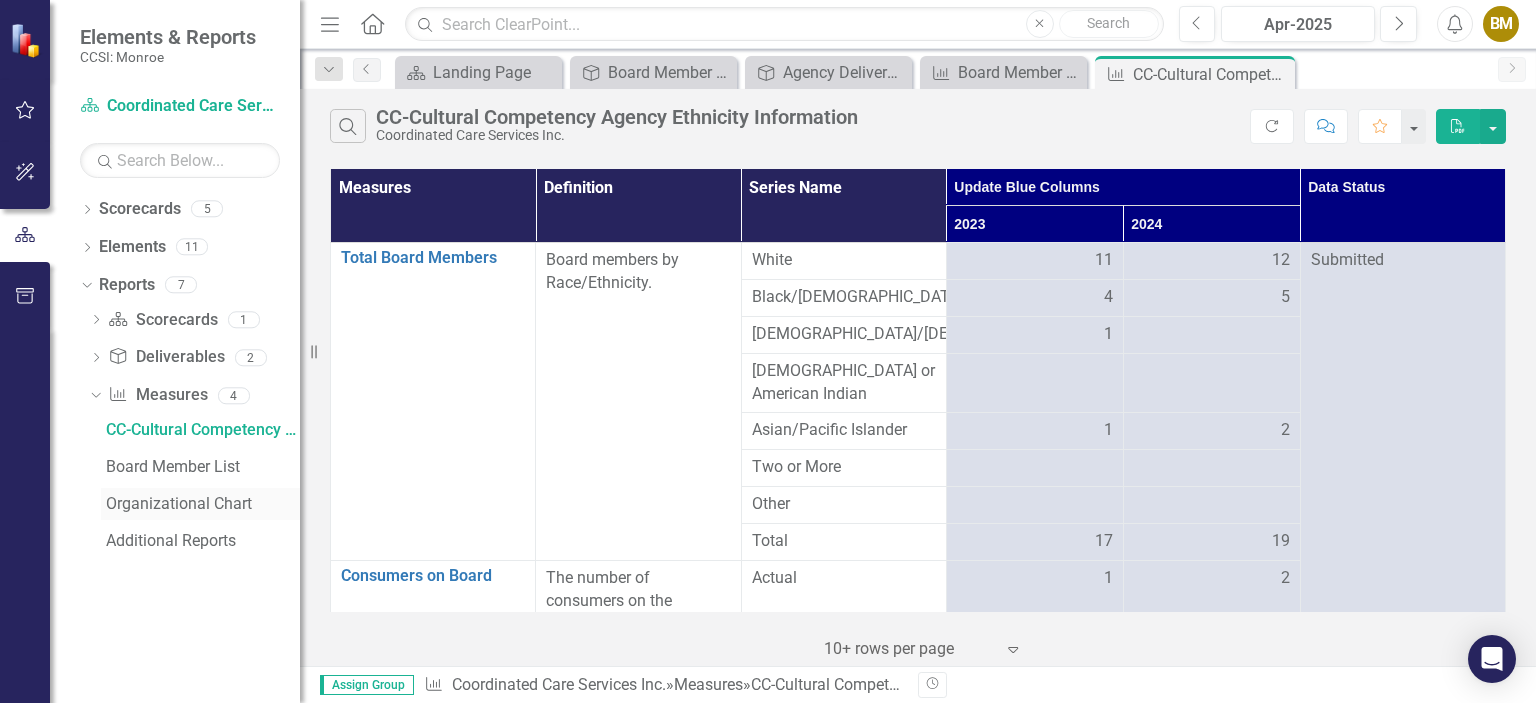click on "Organizational Chart" at bounding box center [203, 504] 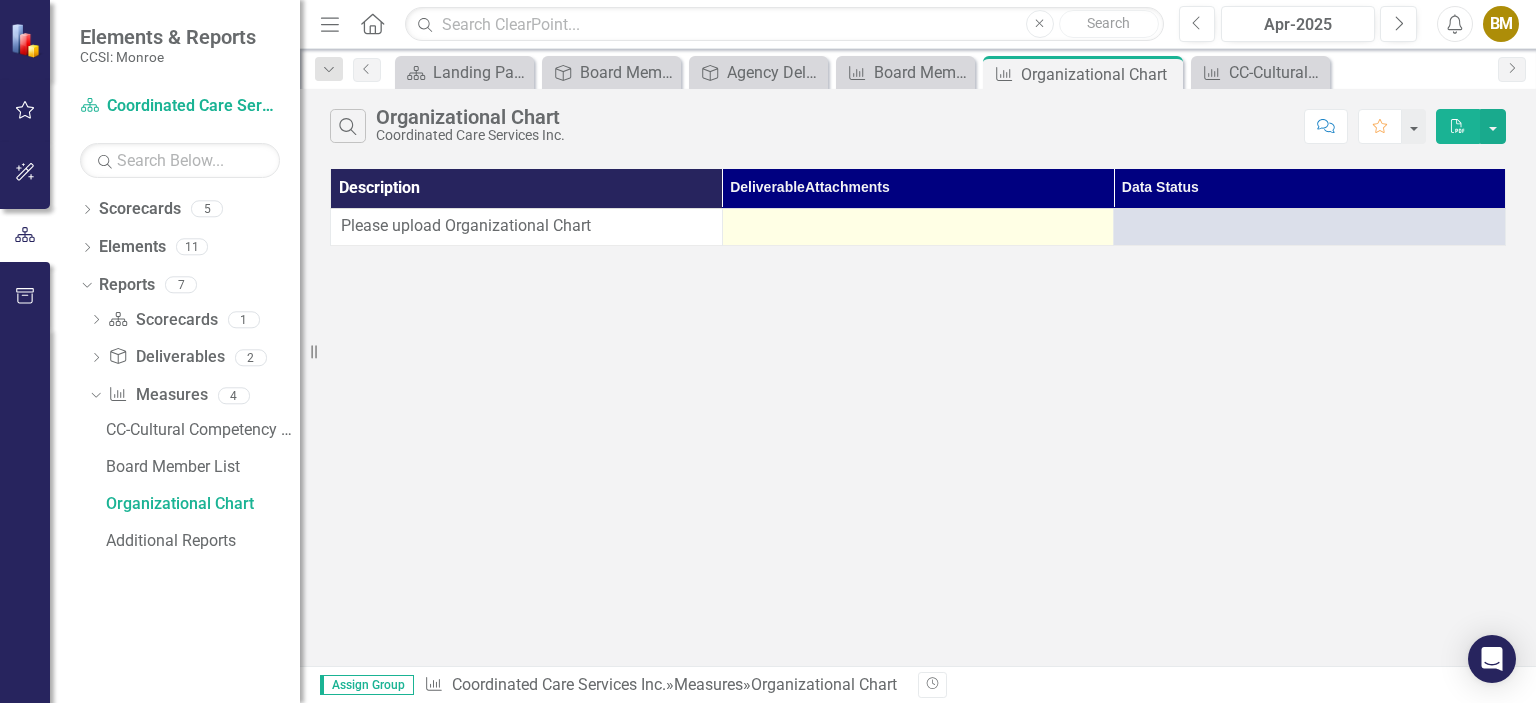click at bounding box center (918, 227) 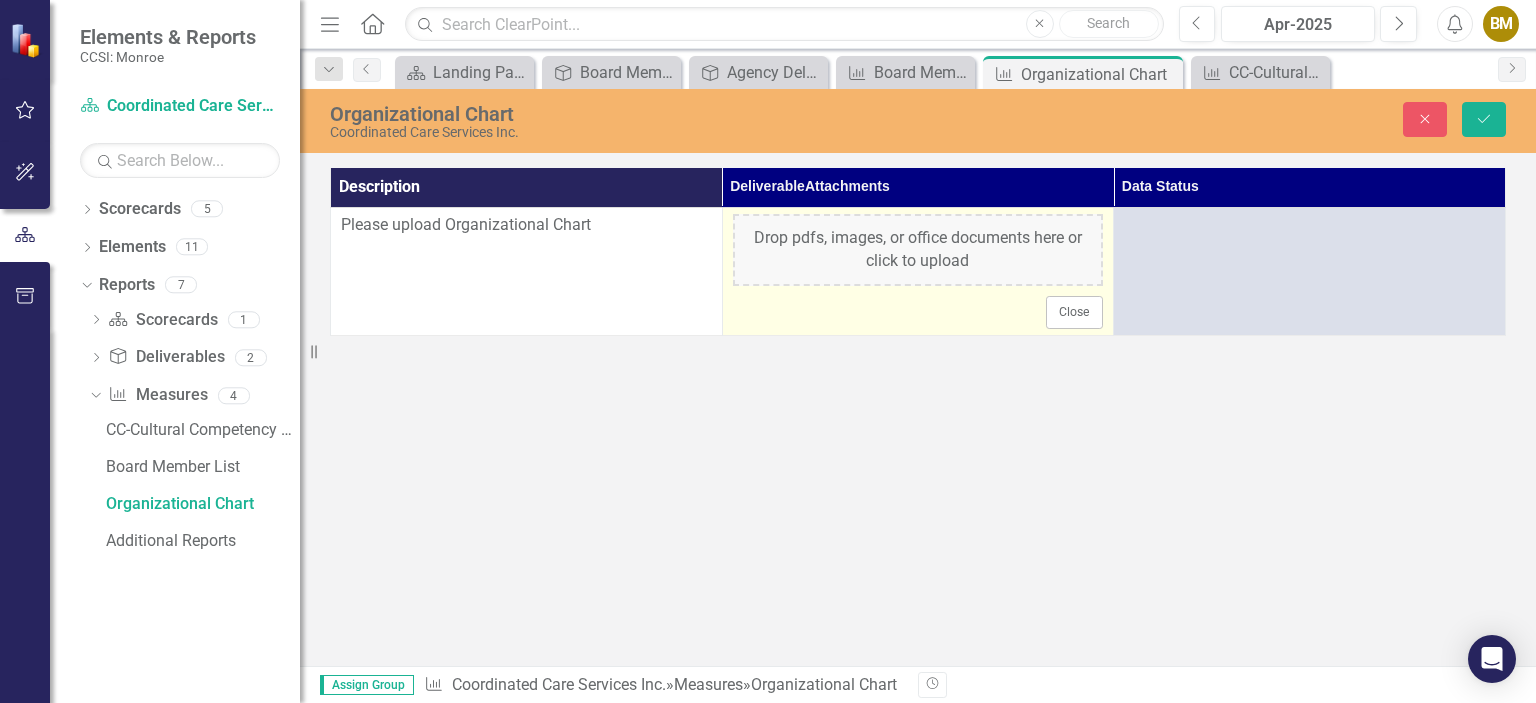 click on "Drop pdfs, images, or office documents here or click to upload" at bounding box center (918, 250) 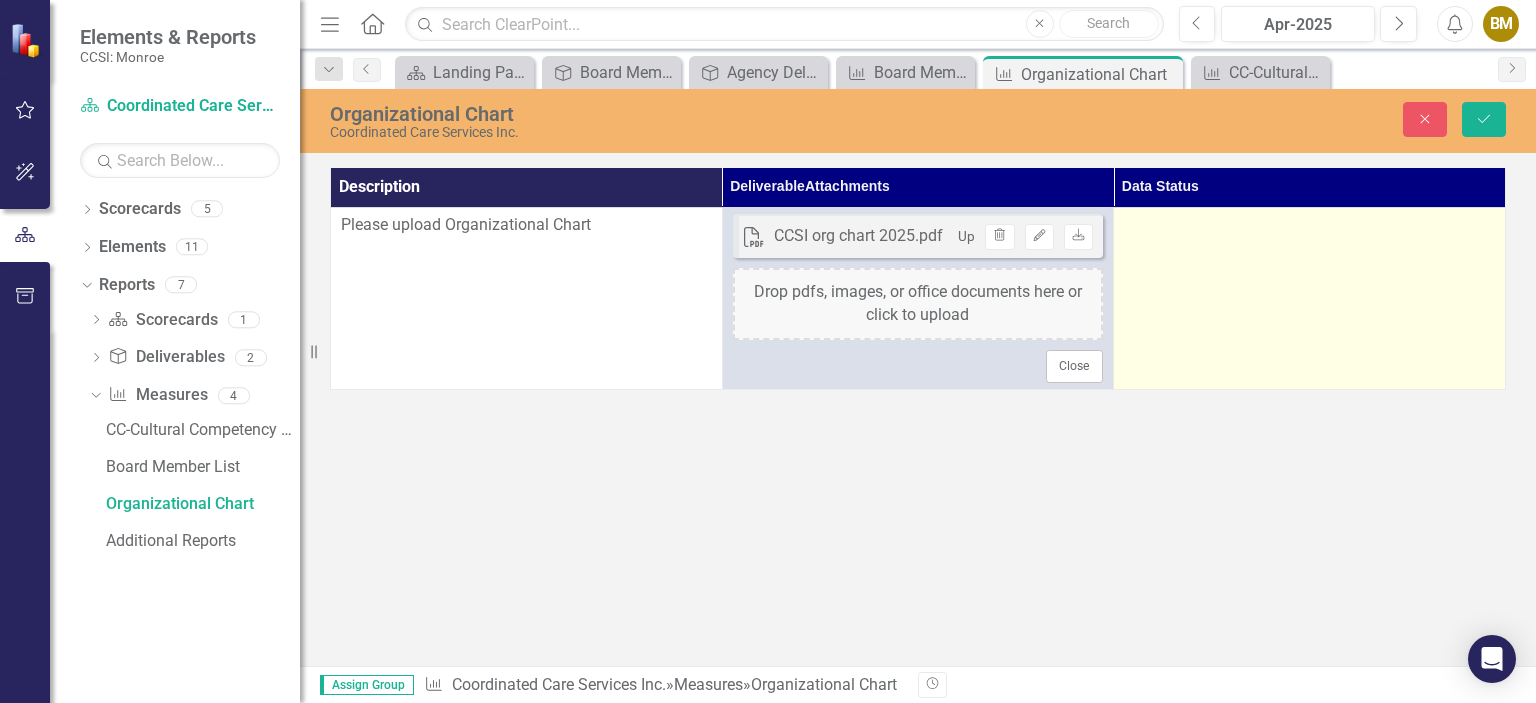 click at bounding box center (1310, 298) 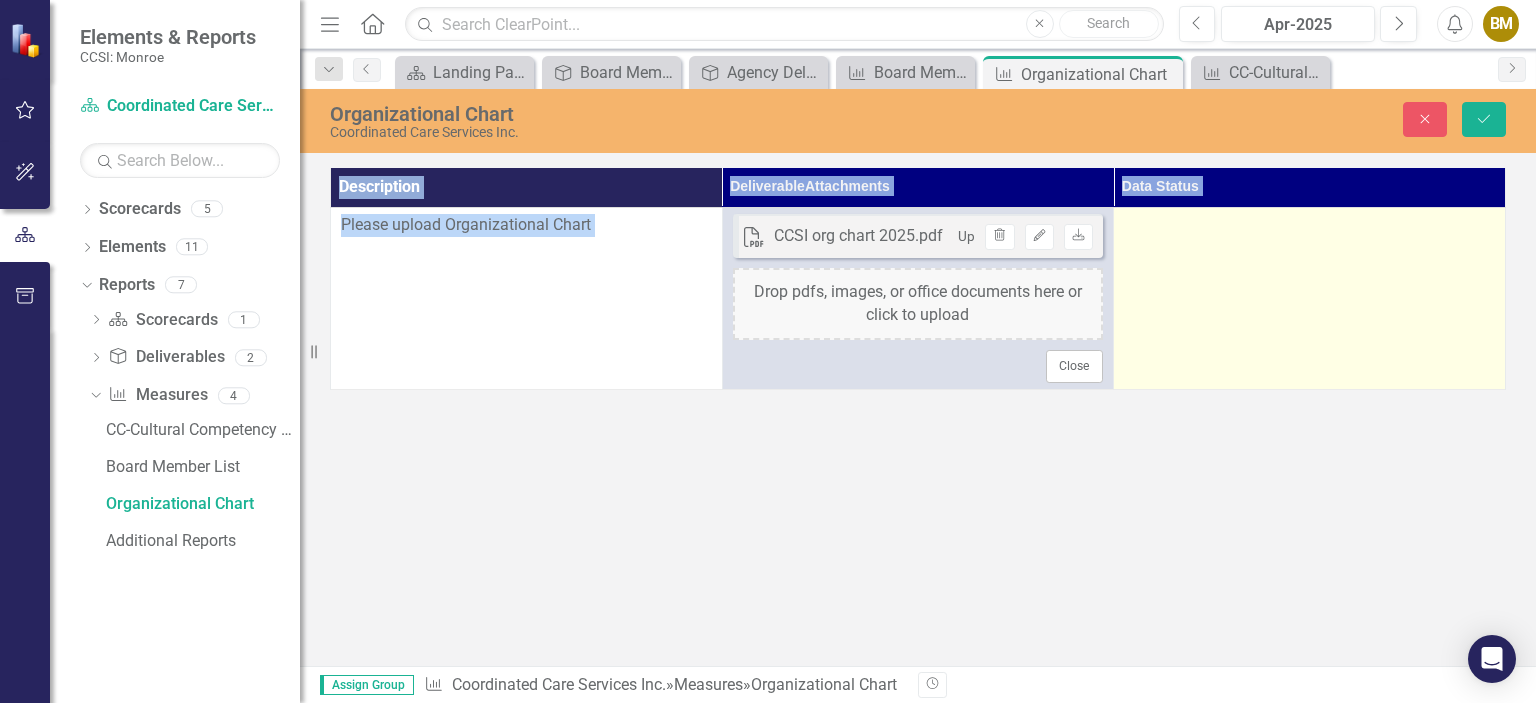 click at bounding box center (1310, 298) 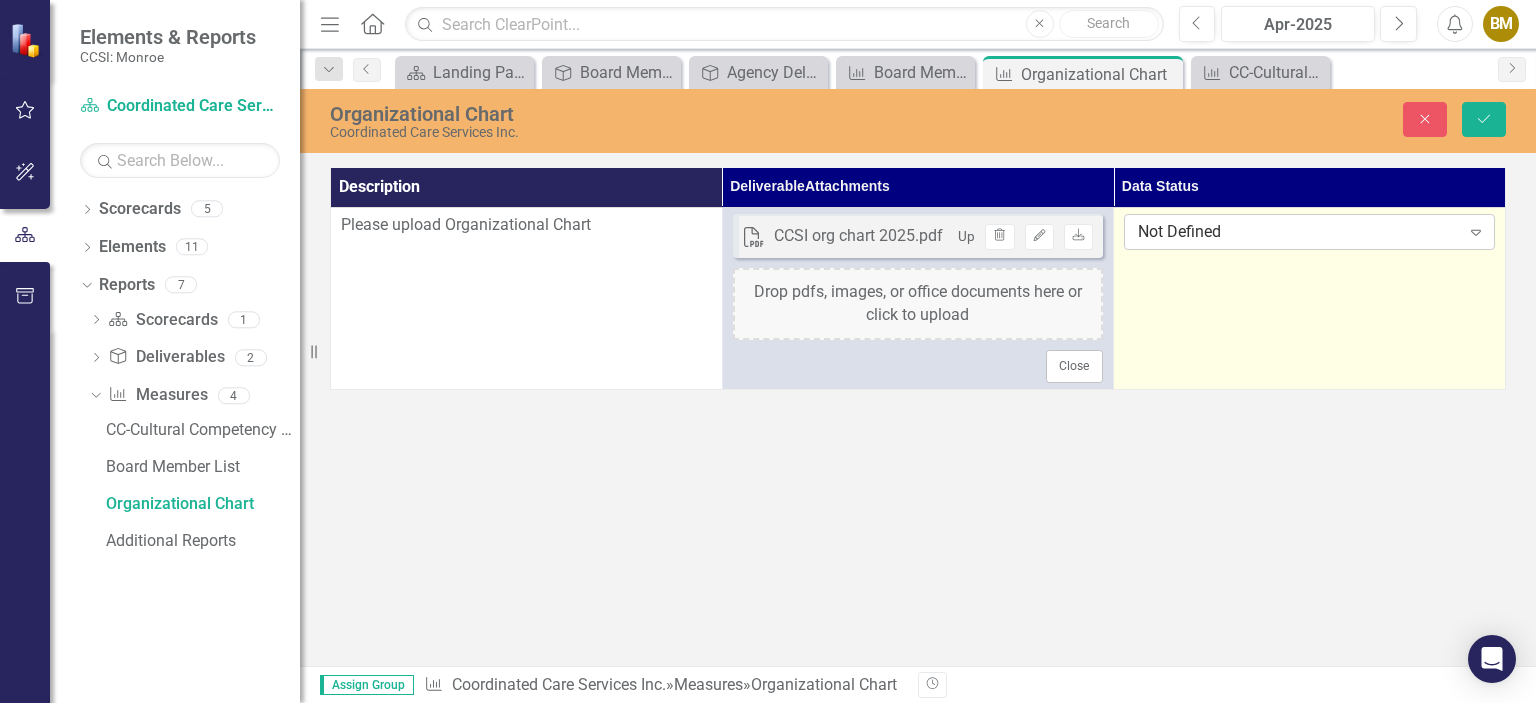 click on "Not Defined" at bounding box center [1298, 232] 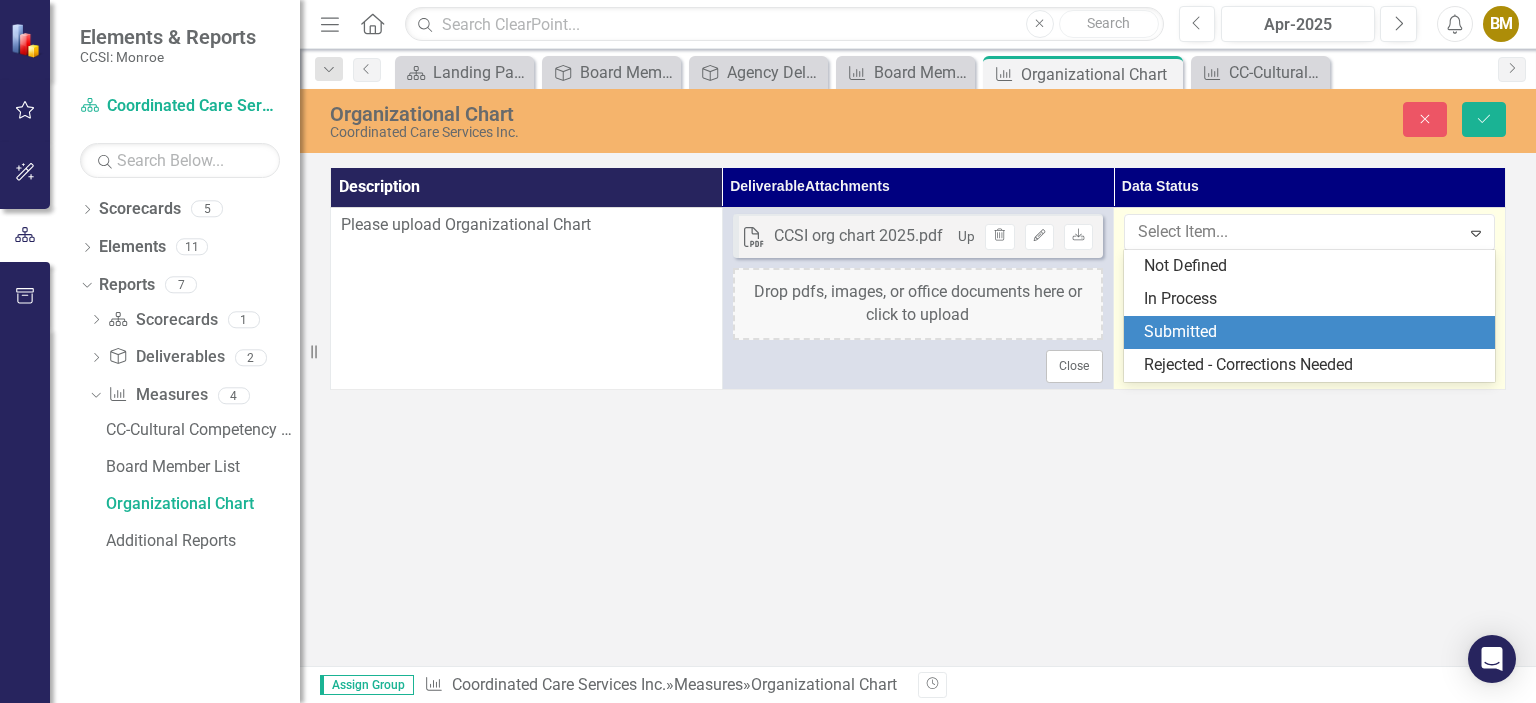 click on "Submitted" at bounding box center [1313, 332] 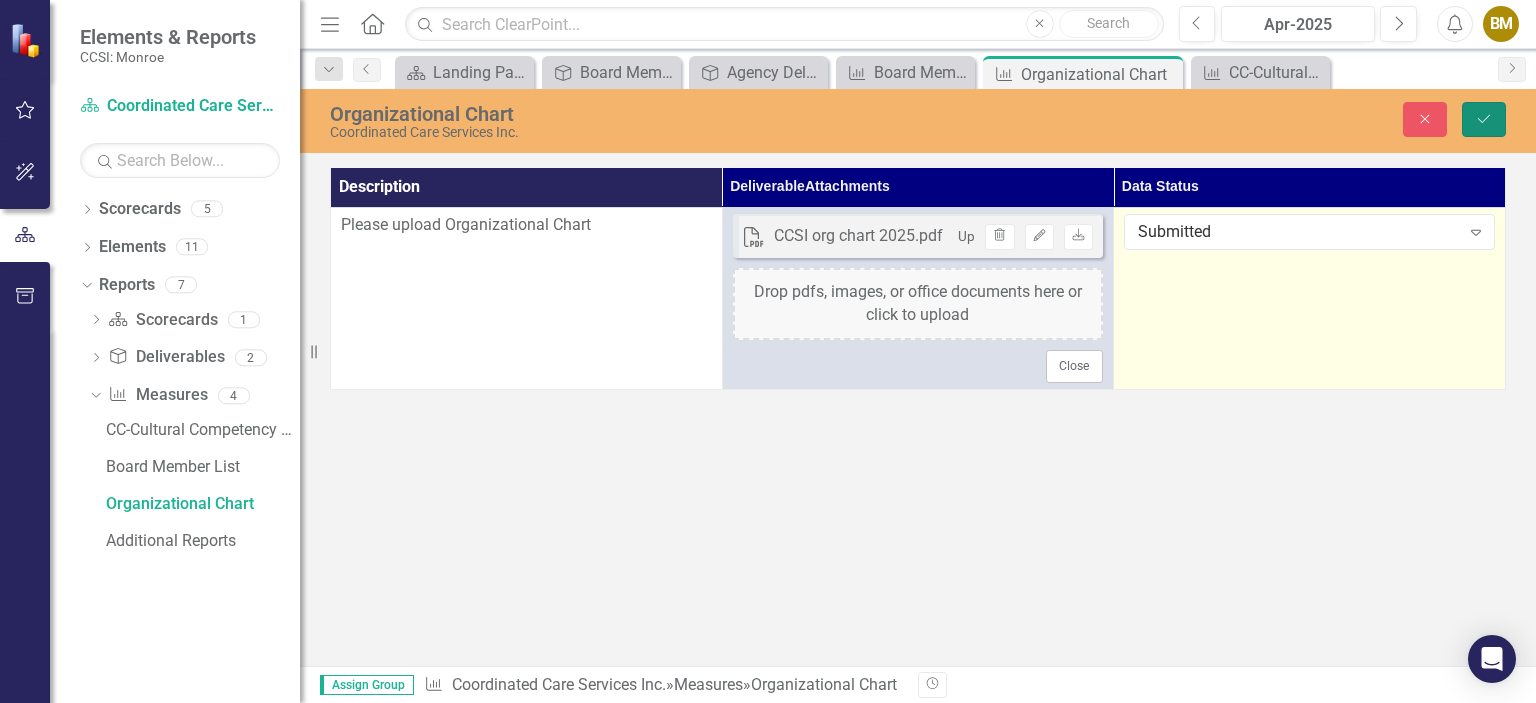 click on "Save" at bounding box center [1484, 119] 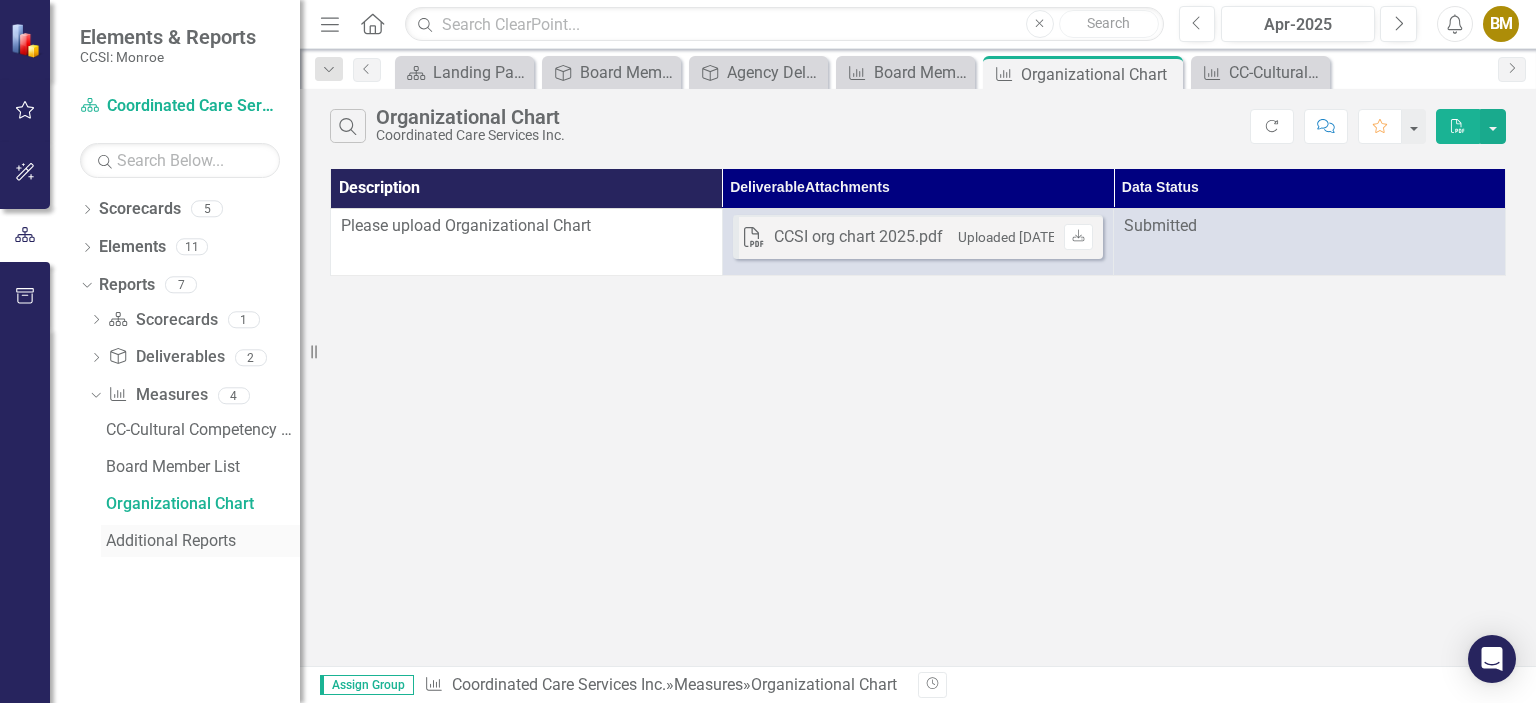click on "Additional Reports" at bounding box center (200, 541) 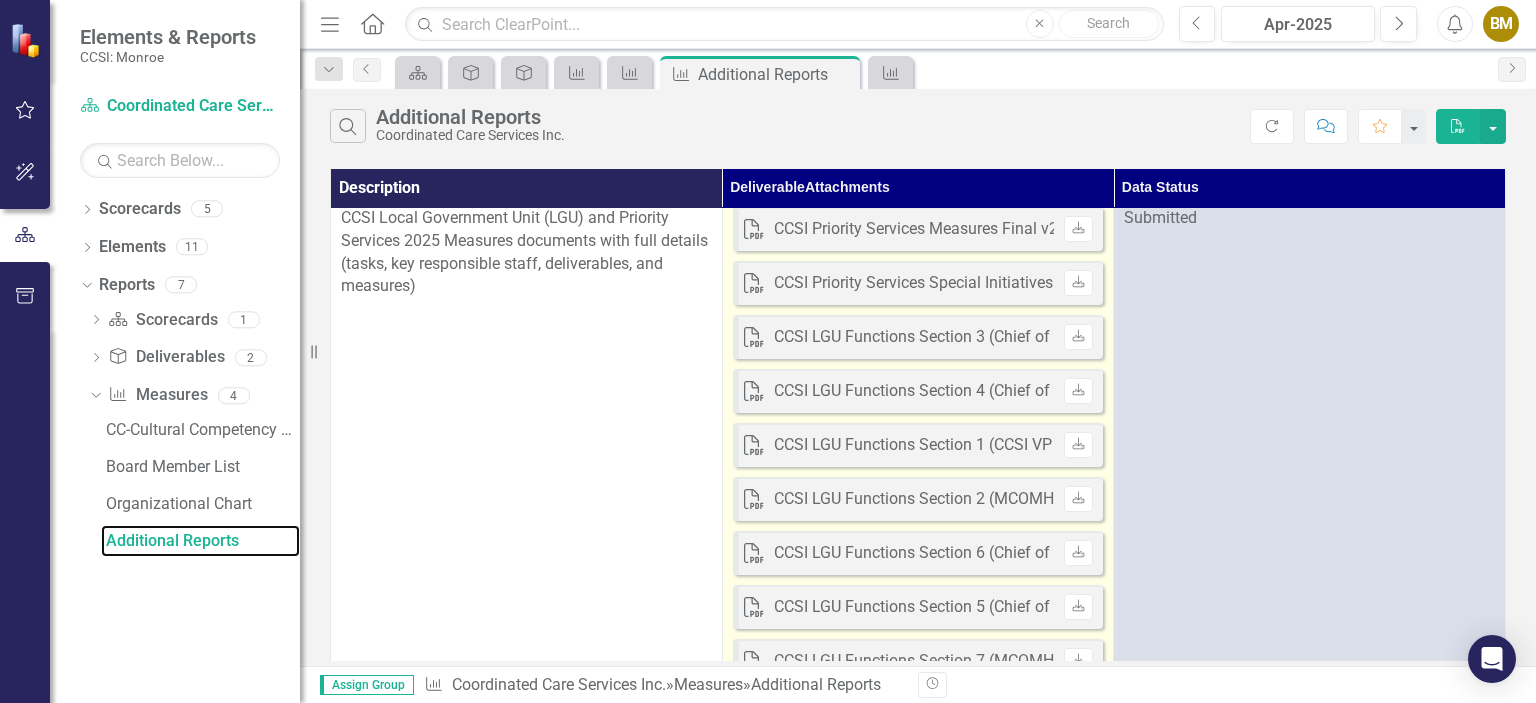 scroll, scrollTop: 0, scrollLeft: 0, axis: both 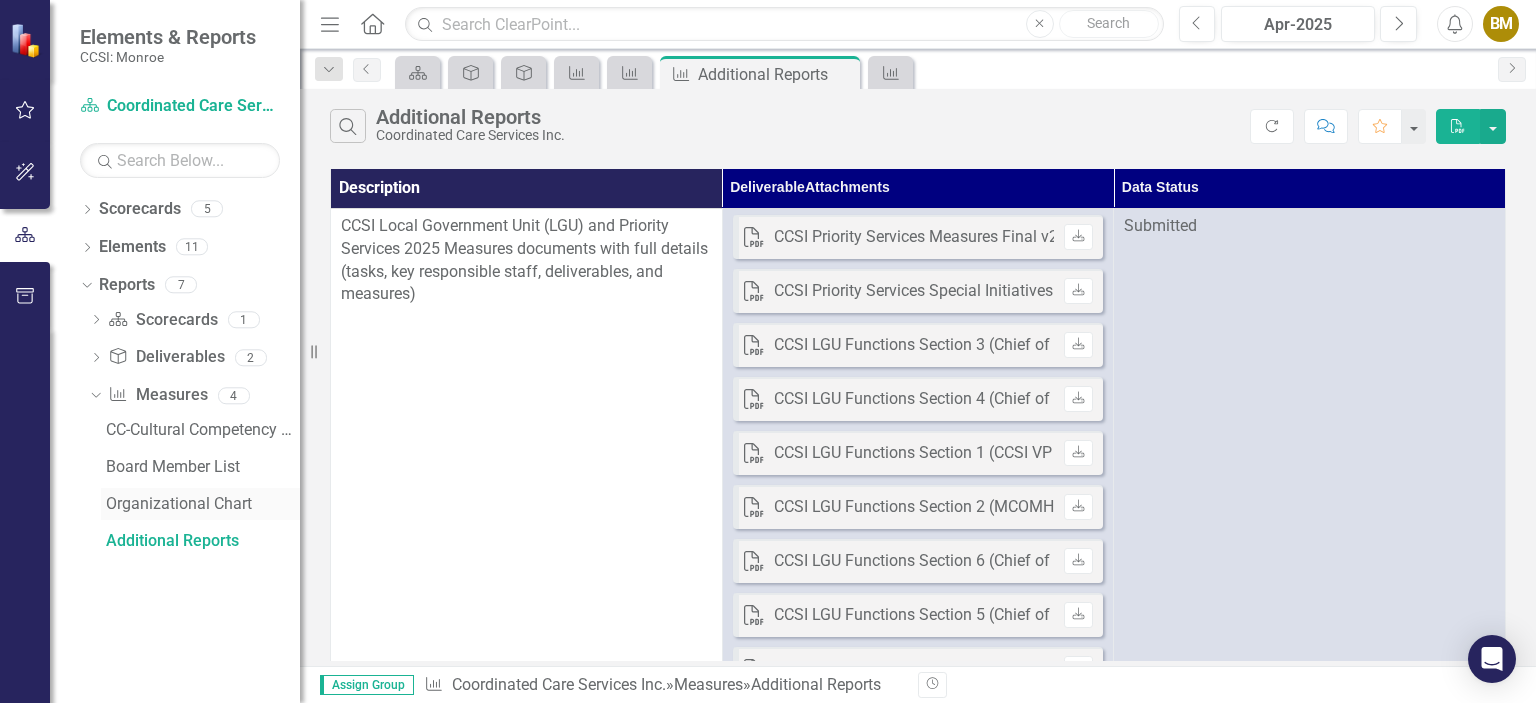 click on "Organizational Chart" at bounding box center [203, 504] 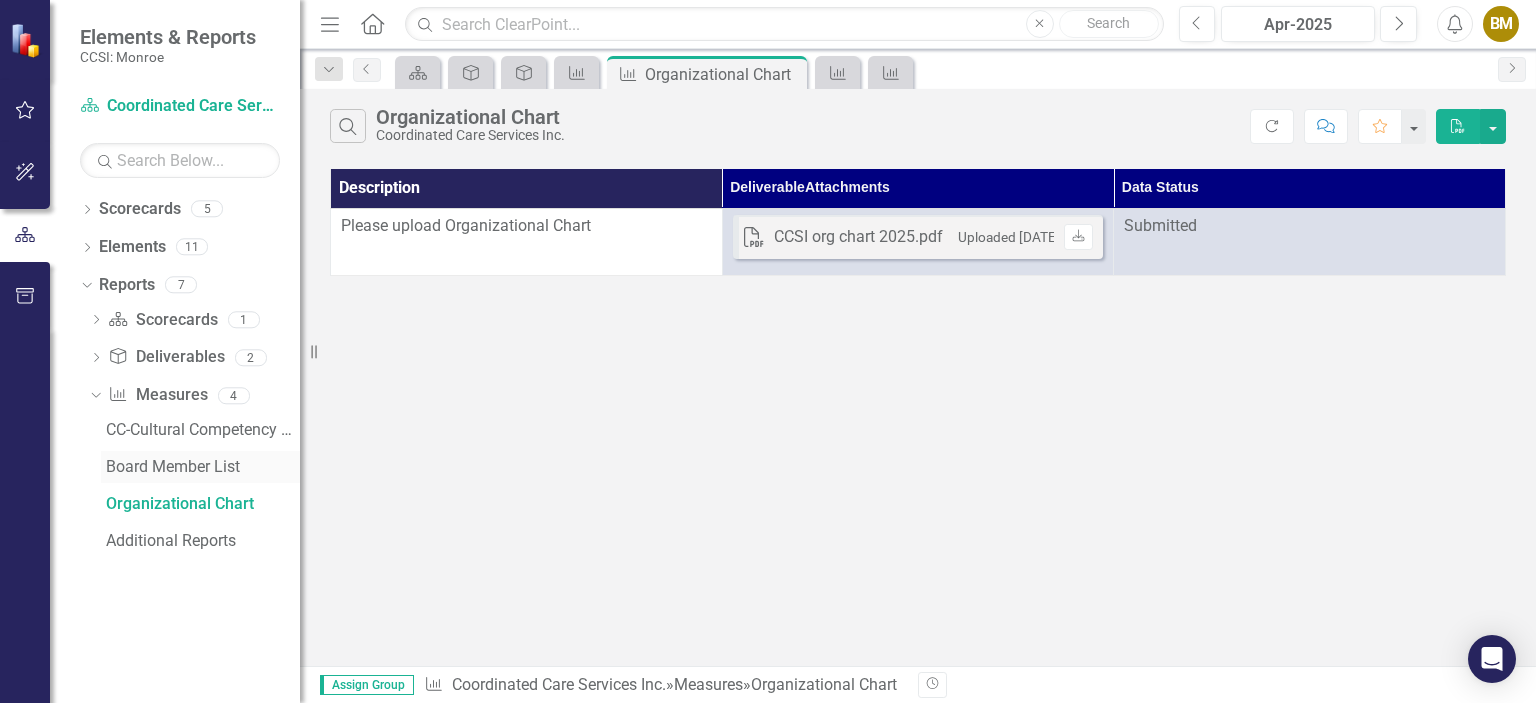click on "Board Member List" at bounding box center [203, 467] 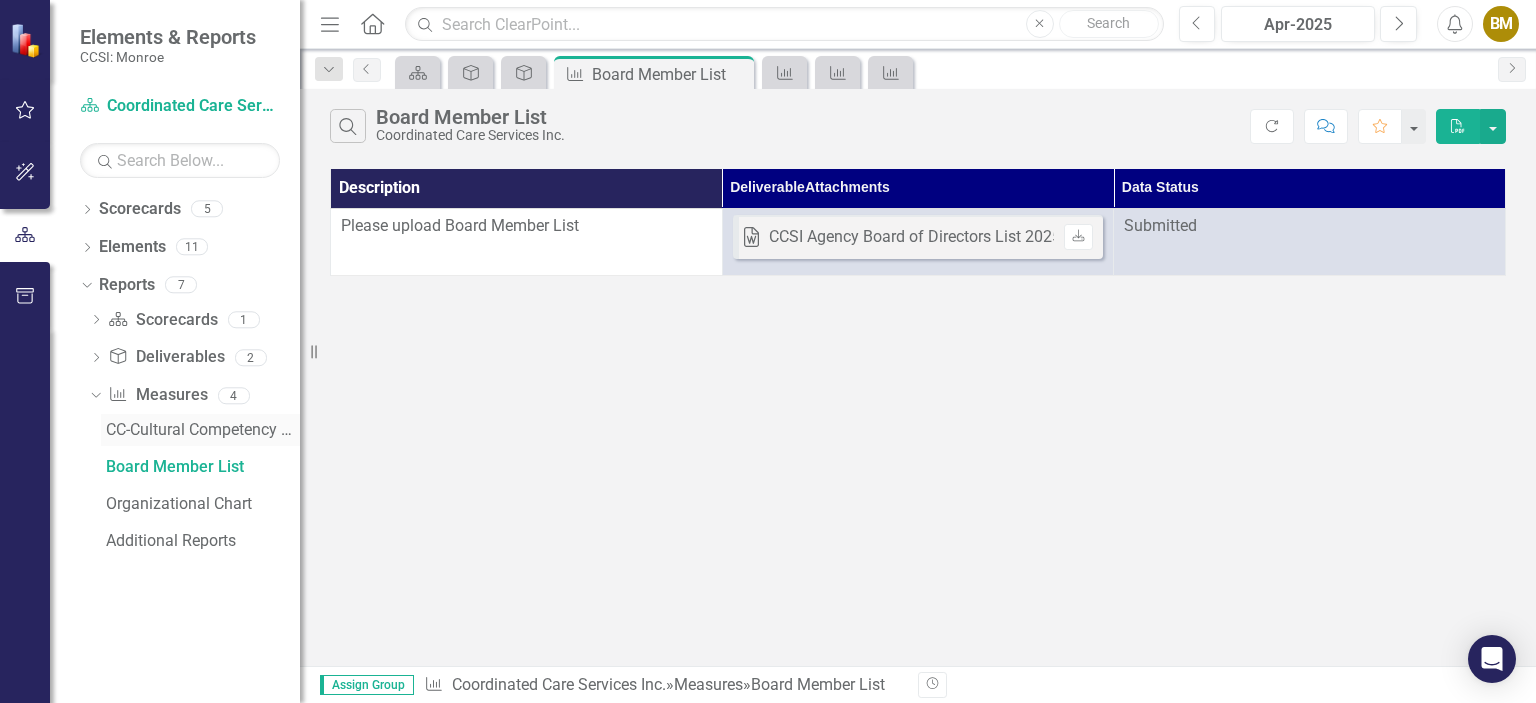click on "CC-Cultural Competency Agency Ethnicity Information" at bounding box center (203, 430) 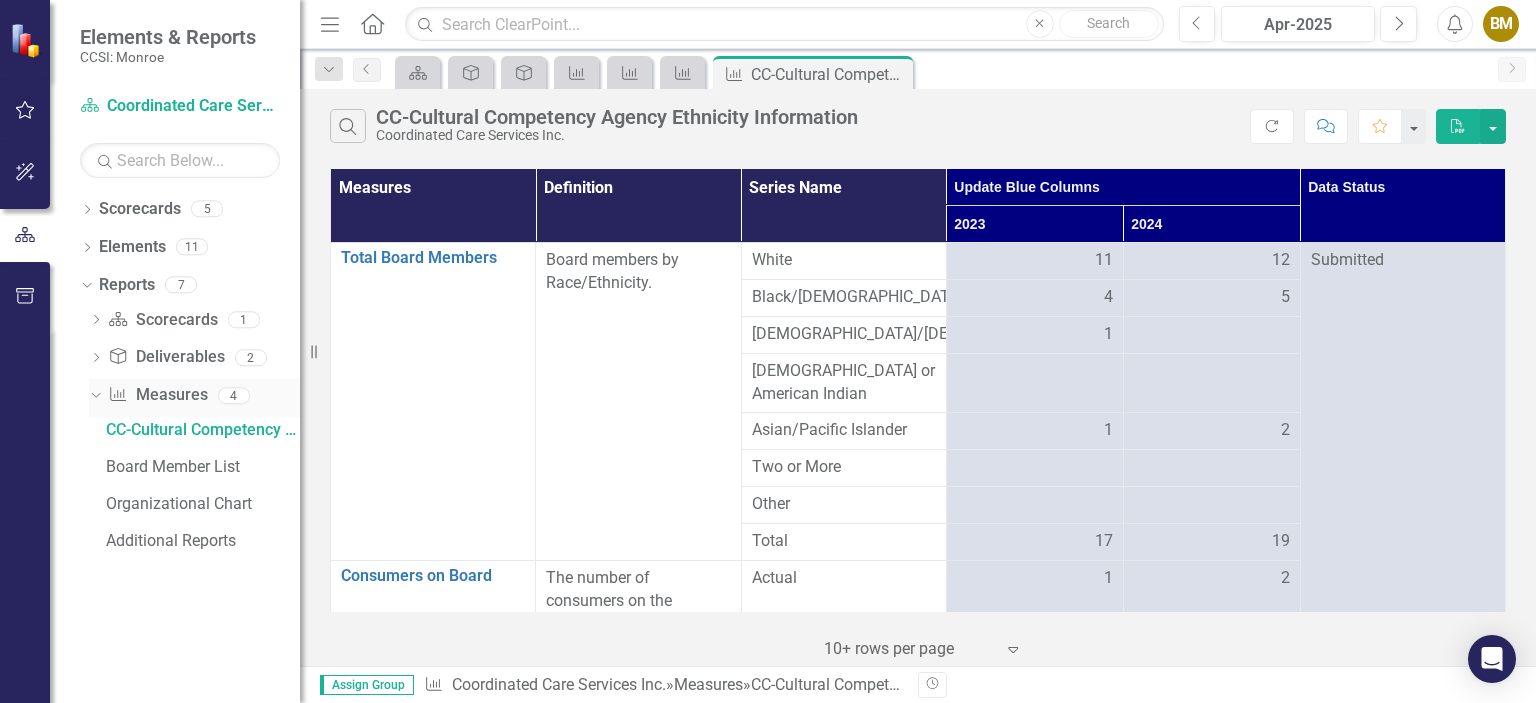 click on "Measure Measures" at bounding box center (157, 395) 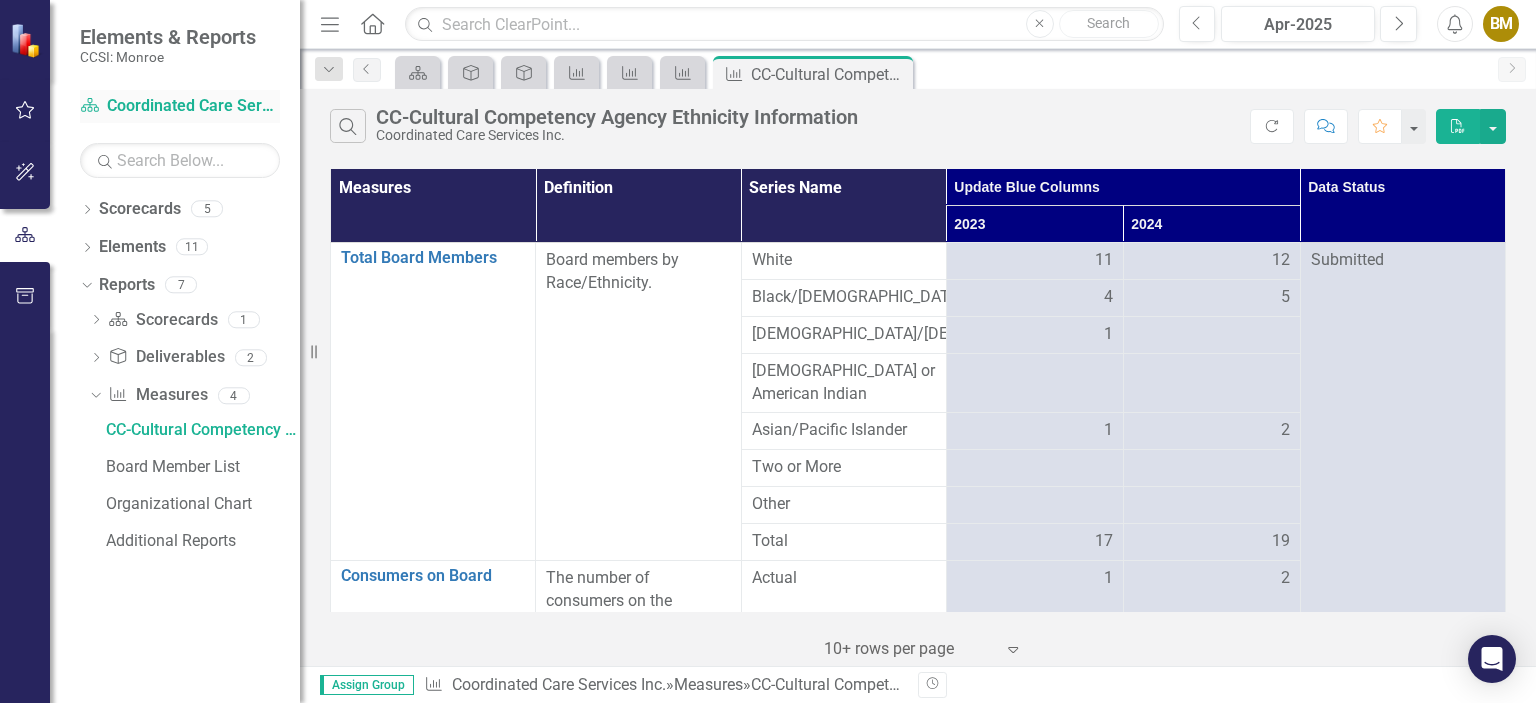 click on "Scorecard Coordinated Care Services Inc." at bounding box center [180, 106] 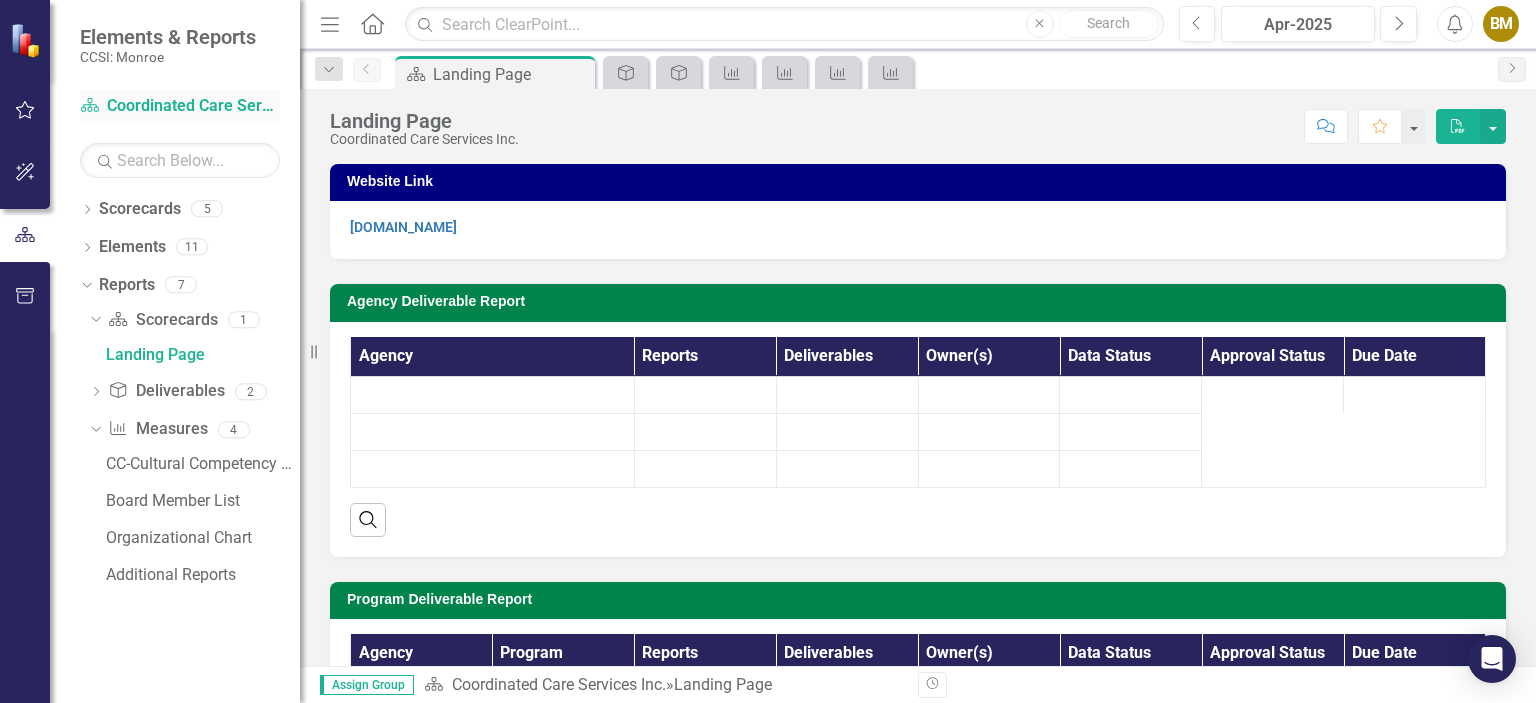 scroll, scrollTop: 0, scrollLeft: 0, axis: both 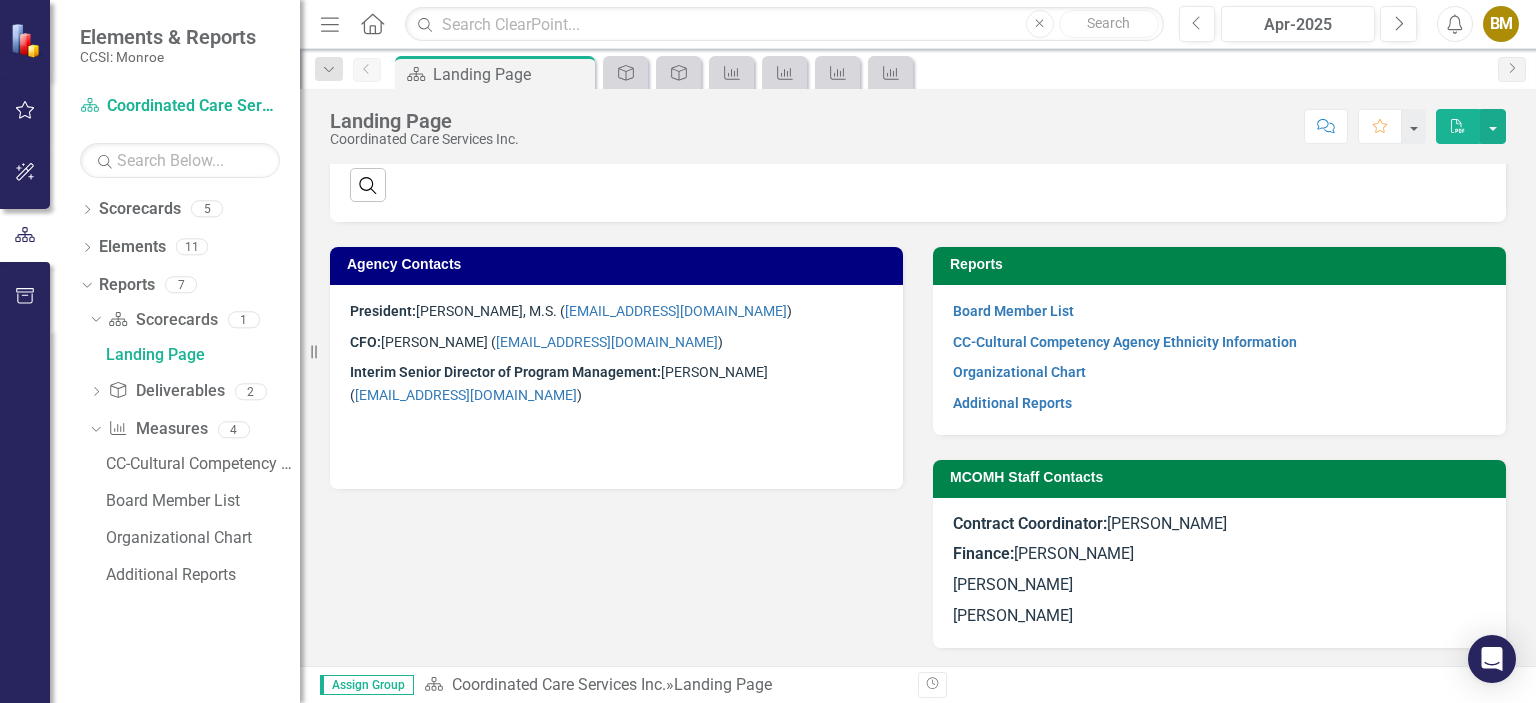 click on "Finance:  Sheri Watkins" at bounding box center (1219, 554) 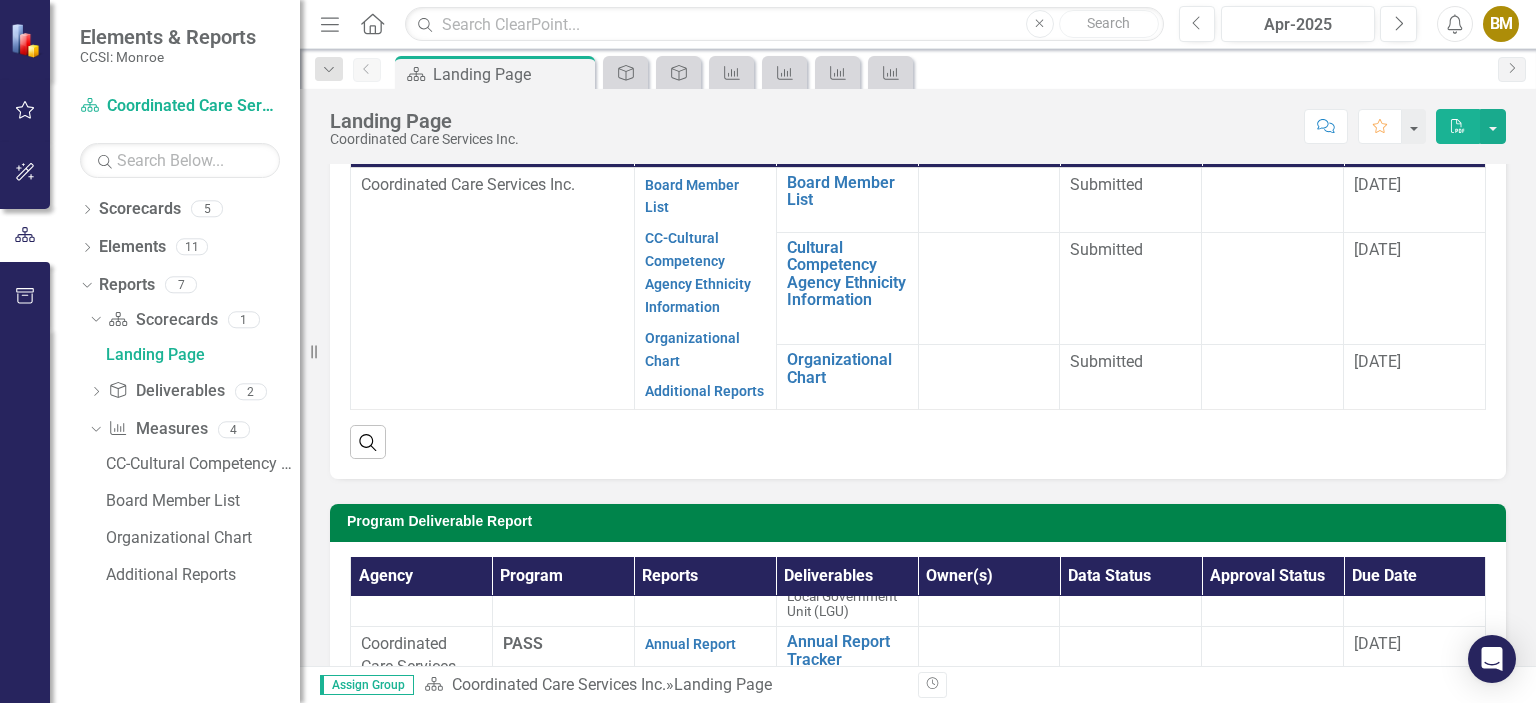scroll, scrollTop: 140, scrollLeft: 0, axis: vertical 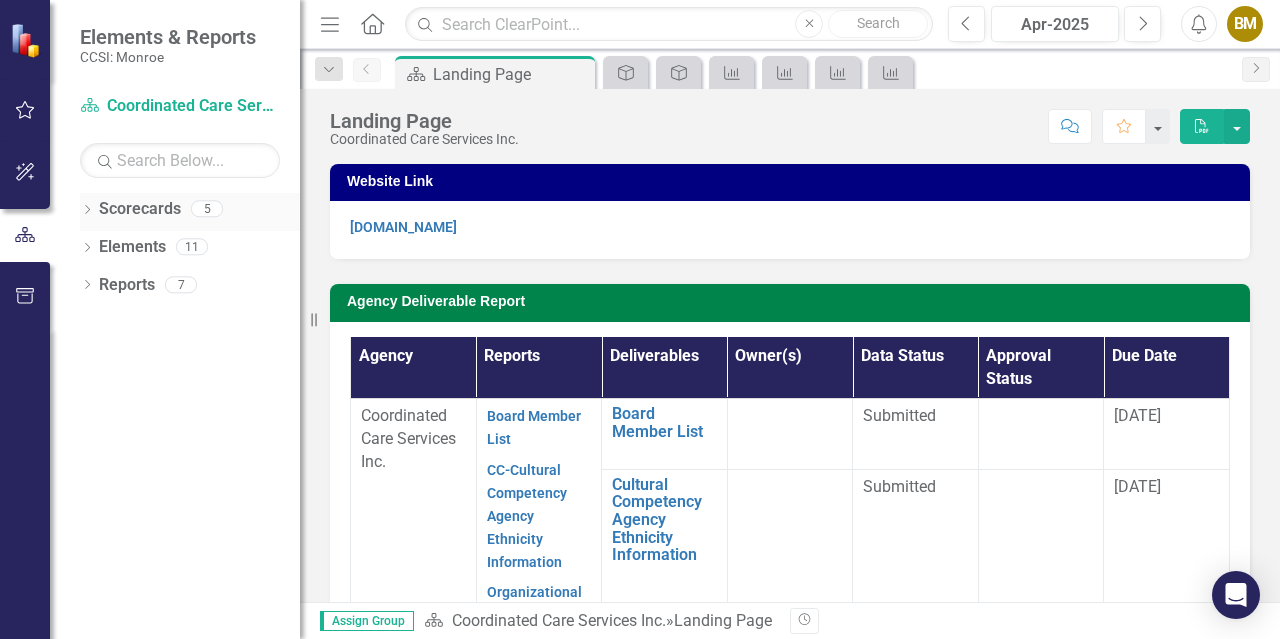 click on "Dropdown" 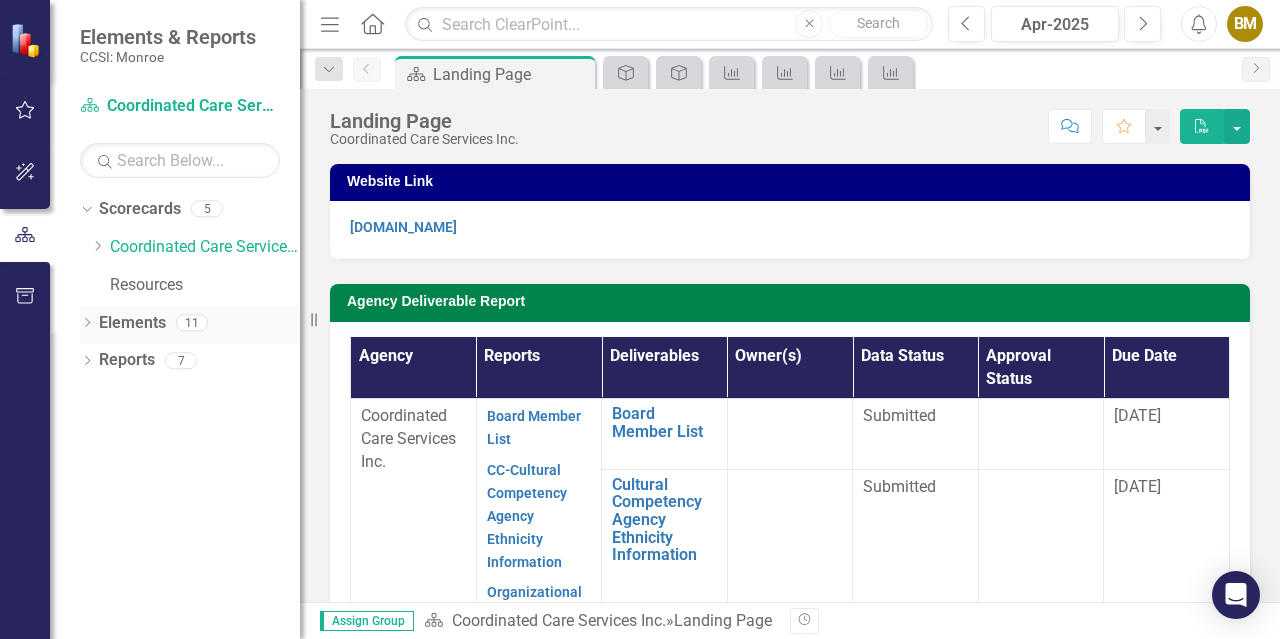 click on "Dropdown" 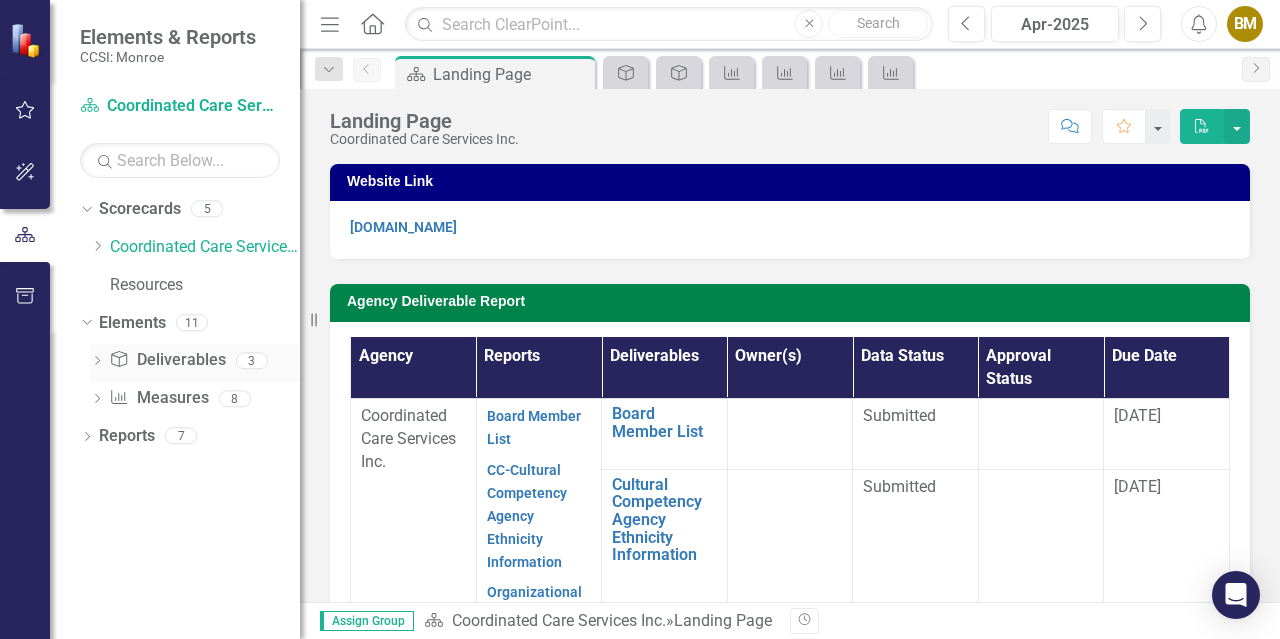 click on "Deliverable Deliverables" at bounding box center (167, 360) 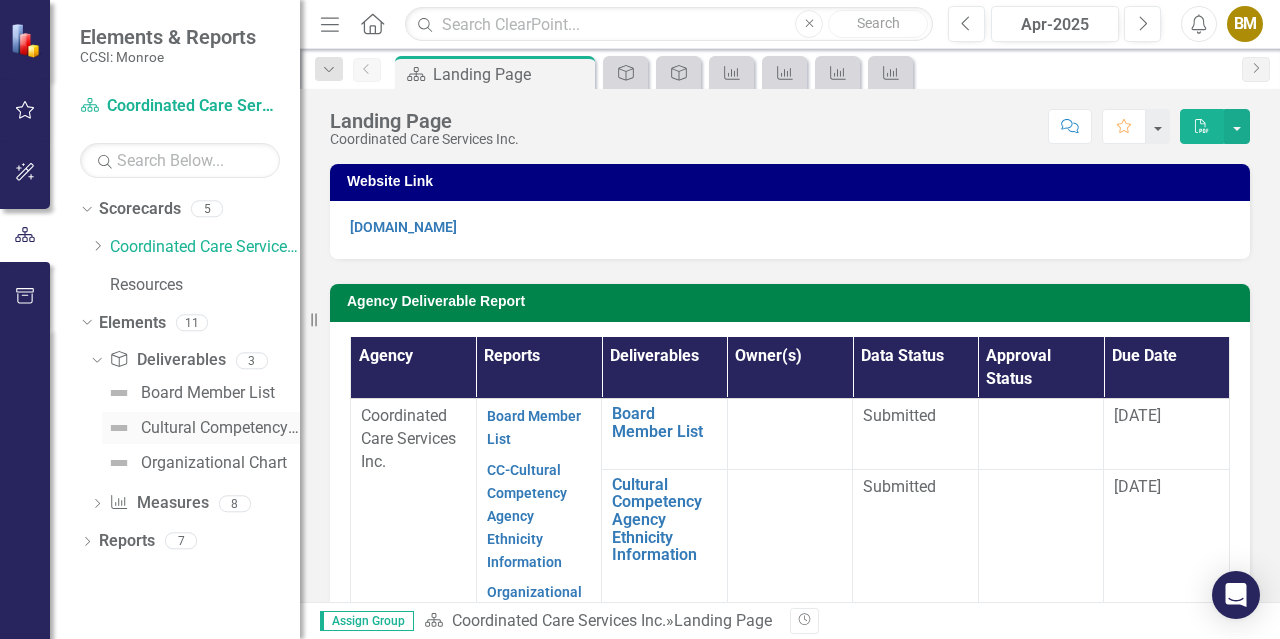 click on "Cultural Competency Agency Ethnicity Information" at bounding box center (220, 428) 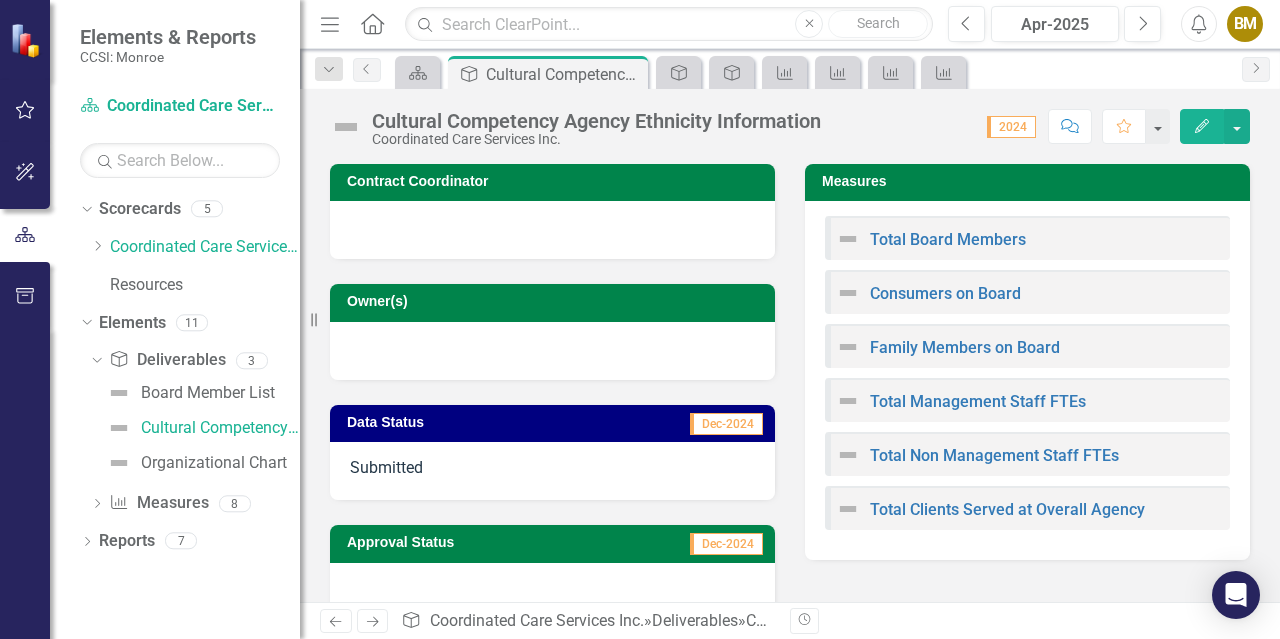 click on "Submitted" at bounding box center (552, 471) 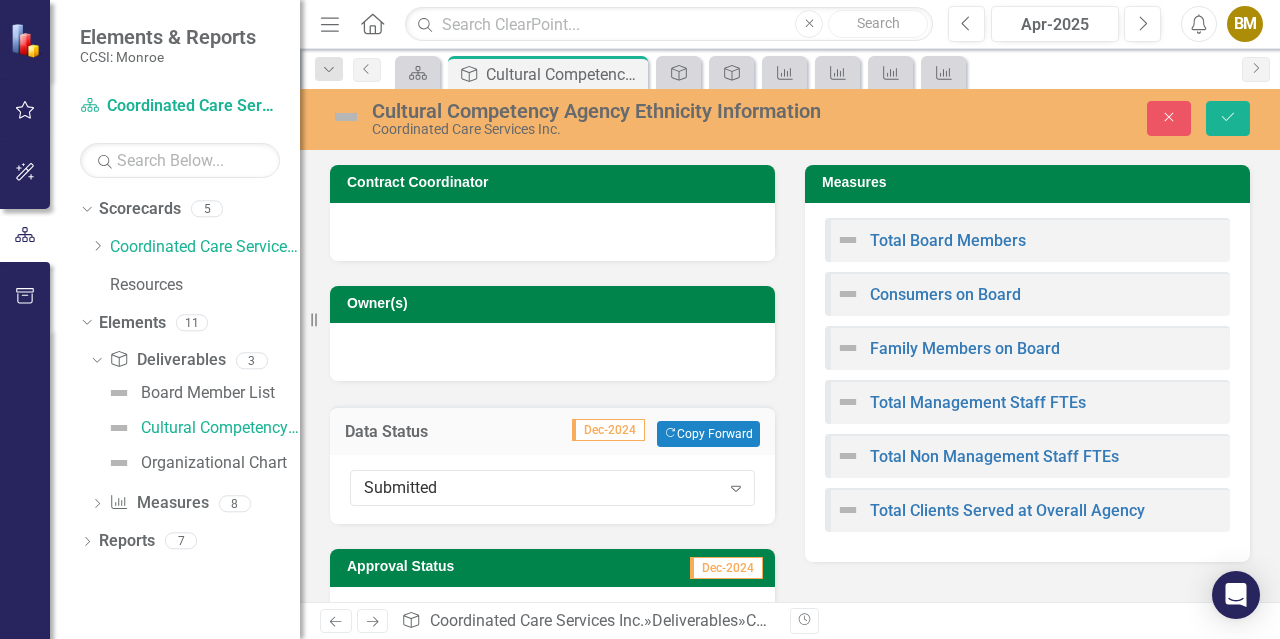 click on "Data Status Dec-2024 Copy Forward  Copy Forward   Submitted Expand" at bounding box center [552, 452] 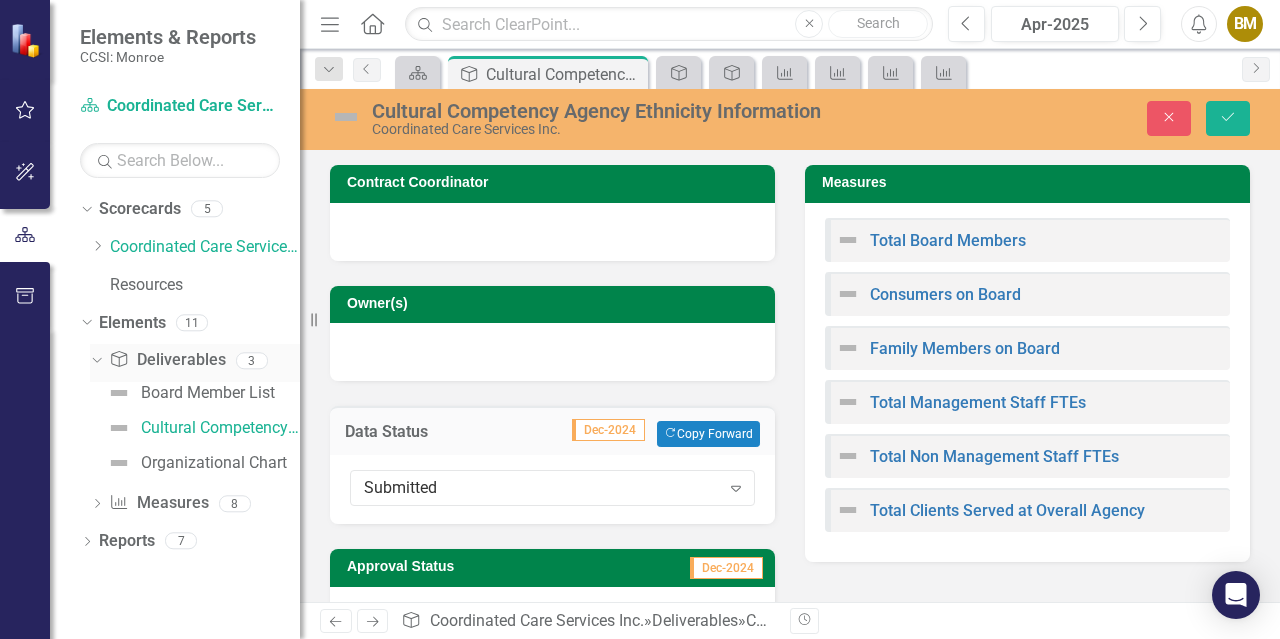 click on "Deliverable Deliverables" at bounding box center (167, 360) 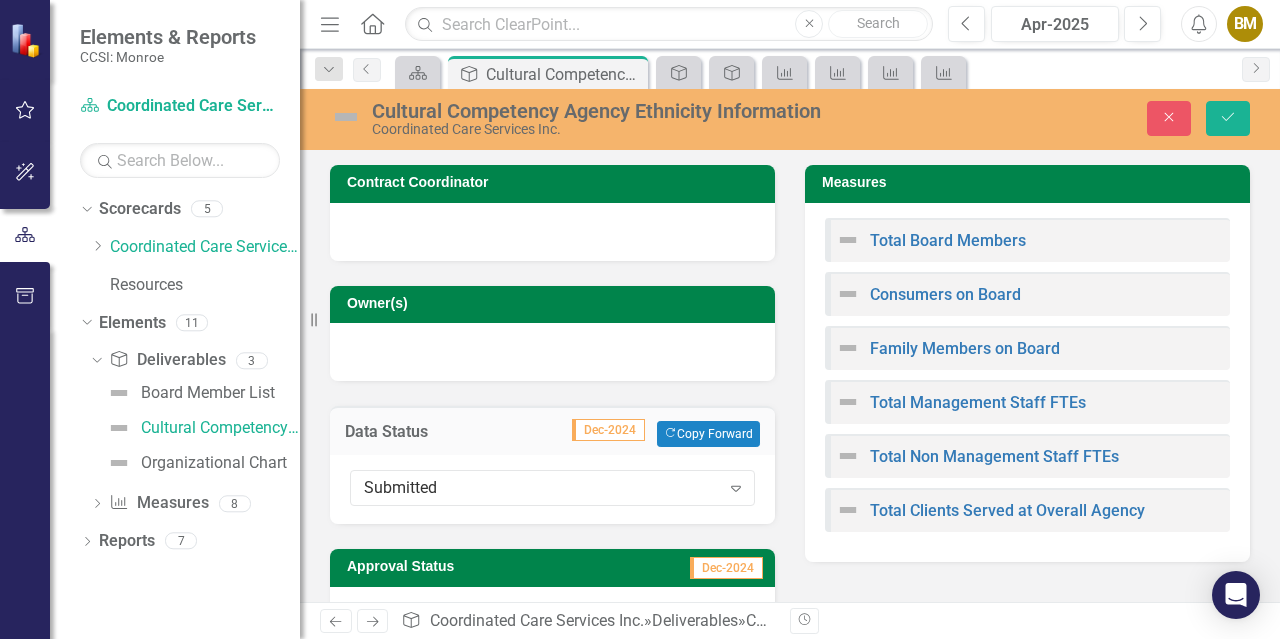 click at bounding box center [552, 232] 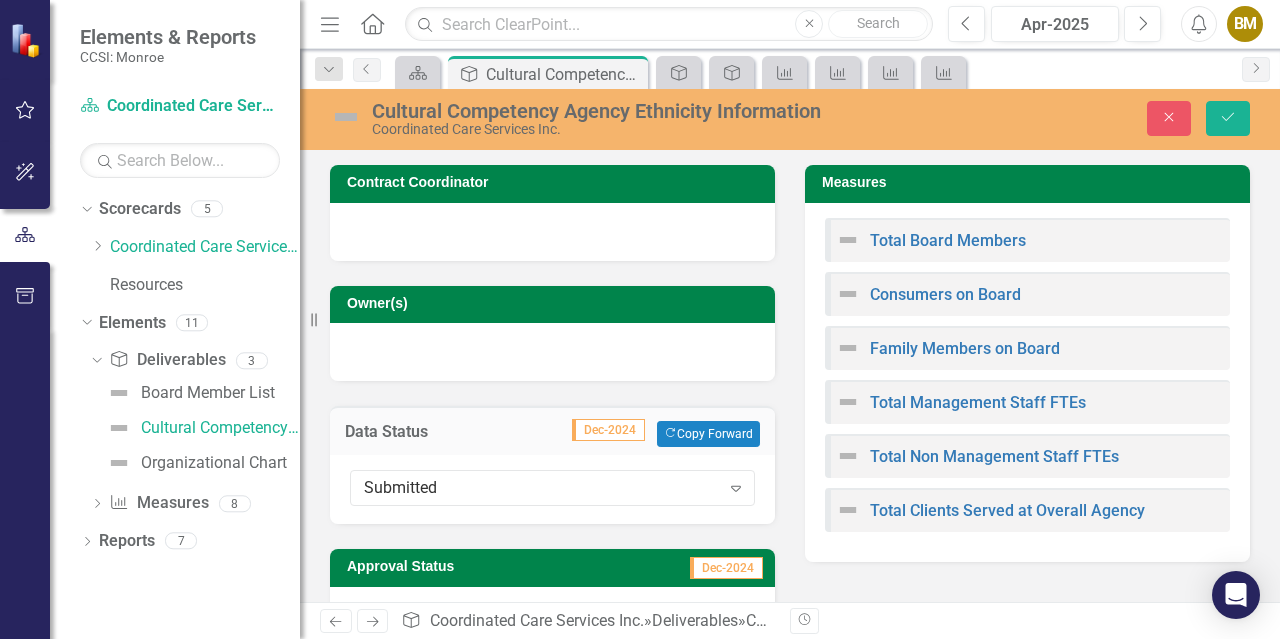 click on "Approval Status Dec-2024" at bounding box center (552, 584) 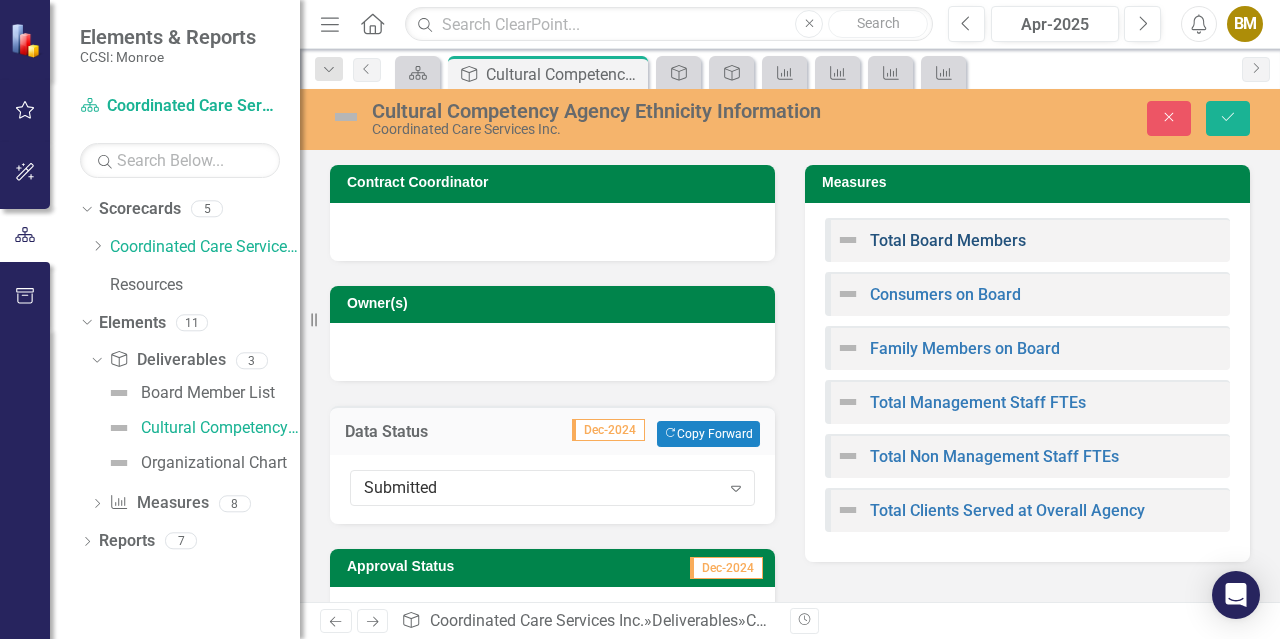 click on "Total Board Members" at bounding box center (948, 240) 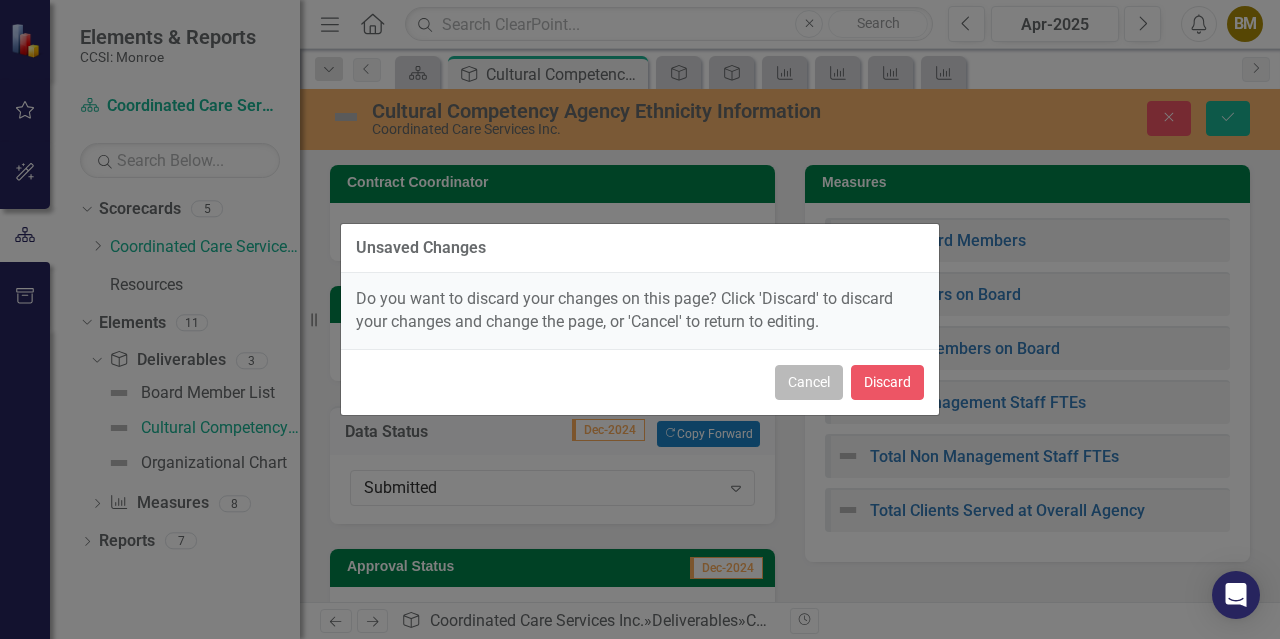 click on "Cancel" at bounding box center (809, 382) 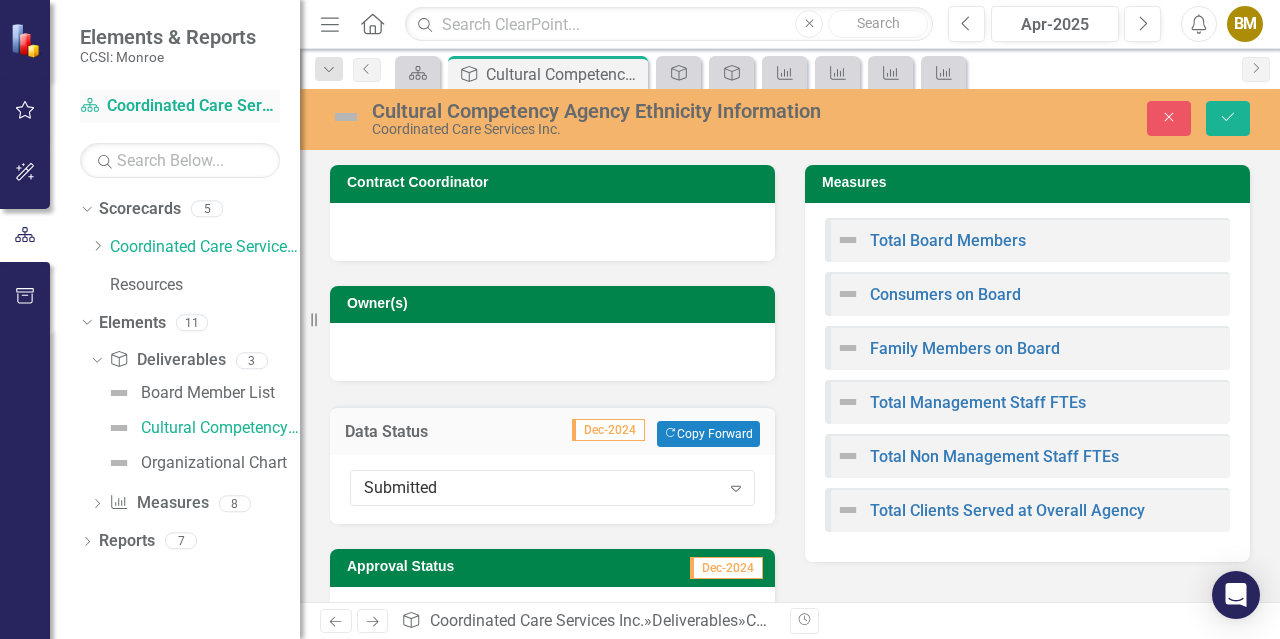 click on "Scorecard Coordinated Care Services Inc." at bounding box center [180, 106] 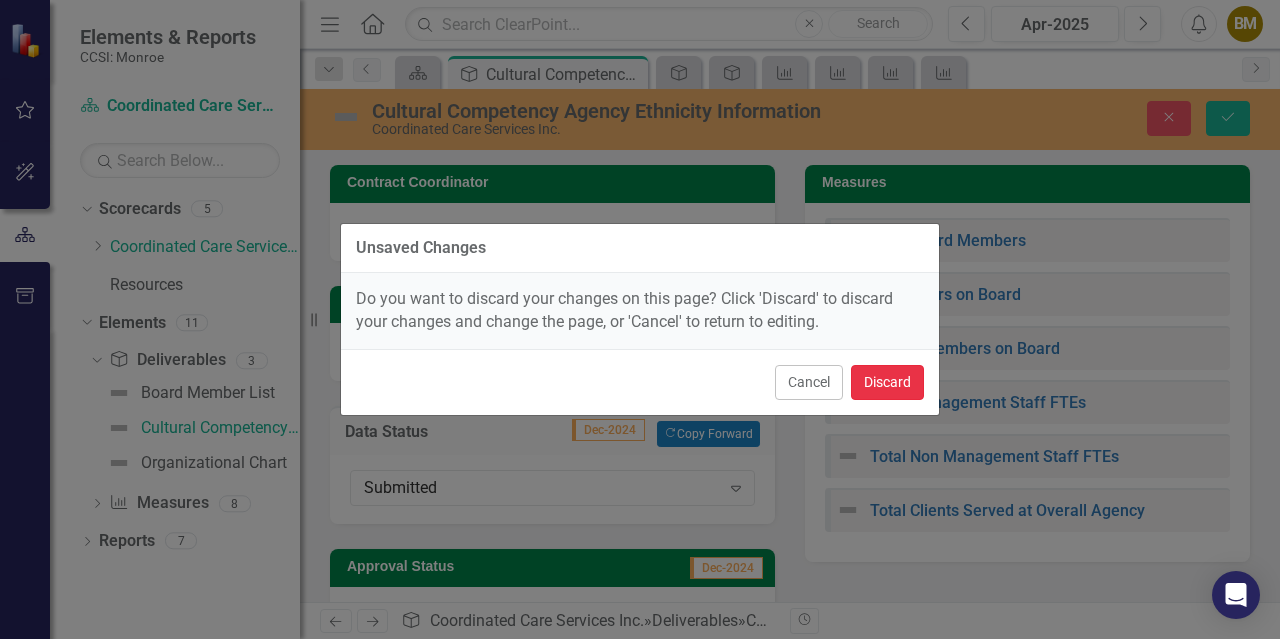 click on "Discard" at bounding box center [887, 382] 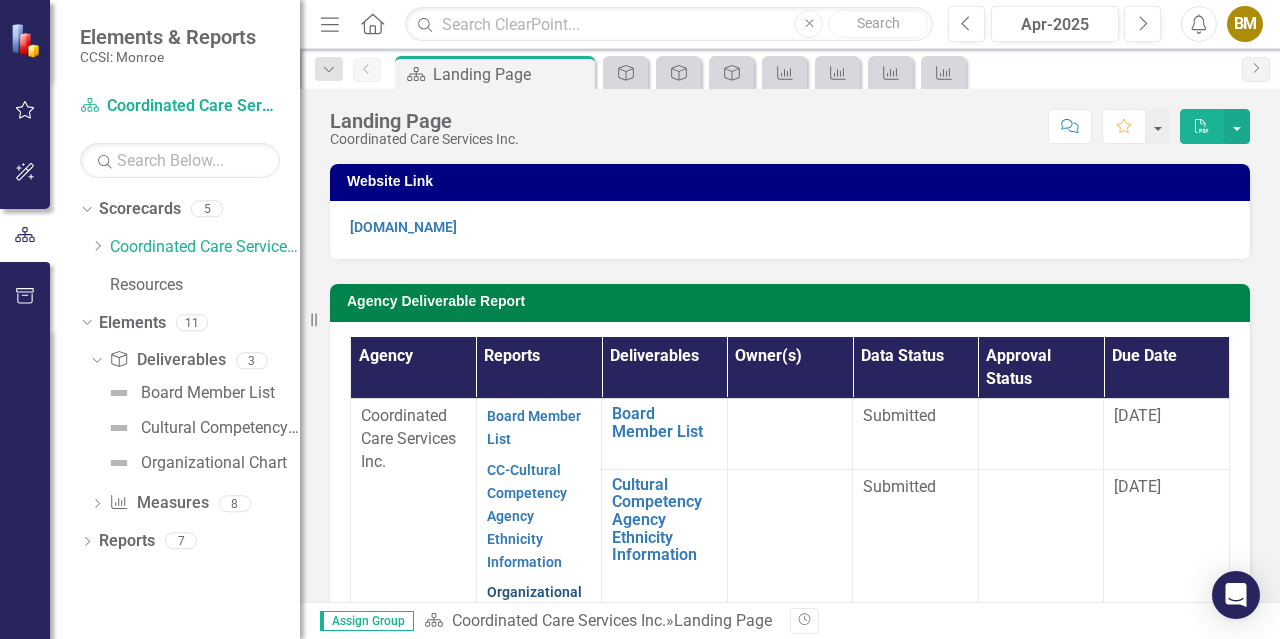 click on "Organizational Chart" at bounding box center (534, 603) 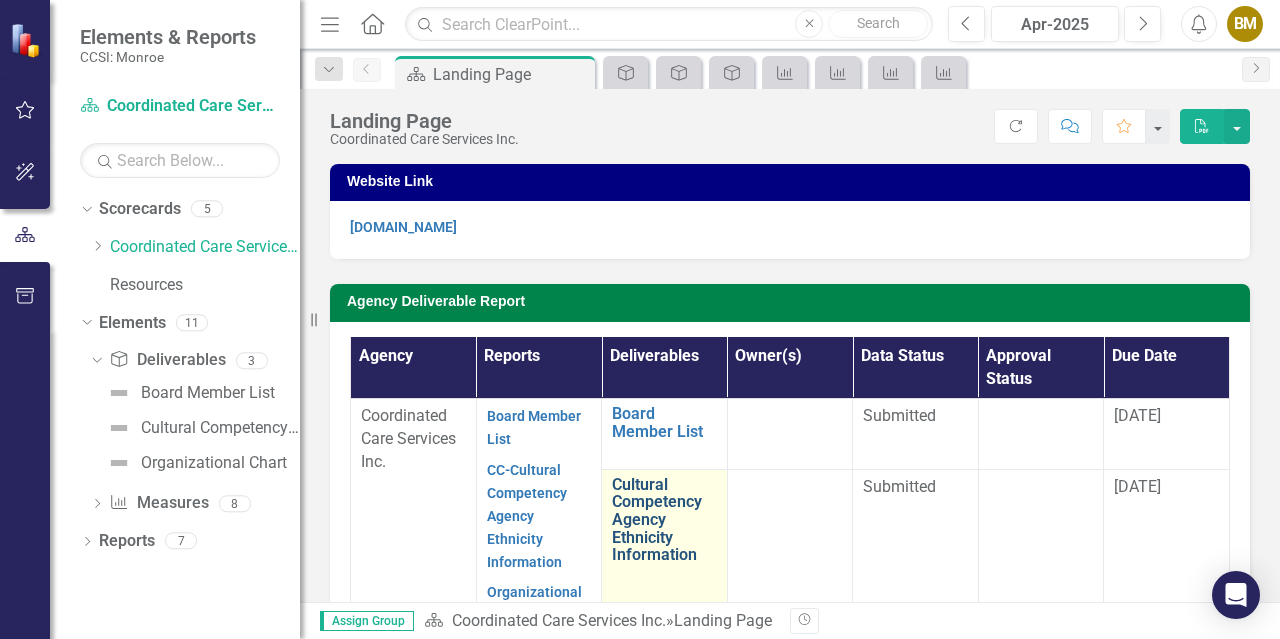 click on "Cultural Competency Agency Ethnicity Information" at bounding box center [664, 520] 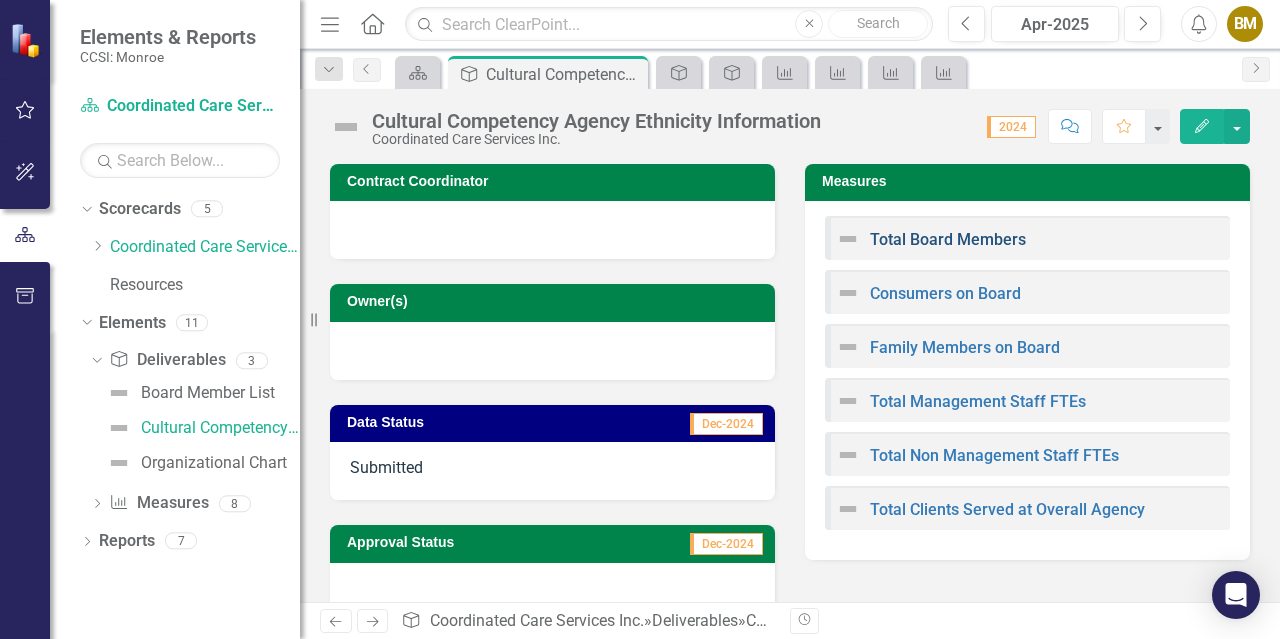 click on "Total Board Members" at bounding box center (948, 239) 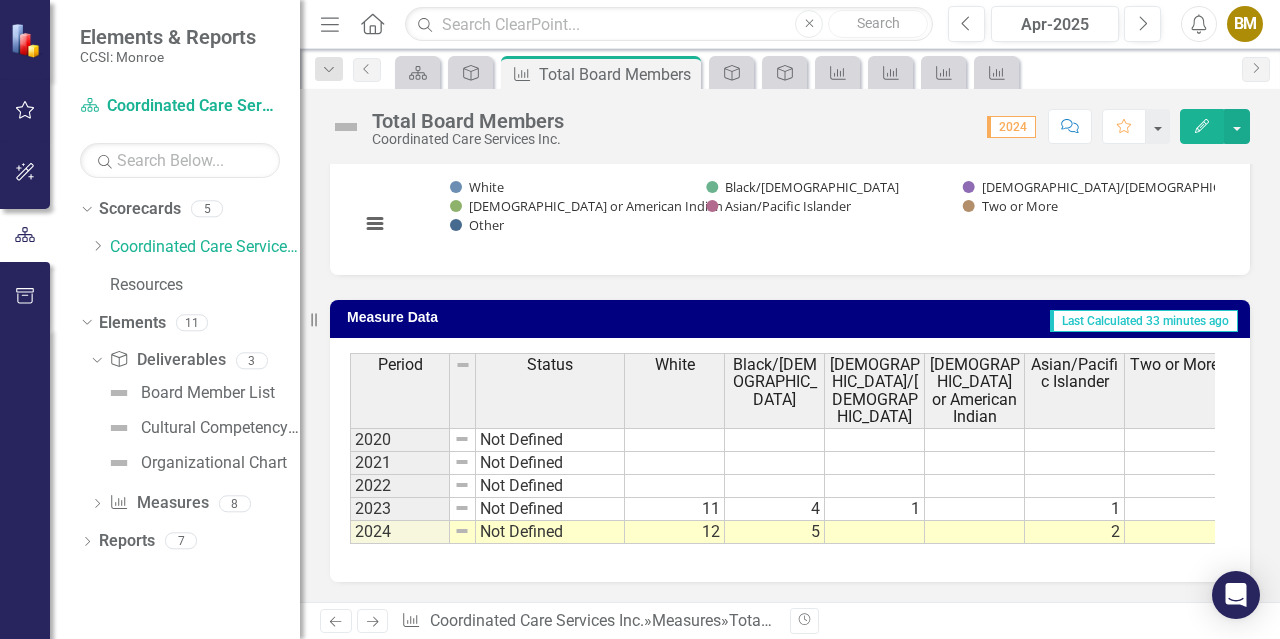 scroll, scrollTop: 0, scrollLeft: 0, axis: both 